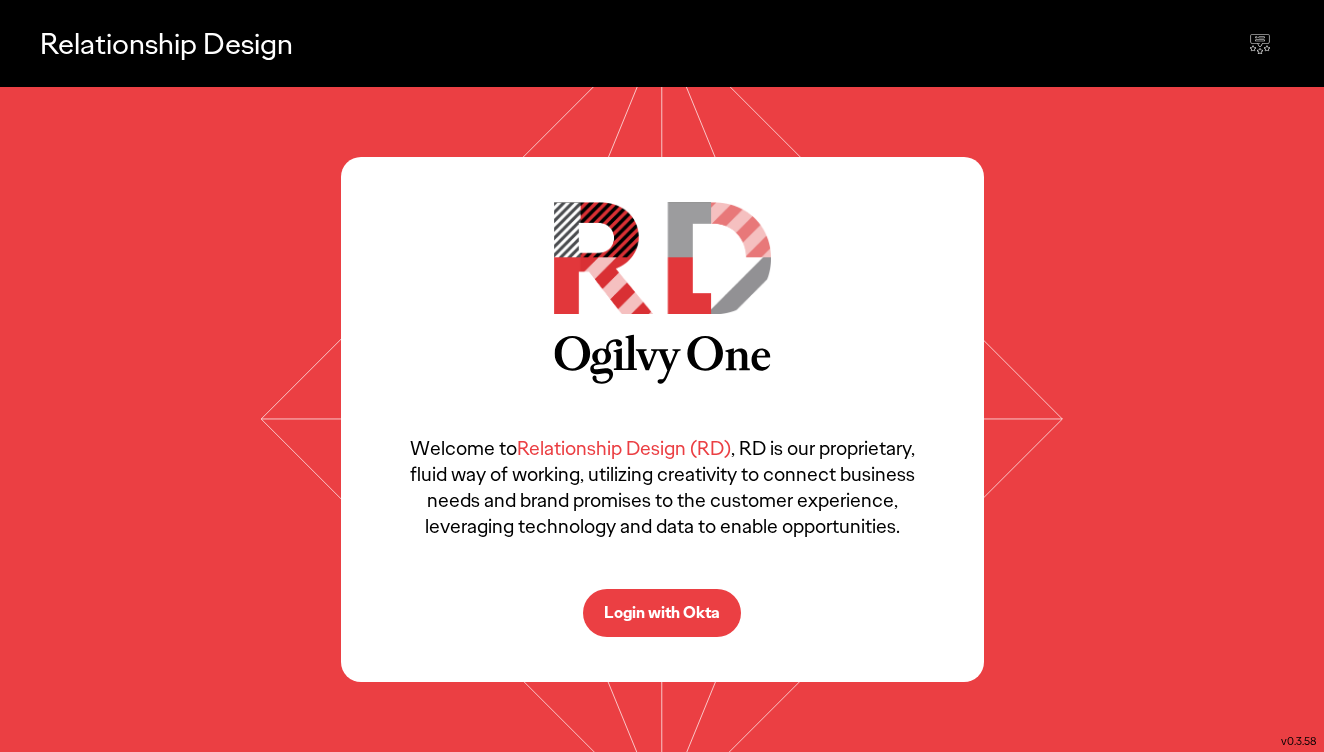 scroll, scrollTop: 0, scrollLeft: 0, axis: both 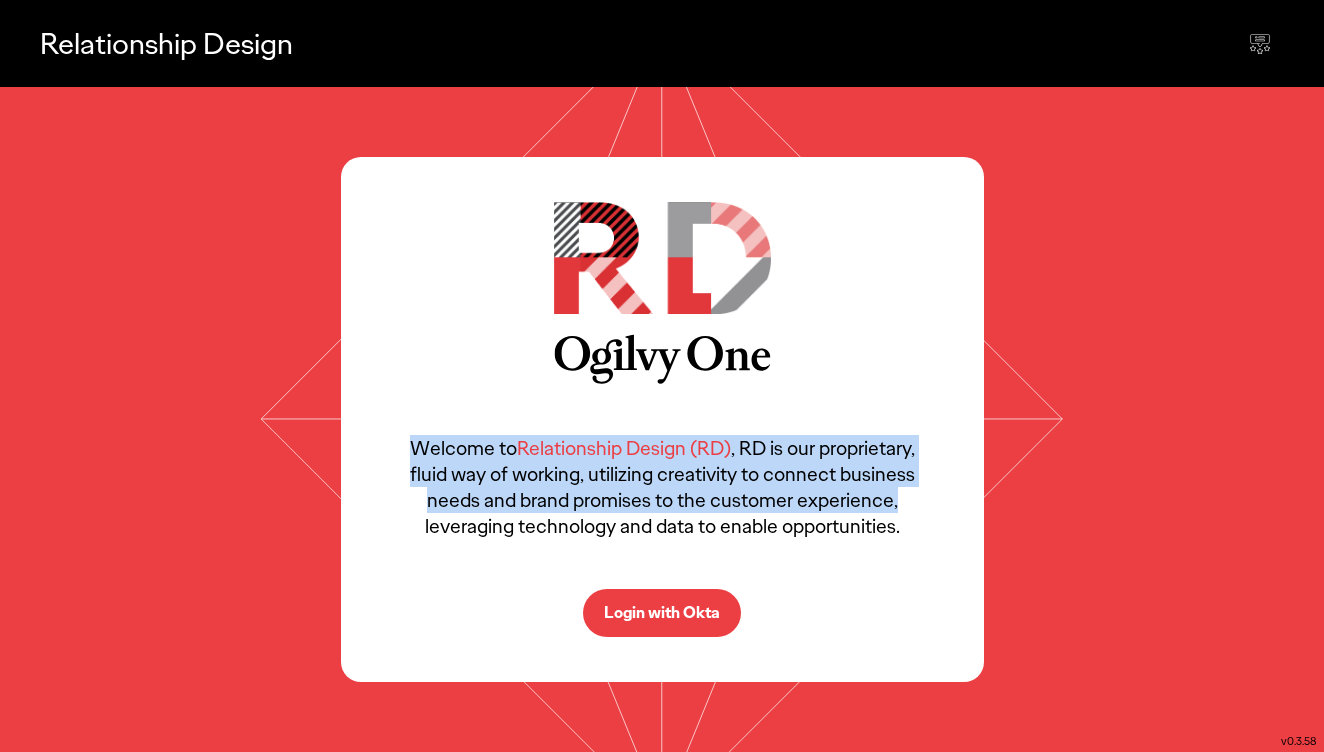 drag, startPoint x: 426, startPoint y: 420, endPoint x: 897, endPoint y: 493, distance: 476.62354 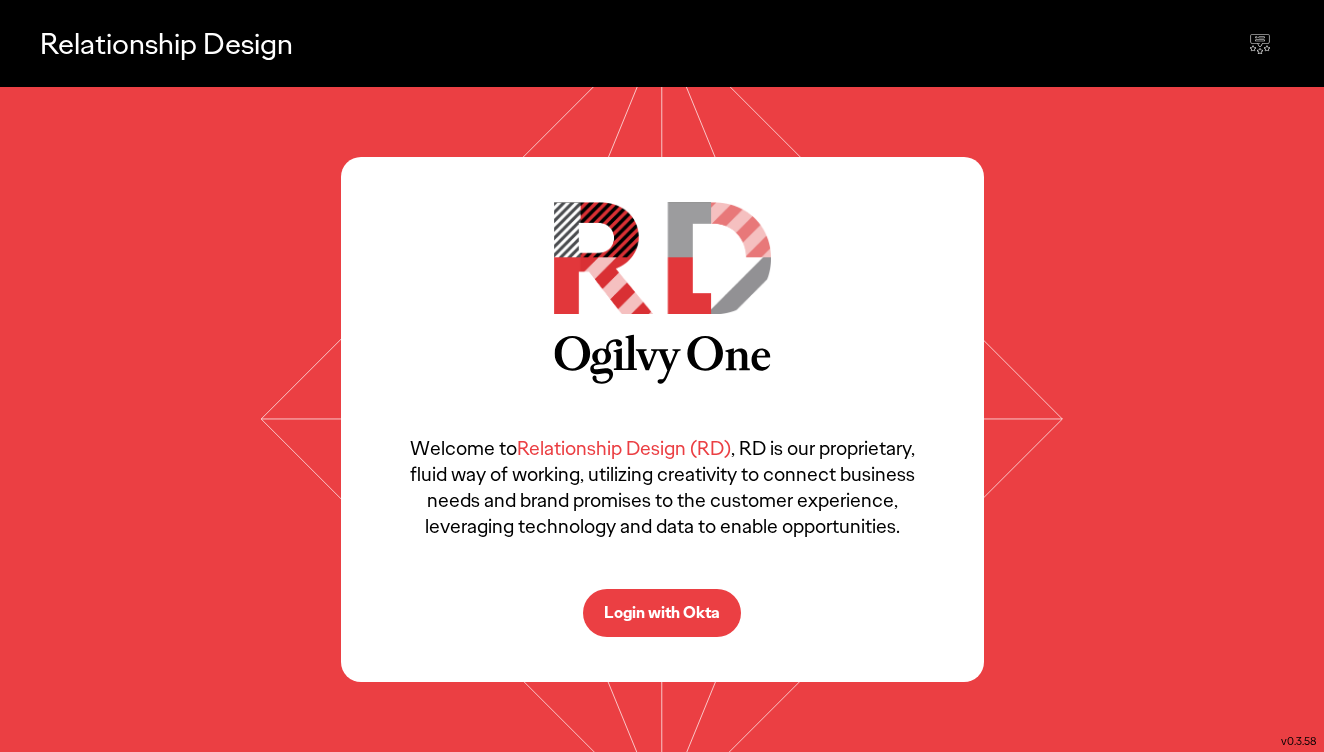 click on "Welcome to  Relationship Design (RD) , RD is our proprietary, fluid way of working, utilizing creativity to connect business needs and brand promises to the customer experience, leveraging technology and data to enable opportunities." at bounding box center (662, 487) 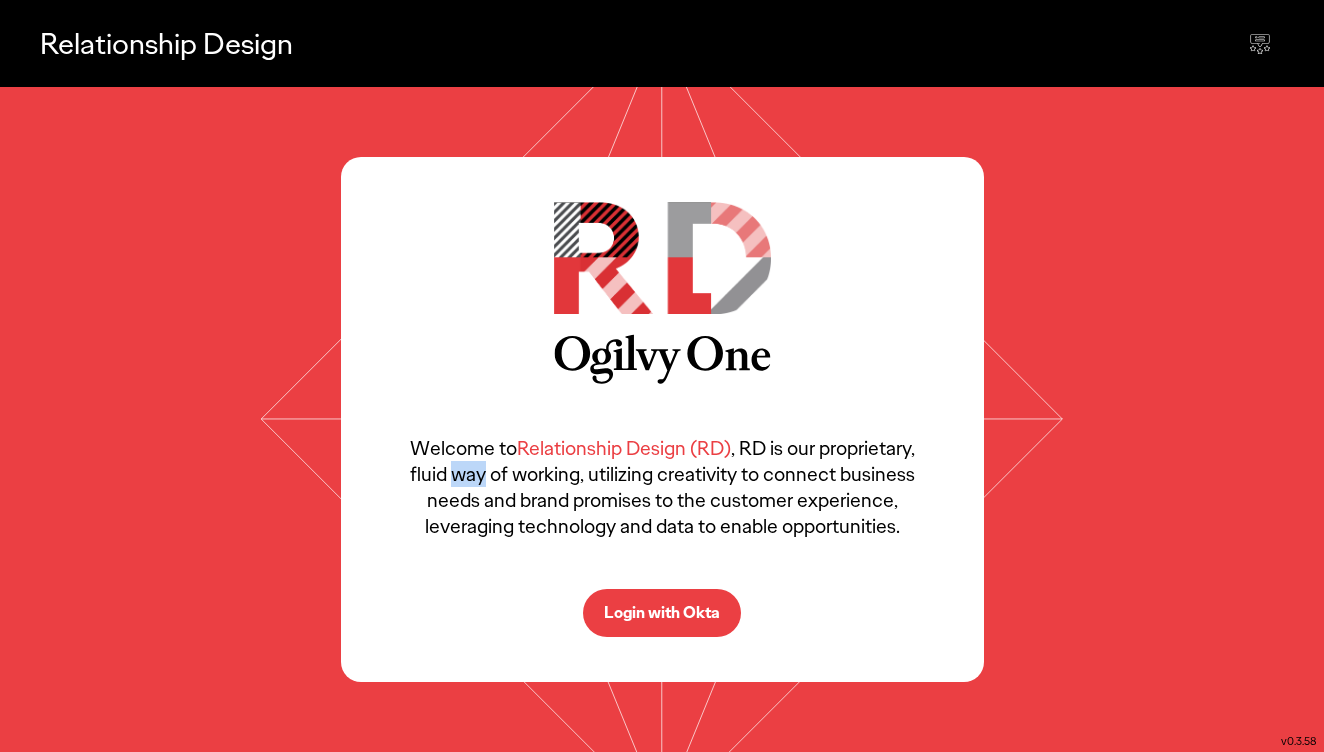 click on "Welcome to  Relationship Design (RD) , RD is our proprietary, fluid way of working, utilizing creativity to connect business needs and brand promises to the customer experience, leveraging technology and data to enable opportunities." at bounding box center [662, 487] 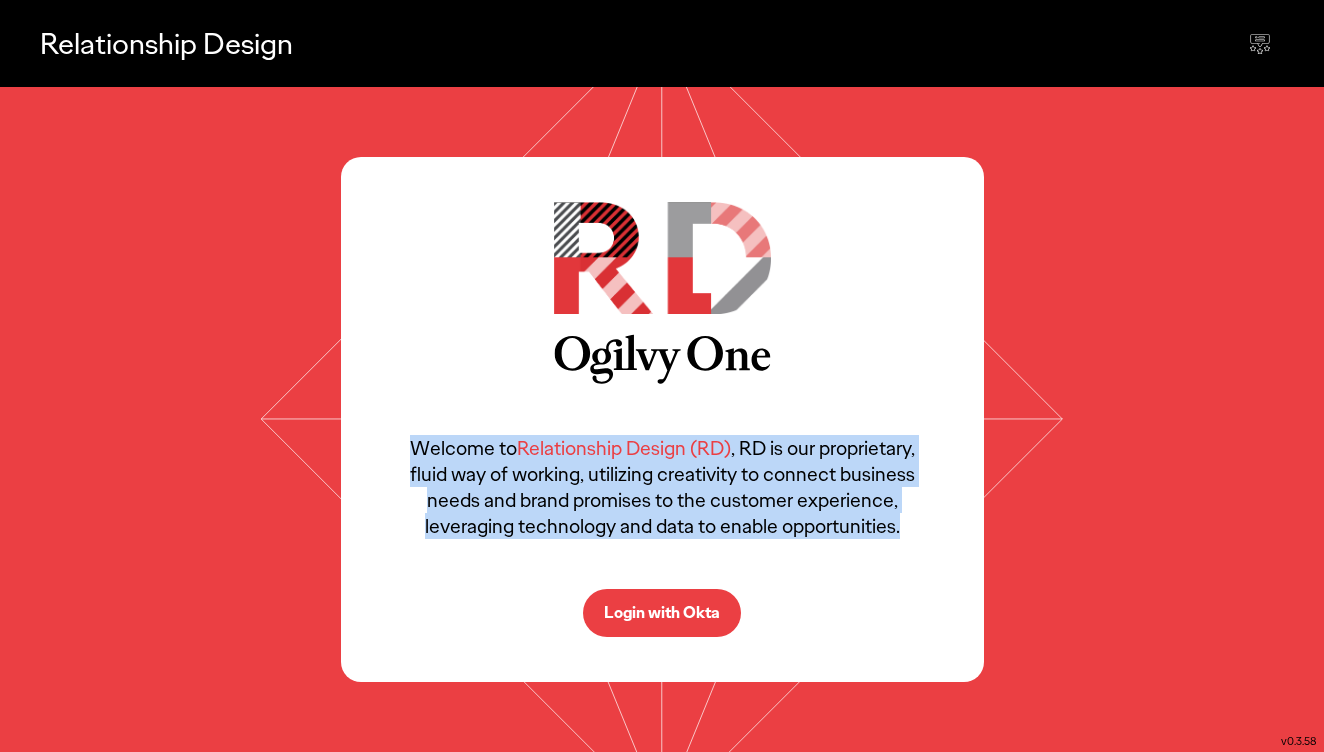 click on "Welcome to  Relationship Design (RD) , RD is our proprietary, fluid way of working, utilizing creativity to connect business needs and brand promises to the customer experience, leveraging technology and data to enable opportunities." at bounding box center (662, 487) 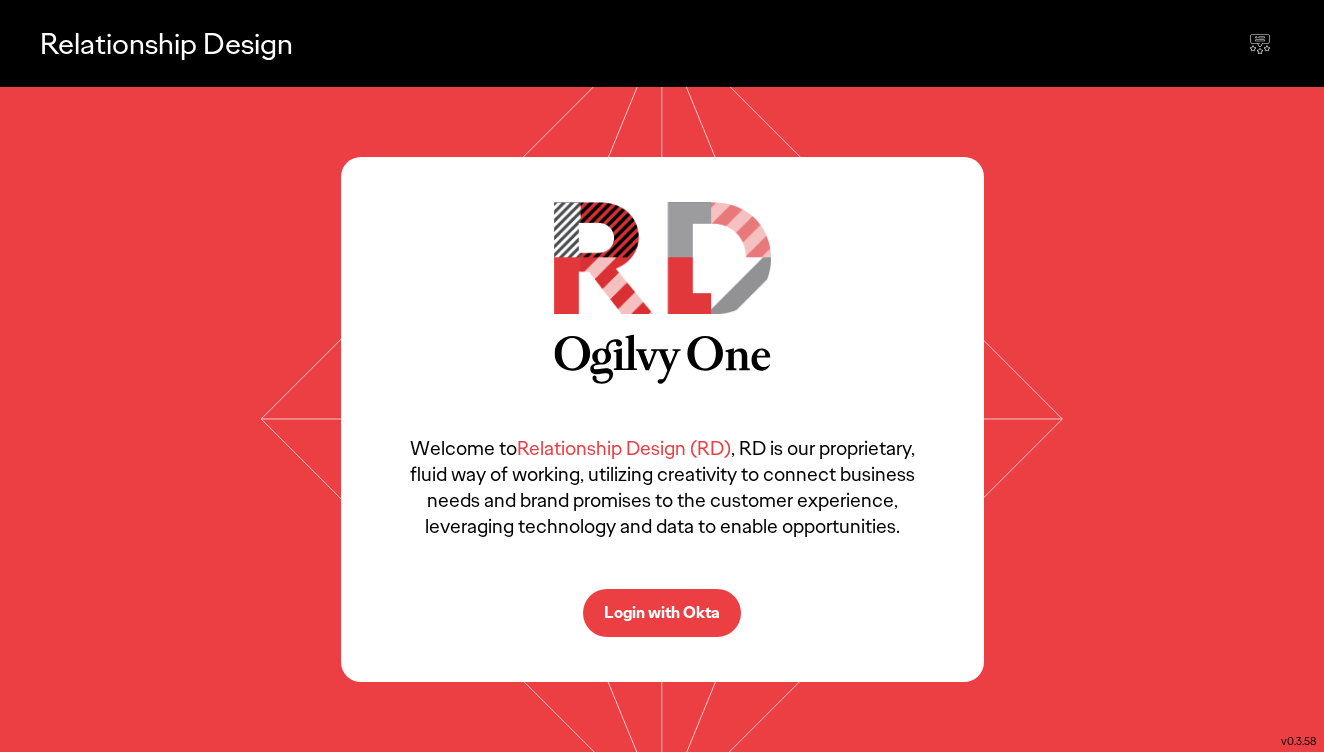click on "Login with Okta" at bounding box center (662, 613) 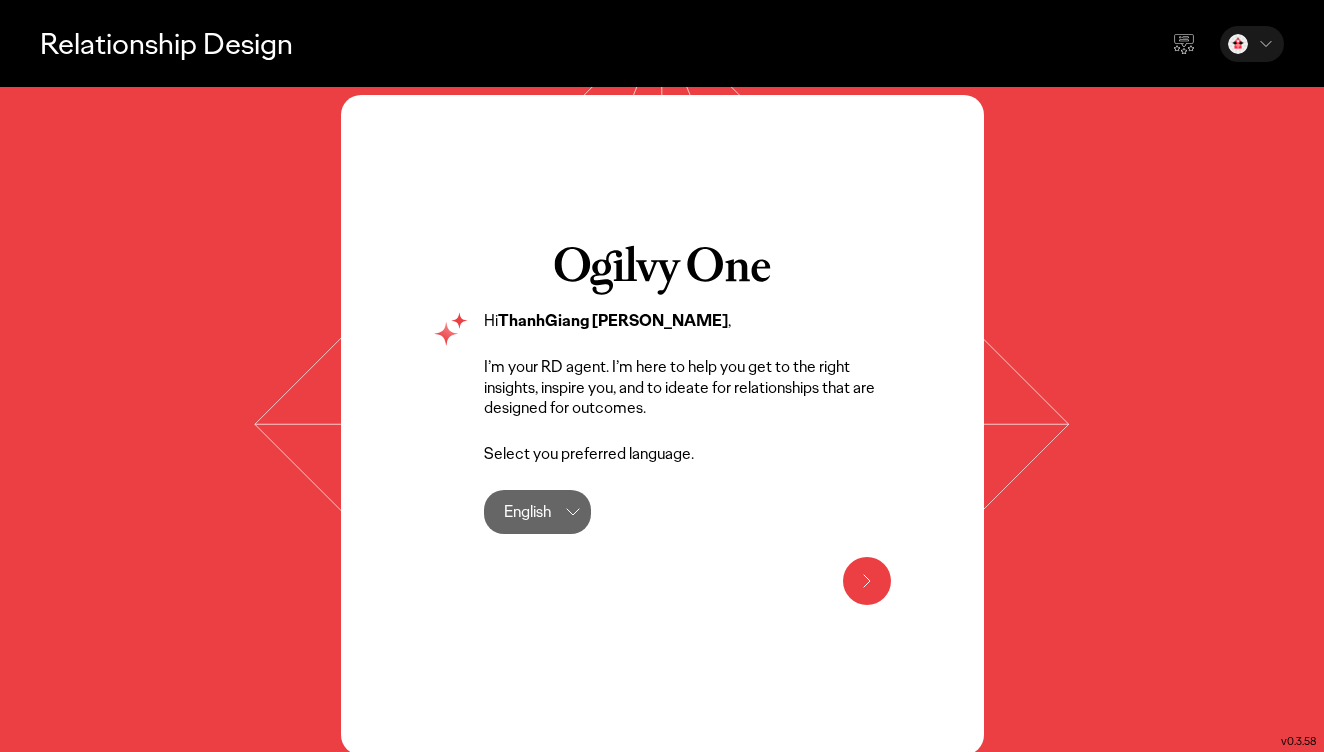 scroll, scrollTop: 0, scrollLeft: 0, axis: both 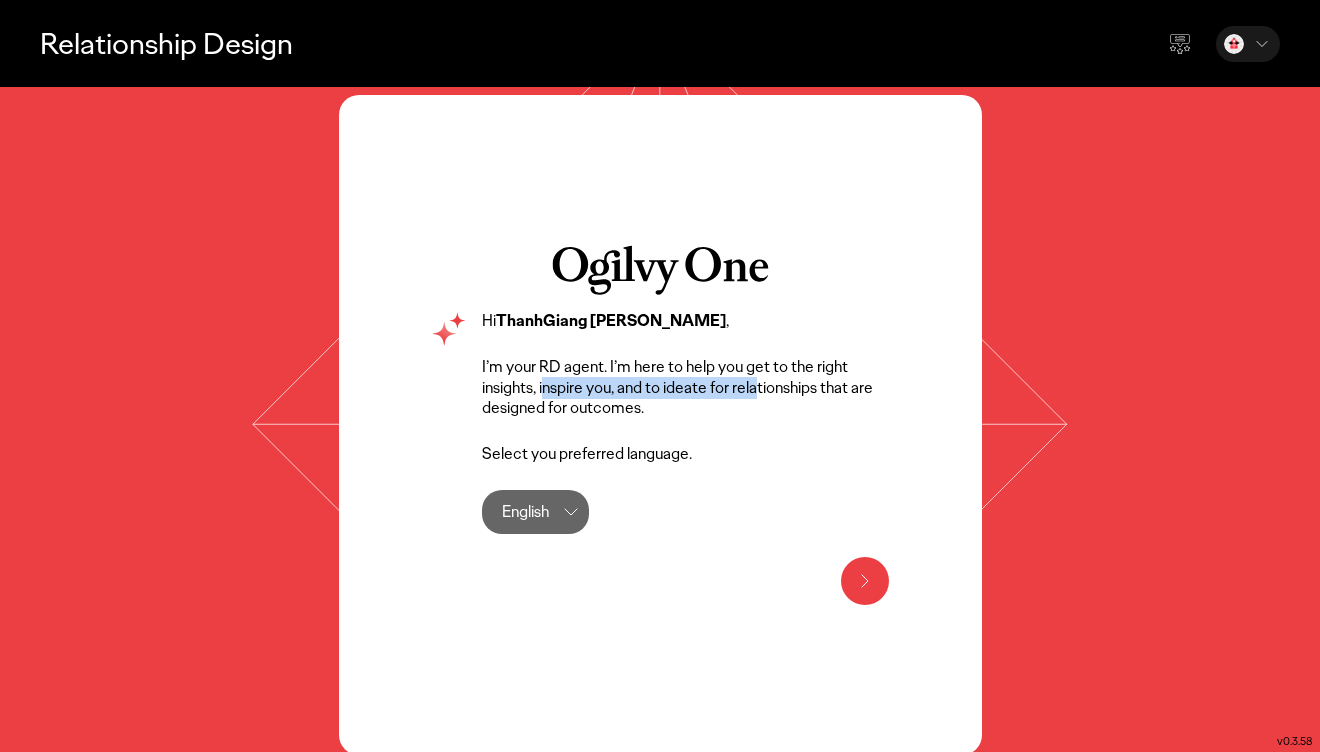 drag, startPoint x: 547, startPoint y: 384, endPoint x: 764, endPoint y: 384, distance: 217 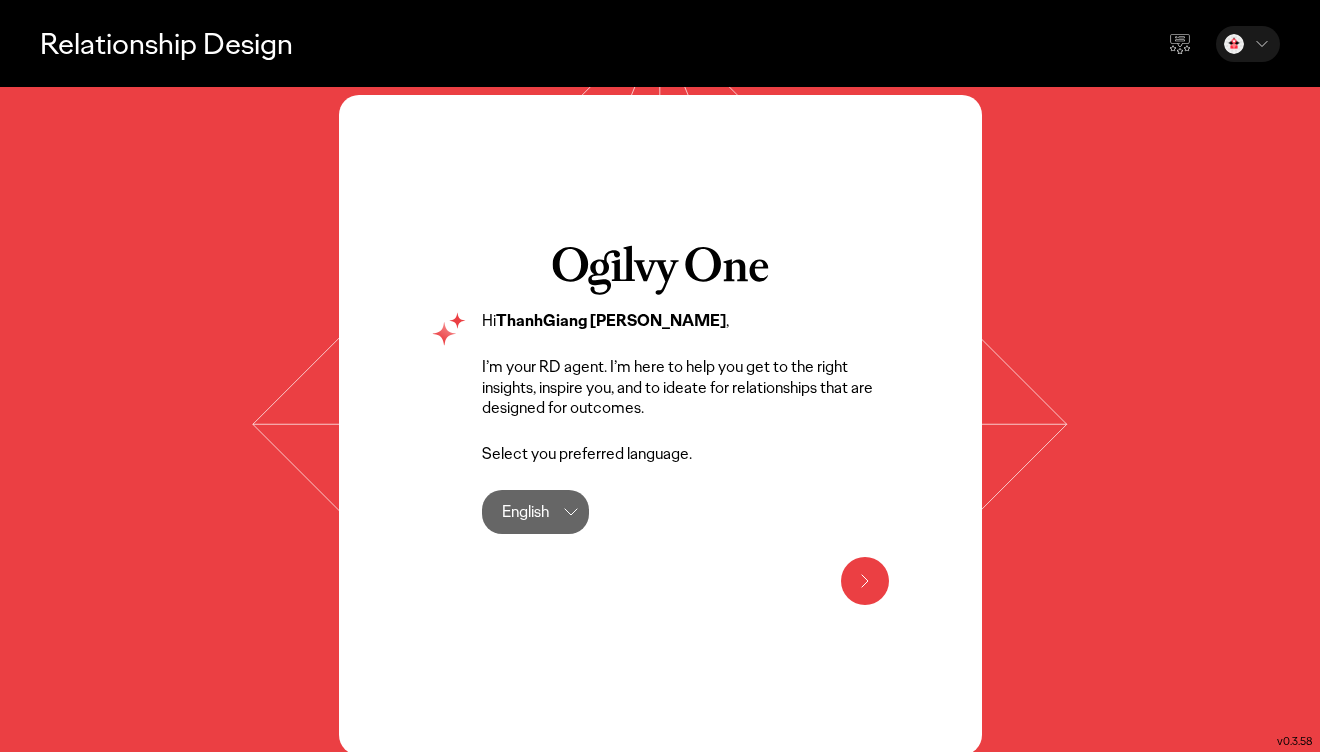 click 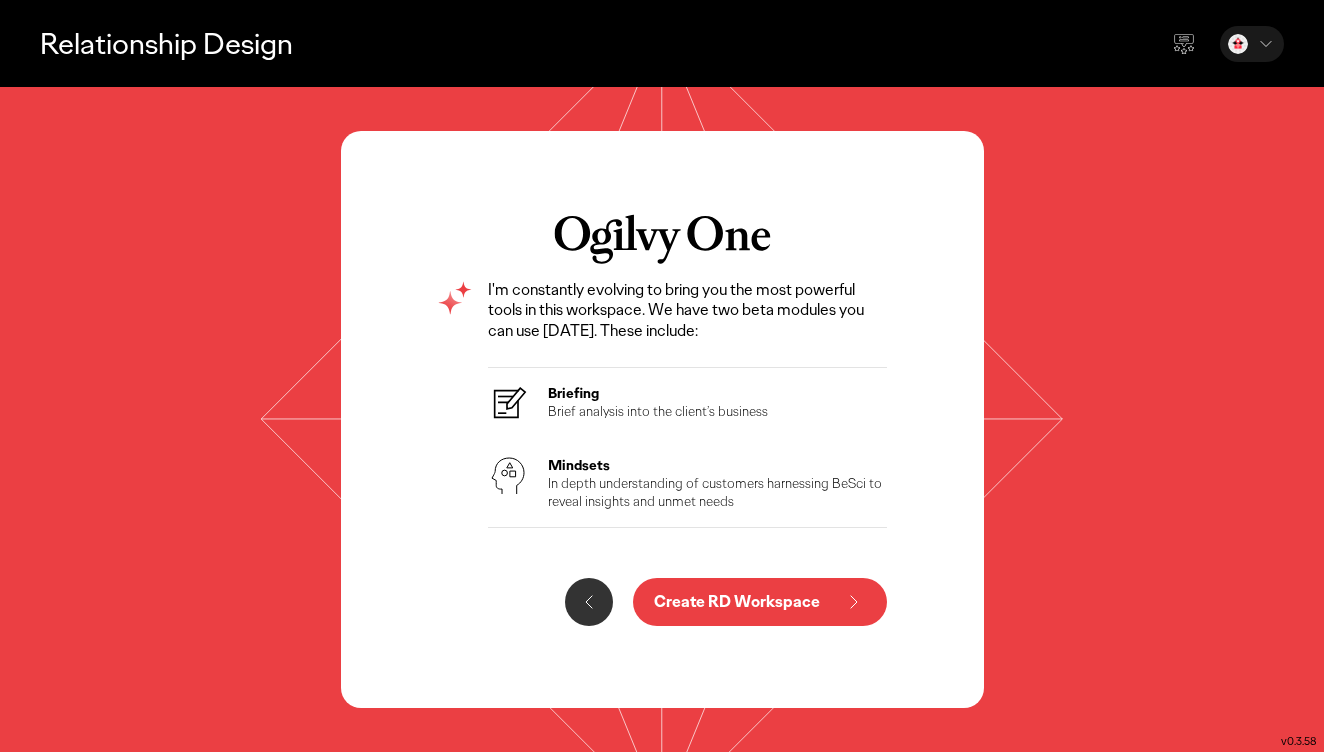 drag, startPoint x: 598, startPoint y: 485, endPoint x: 774, endPoint y: 506, distance: 177.24841 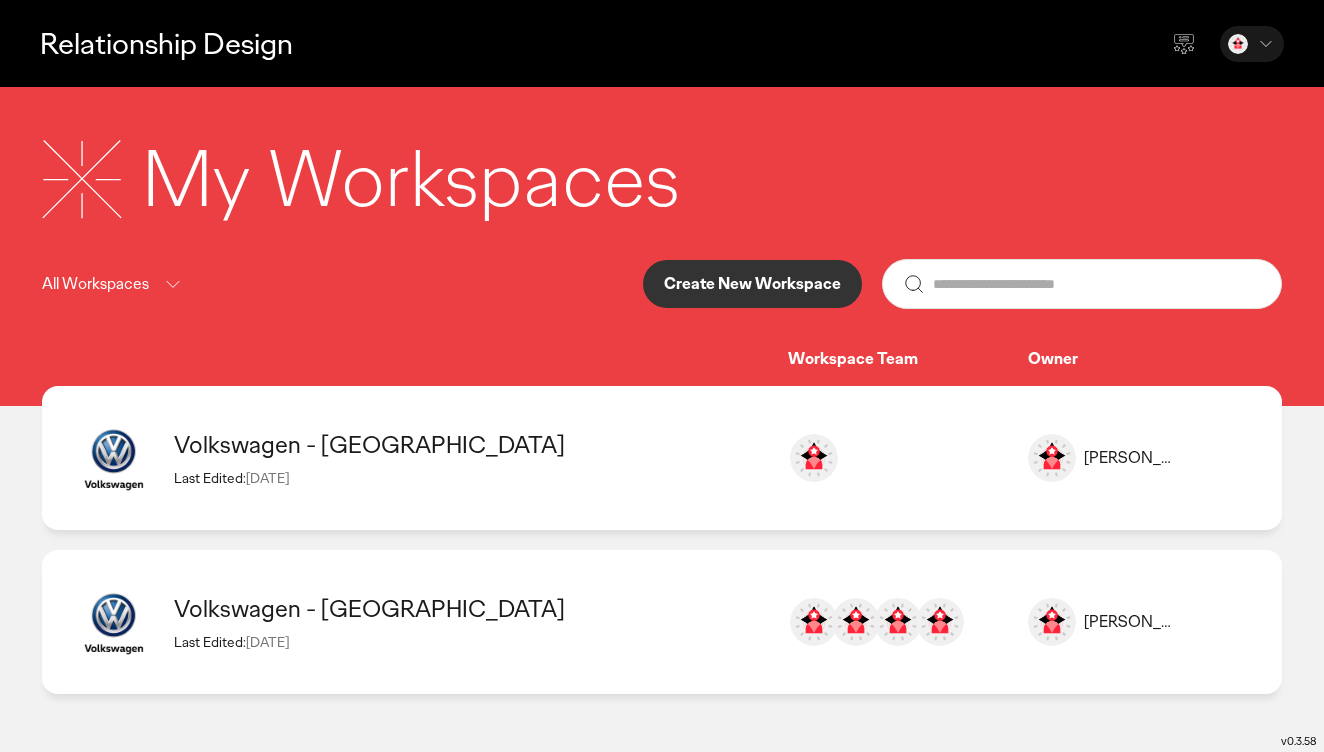 scroll, scrollTop: 0, scrollLeft: 0, axis: both 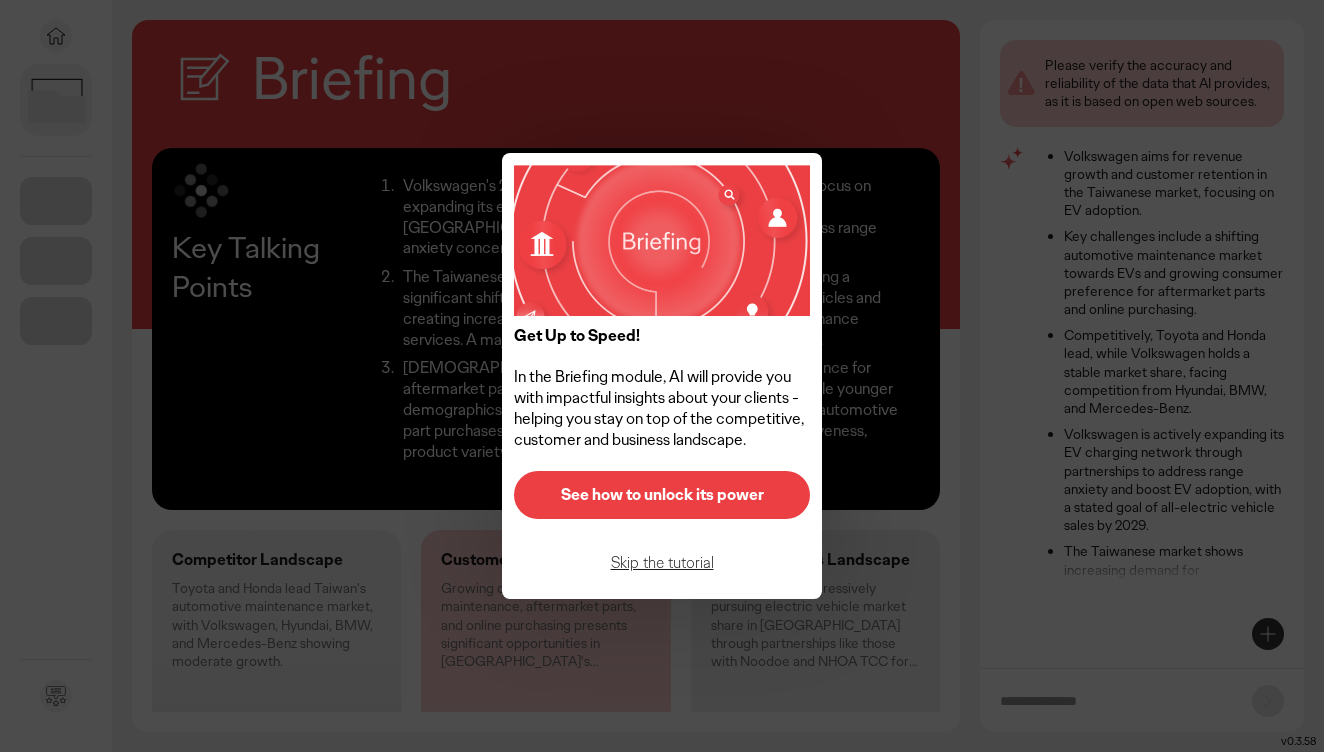 click on "See how to unlock its power" at bounding box center [662, 495] 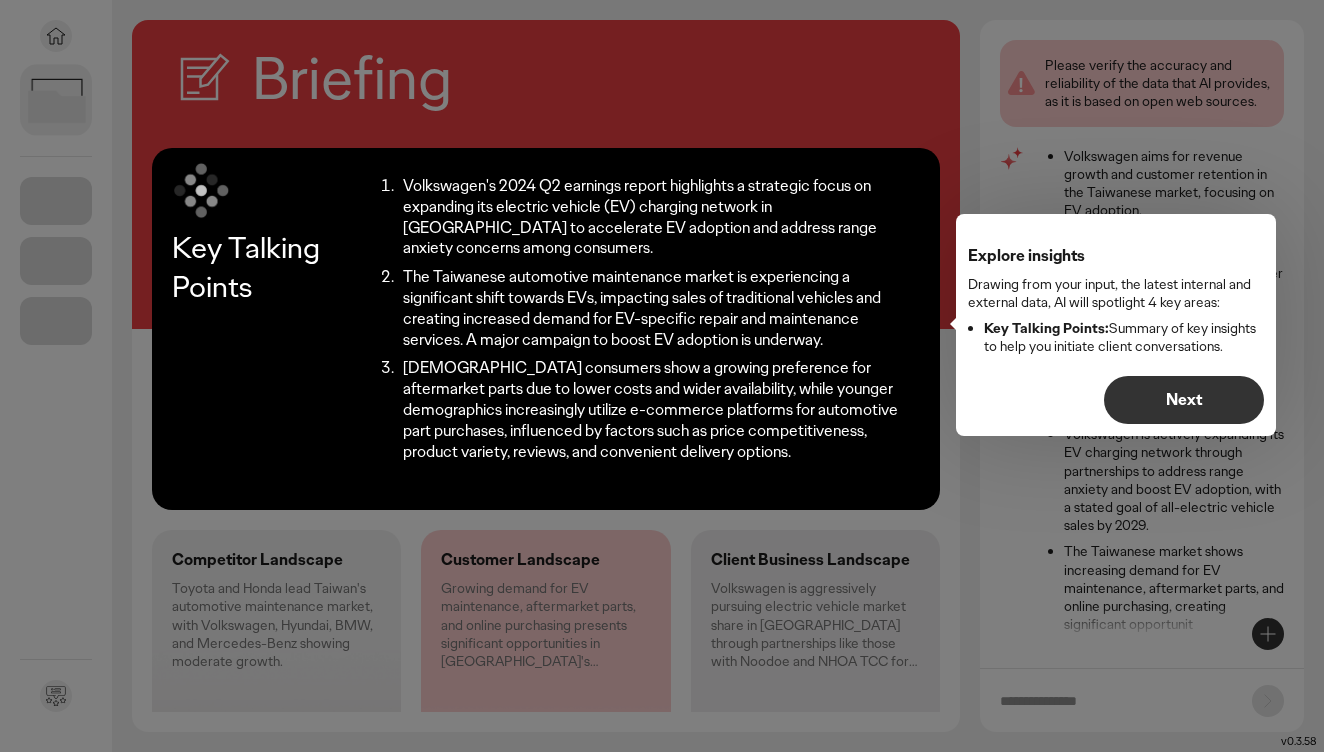 scroll, scrollTop: 30, scrollLeft: 0, axis: vertical 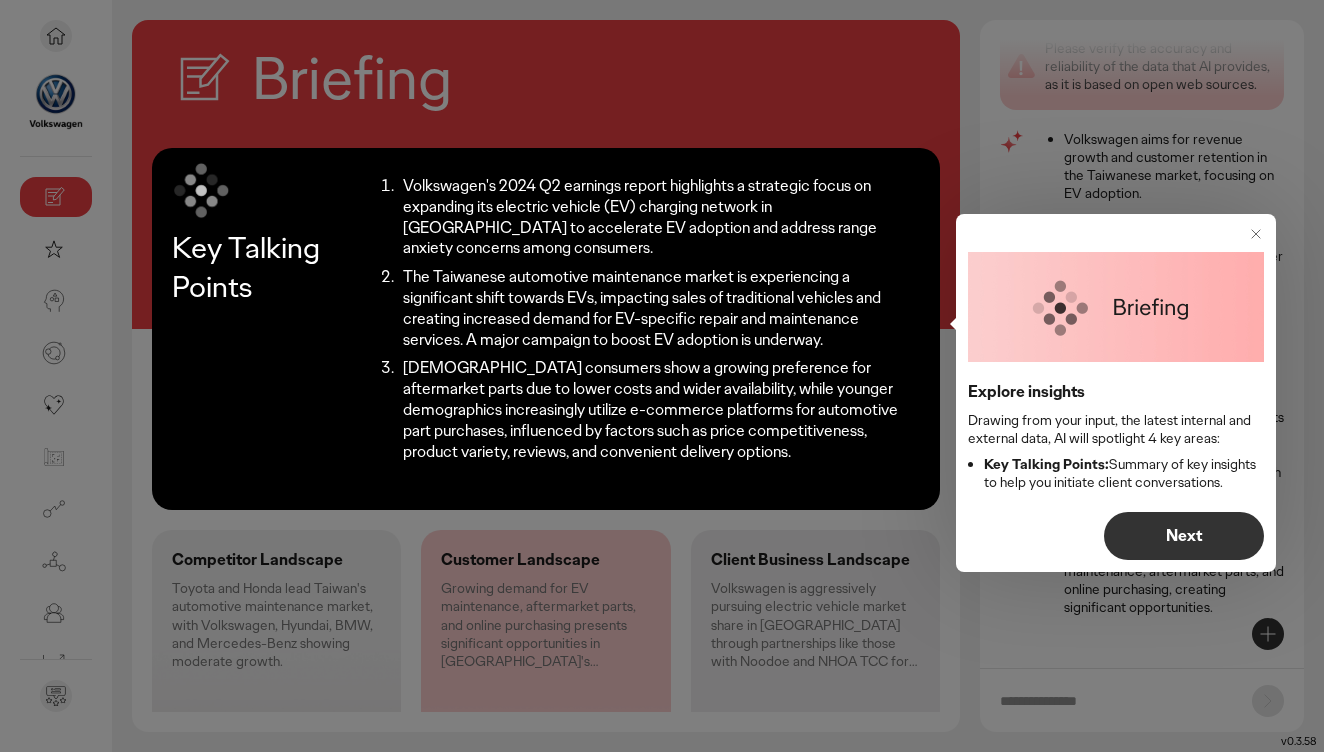 click on "Next" at bounding box center [1184, 536] 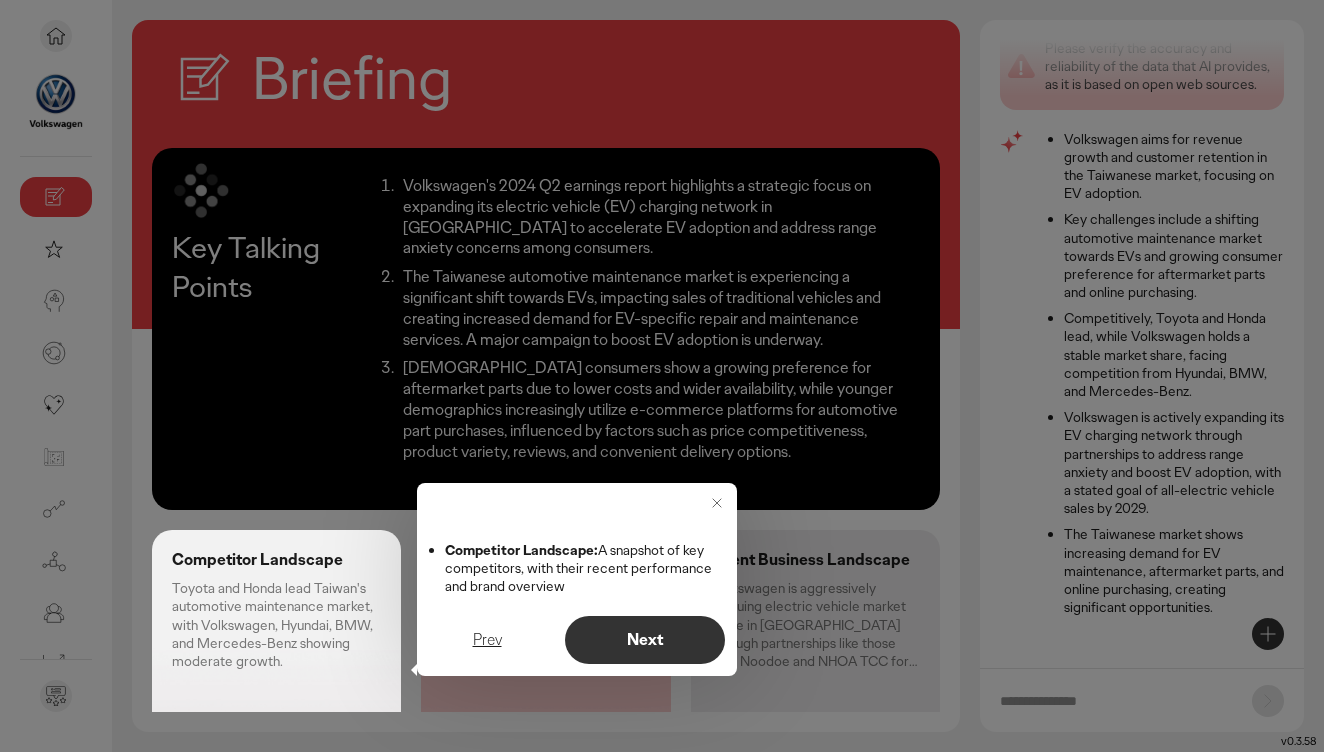 scroll, scrollTop: 208, scrollLeft: 0, axis: vertical 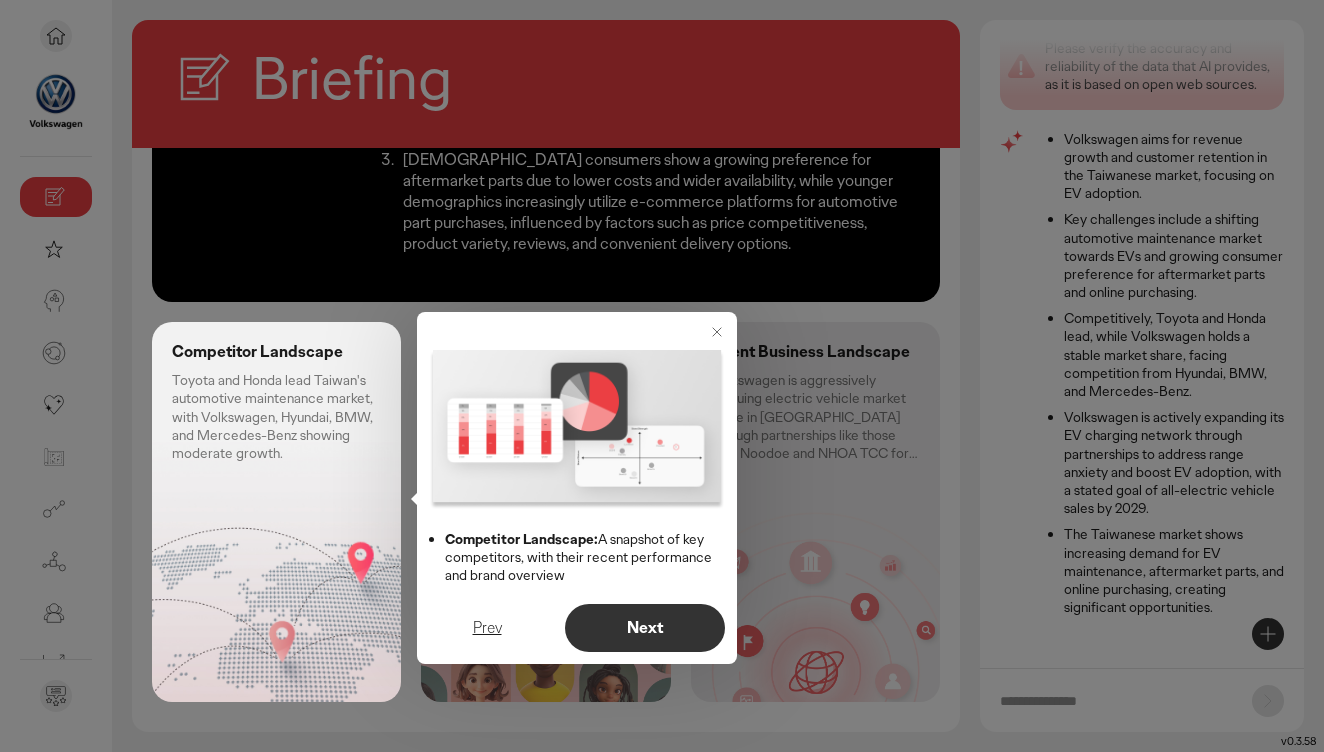 click on "Next" at bounding box center (645, 628) 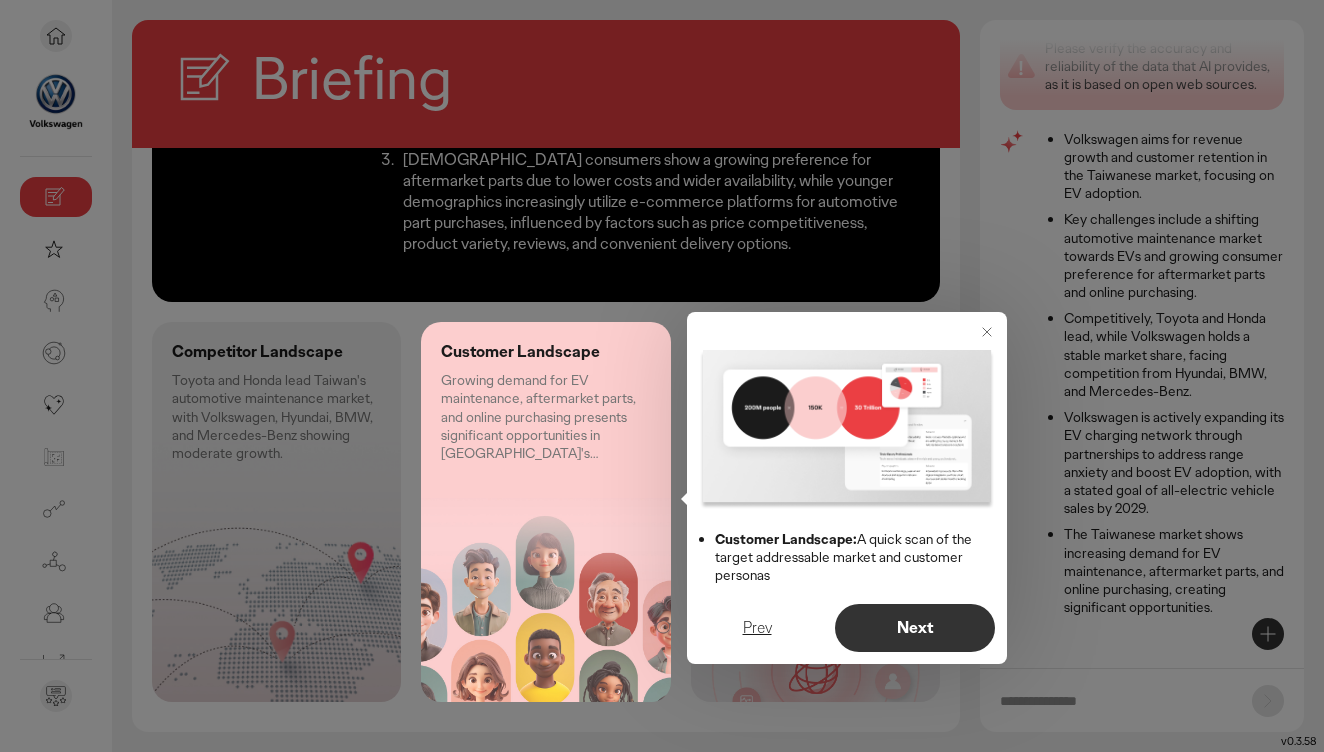 click on "Next" at bounding box center [915, 628] 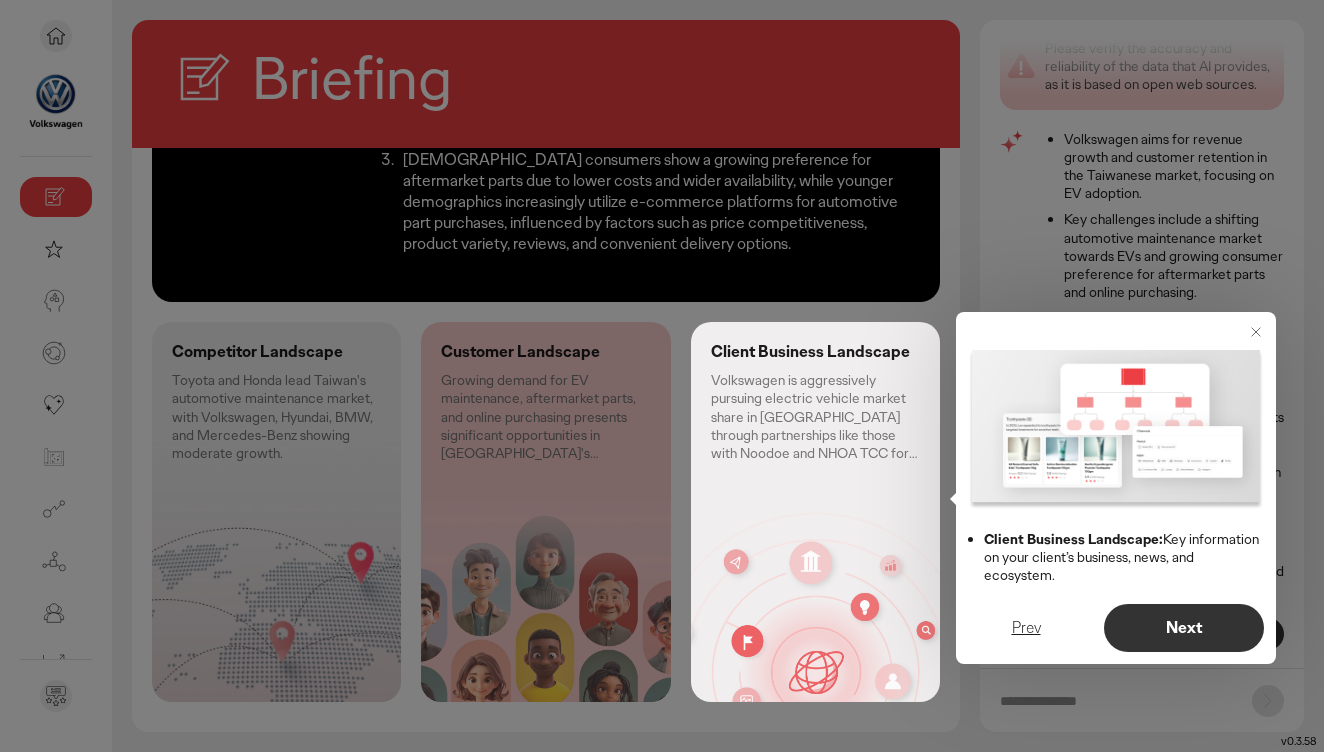 click on "Next" at bounding box center (1184, 628) 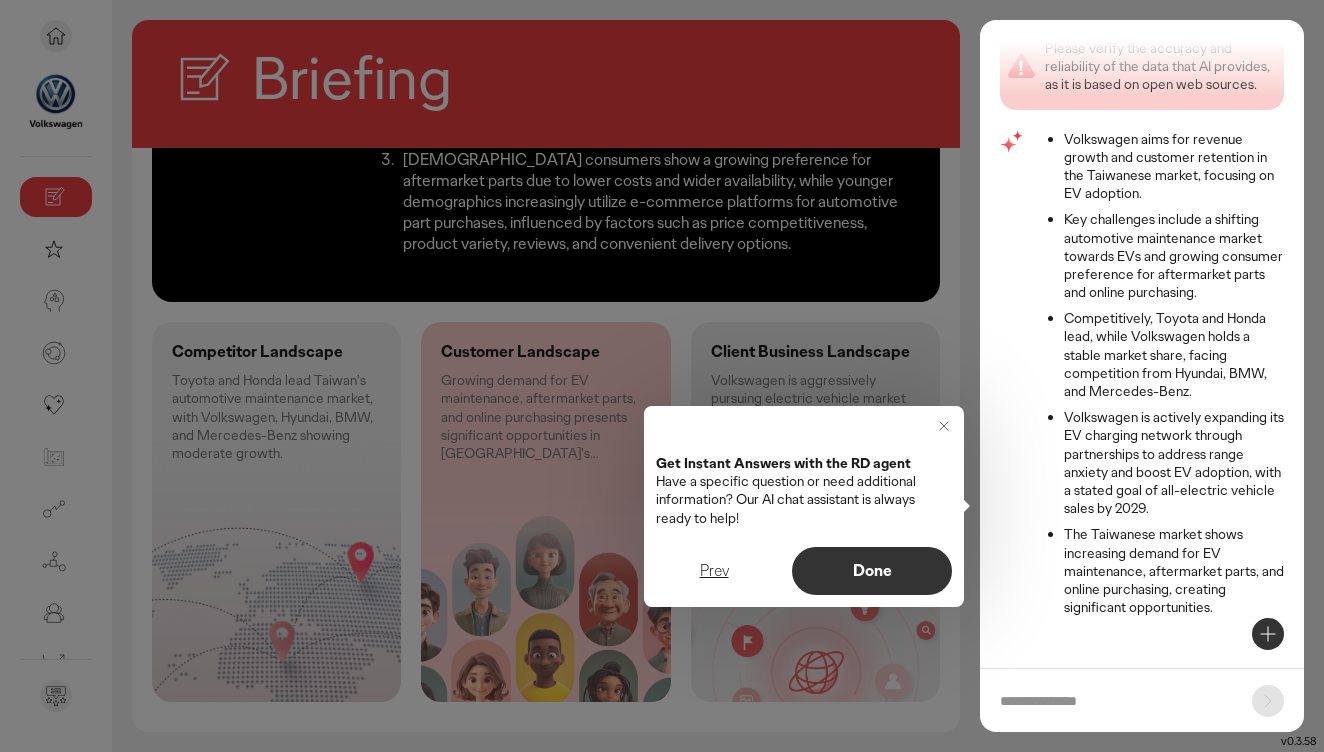 click on "Done" at bounding box center [872, 571] 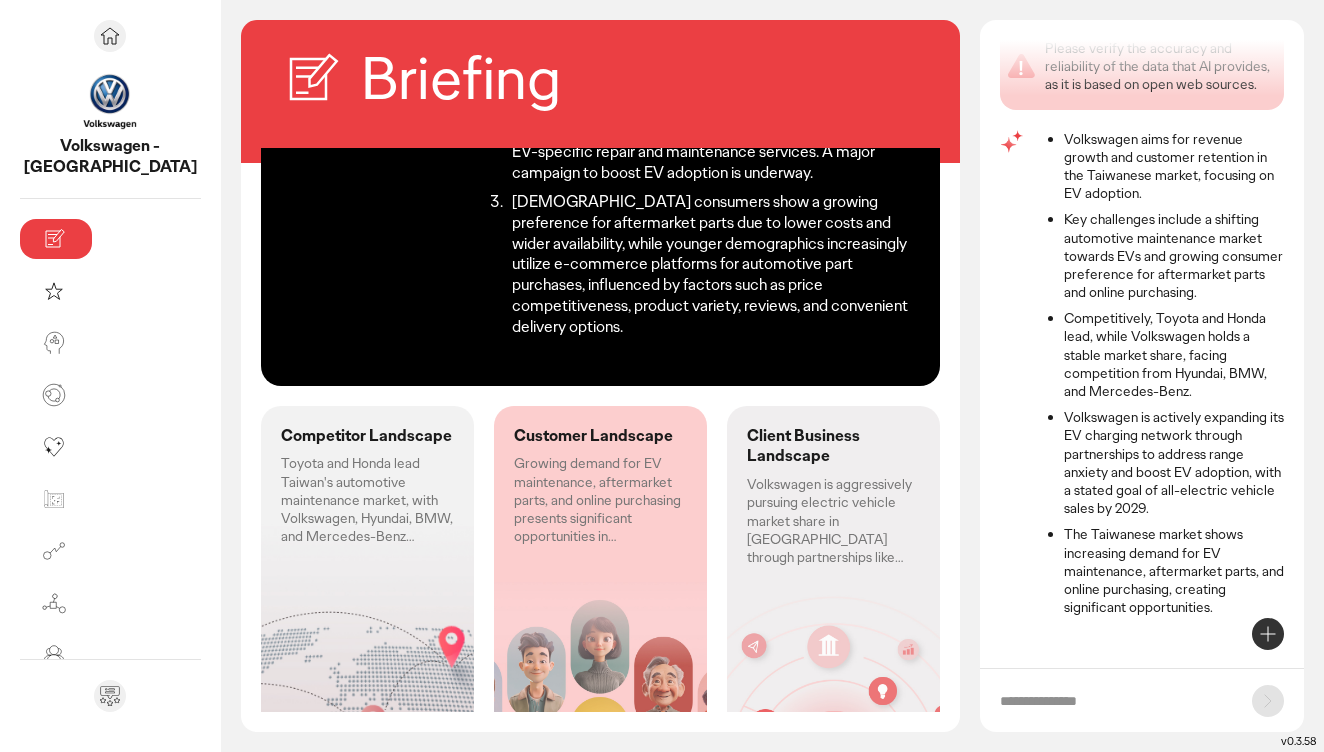 scroll, scrollTop: 0, scrollLeft: 0, axis: both 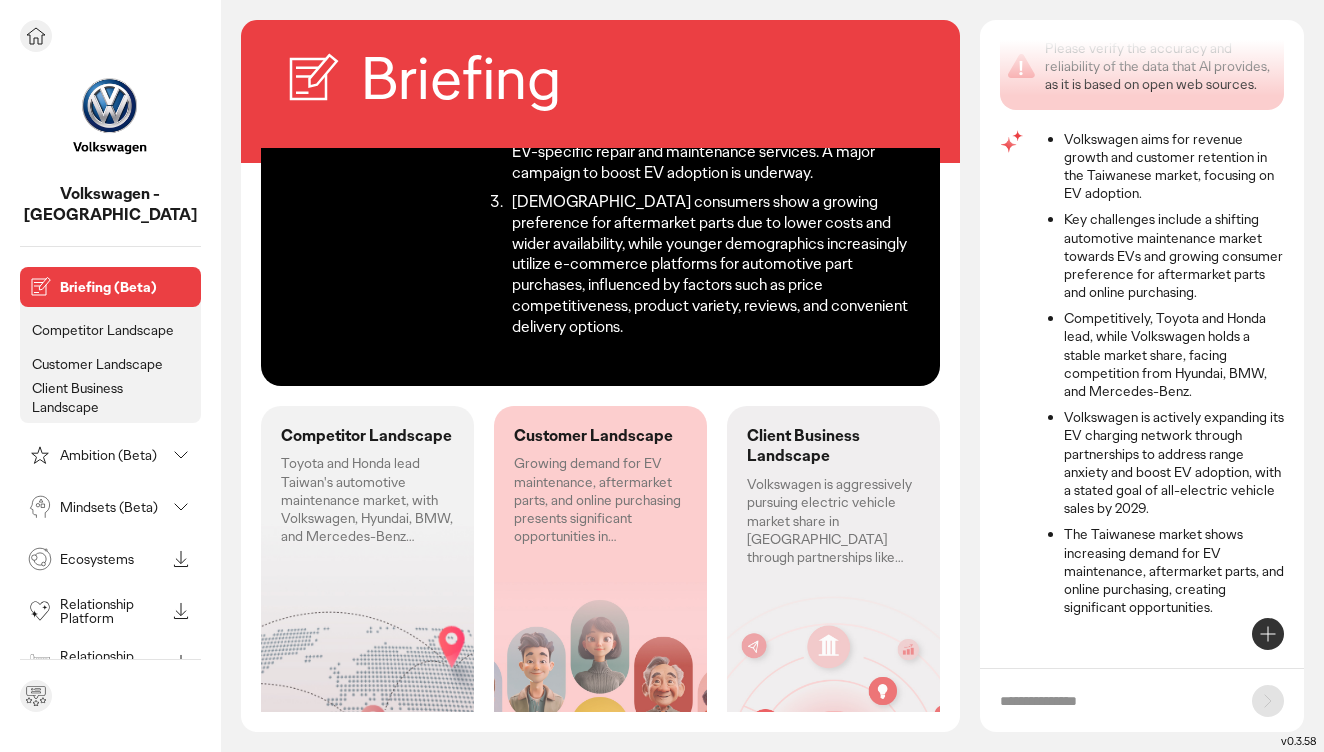 click on "Mindsets (Beta)" at bounding box center (112, 507) 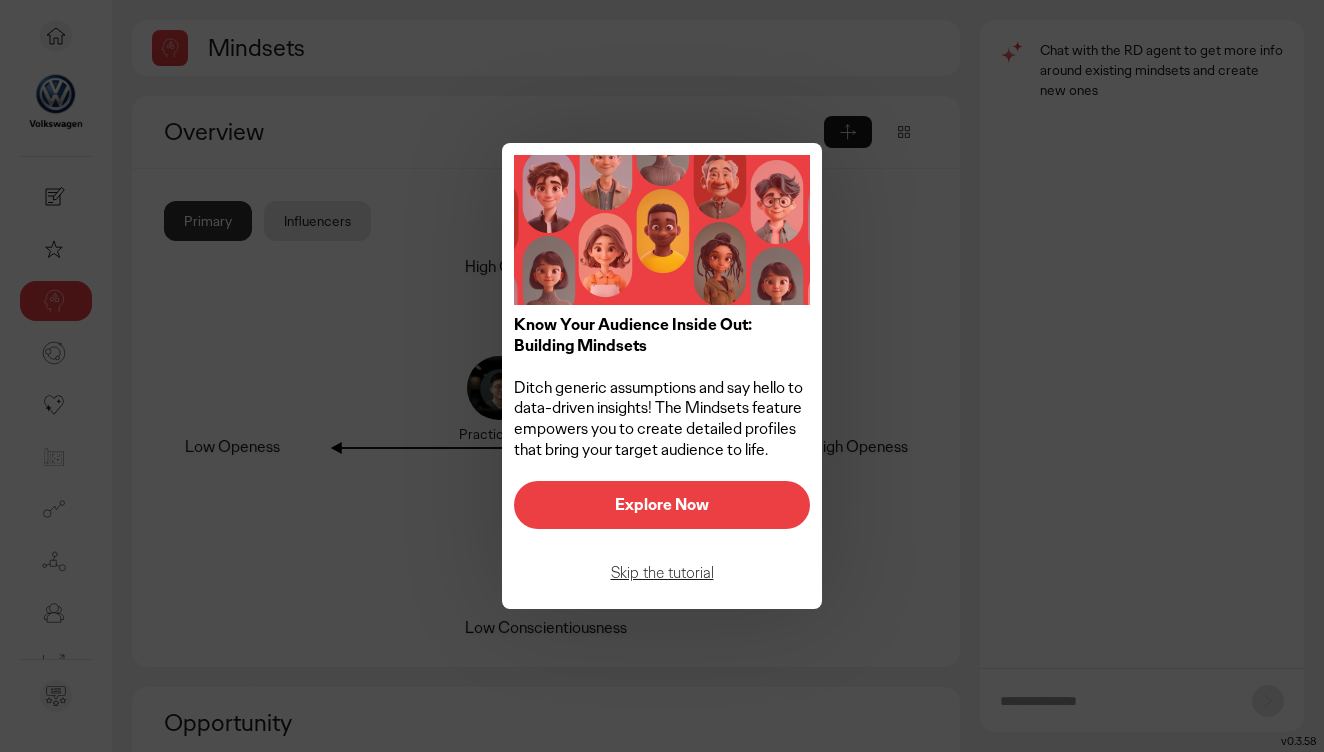 click on "Explore Now" at bounding box center (662, 505) 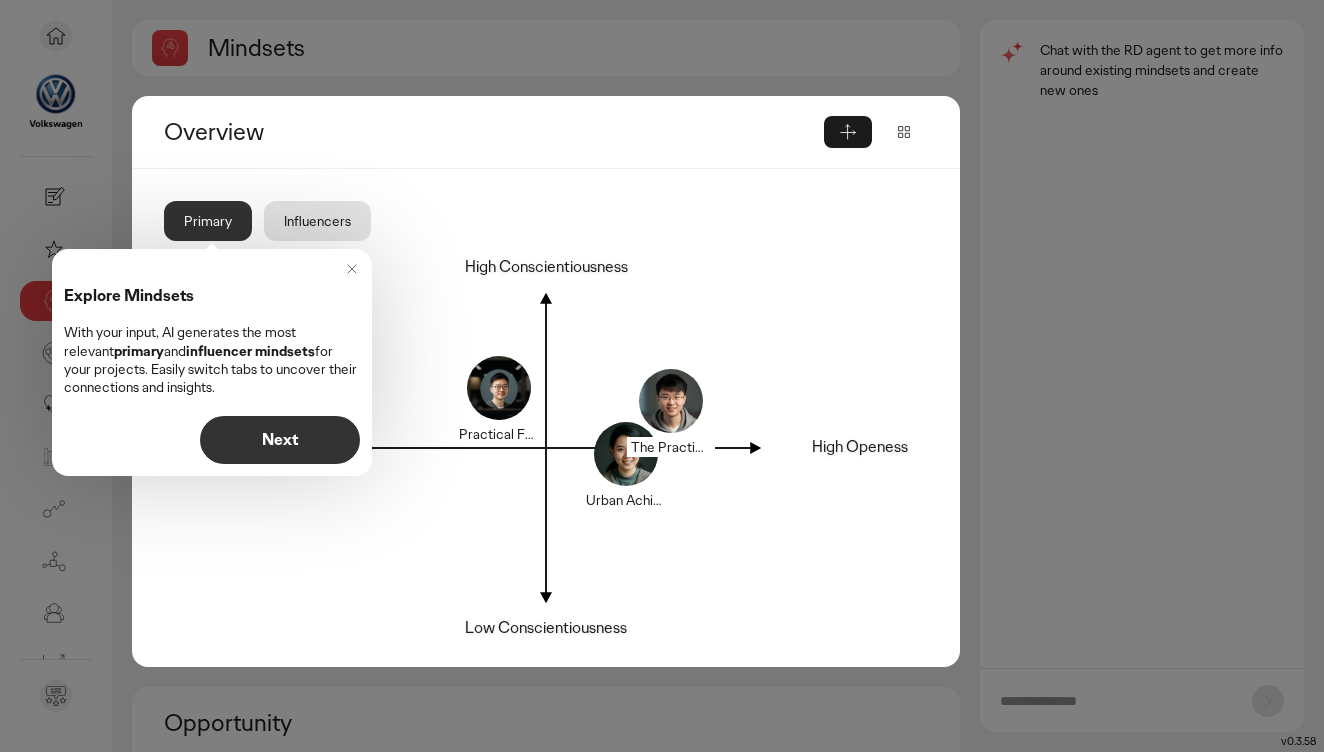 click on "Next" at bounding box center [280, 440] 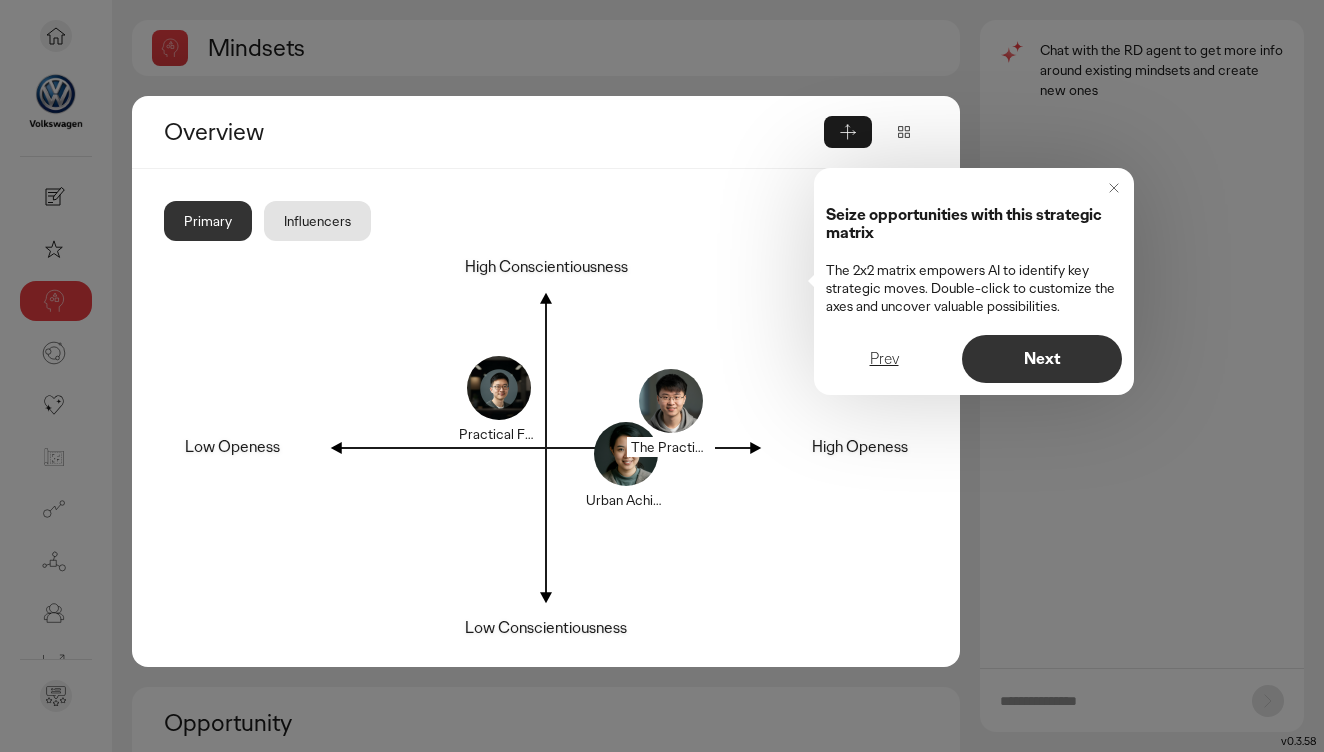 click on "Next" at bounding box center (1042, 359) 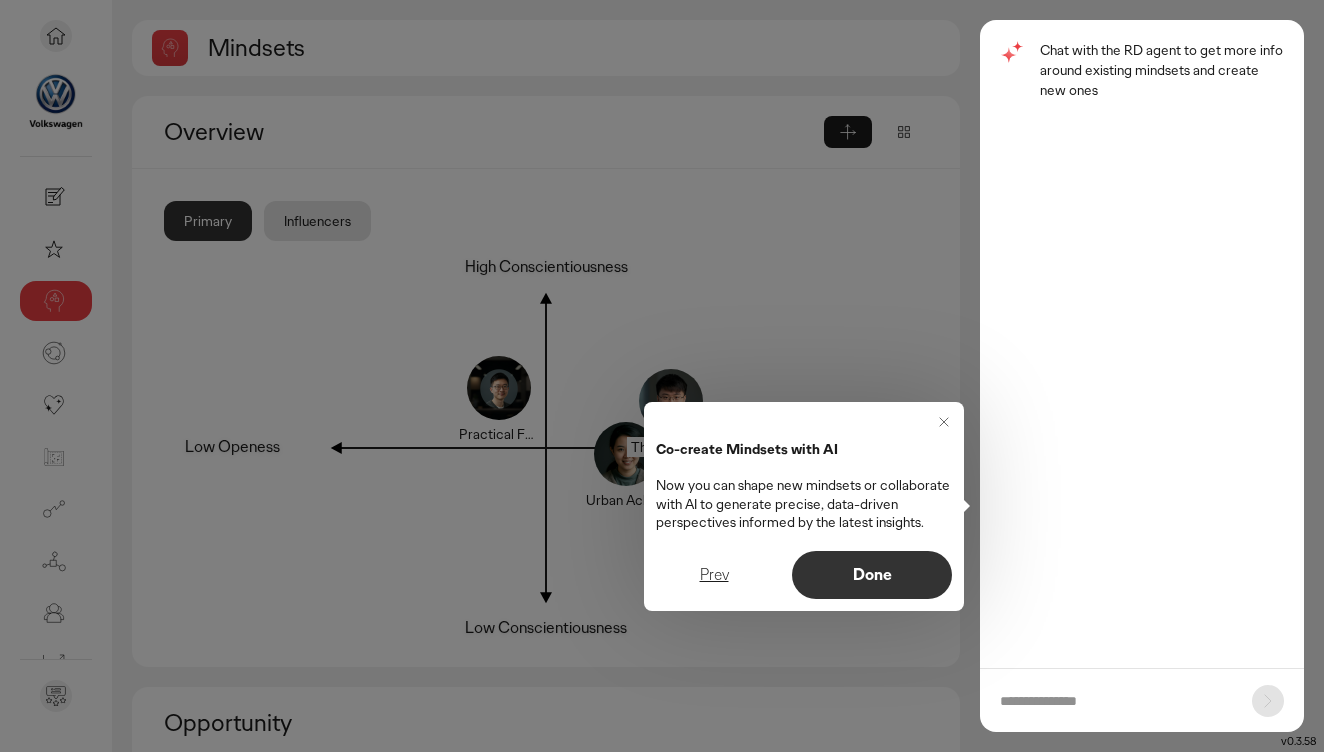 click on "Done" at bounding box center [872, 575] 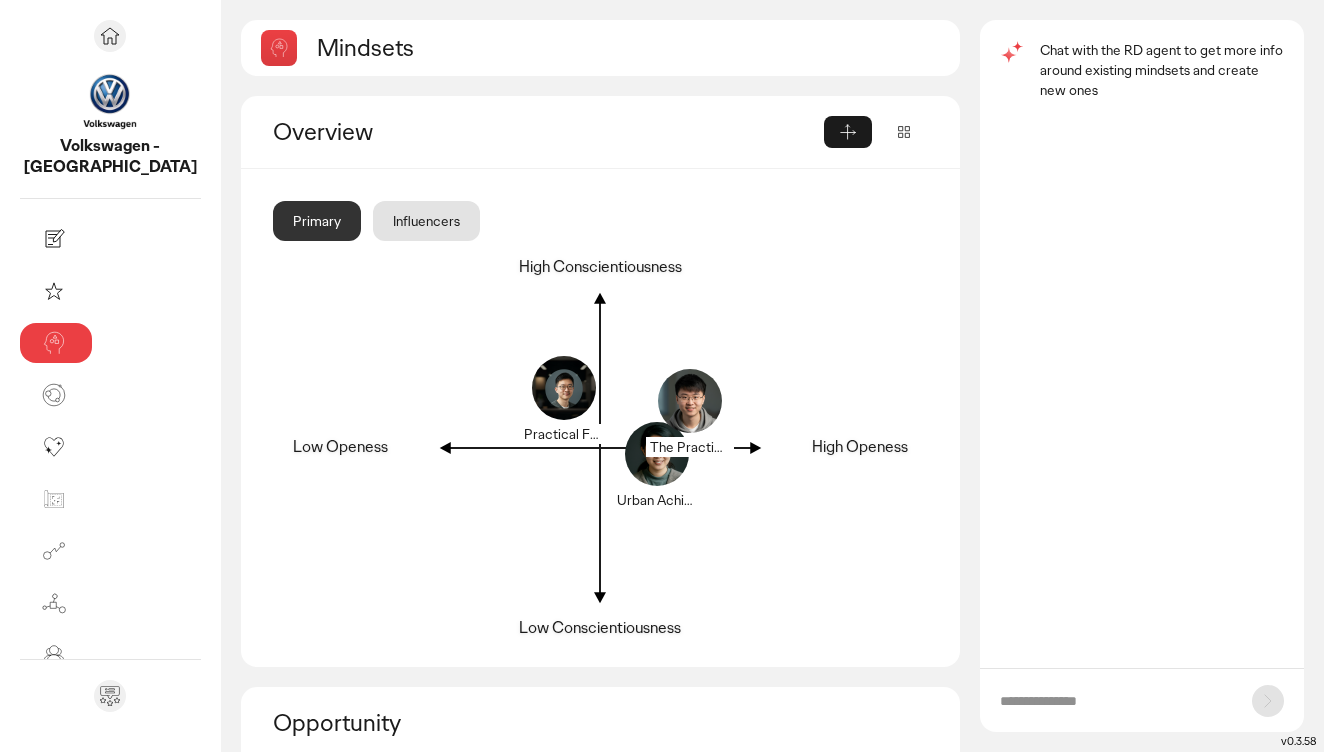 click on "High Conscientiousness" at bounding box center (600, 267) 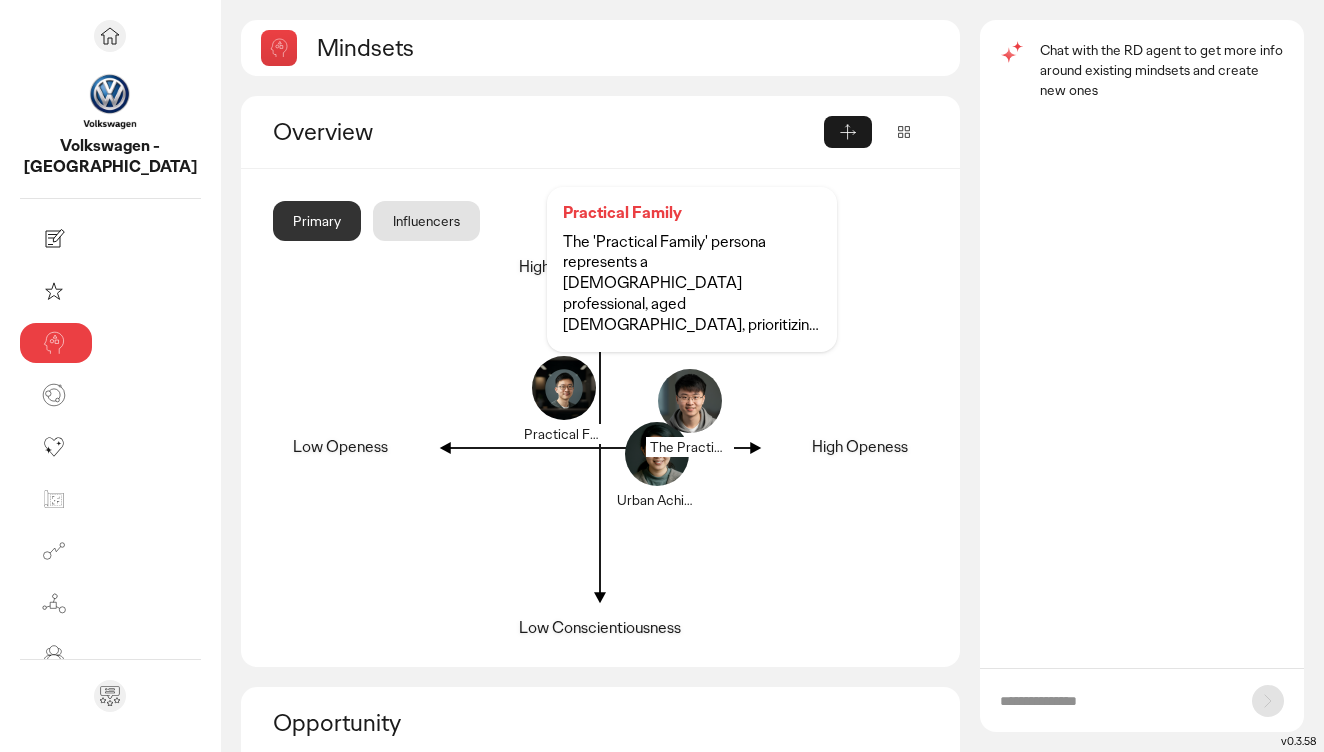 click 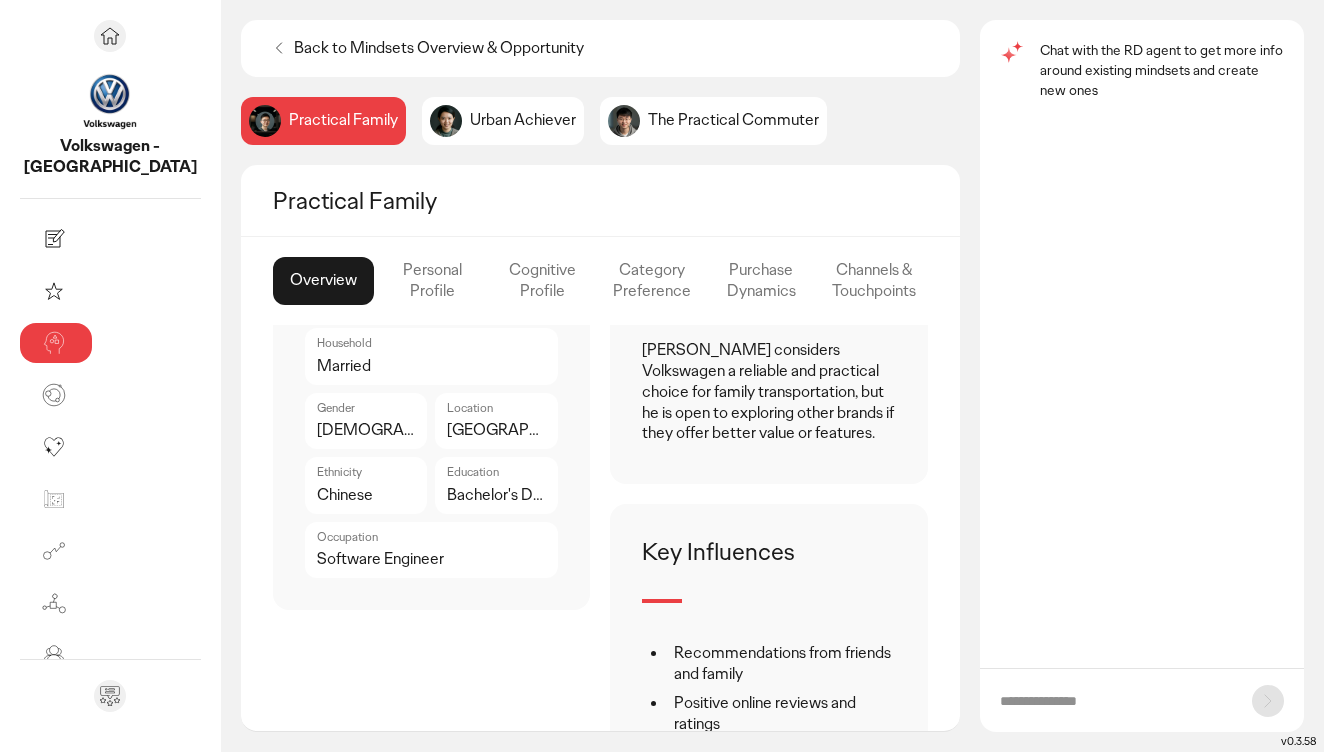 scroll, scrollTop: 888, scrollLeft: 0, axis: vertical 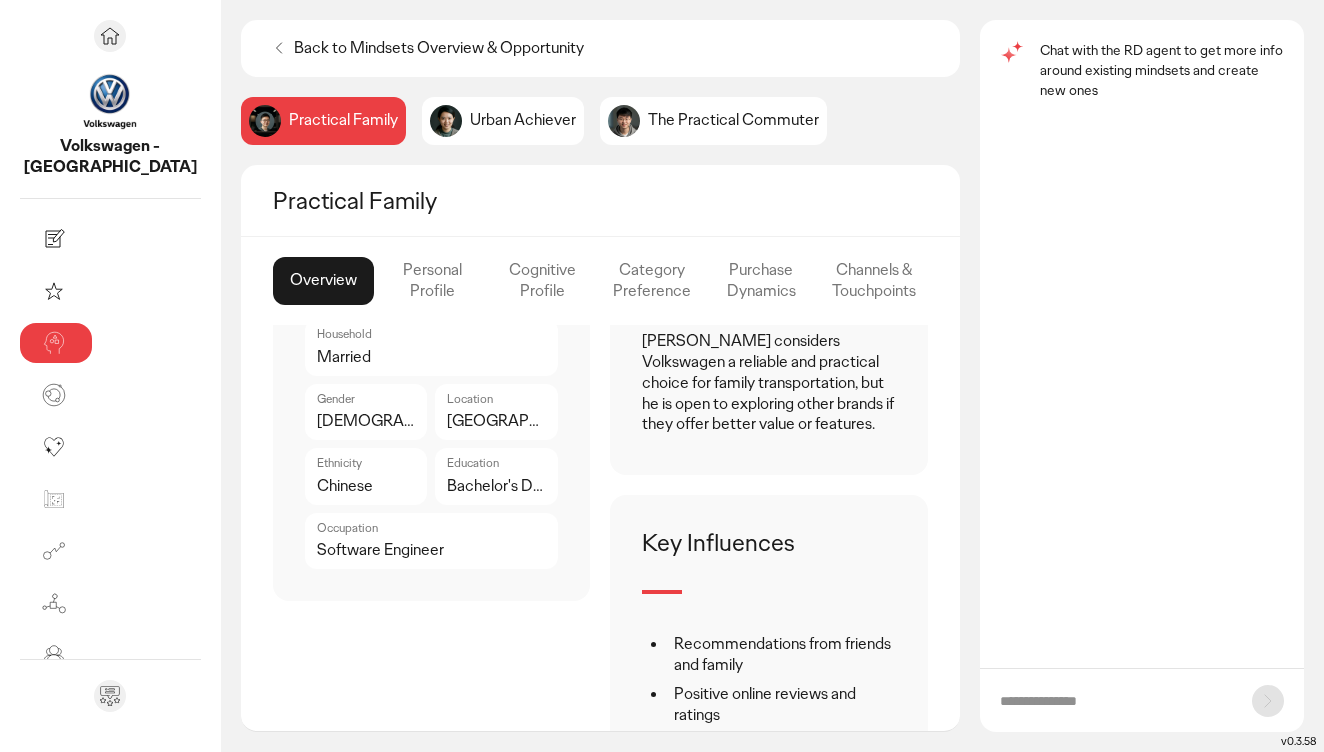 click 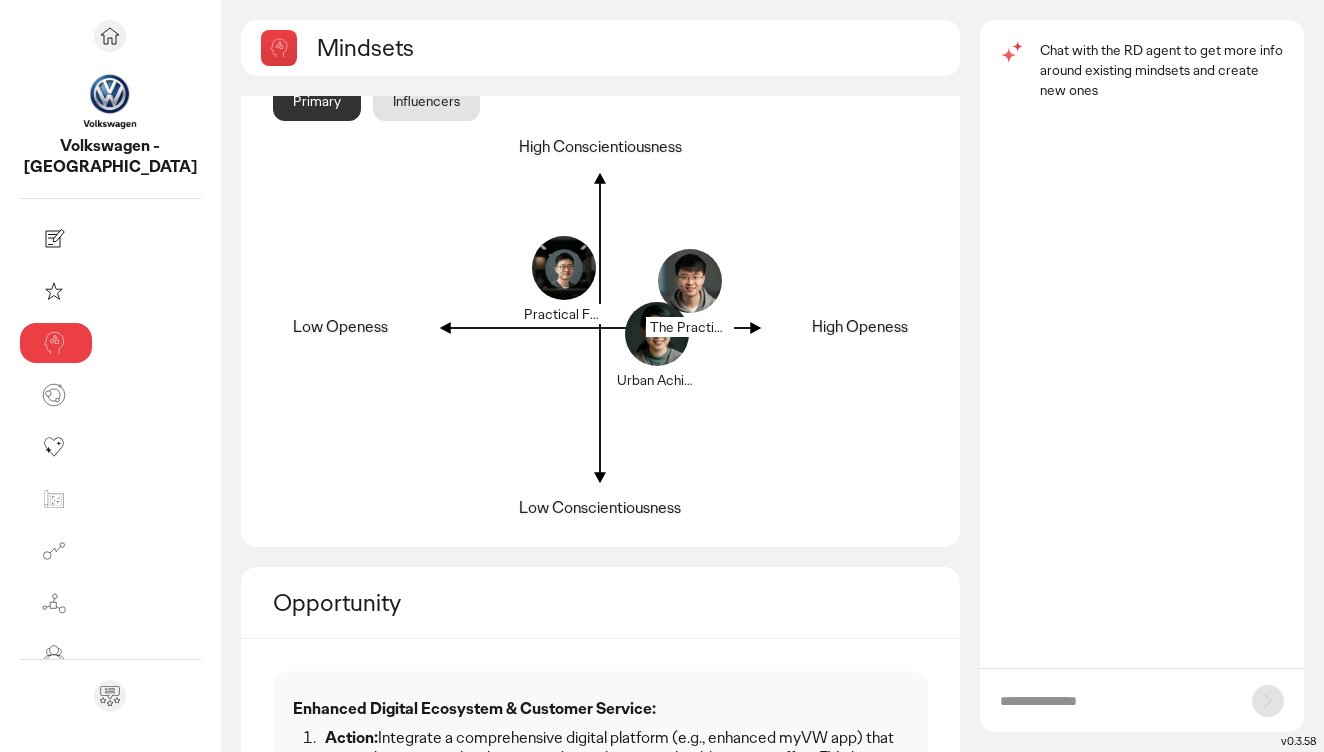 scroll, scrollTop: 0, scrollLeft: 0, axis: both 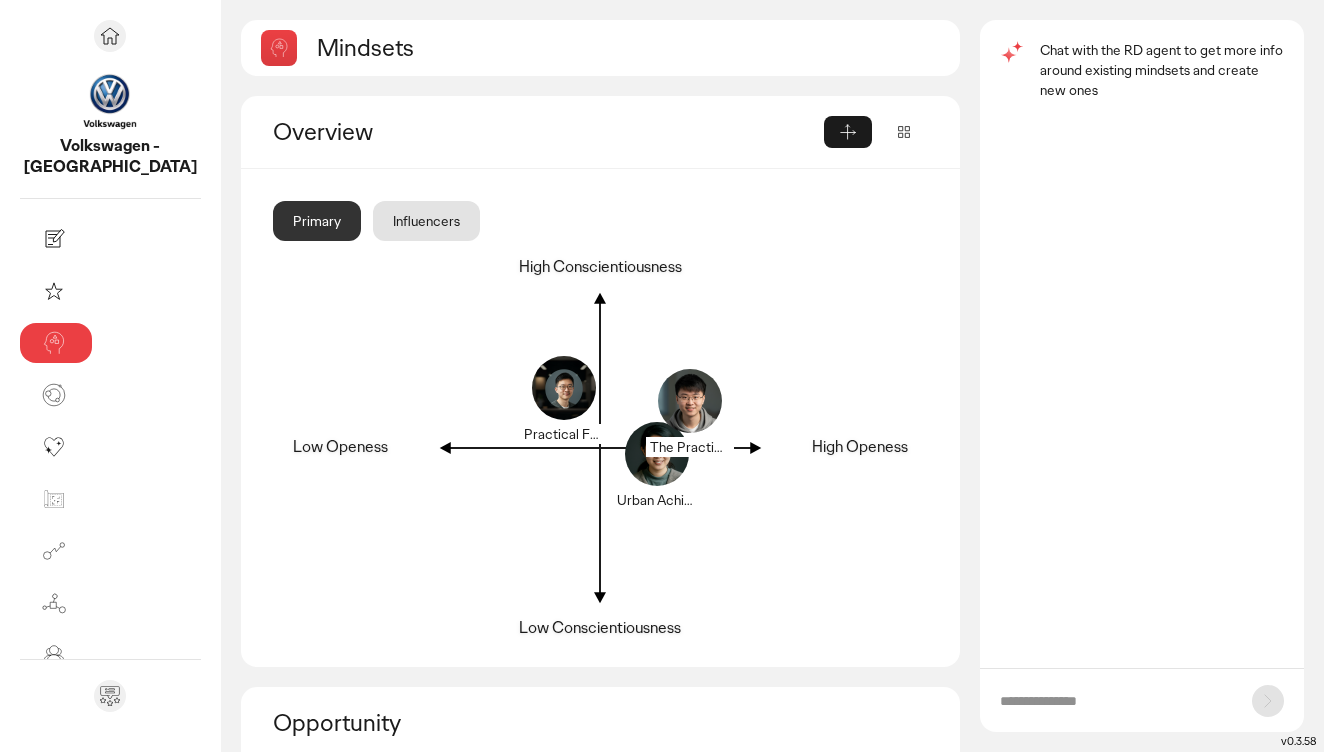 click on "Influencers" 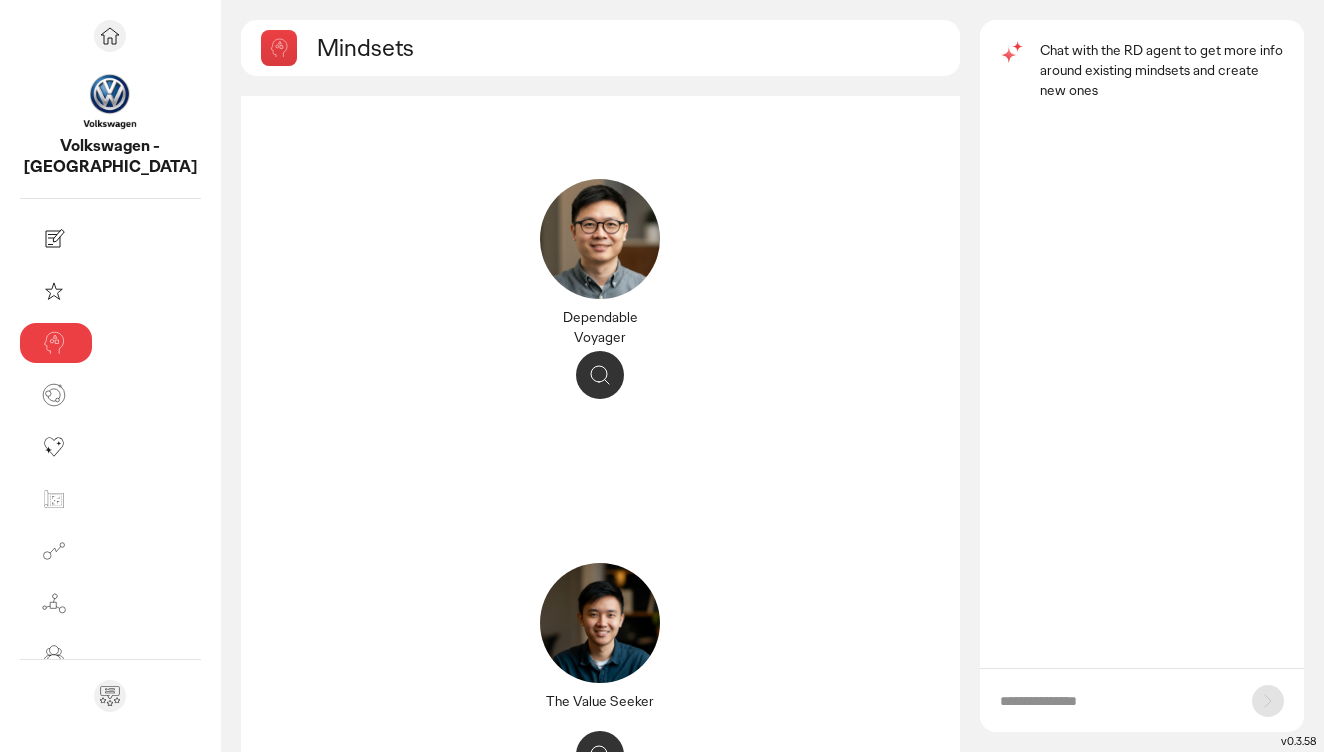 scroll, scrollTop: 202, scrollLeft: 0, axis: vertical 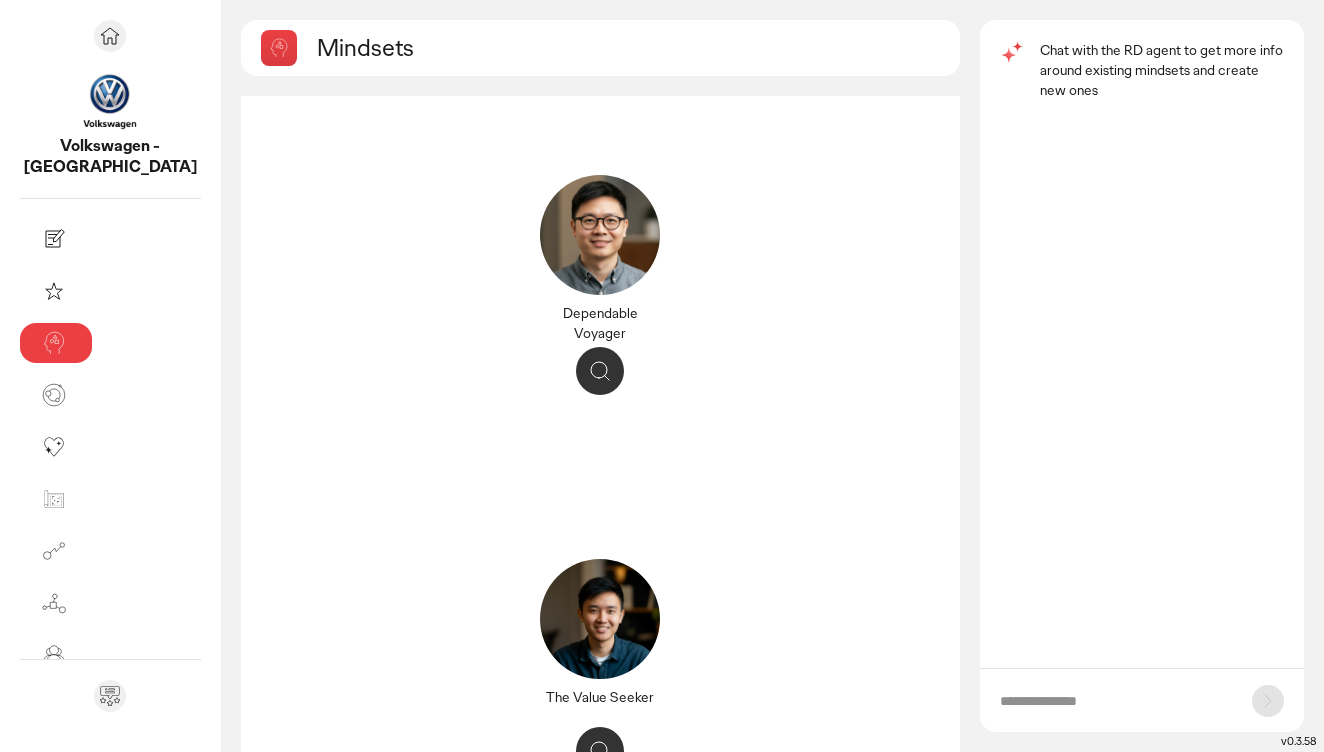 click 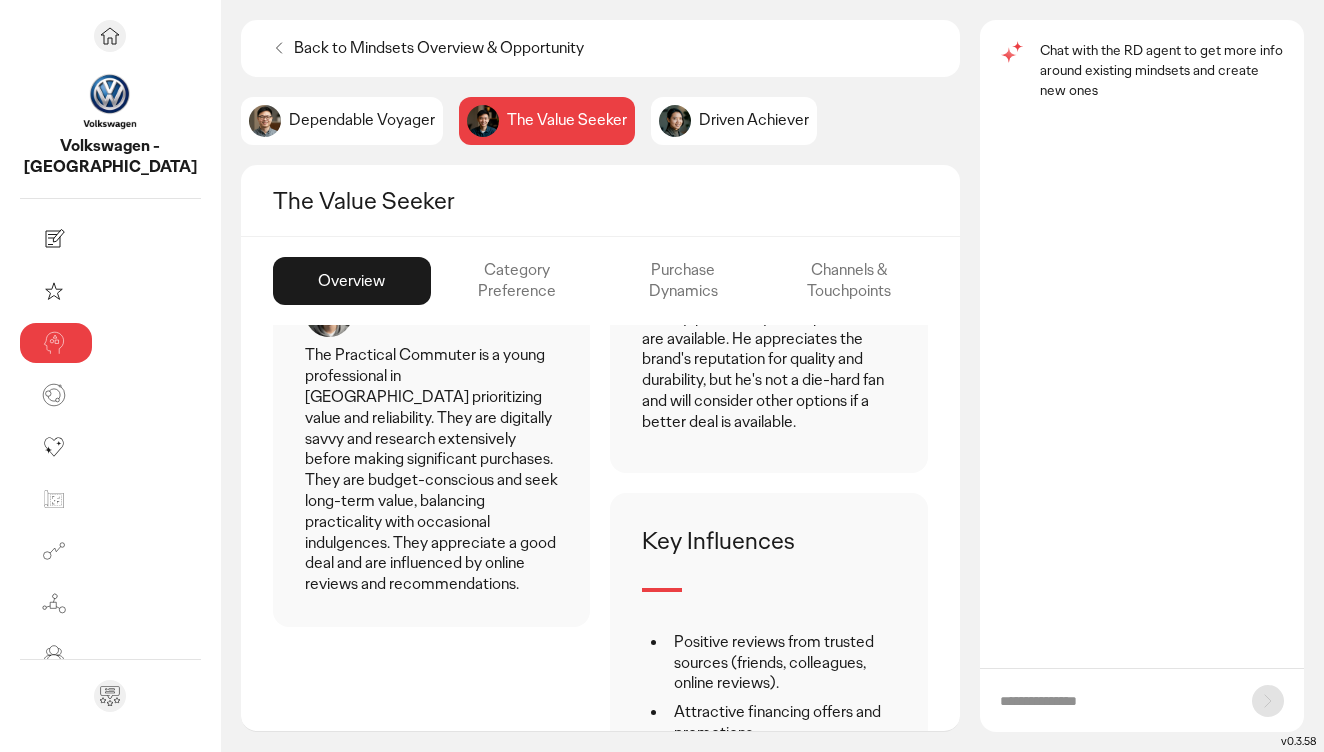 scroll, scrollTop: 542, scrollLeft: 0, axis: vertical 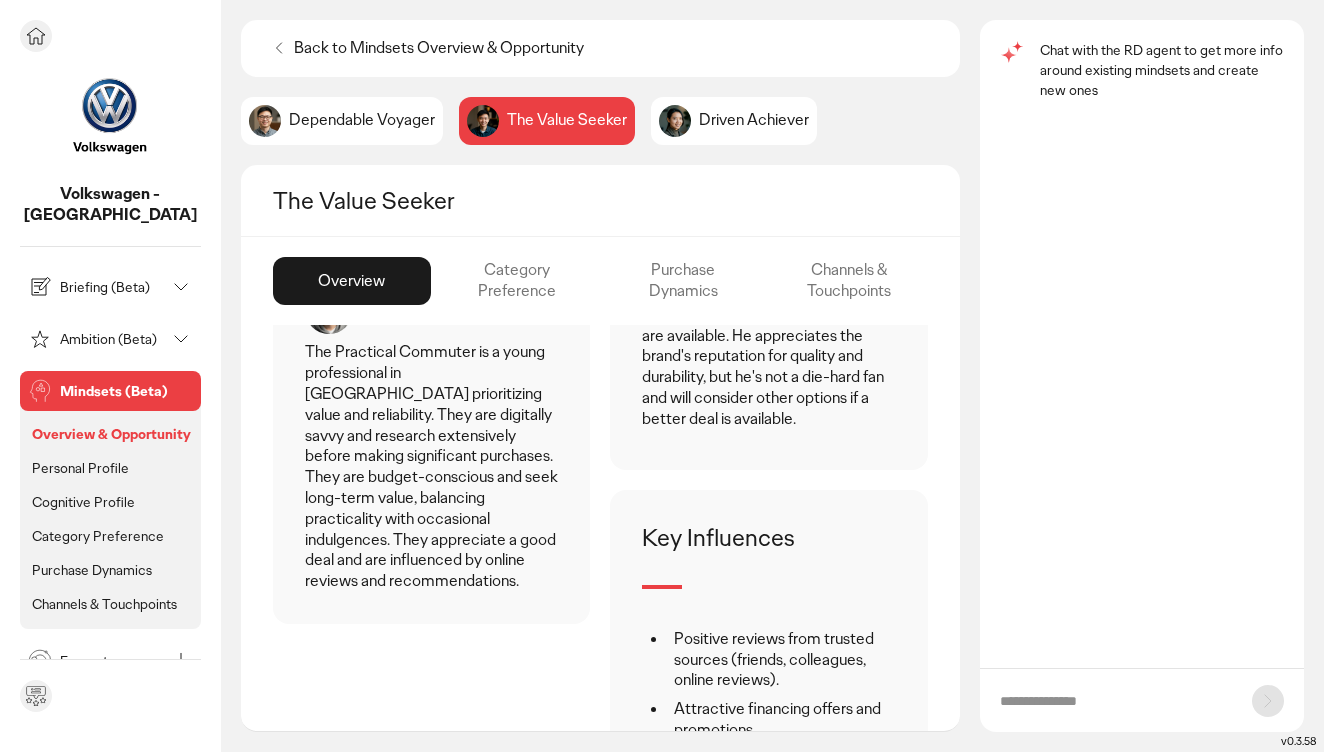 click on "Personal Profile" at bounding box center (80, 468) 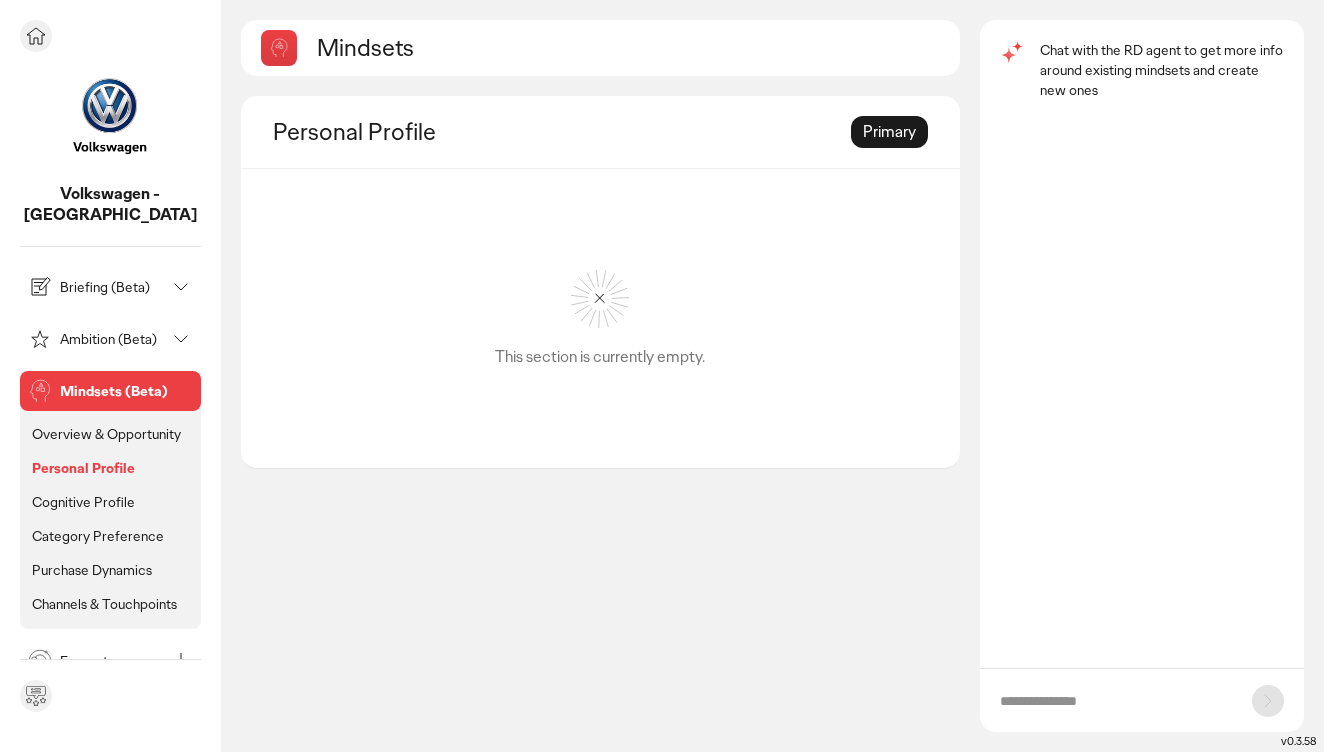 click on "Cognitive Profile" at bounding box center [83, 502] 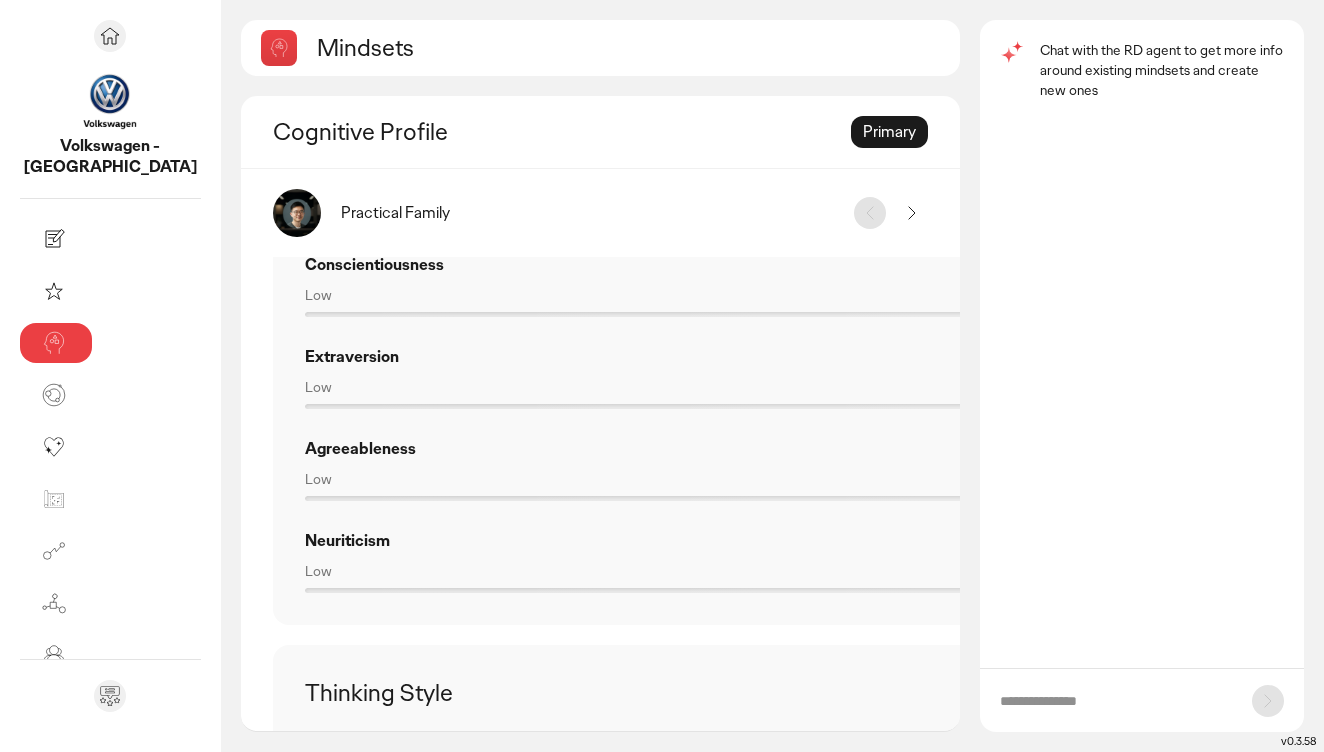 scroll, scrollTop: 0, scrollLeft: 0, axis: both 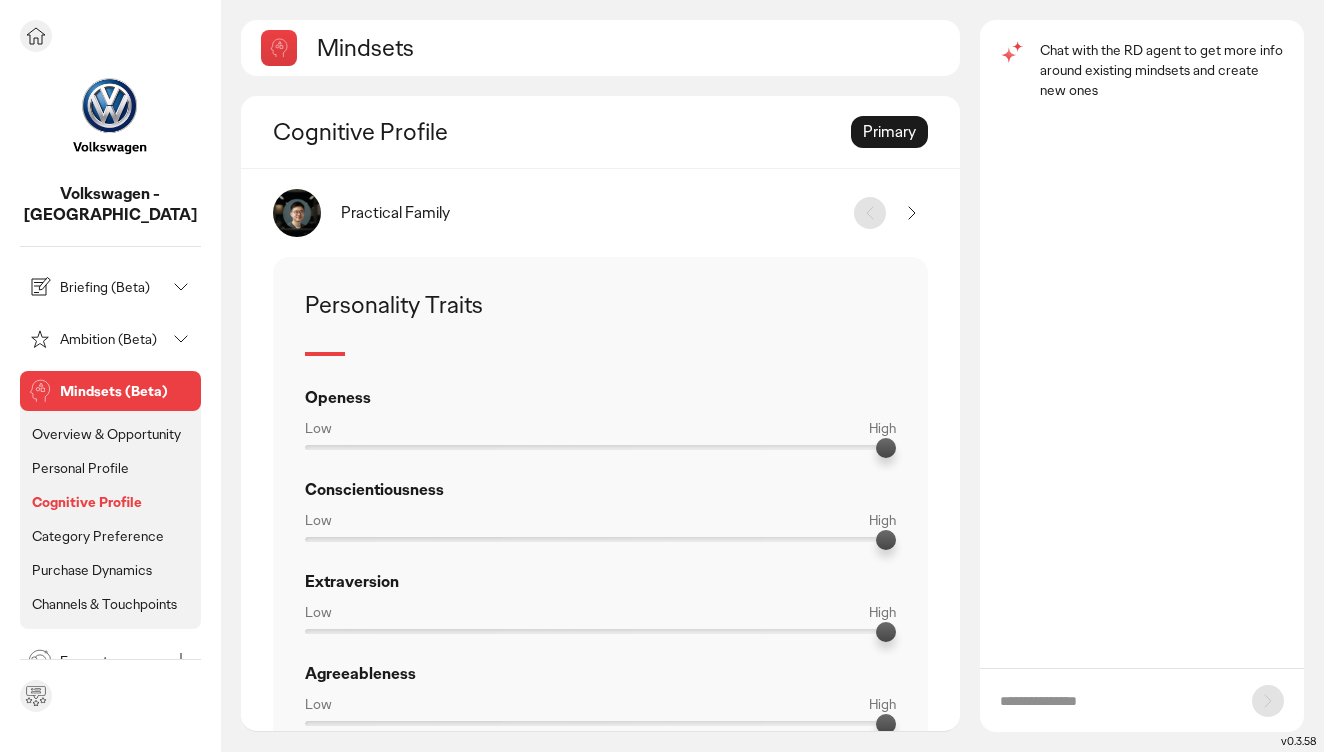 click on "Overview & Opportunity" at bounding box center [106, 434] 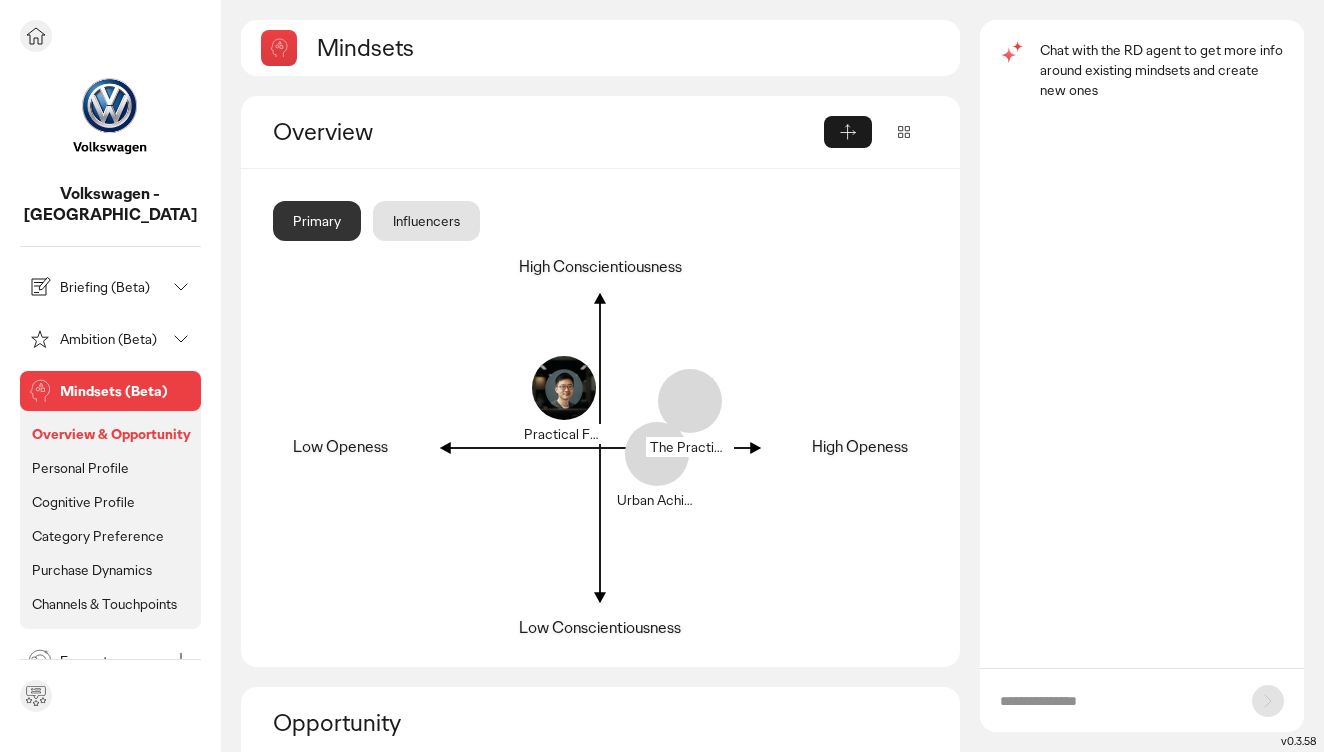 click on "Category Preference" at bounding box center [98, 536] 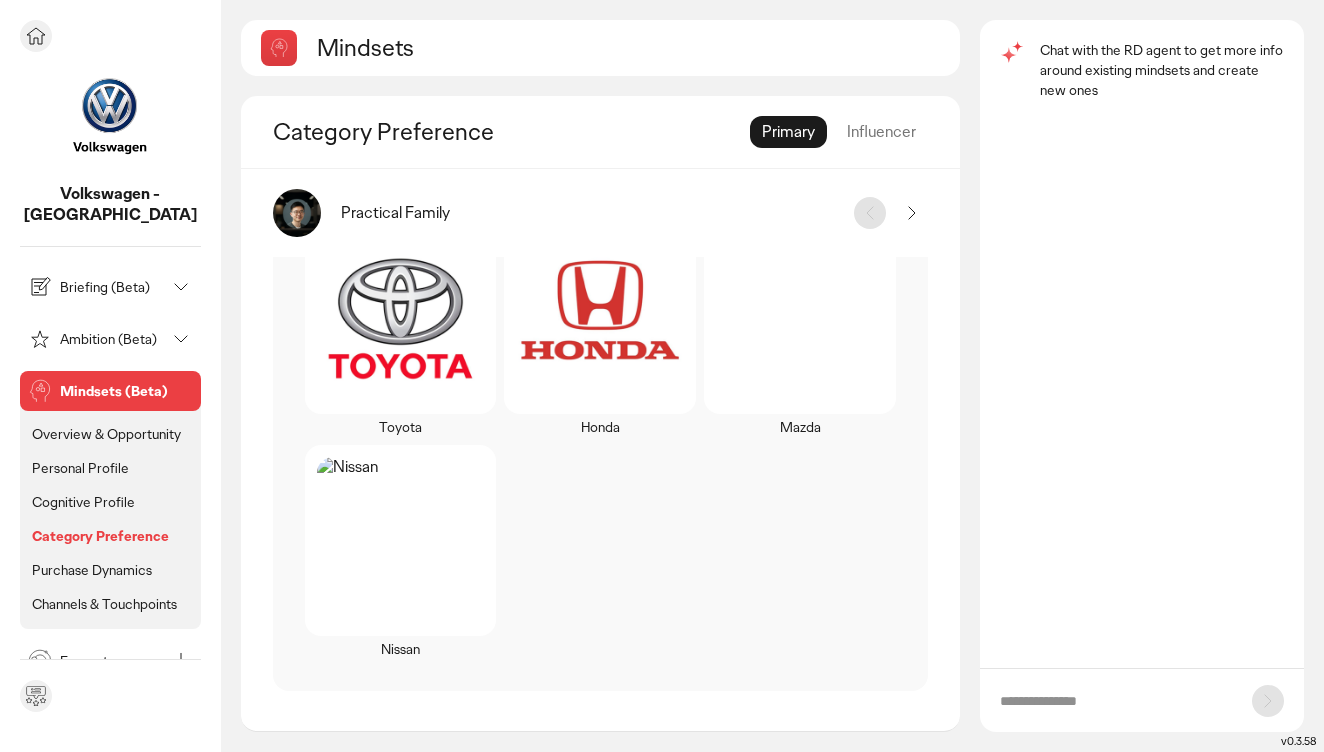 scroll, scrollTop: 1708, scrollLeft: 0, axis: vertical 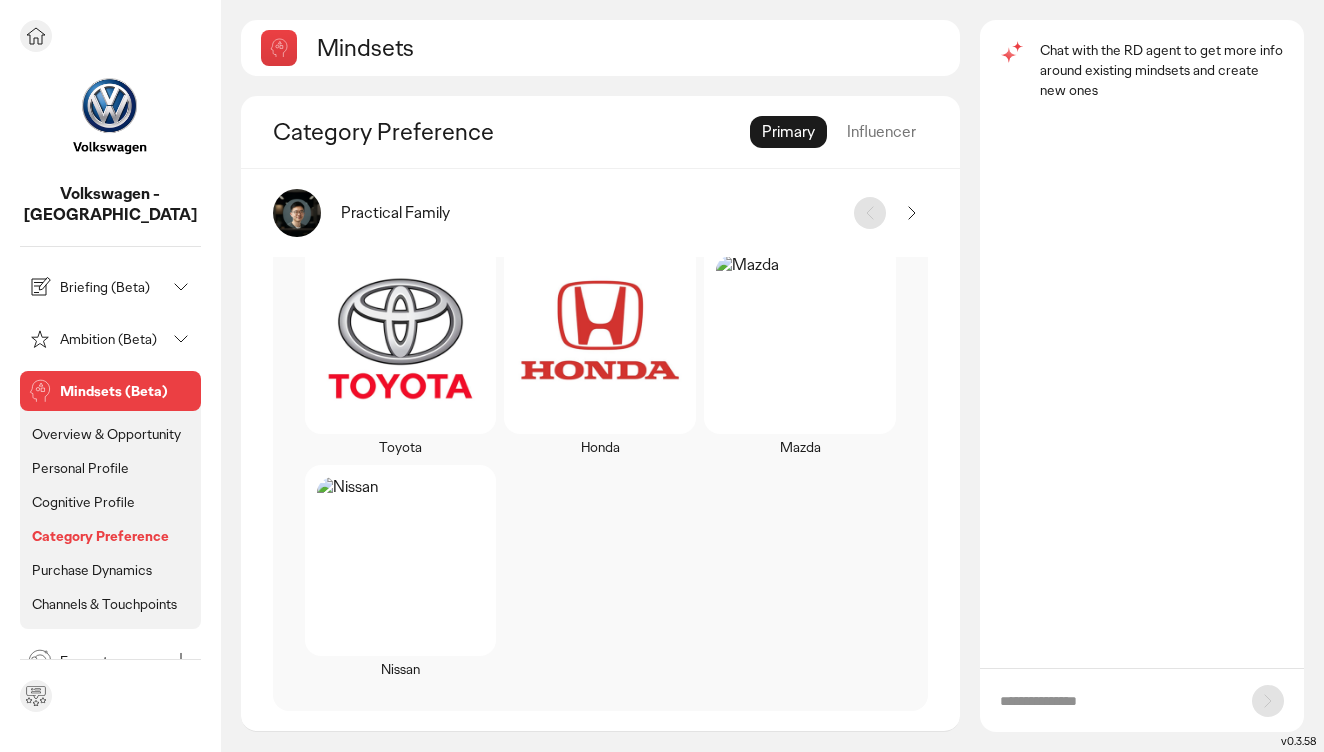 click on "Purchase Dynamics" at bounding box center (92, 570) 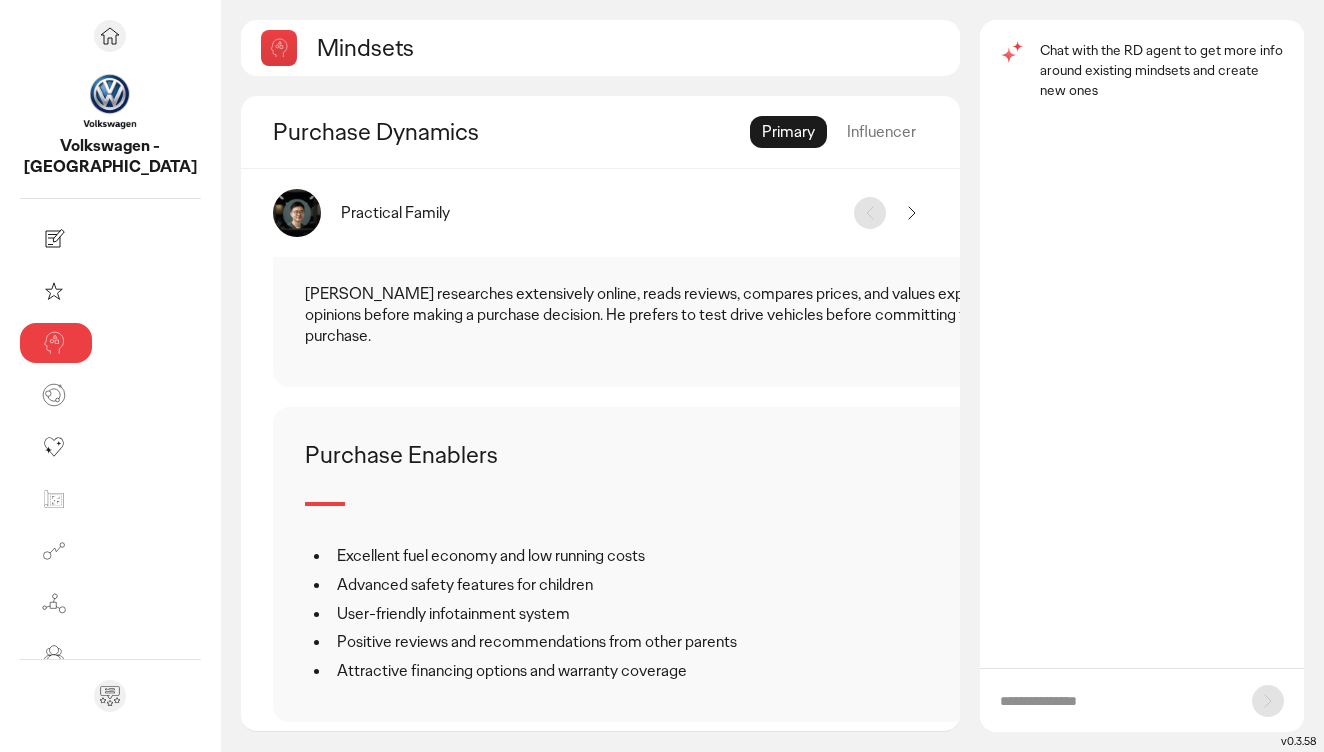 scroll, scrollTop: 0, scrollLeft: 0, axis: both 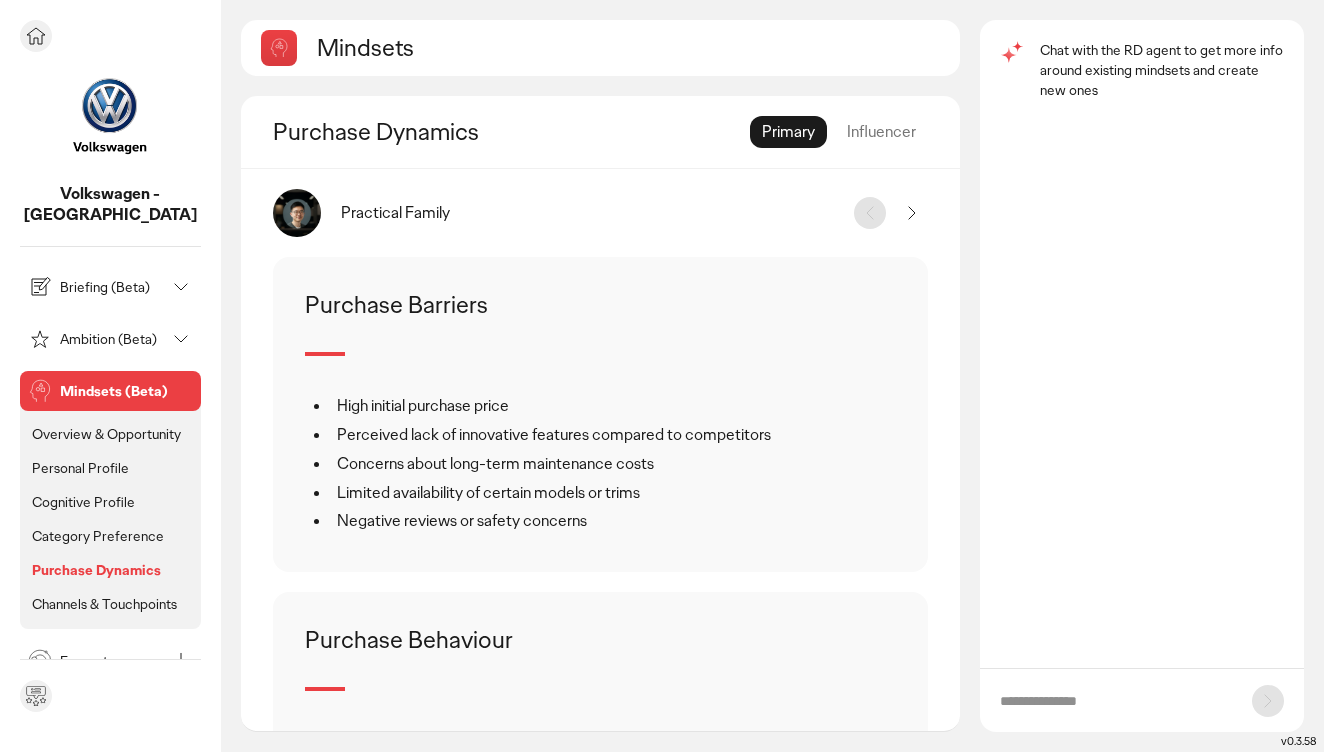 click on "Briefing (Beta)" at bounding box center (94, 287) 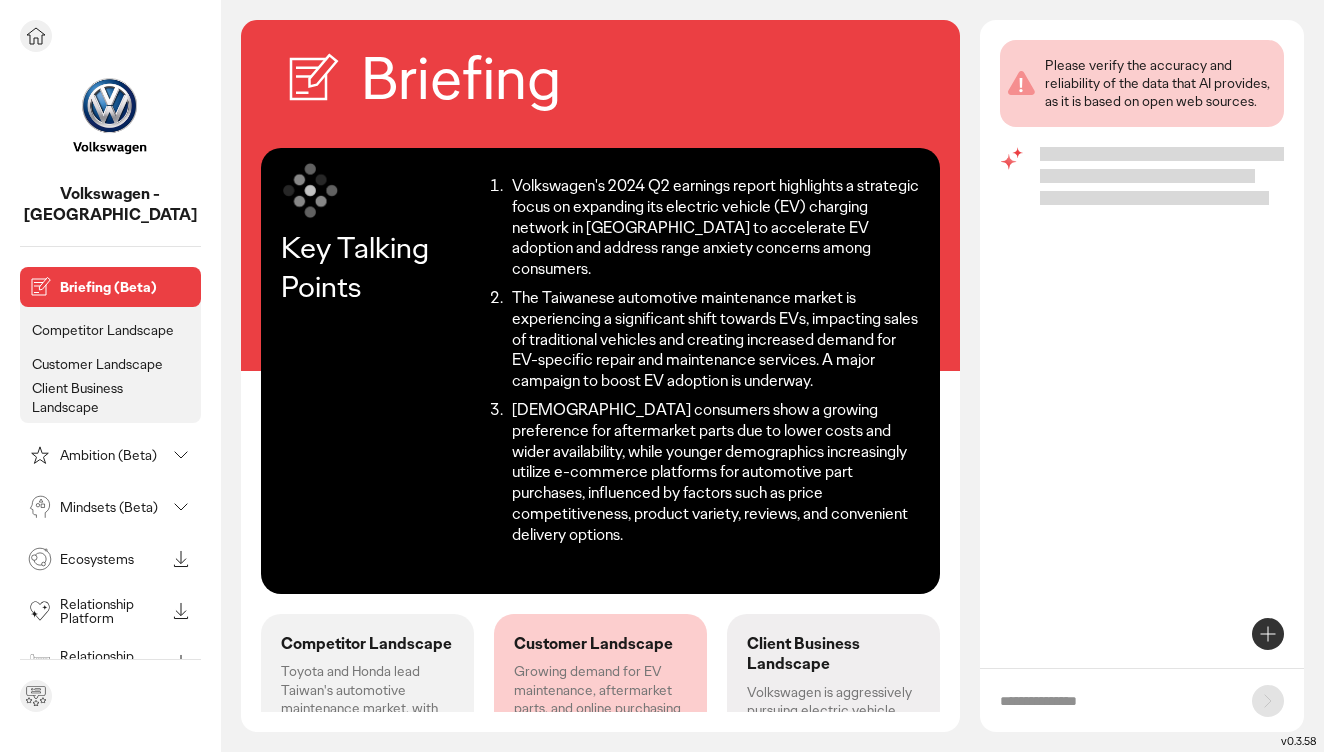 click on "Competitor Landscape" at bounding box center [103, 330] 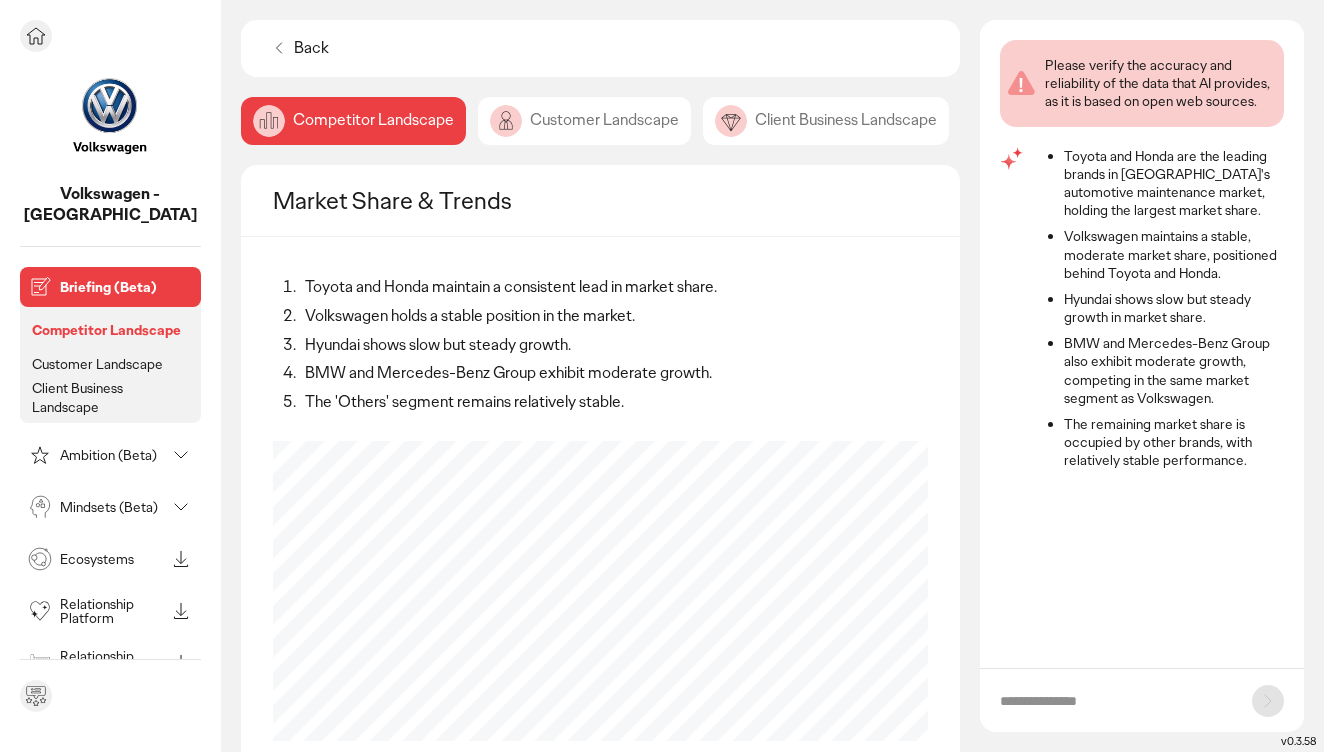 click 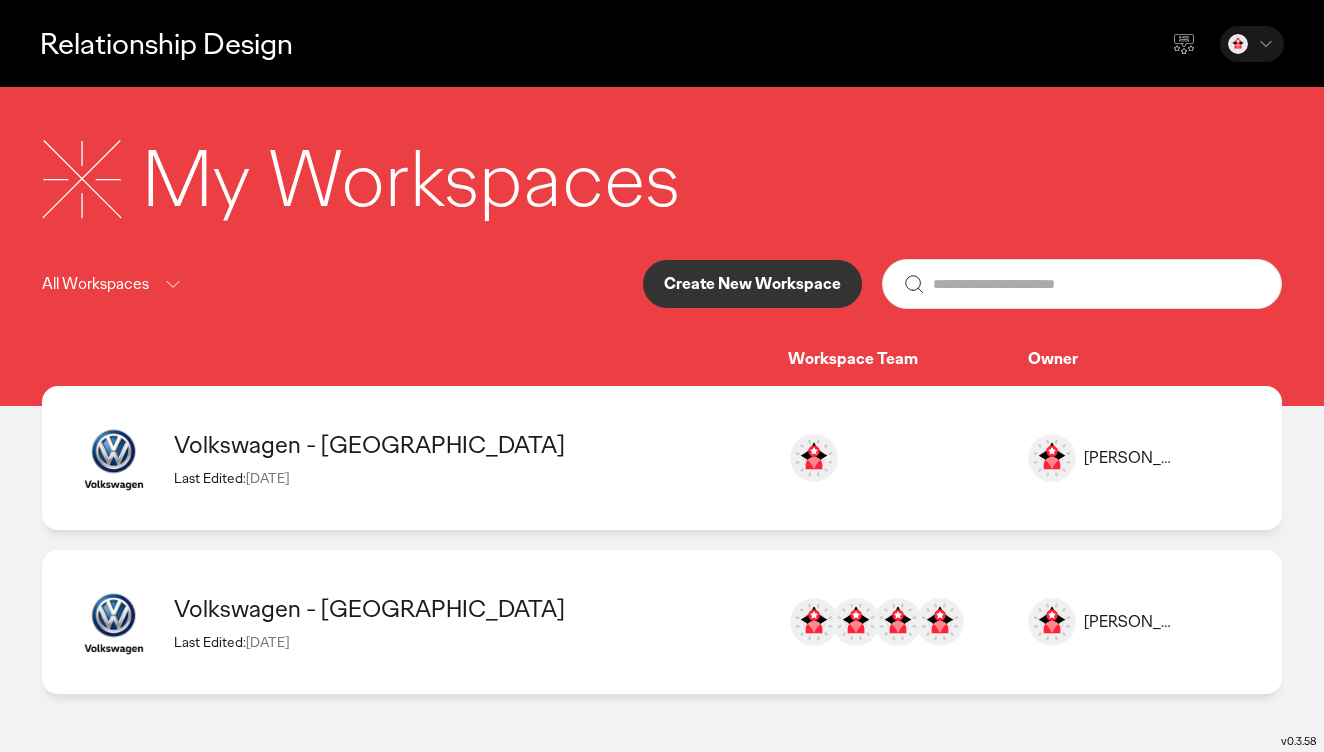 click on "Create New Workspace" at bounding box center [752, 284] 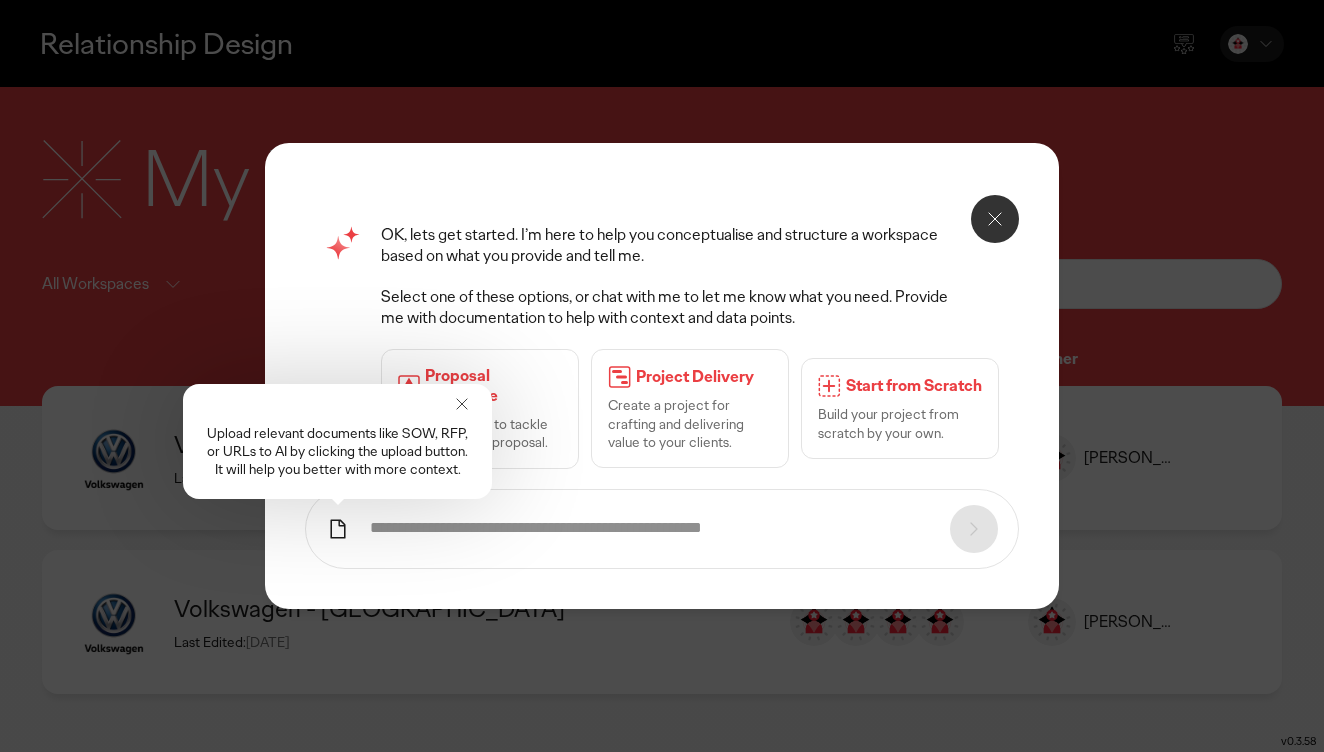 click 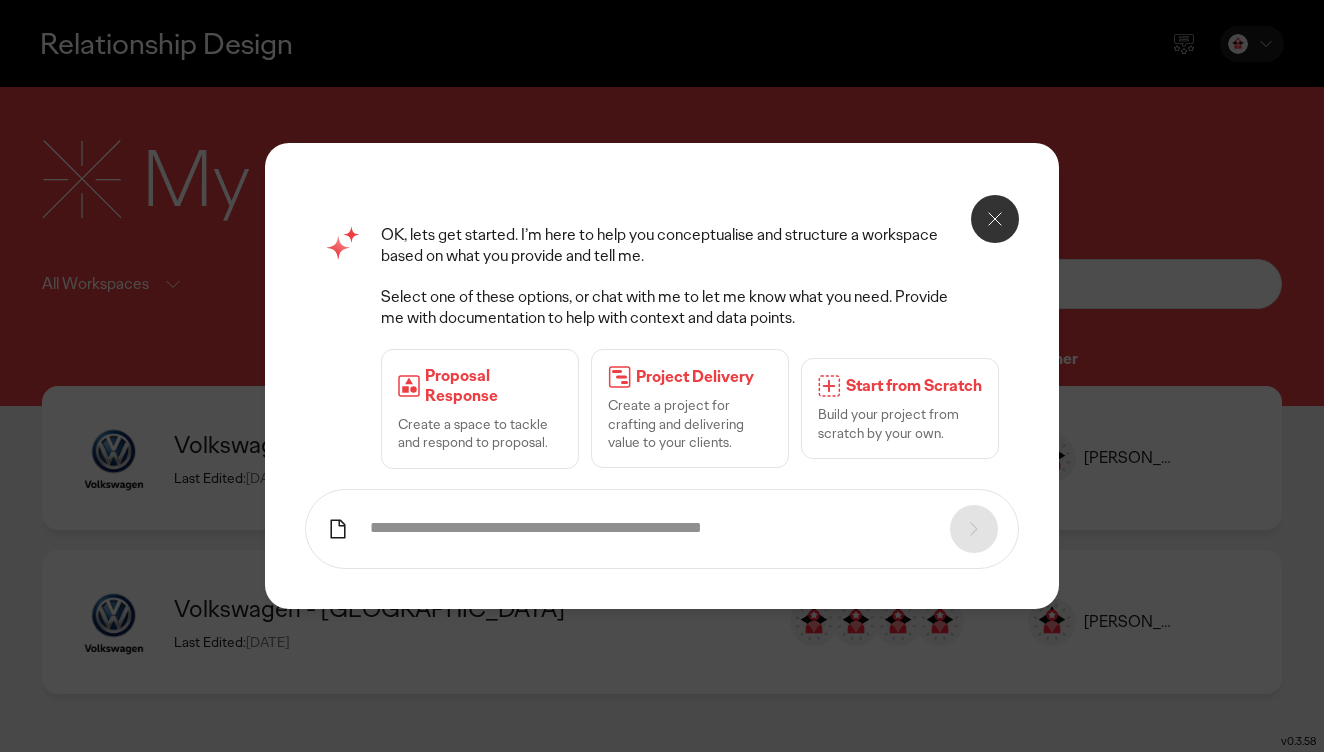 drag, startPoint x: 452, startPoint y: 248, endPoint x: 708, endPoint y: 256, distance: 256.12497 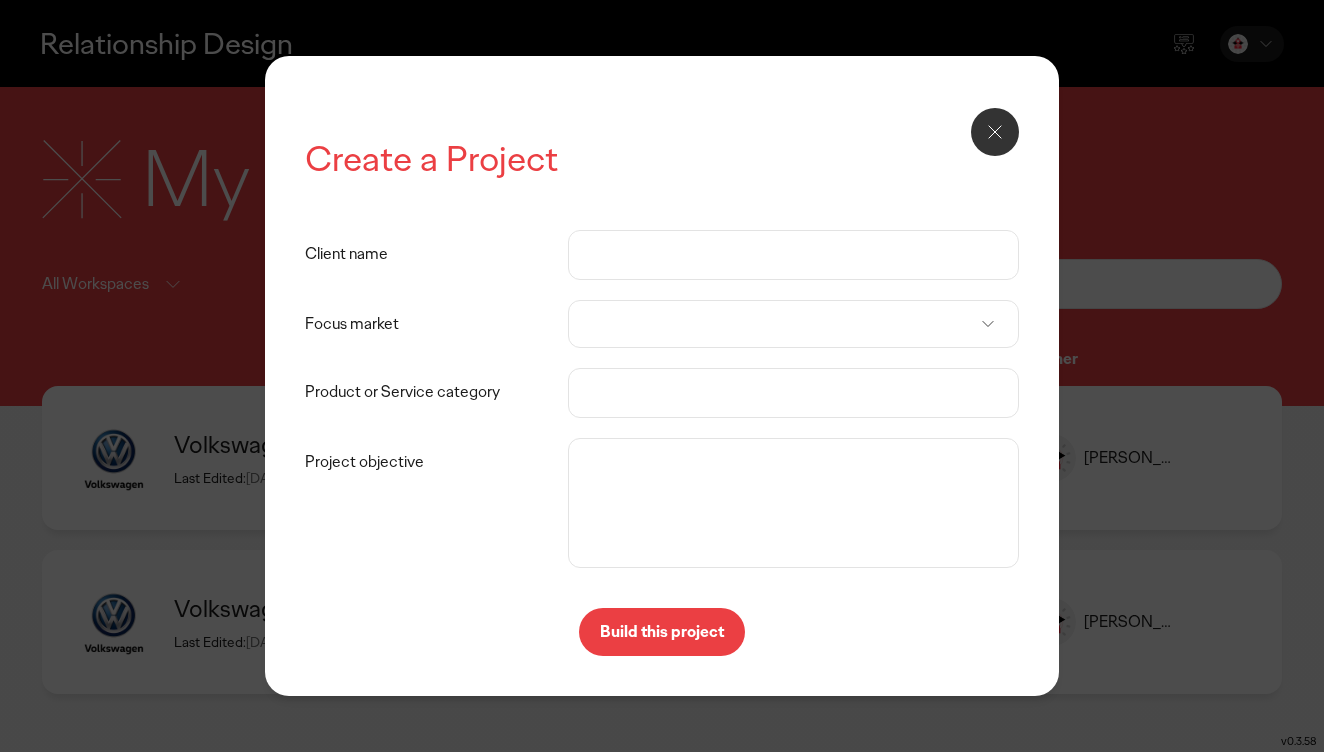 click on "Client name" at bounding box center (793, 255) 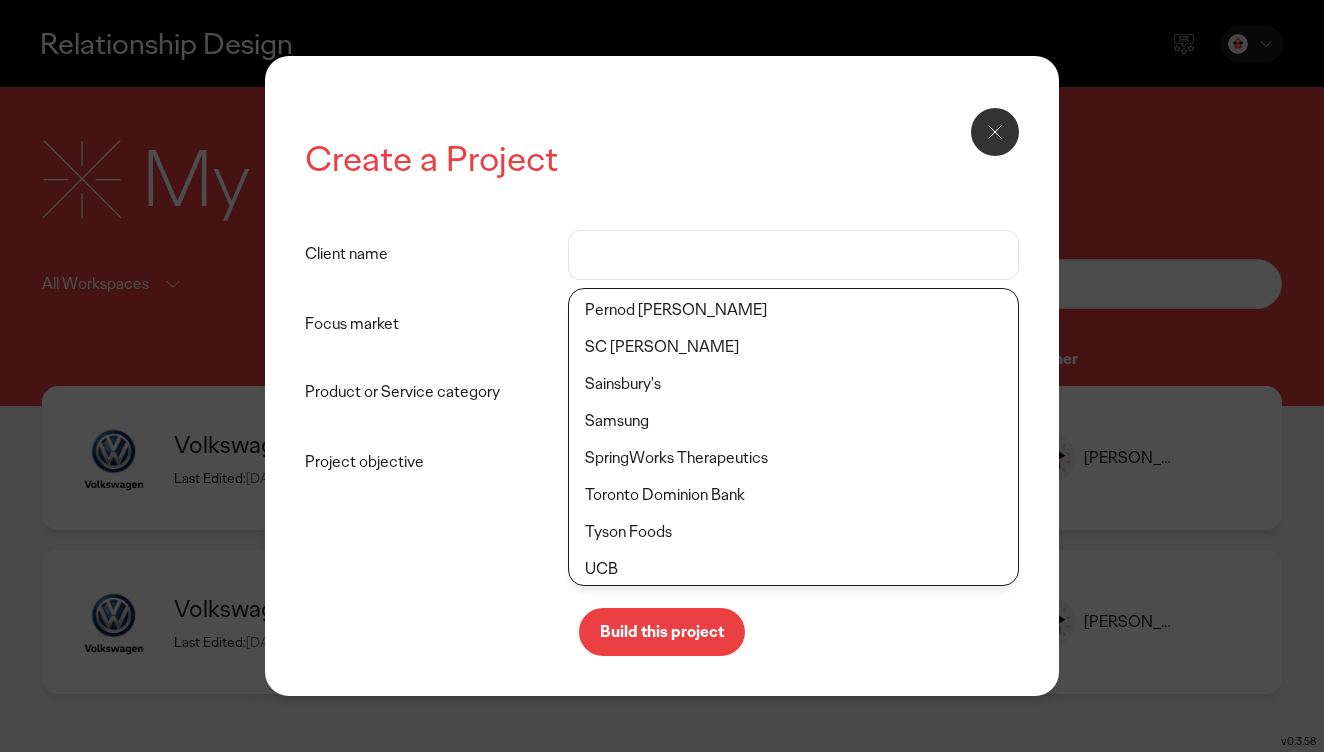 scroll, scrollTop: 1174, scrollLeft: 0, axis: vertical 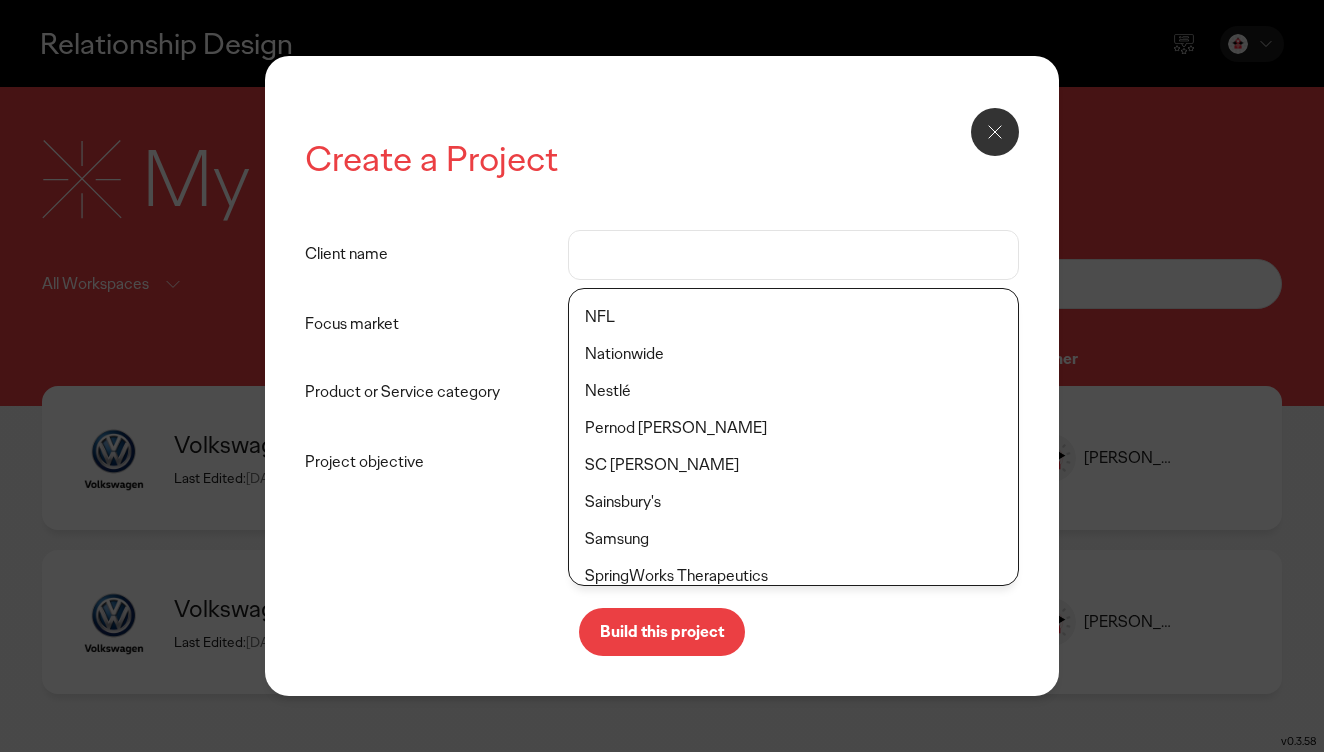 click on "Nestlé" 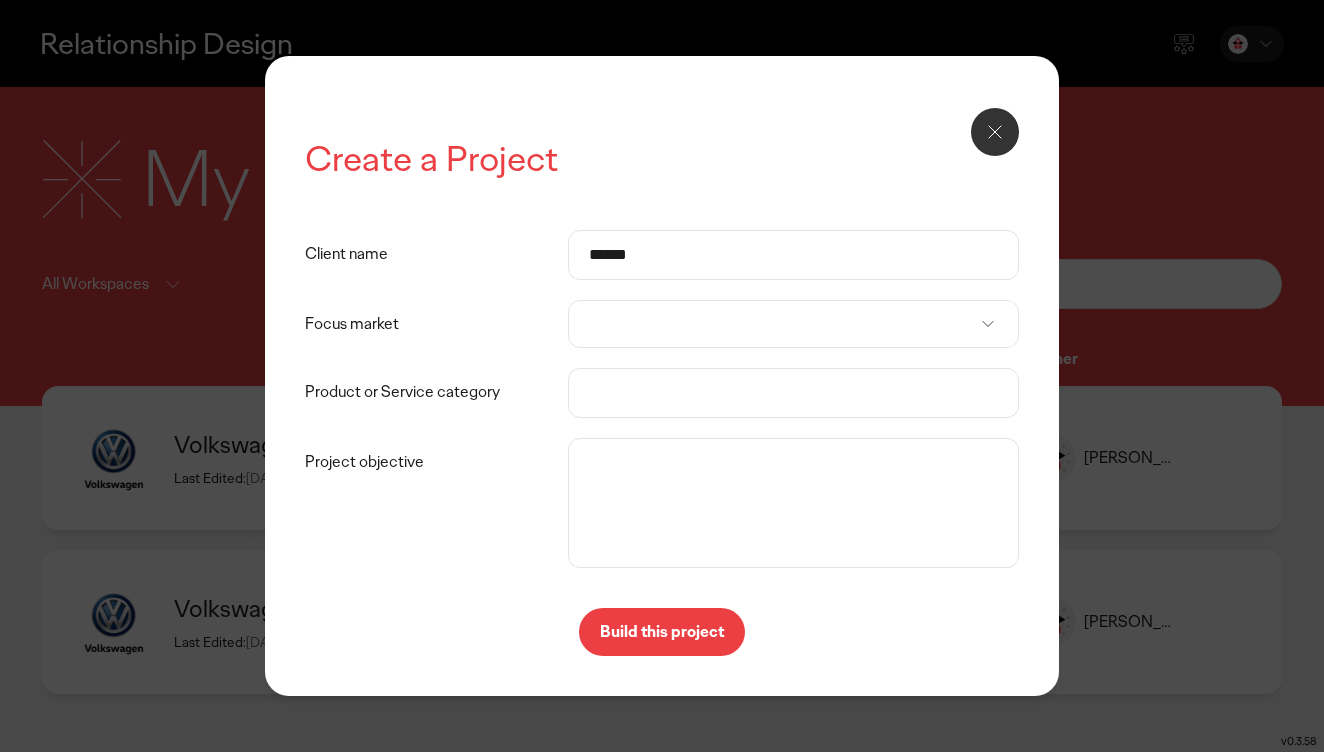 click on "Create a Project  Client name ****** Focus market Product or Service category Project objective  Build this project" 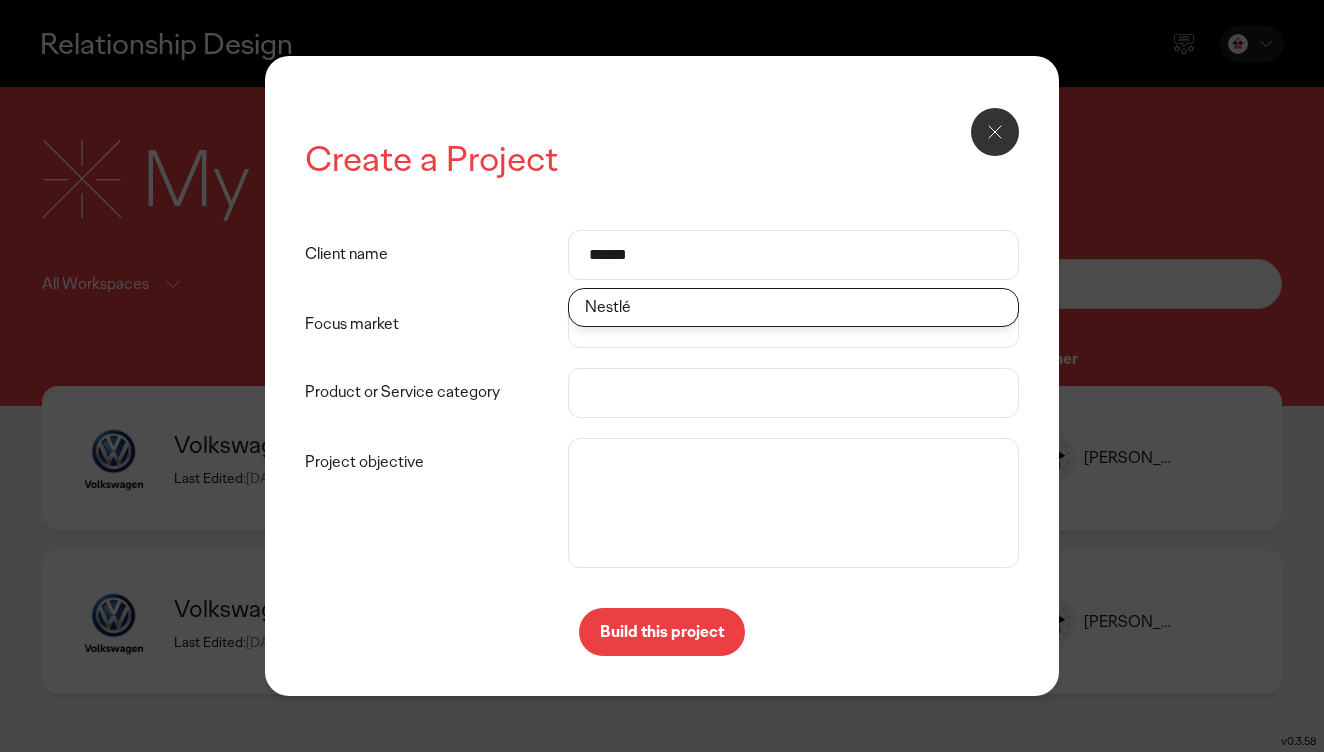 click on "Focus market" at bounding box center (436, 324) 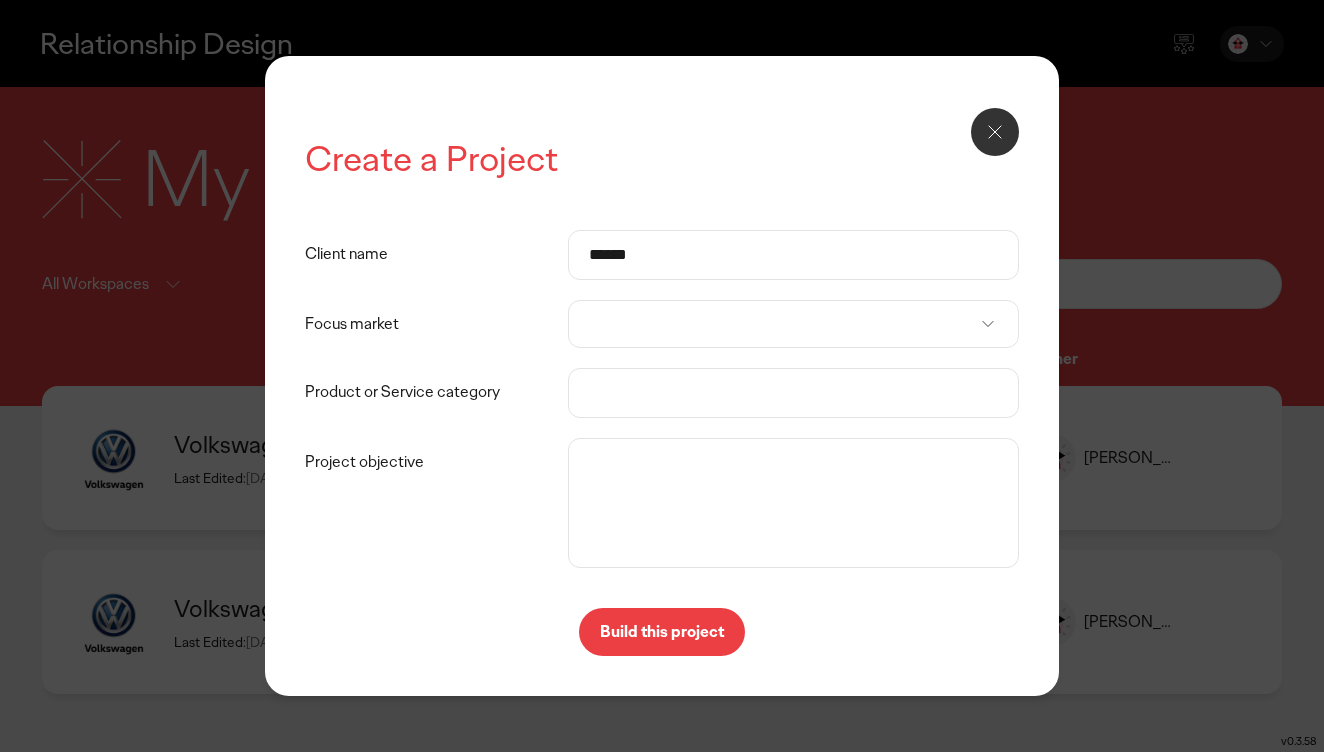 click at bounding box center (793, 324) 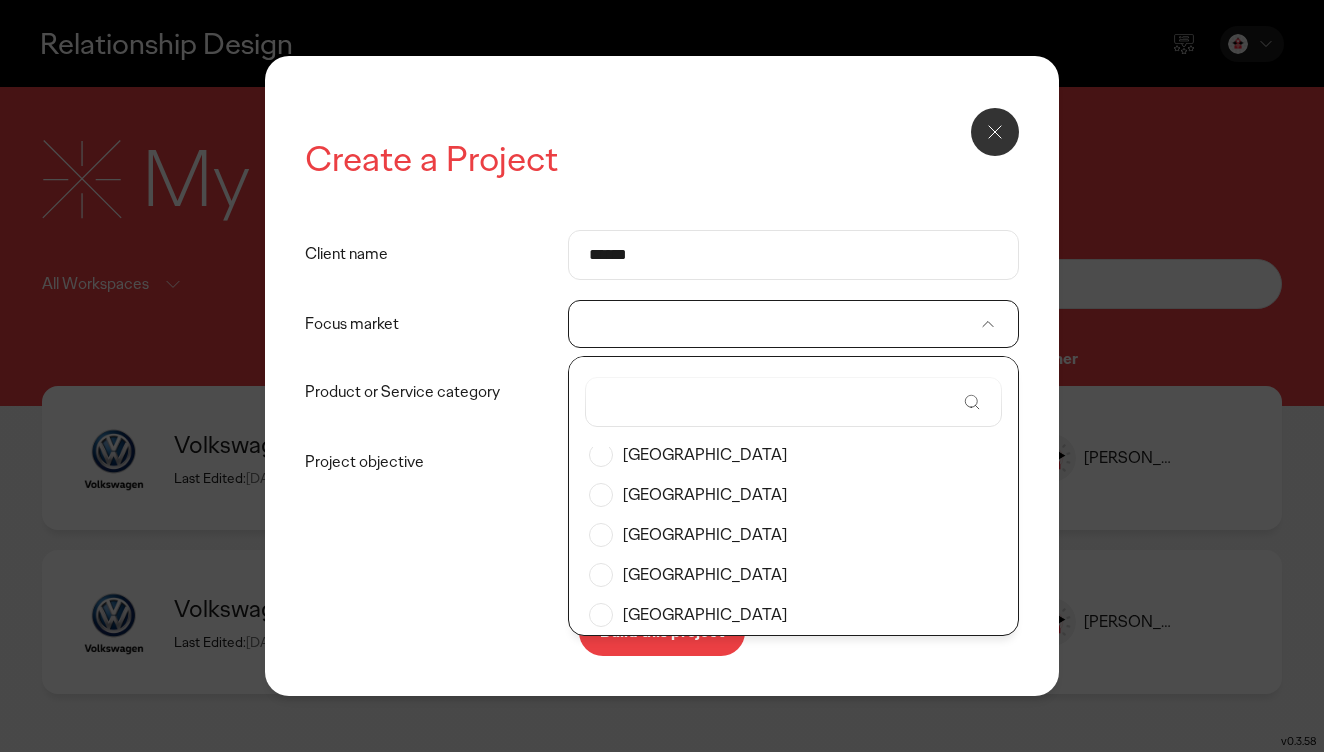 scroll, scrollTop: 9265, scrollLeft: 0, axis: vertical 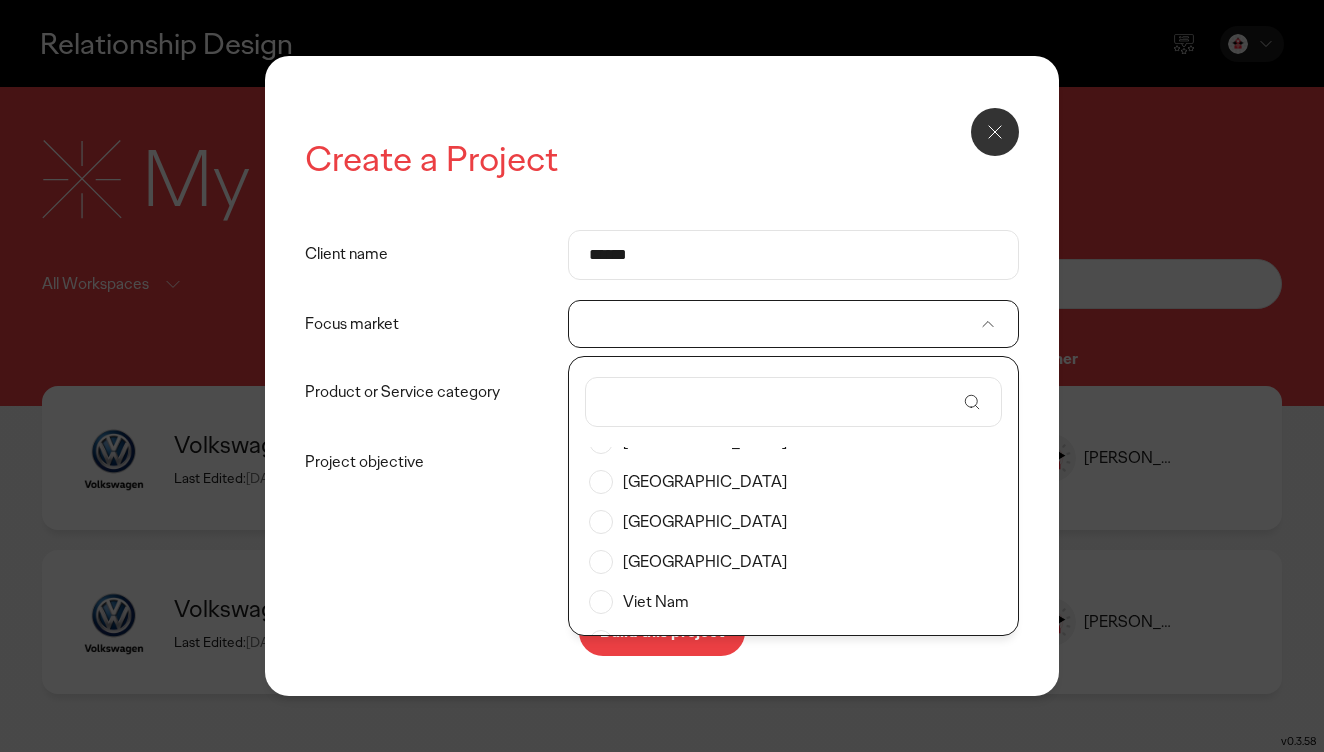 click on "Viet Nam" at bounding box center [793, 602] 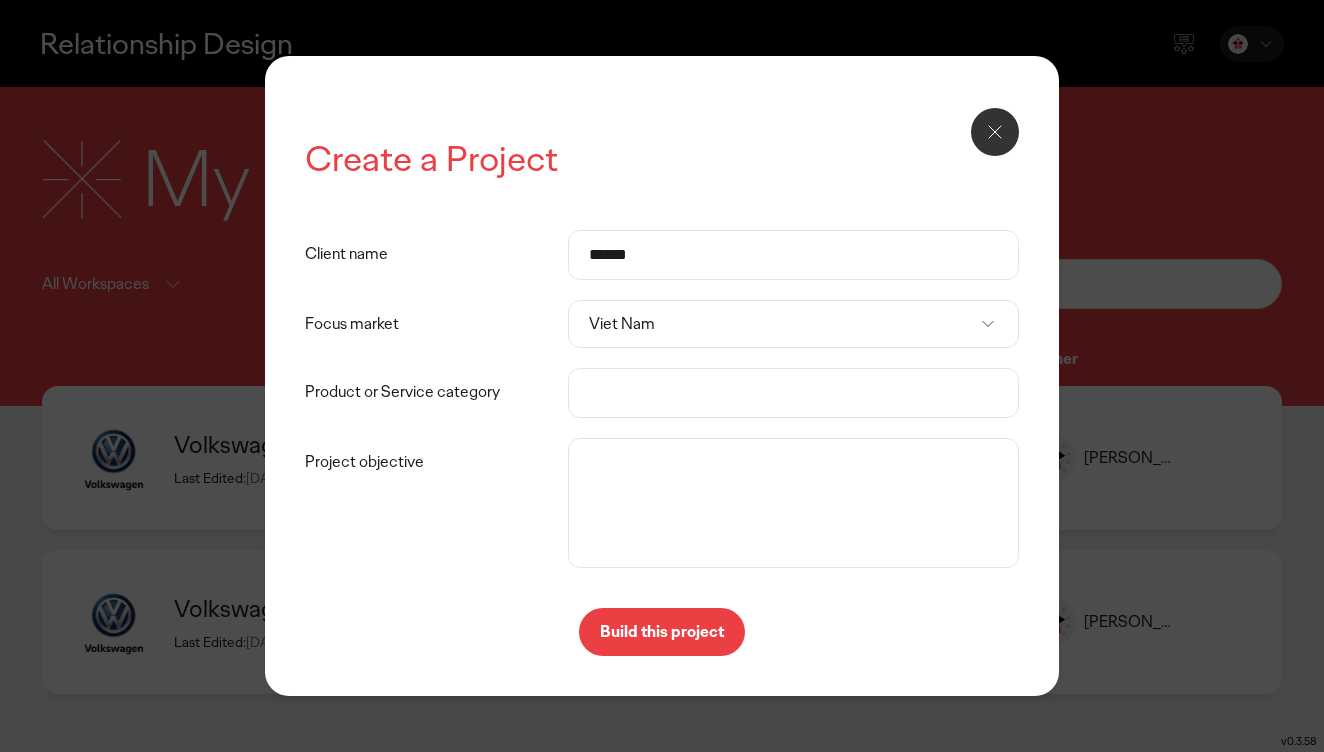 click on "Product or Service category" at bounding box center (793, 393) 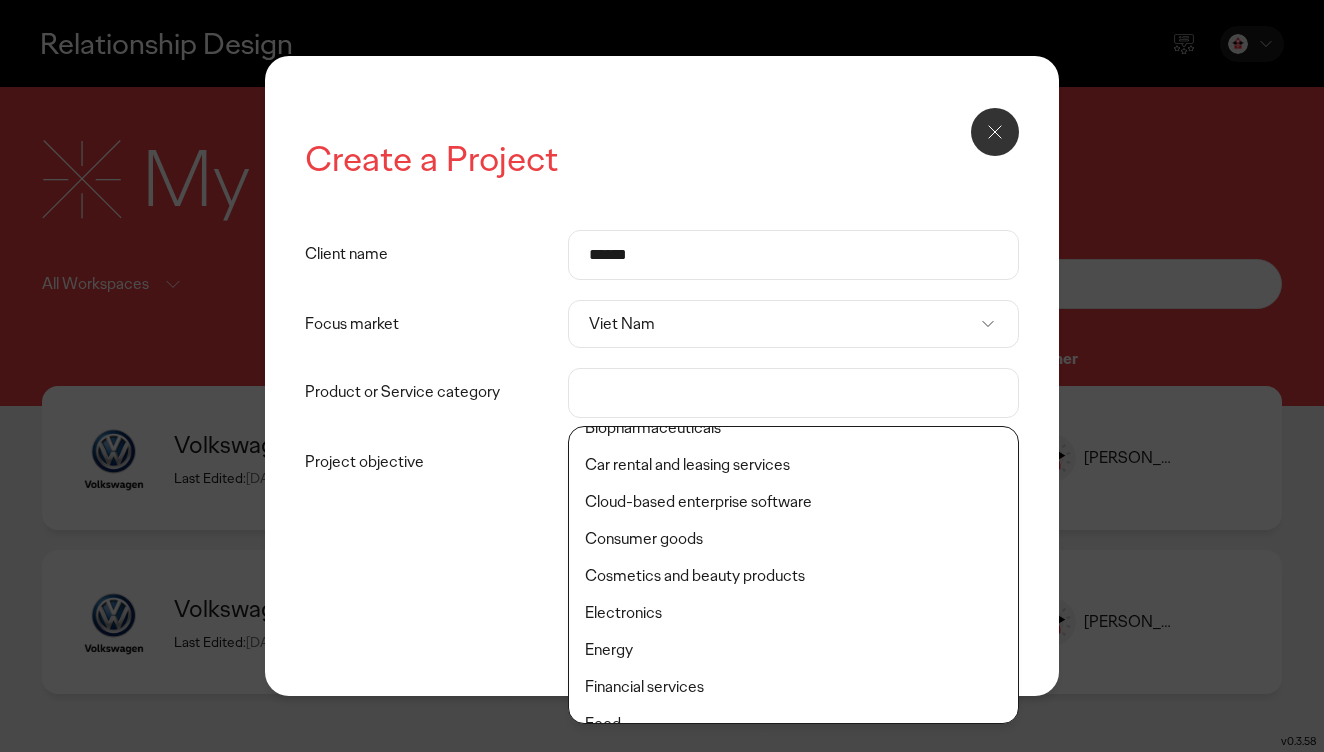 scroll, scrollTop: 132, scrollLeft: 0, axis: vertical 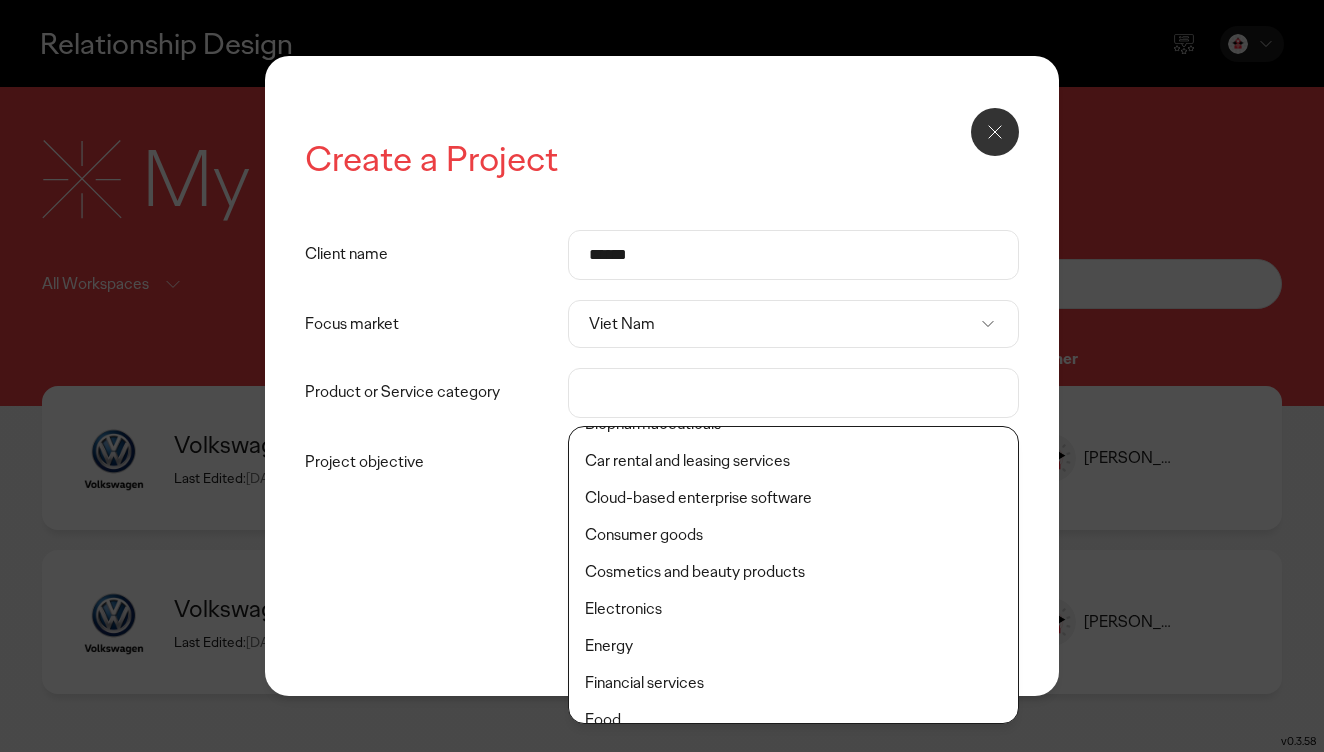 click on "Consumer goods" 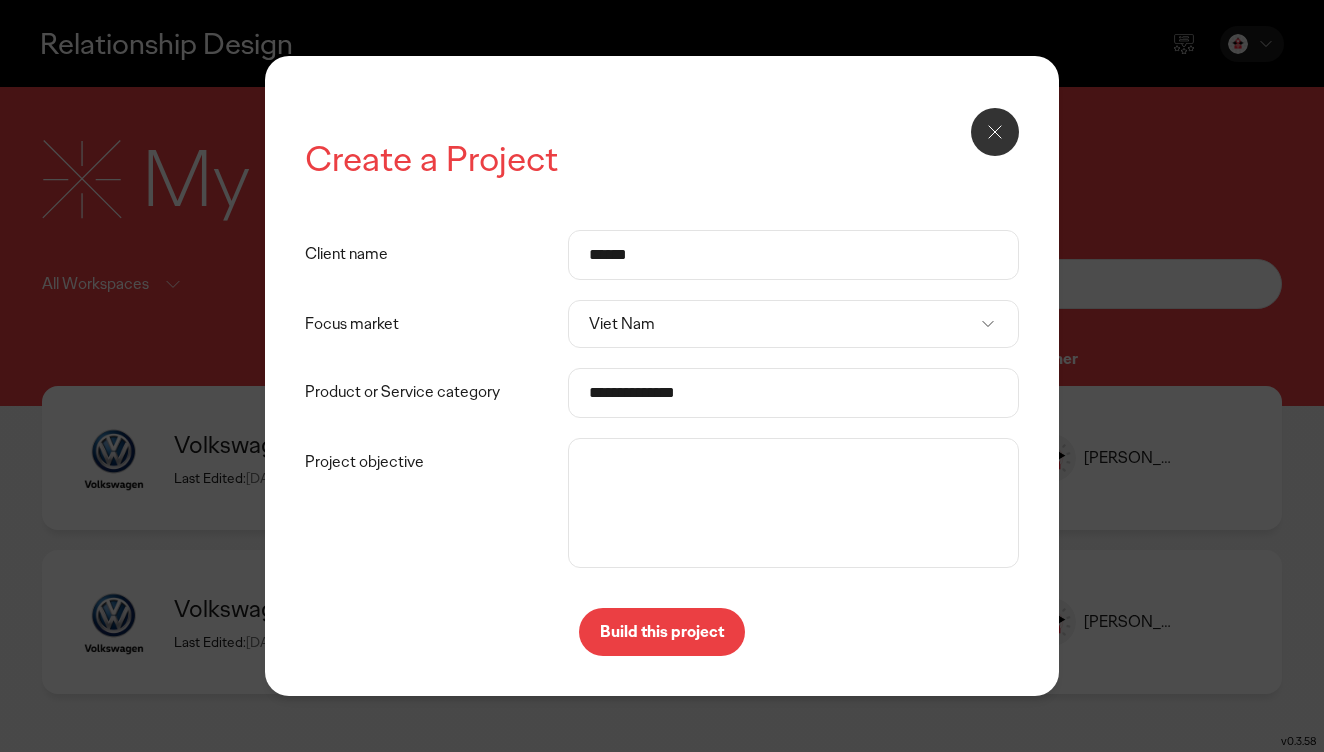 click on "Project objective" at bounding box center (793, 503) 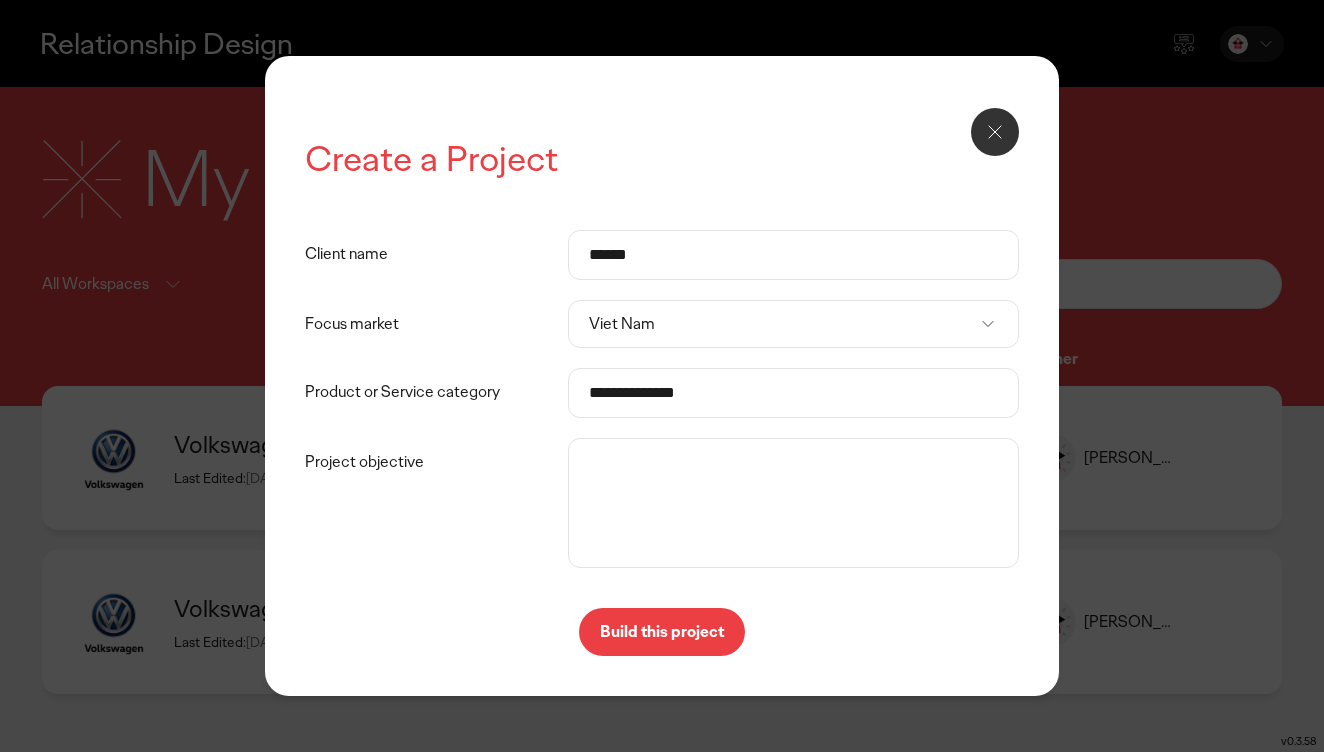 click on "******" at bounding box center [793, 255] 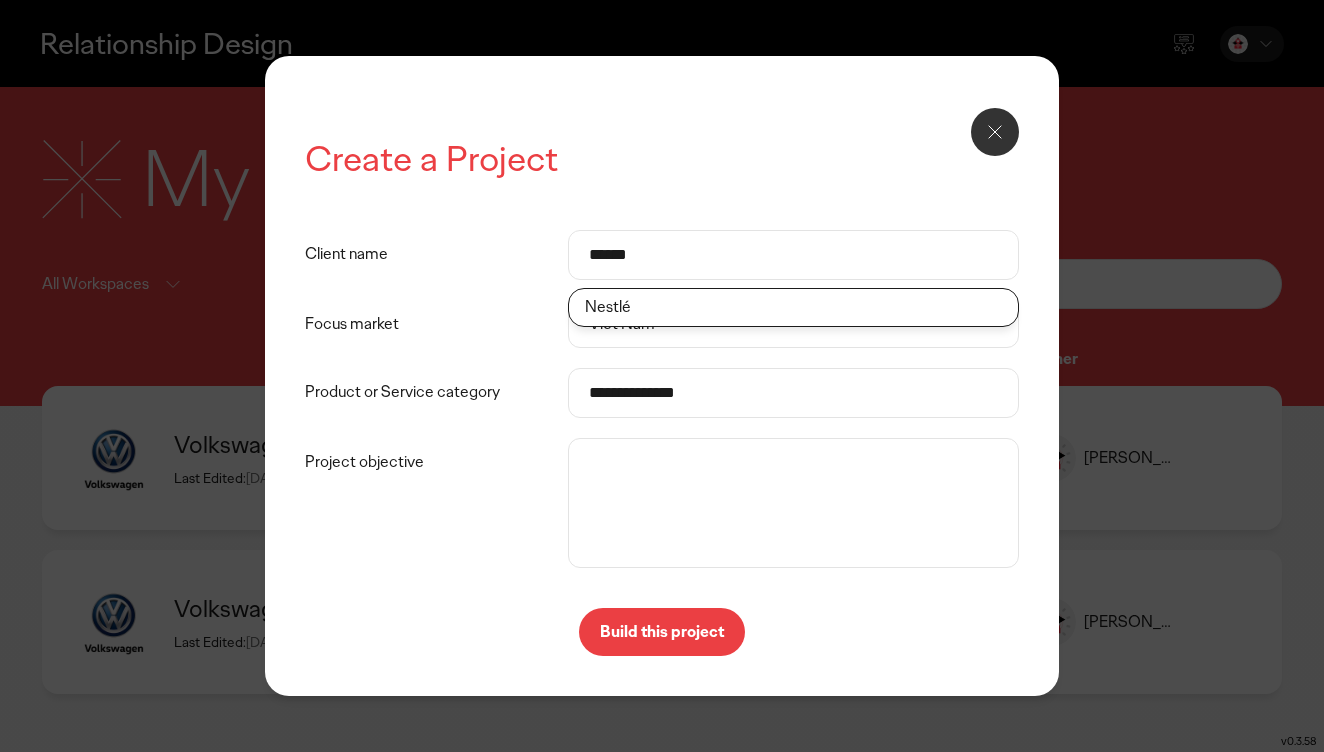 type on "******" 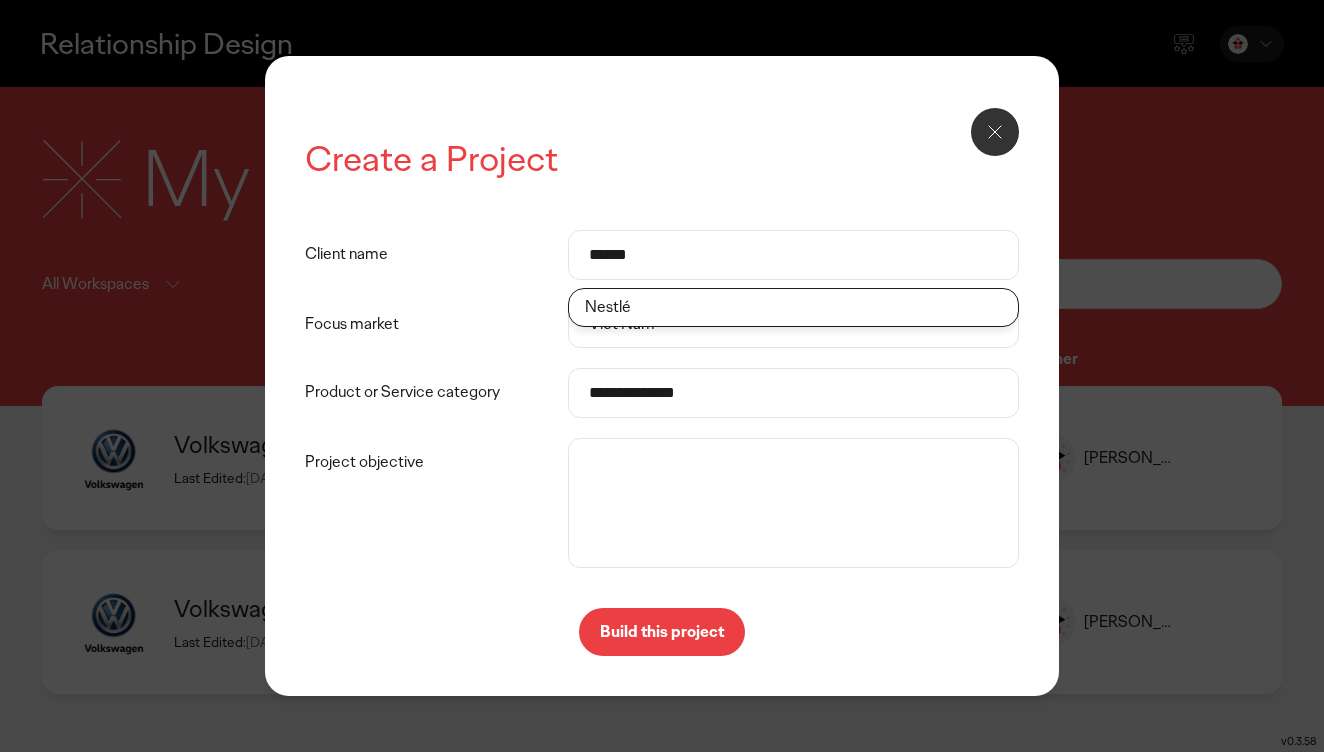 type 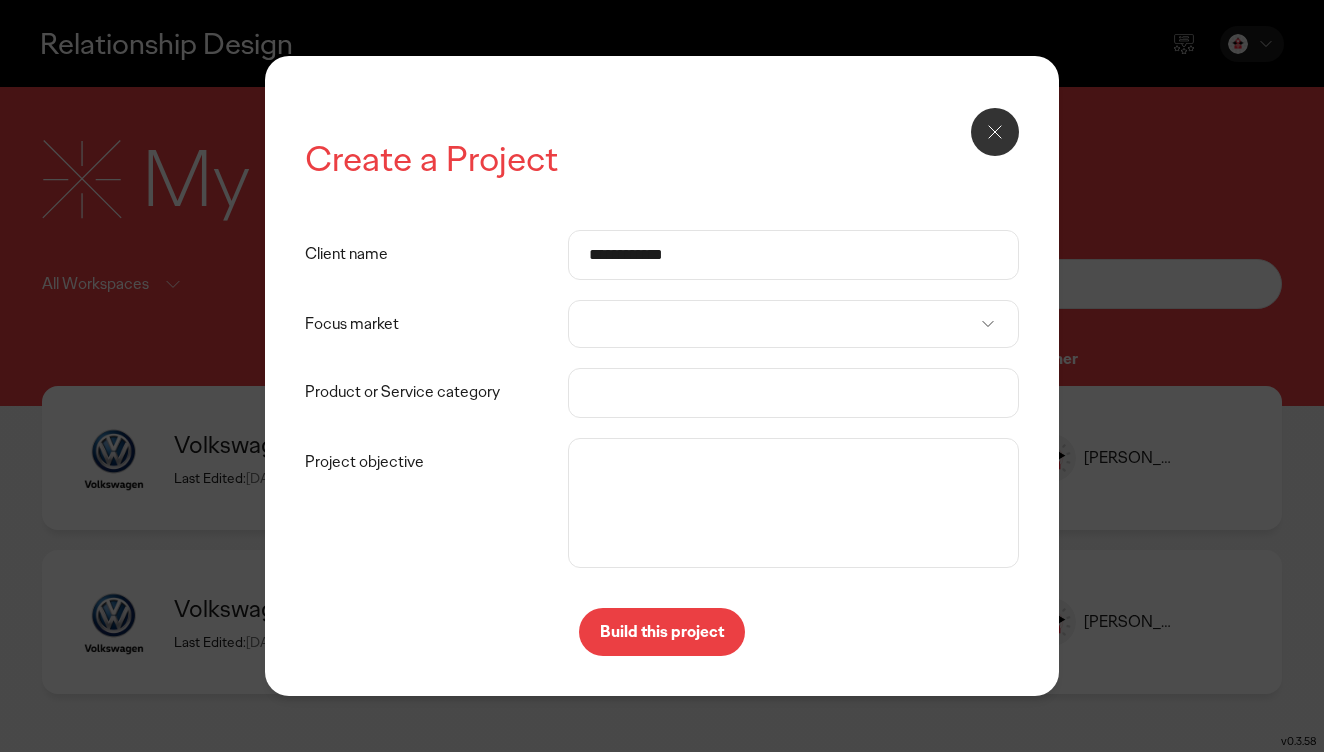 type on "**********" 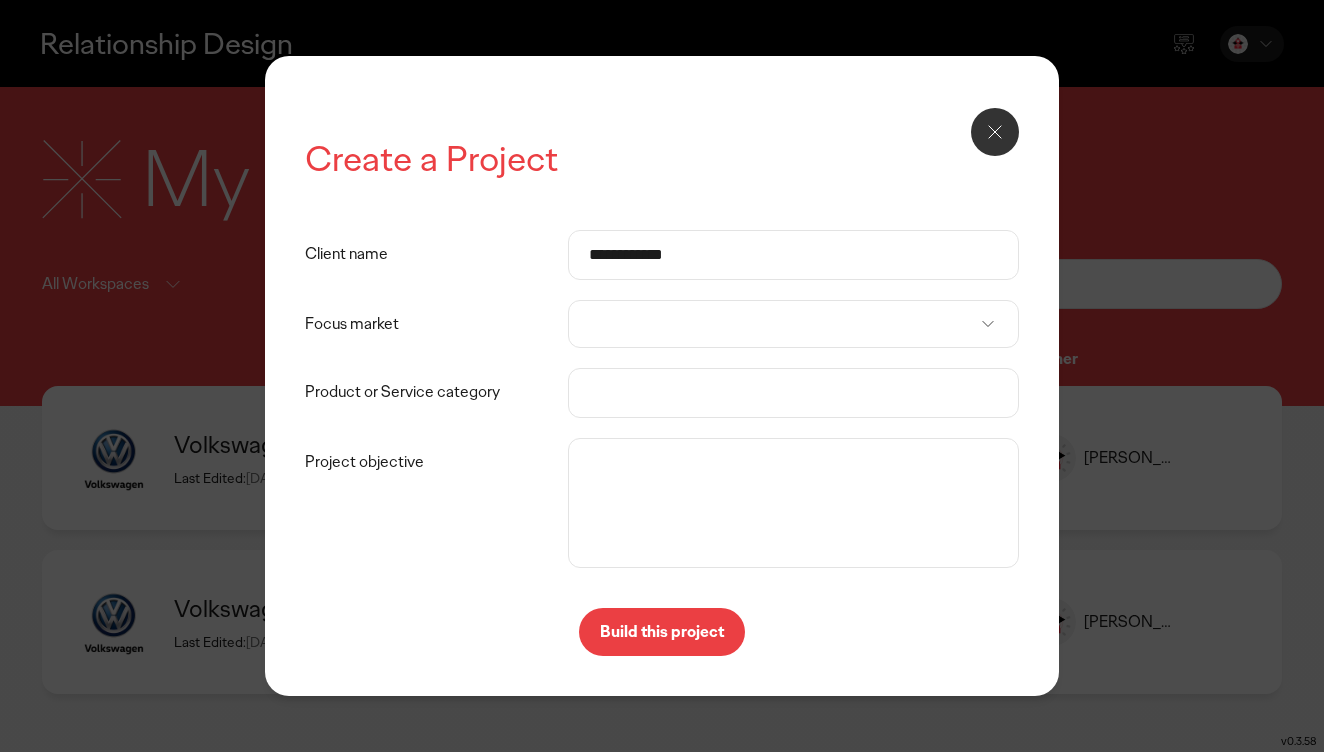 click on "**********" 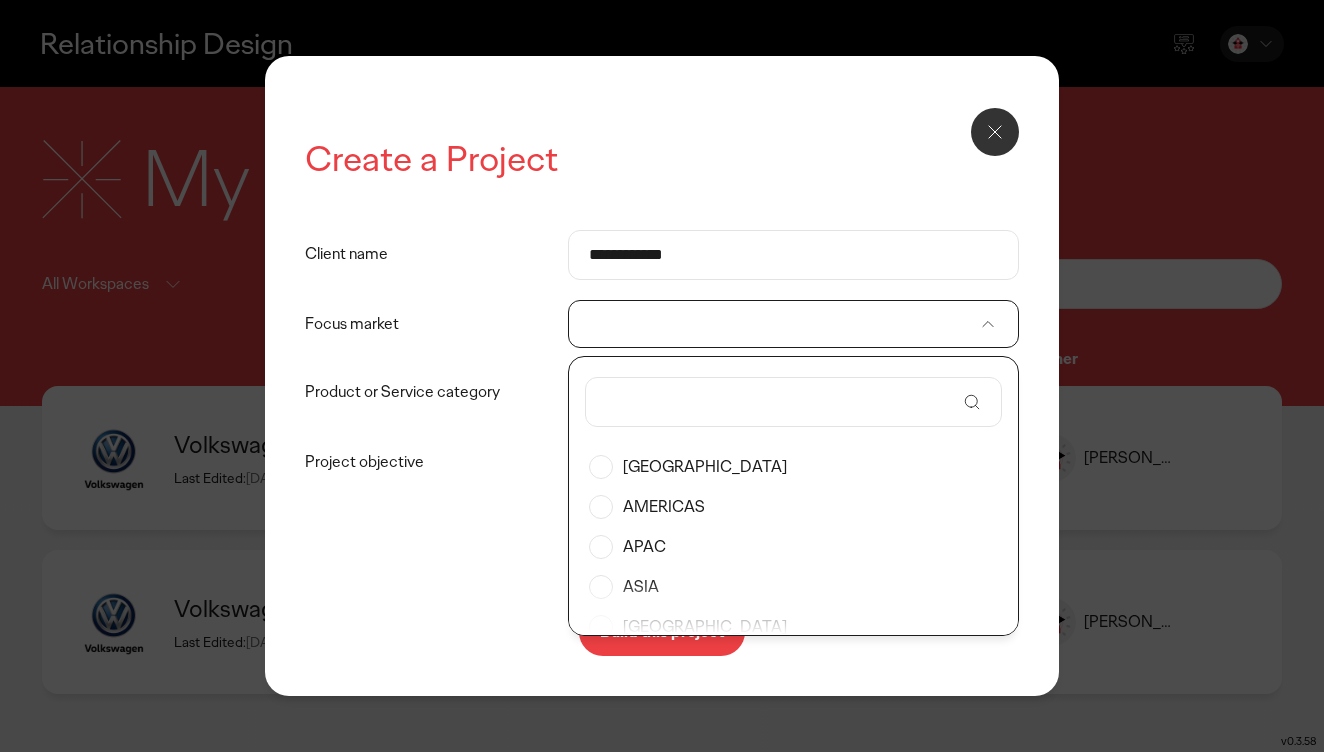 click at bounding box center [780, 402] 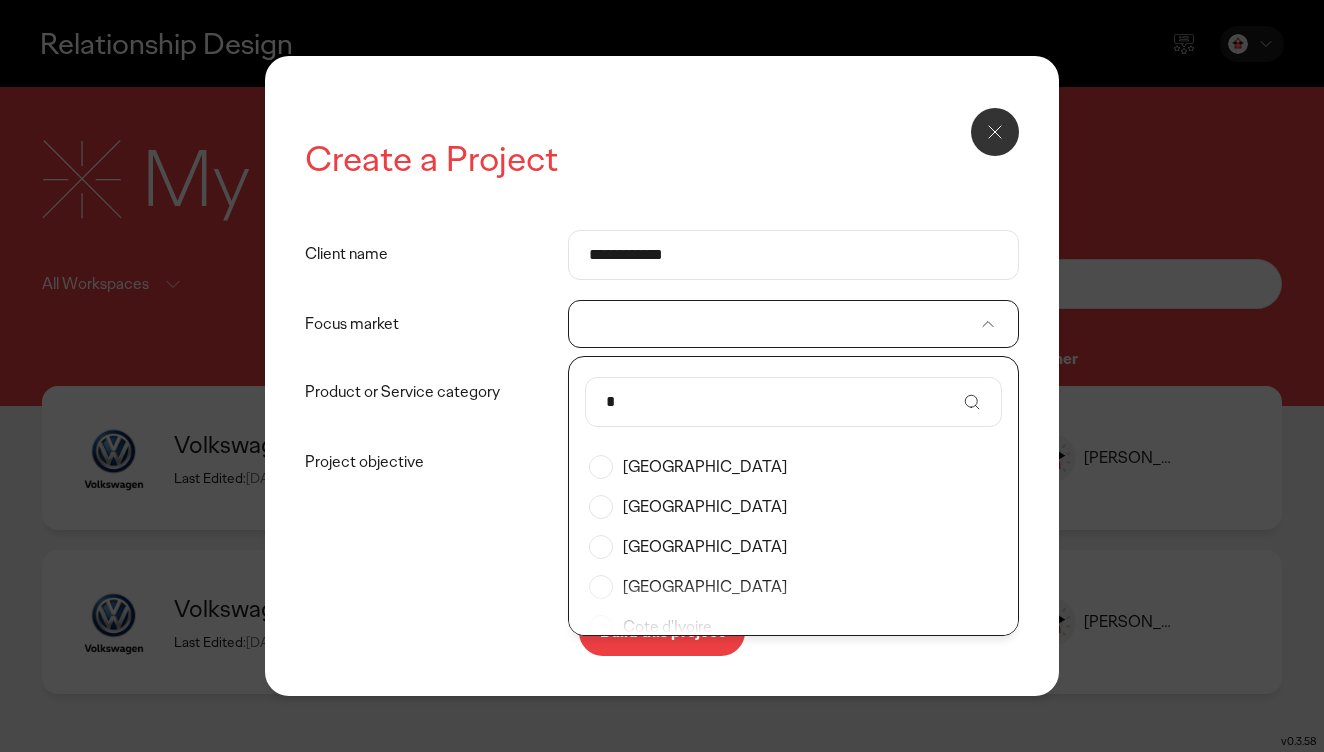 scroll, scrollTop: 612, scrollLeft: 0, axis: vertical 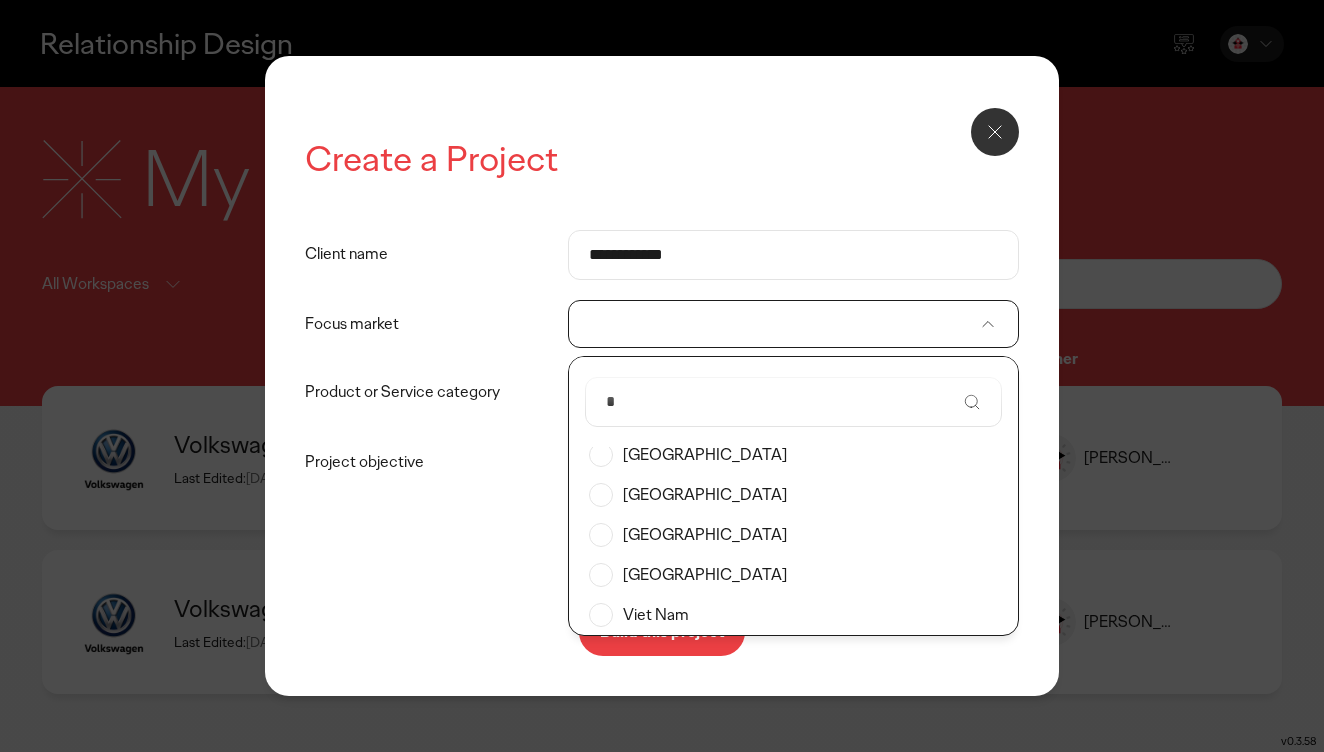 type on "*" 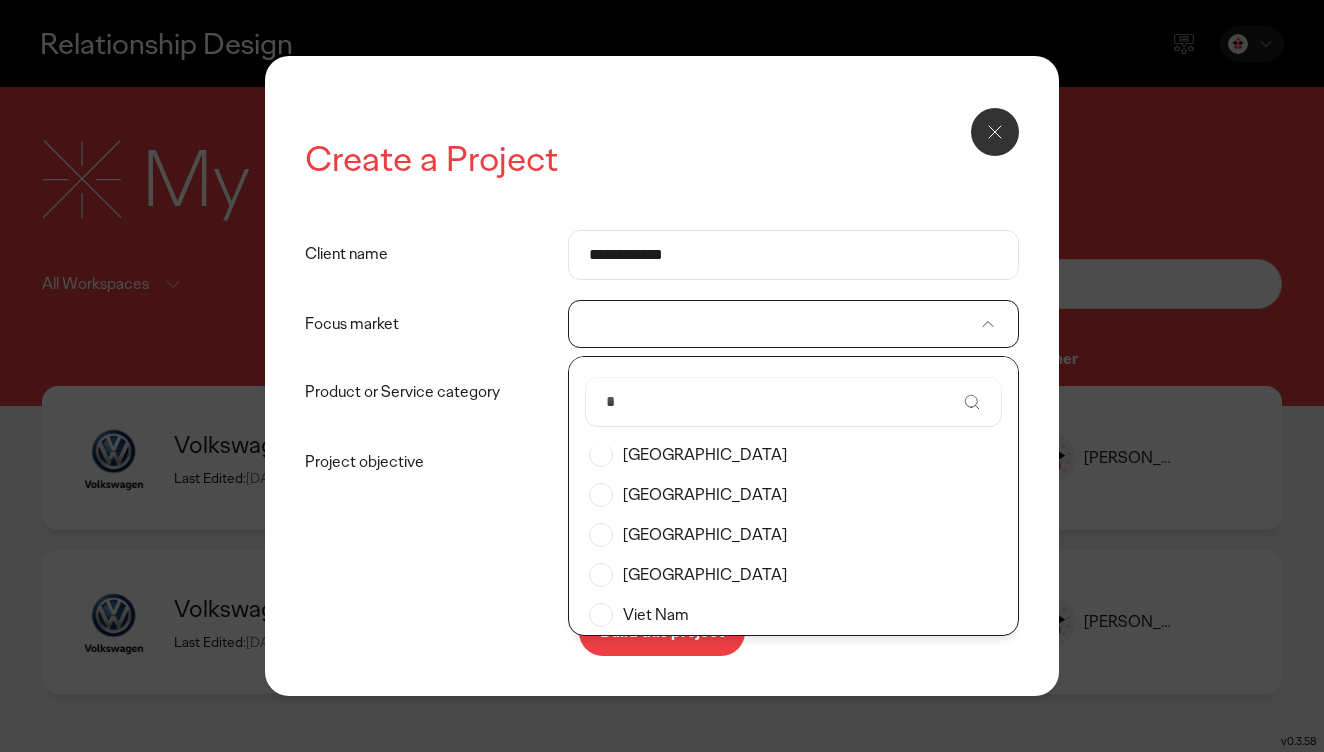 click on "Viet Nam" at bounding box center (793, 615) 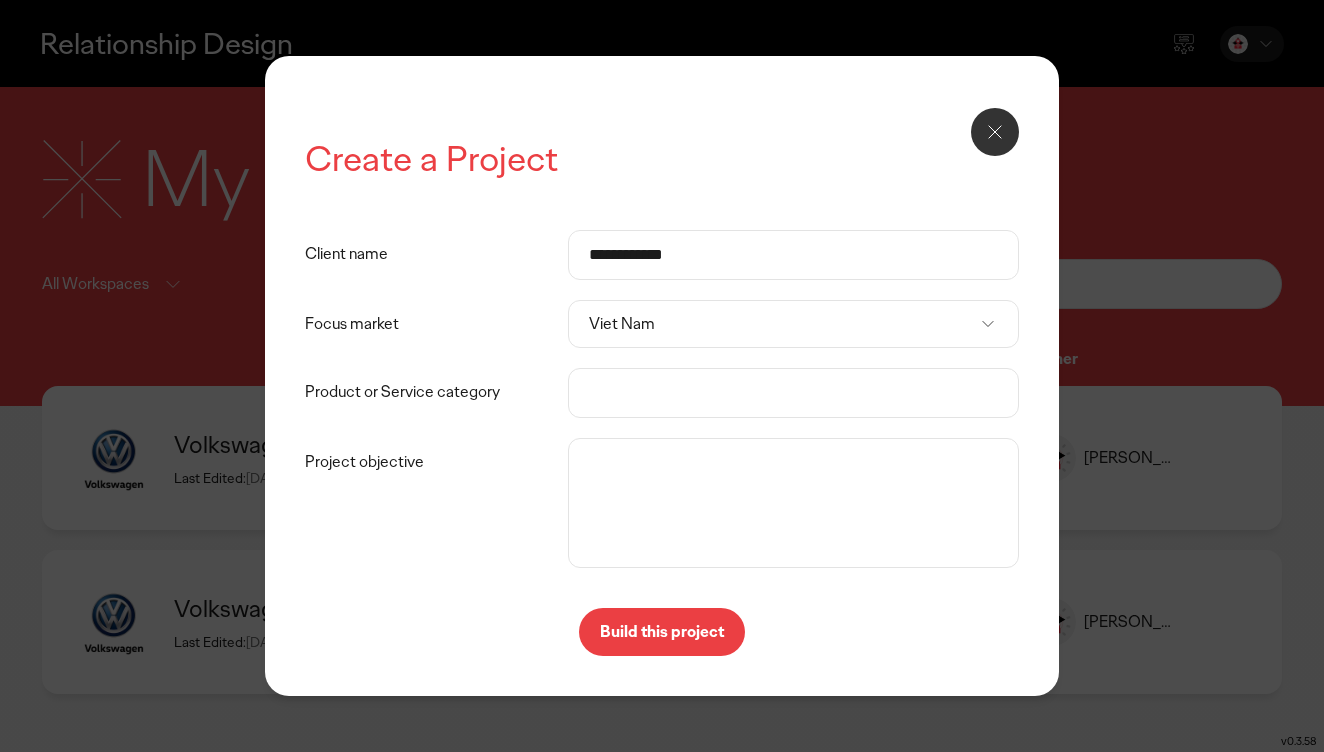 click on "Product or Service category" at bounding box center (793, 393) 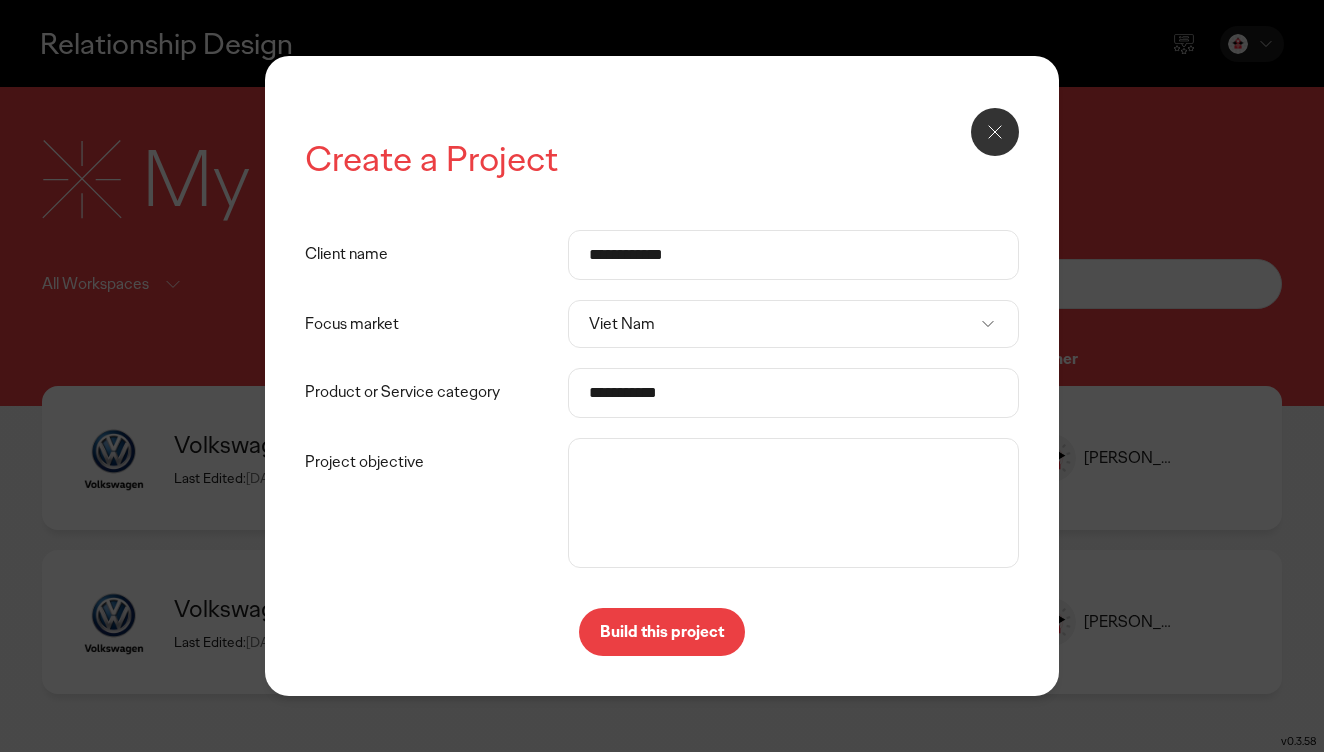 type on "**********" 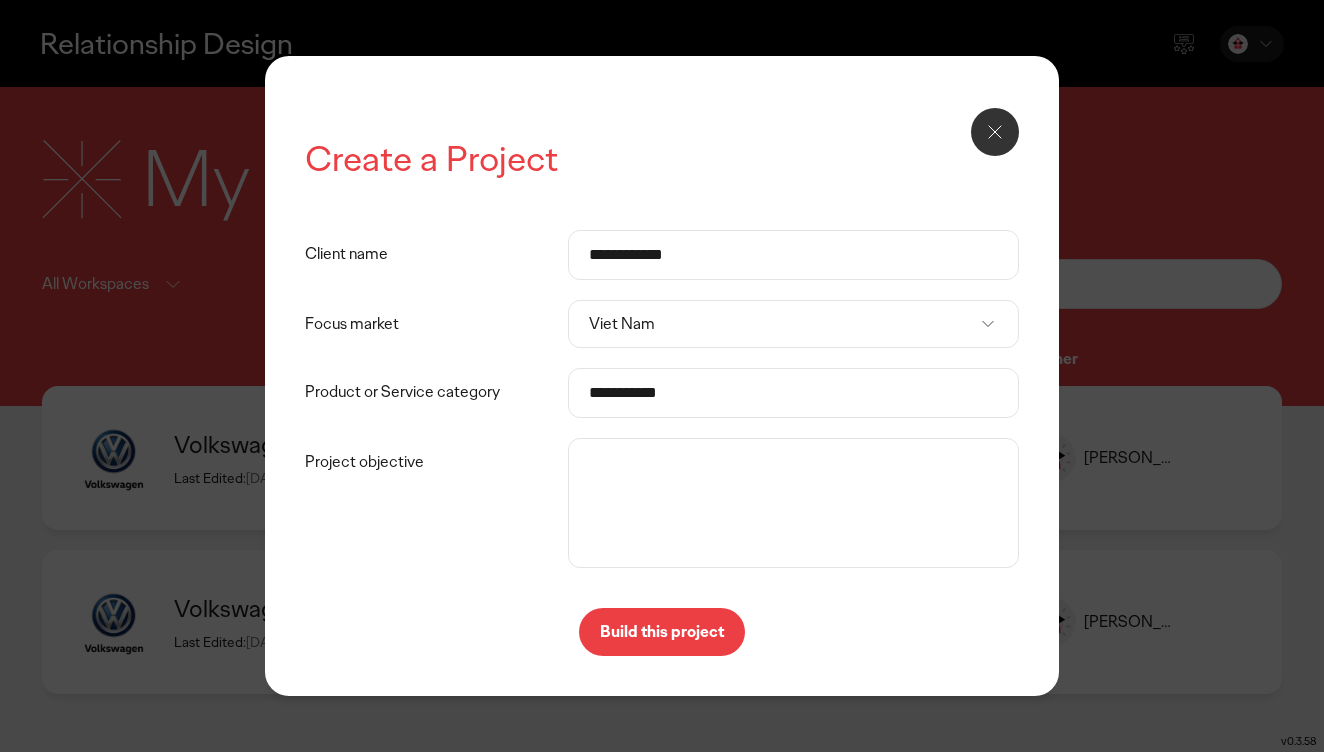 type on "**********" 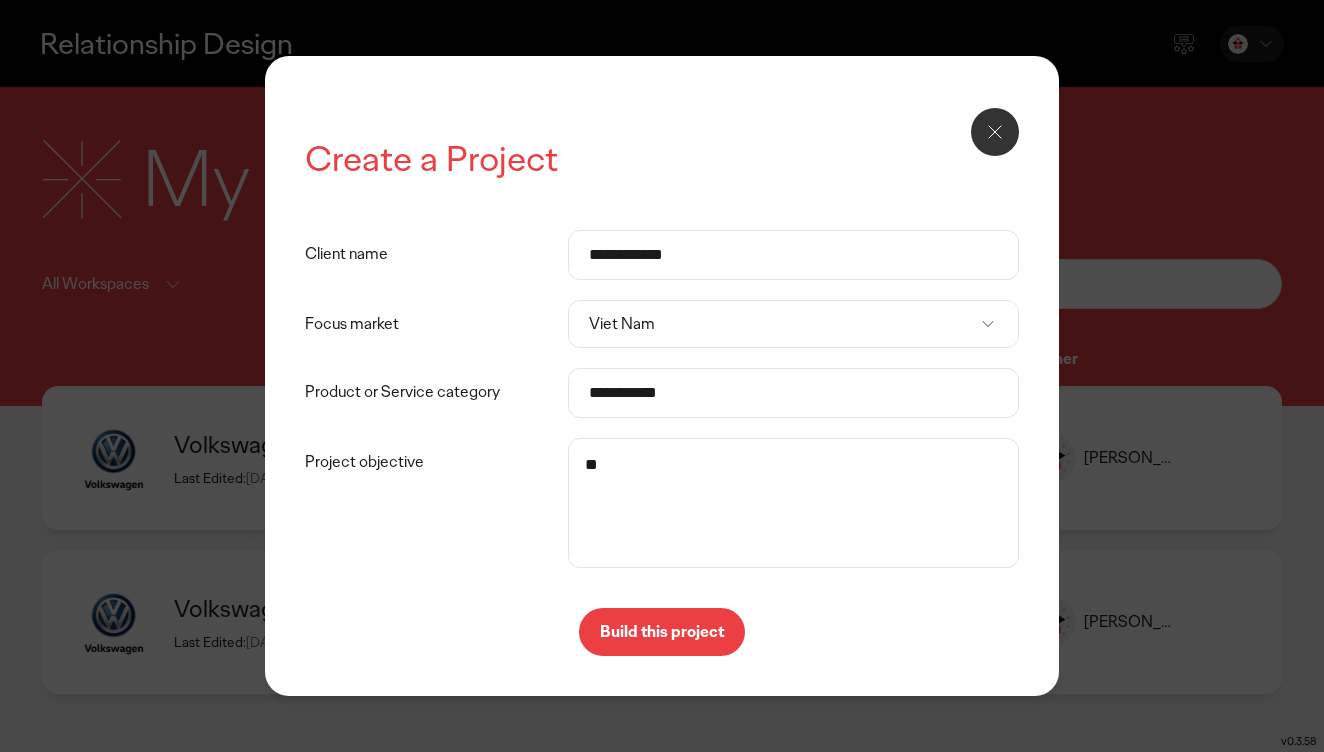 type on "*" 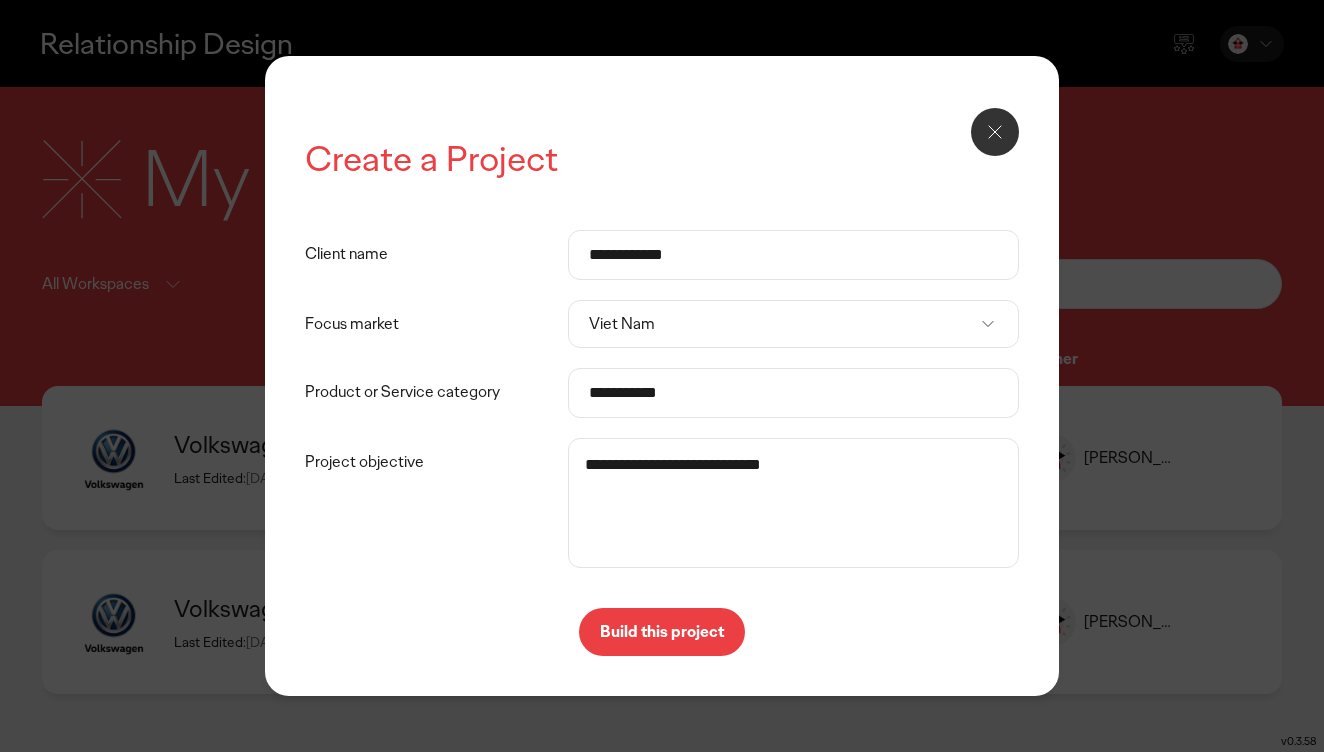 paste on "**********" 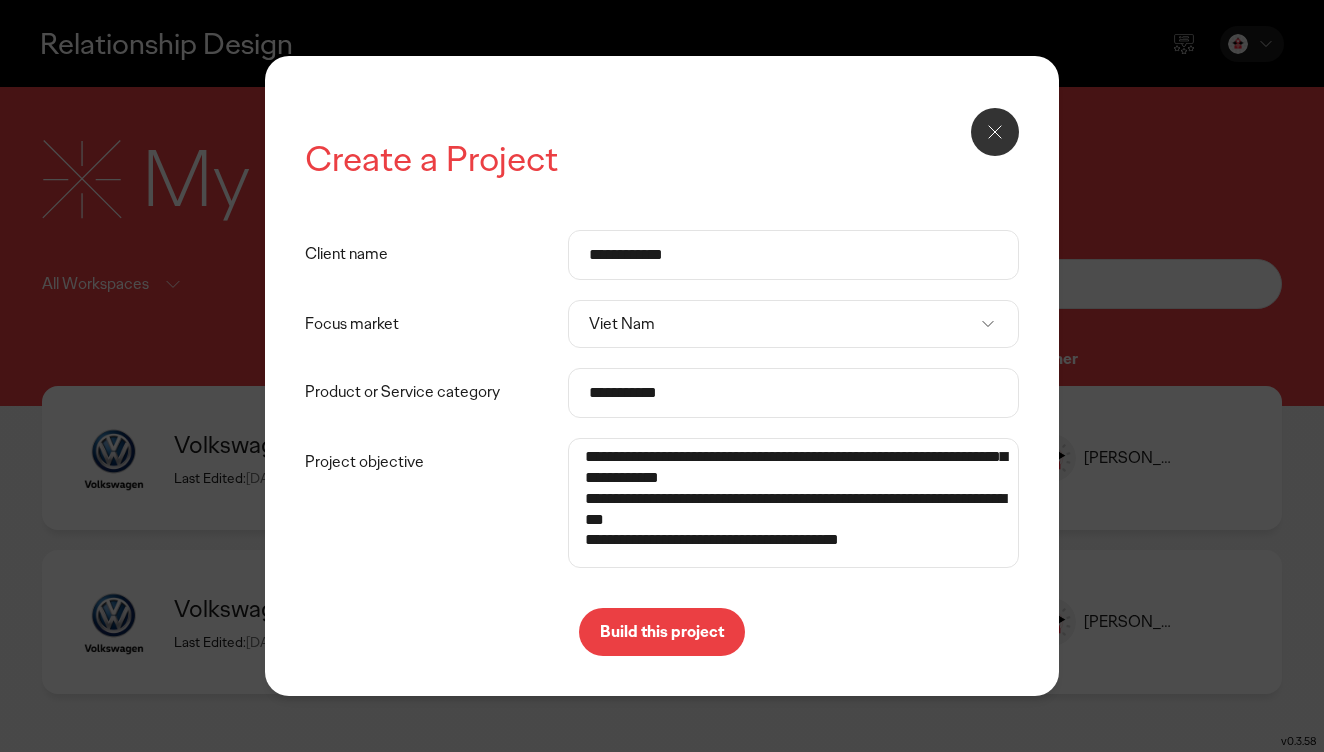 scroll, scrollTop: 0, scrollLeft: 0, axis: both 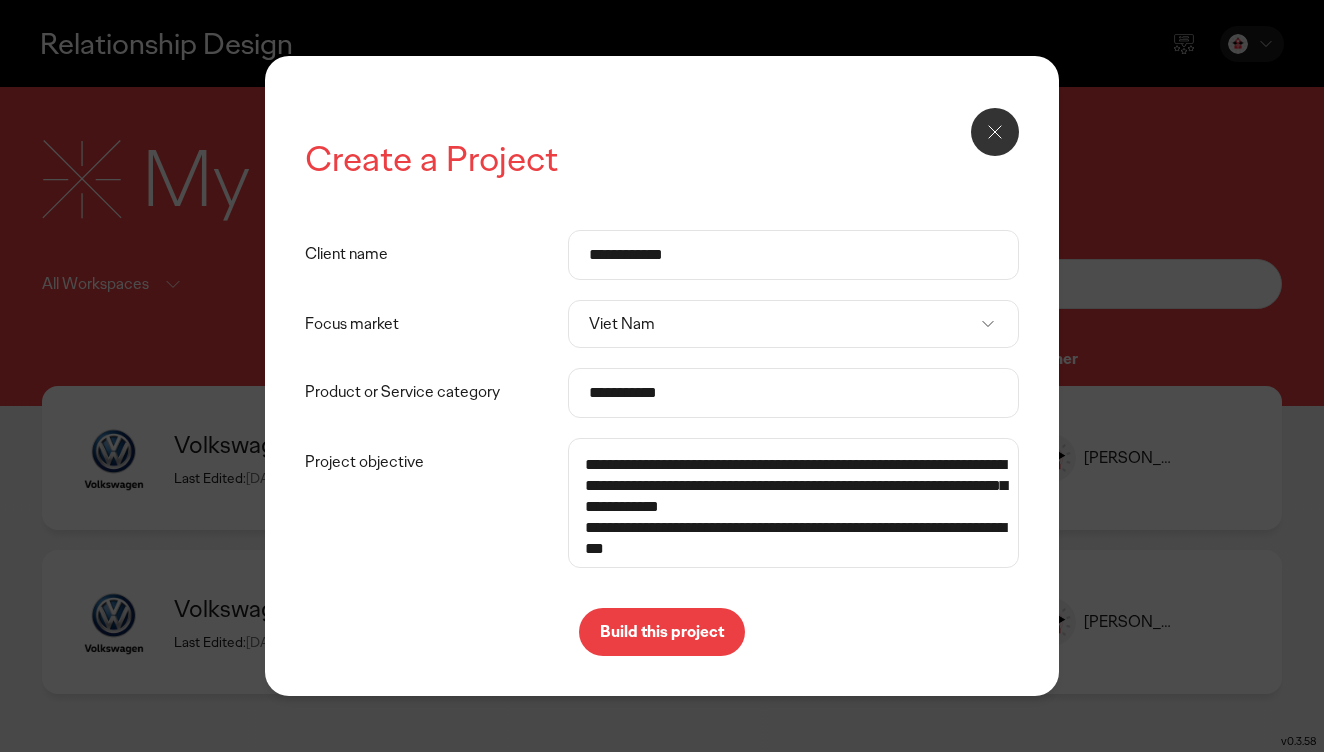 click on "**********" at bounding box center (793, 503) 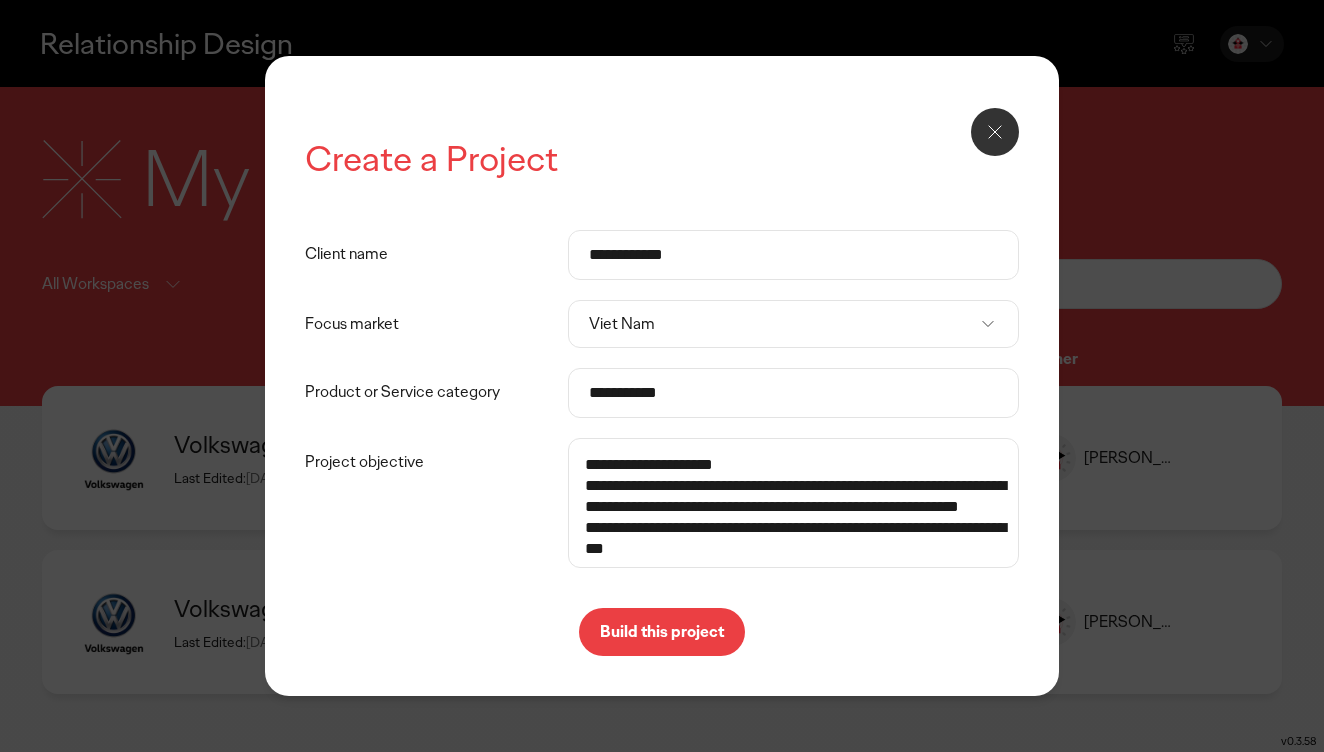 drag, startPoint x: 665, startPoint y: 484, endPoint x: 531, endPoint y: 481, distance: 134.03358 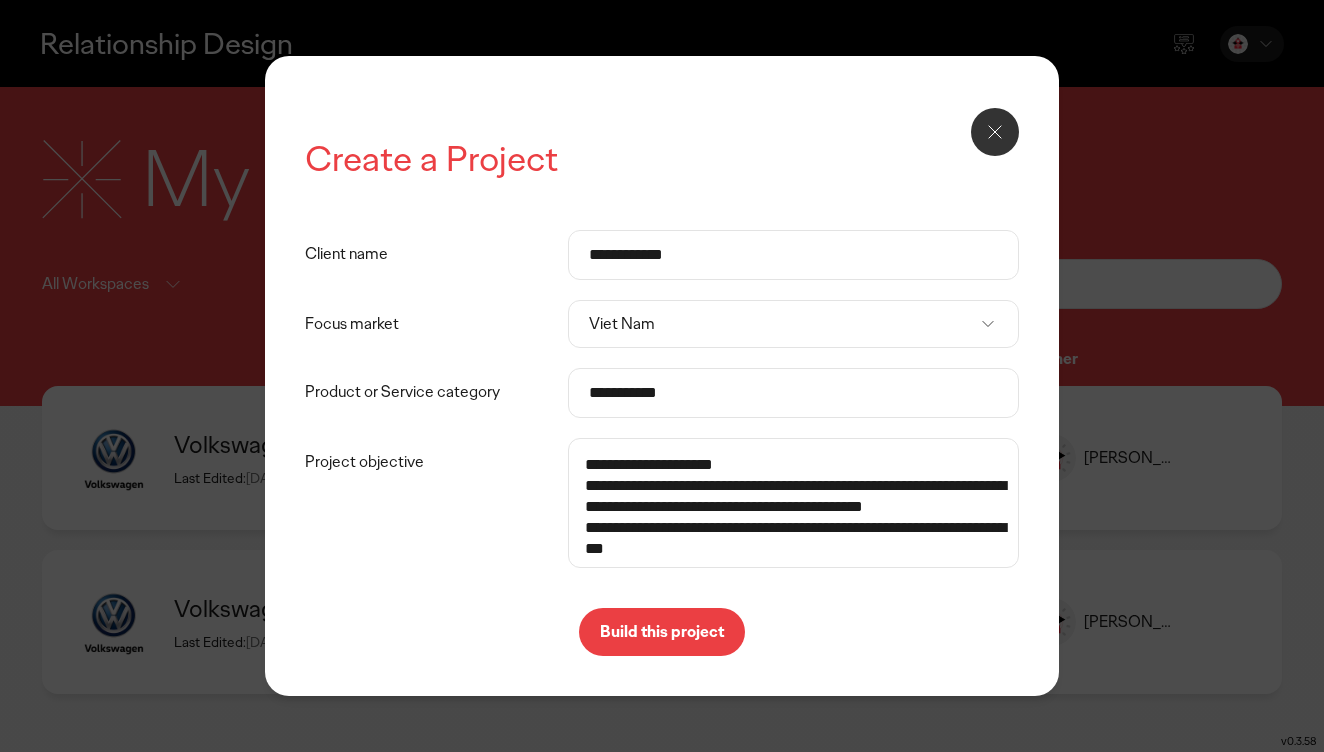 click on "**********" at bounding box center [793, 503] 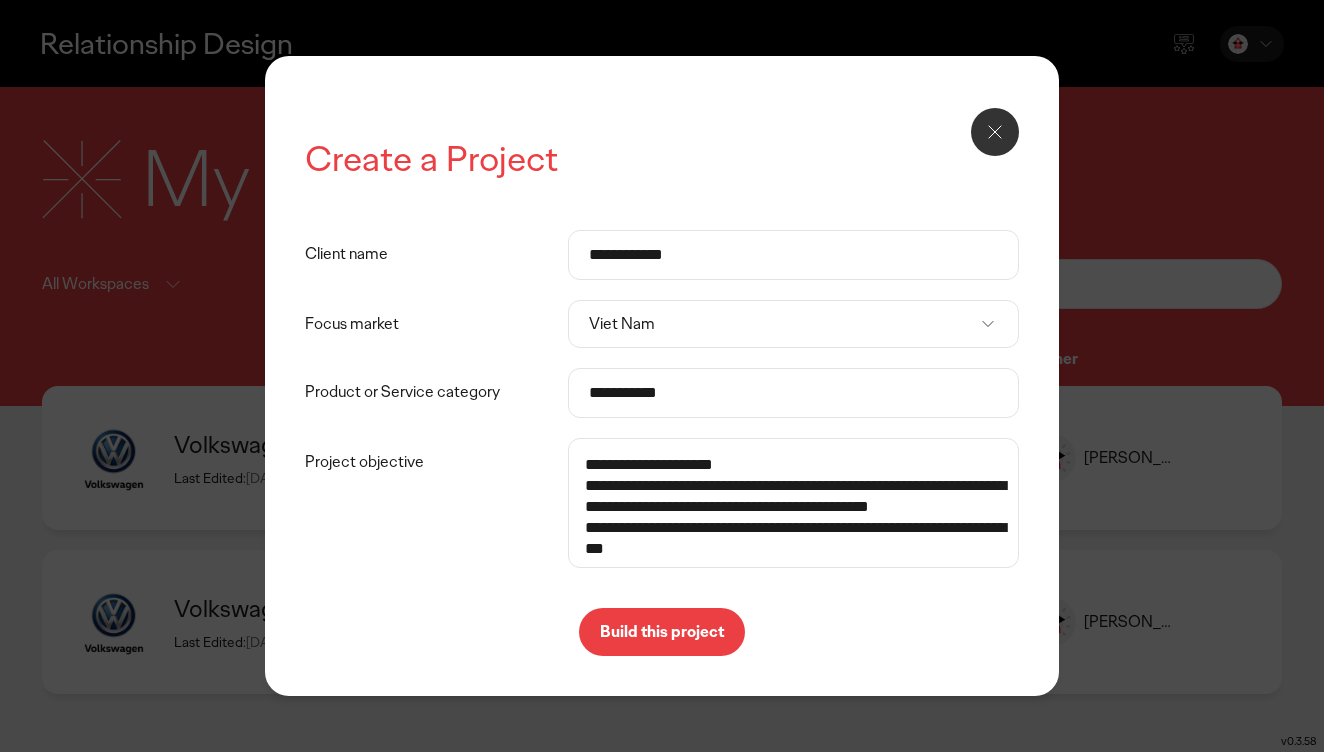 drag, startPoint x: 667, startPoint y: 530, endPoint x: 649, endPoint y: 500, distance: 34.98571 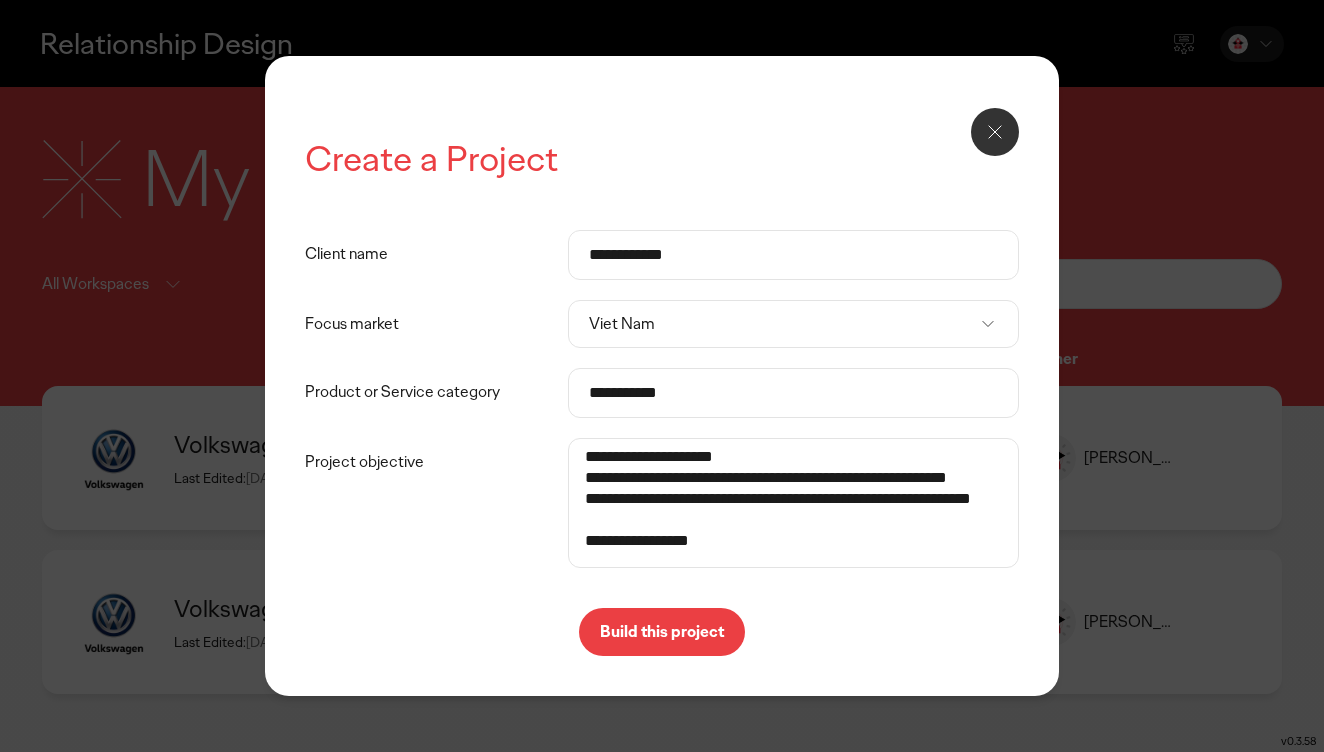 scroll, scrollTop: 52, scrollLeft: 0, axis: vertical 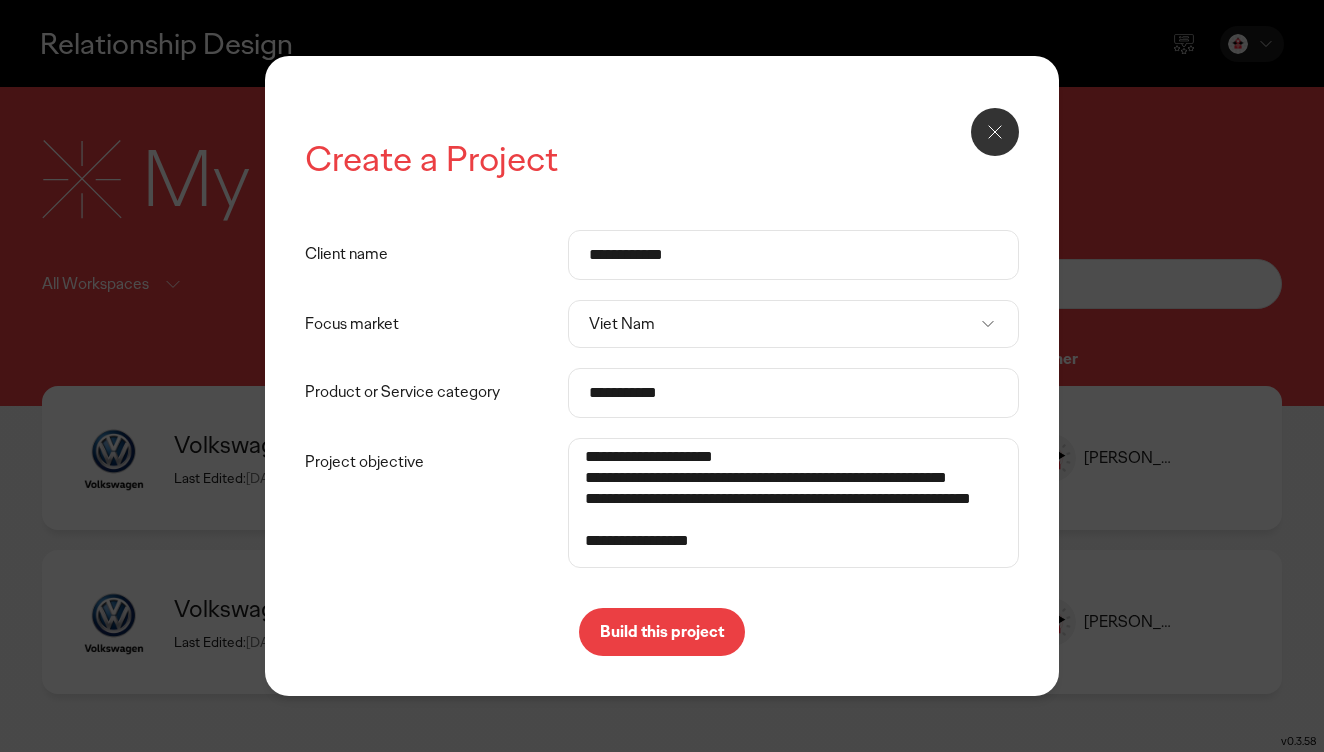paste on "**********" 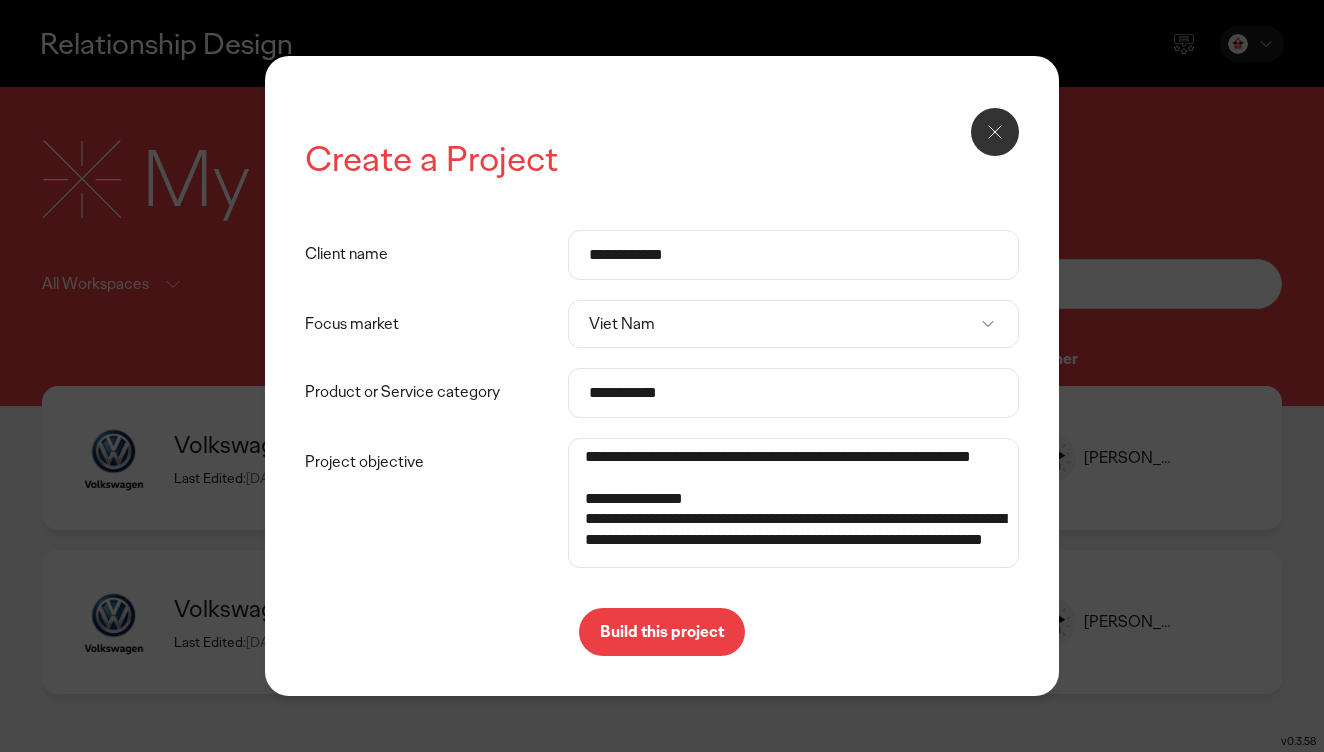 scroll, scrollTop: 124, scrollLeft: 0, axis: vertical 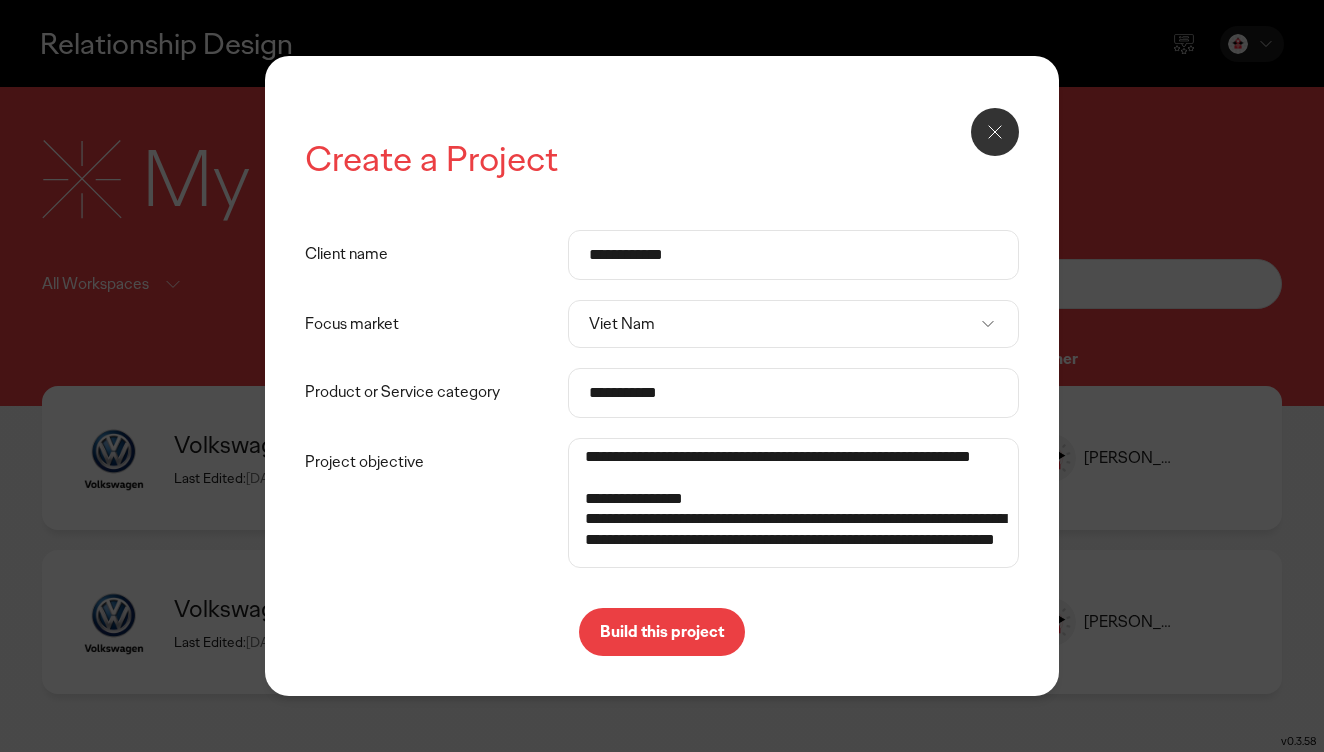 drag, startPoint x: 789, startPoint y: 477, endPoint x: 877, endPoint y: 467, distance: 88.56636 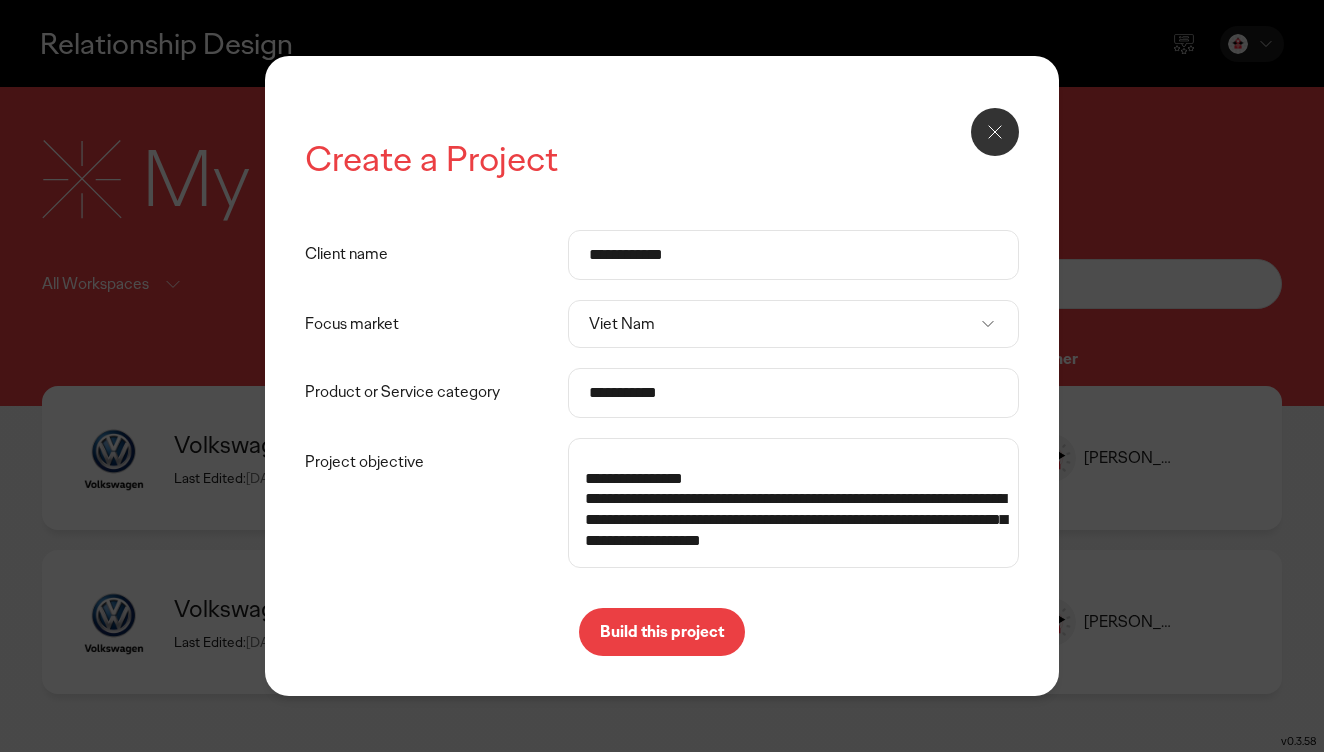 drag, startPoint x: 908, startPoint y: 479, endPoint x: 658, endPoint y: 498, distance: 250.72096 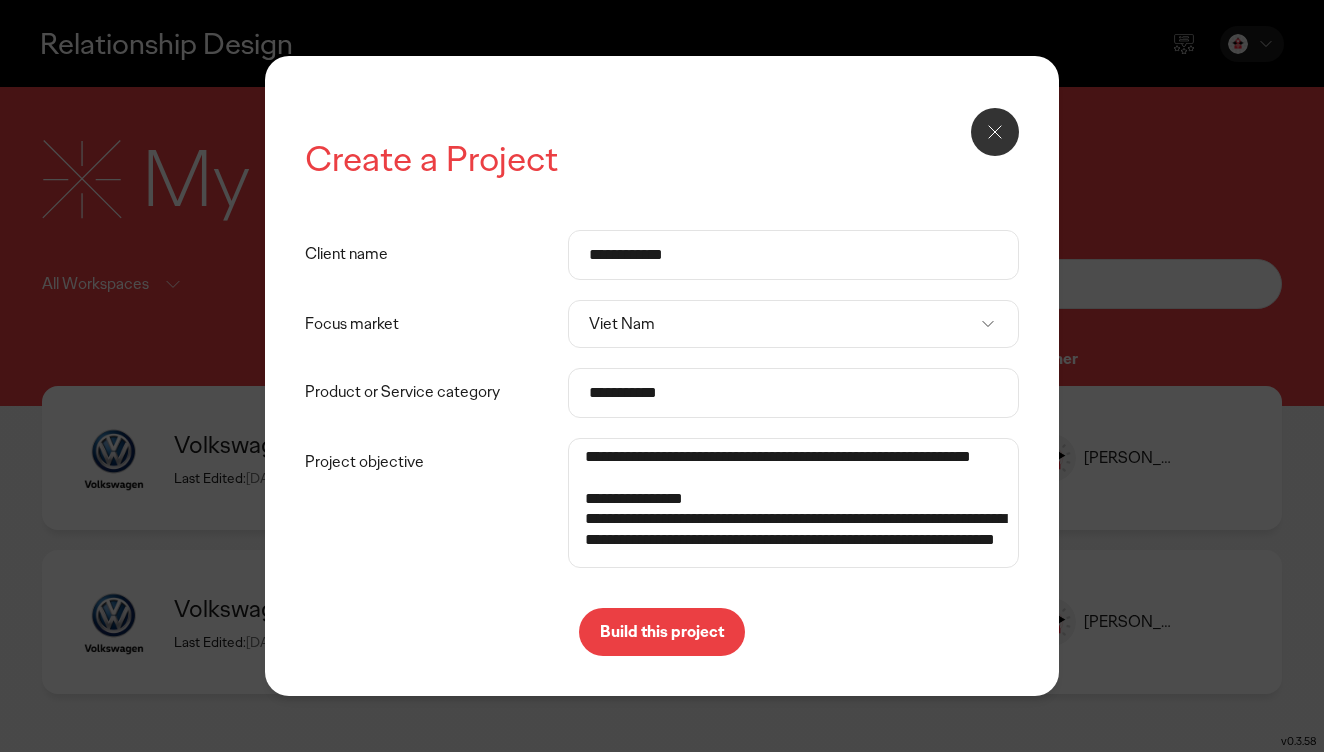 scroll, scrollTop: 104, scrollLeft: 0, axis: vertical 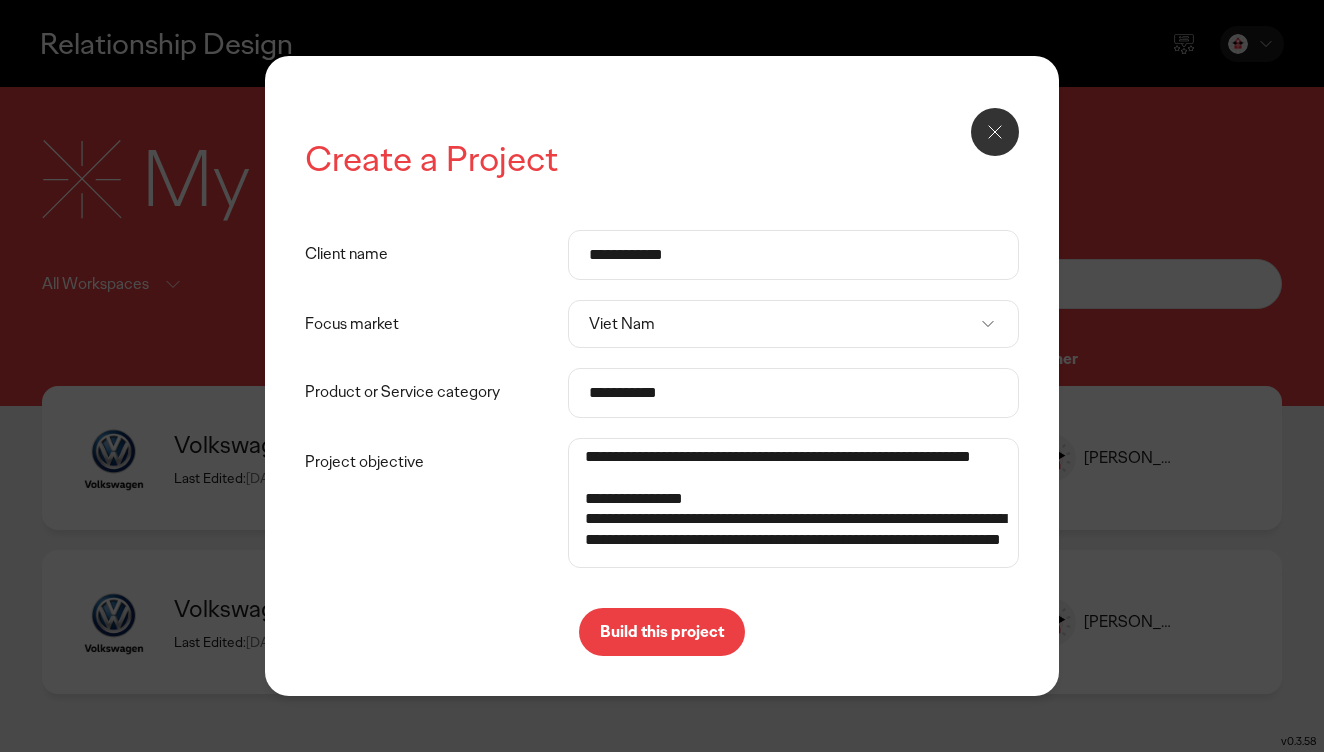 click on "**********" at bounding box center (793, 503) 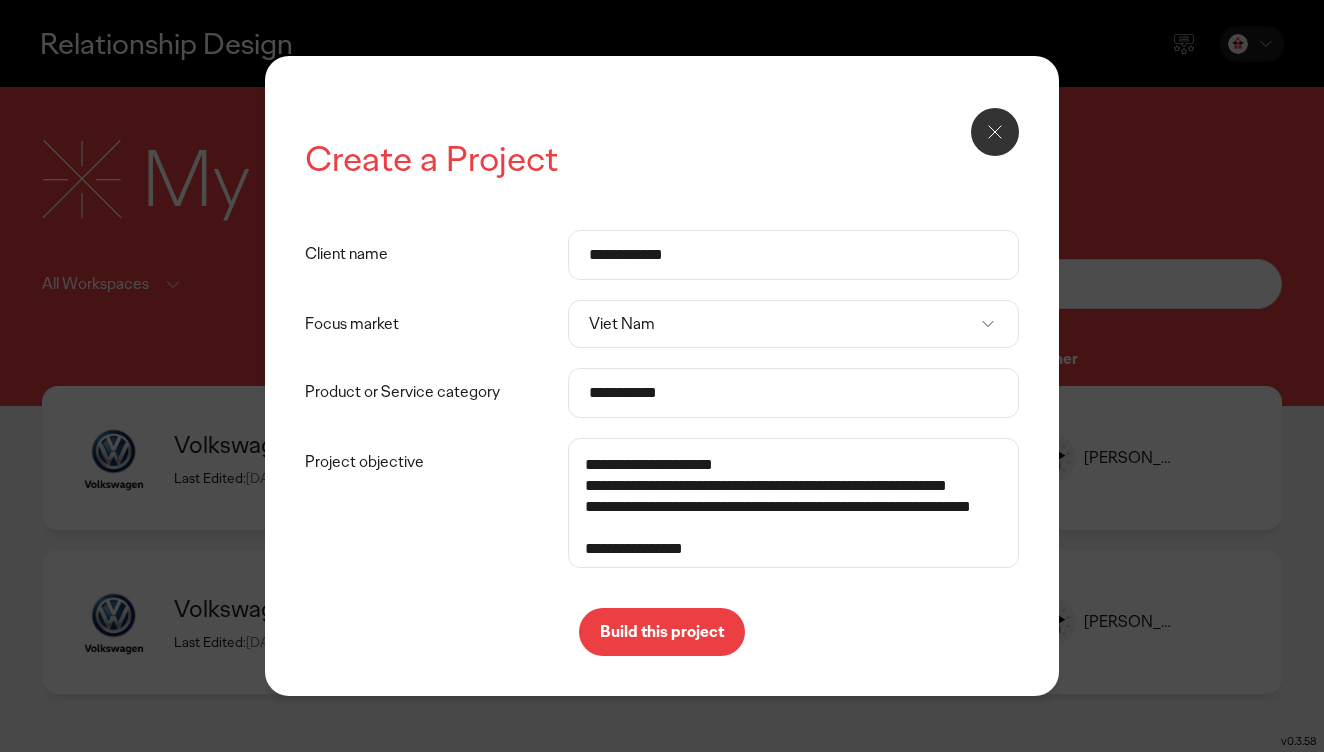 scroll, scrollTop: 104, scrollLeft: 0, axis: vertical 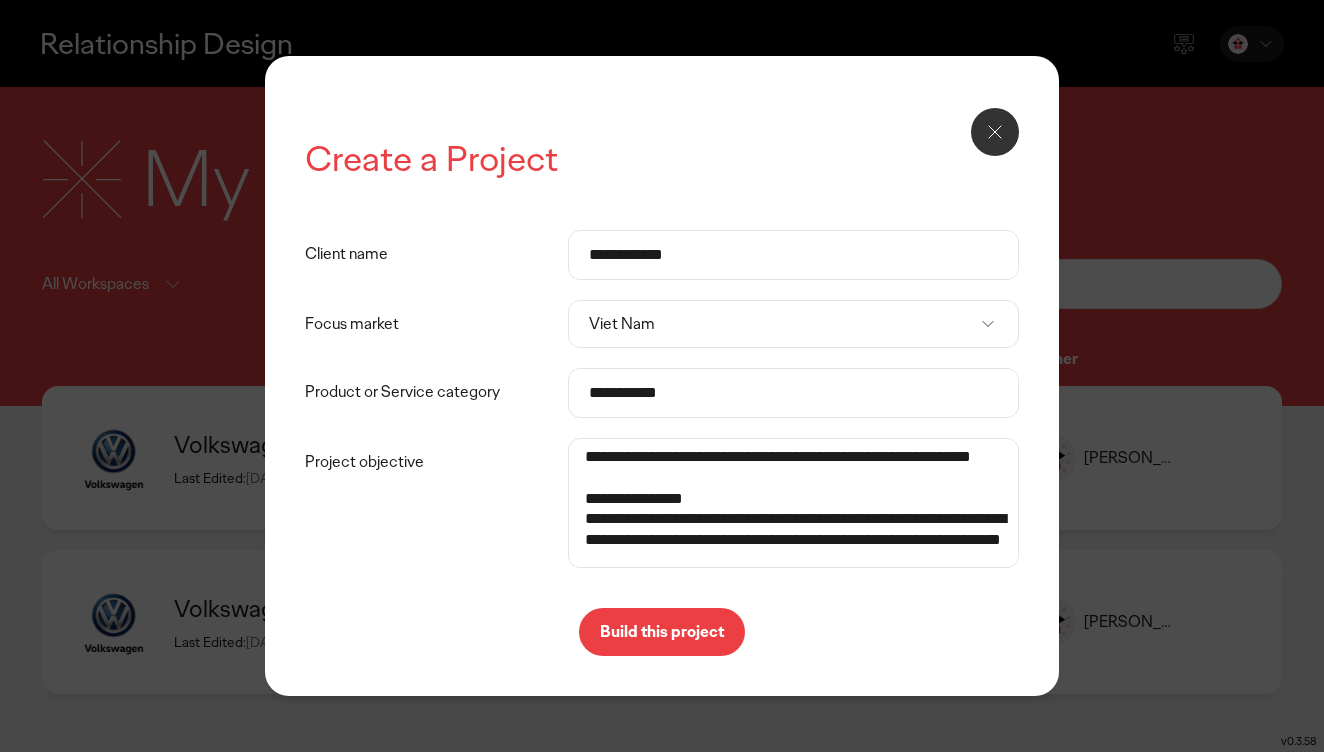 drag, startPoint x: 691, startPoint y: 483, endPoint x: 706, endPoint y: 528, distance: 47.434166 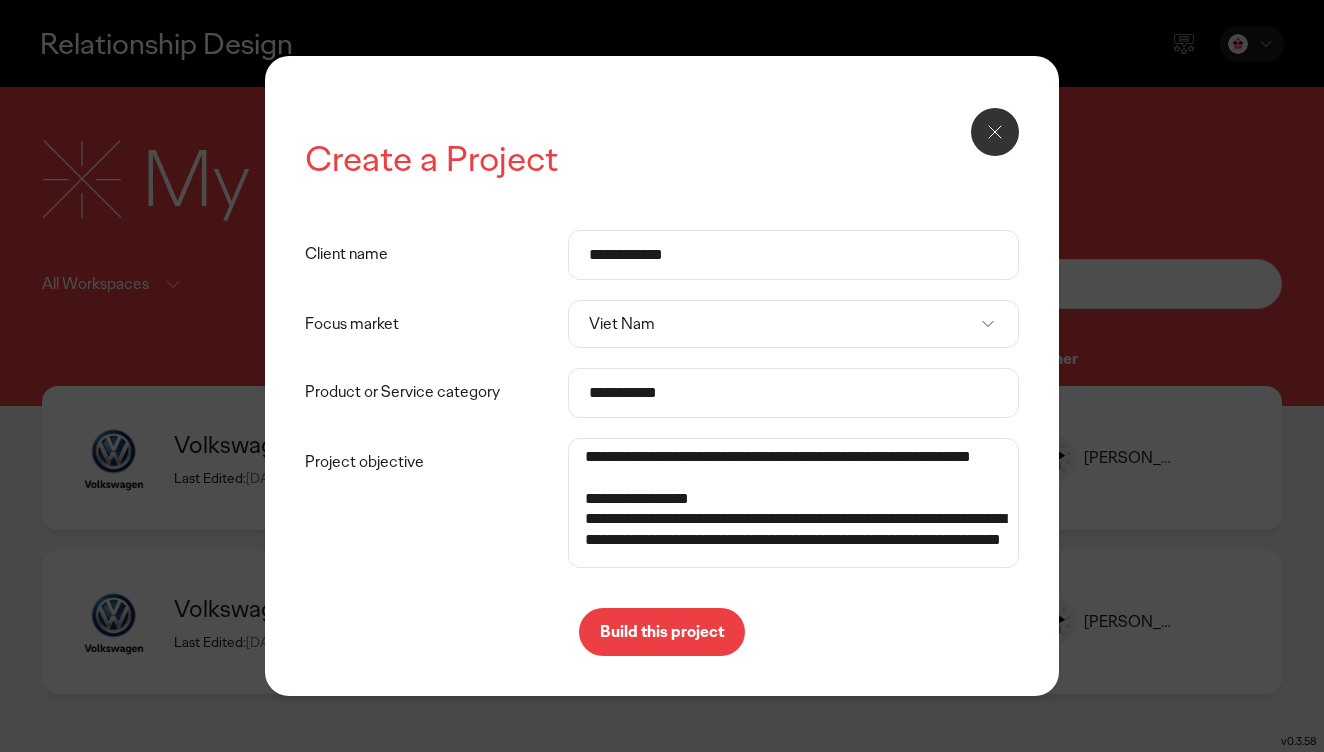 click on "**********" at bounding box center (793, 503) 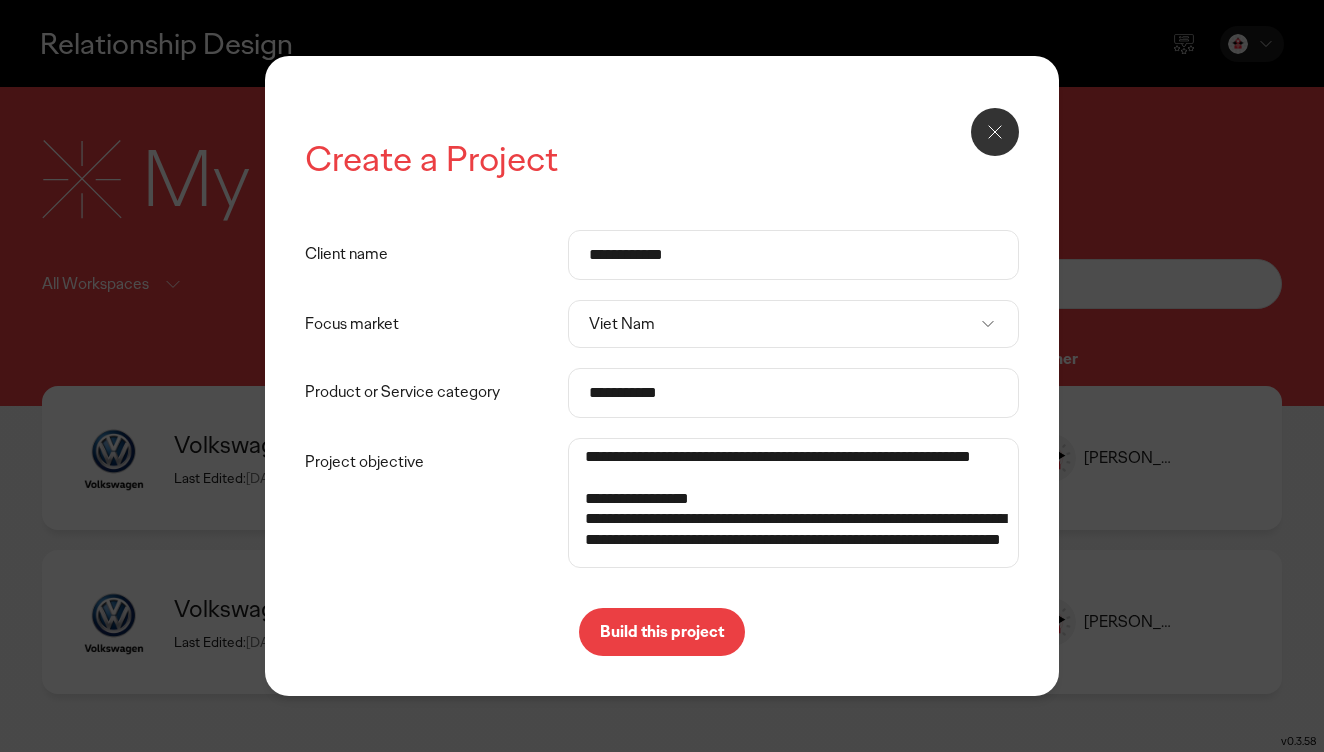 scroll, scrollTop: 0, scrollLeft: 0, axis: both 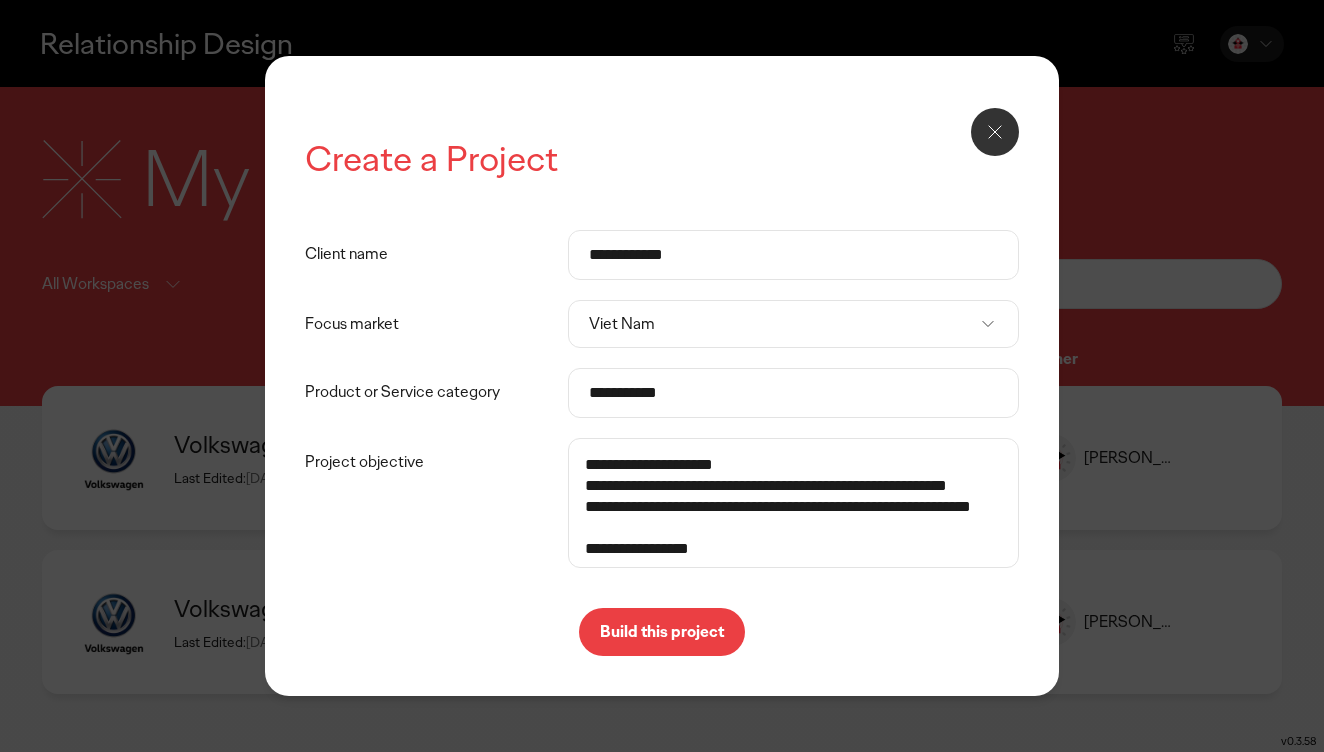 click on "**********" at bounding box center (793, 503) 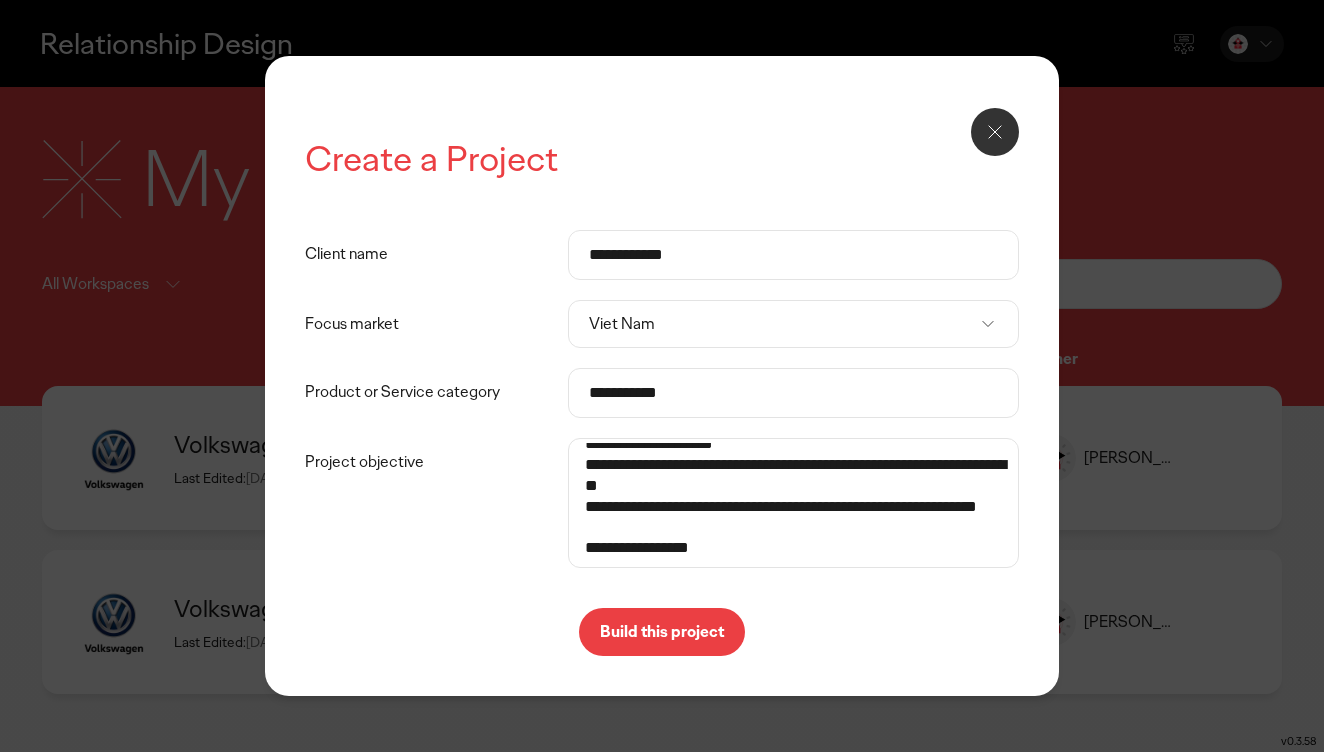 scroll, scrollTop: 25, scrollLeft: 0, axis: vertical 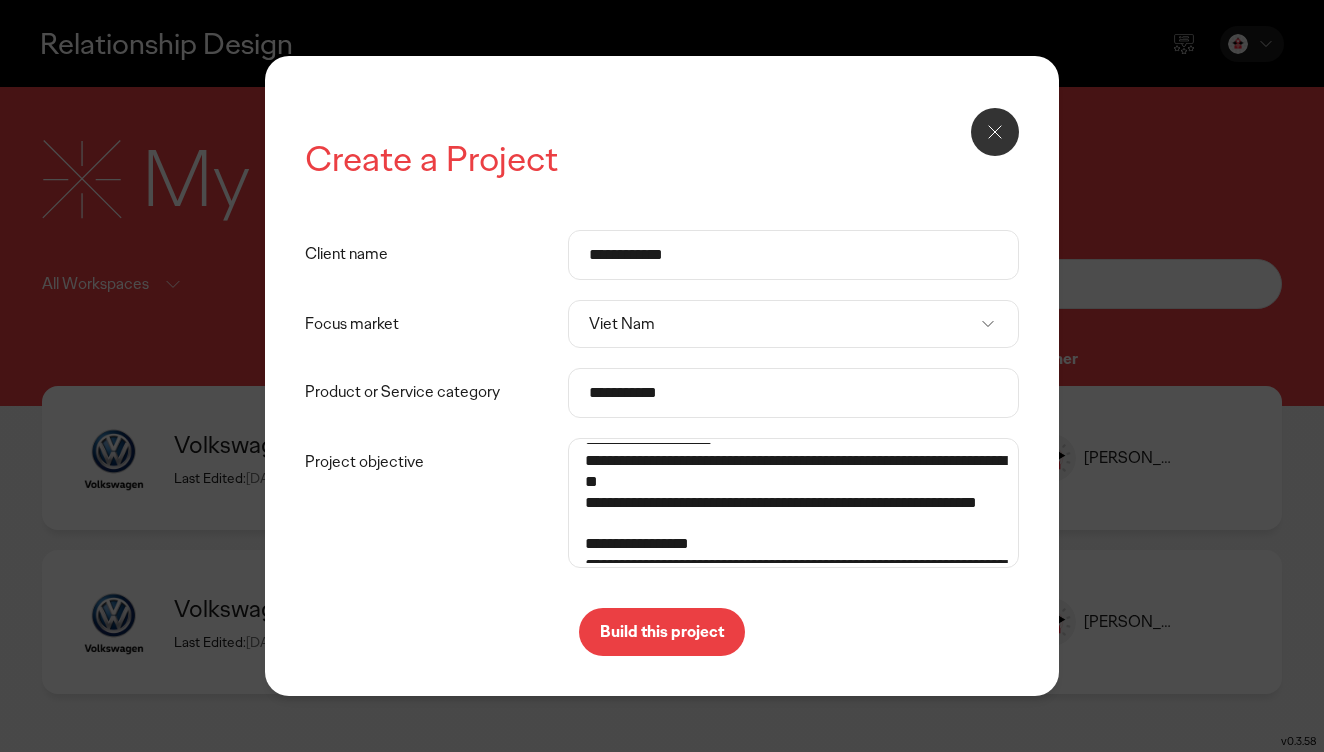 click on "**********" at bounding box center (793, 503) 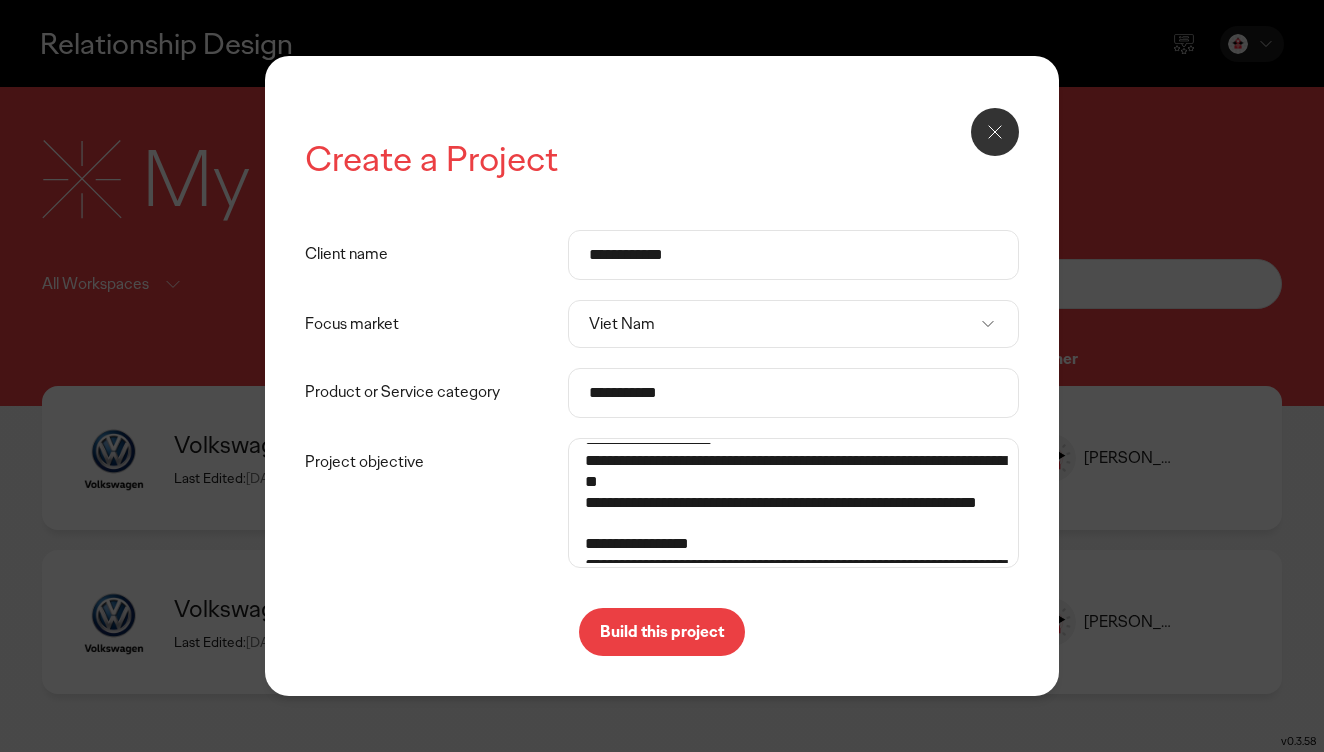 scroll, scrollTop: 0, scrollLeft: 0, axis: both 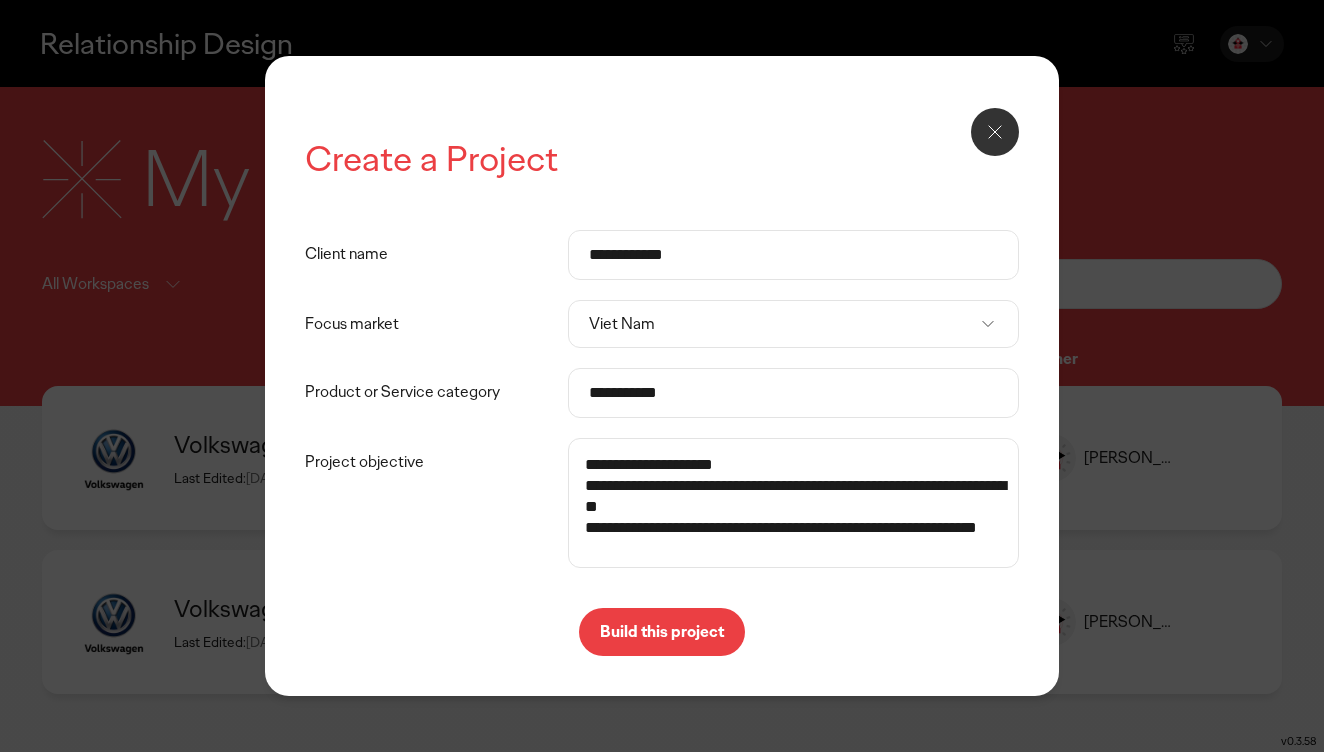 click on "**********" at bounding box center (793, 503) 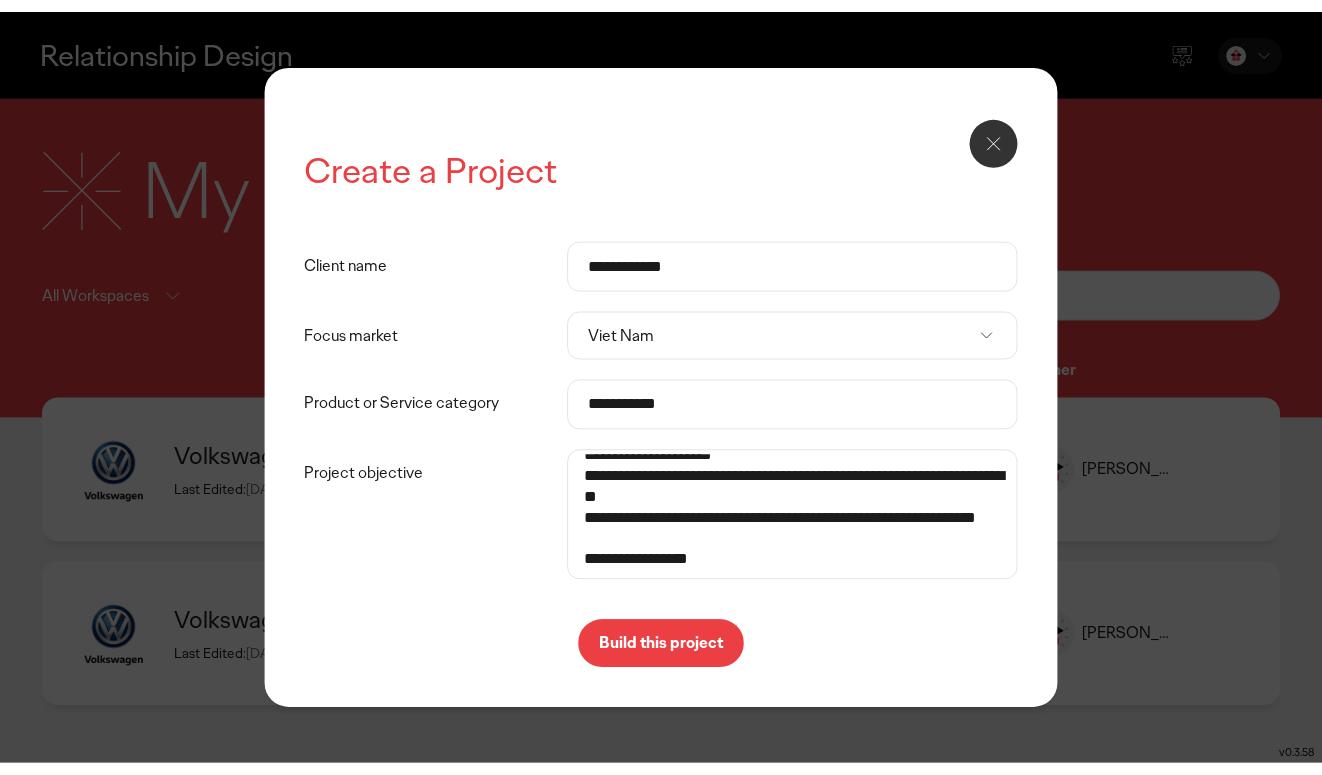 scroll, scrollTop: 104, scrollLeft: 0, axis: vertical 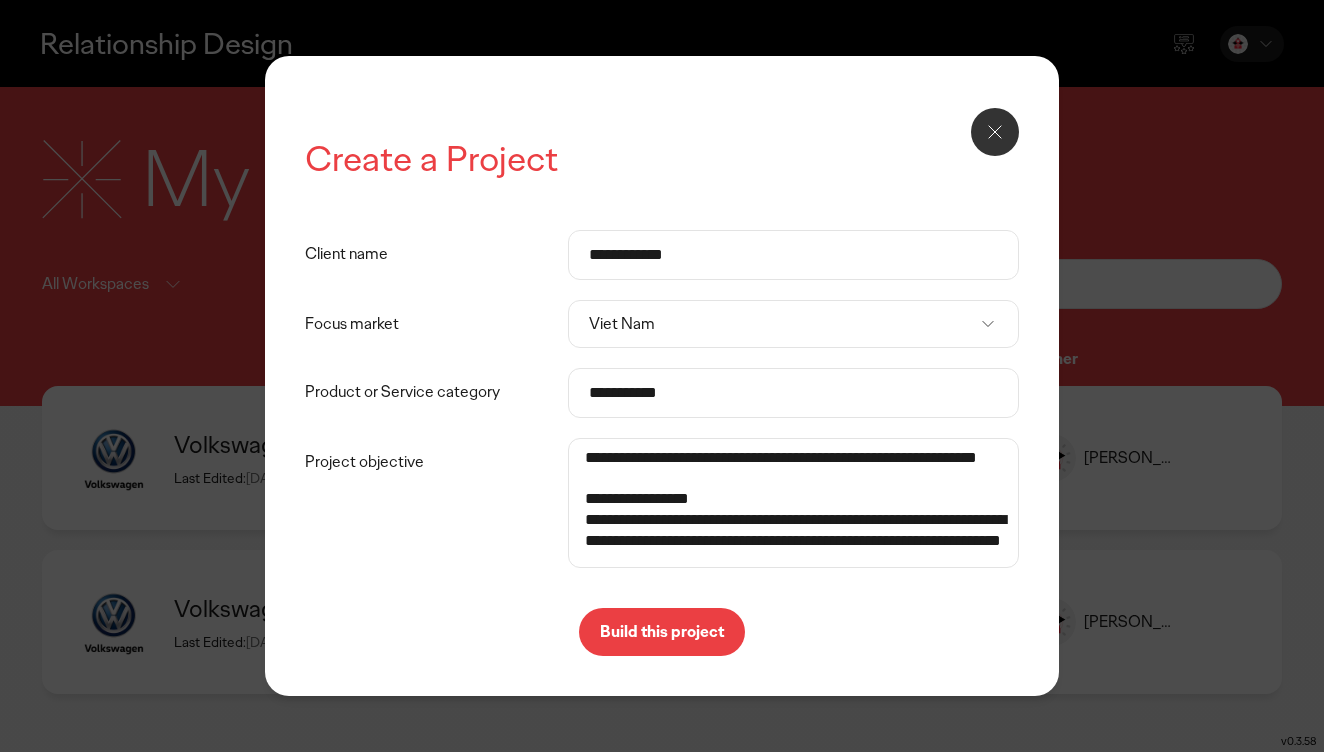 type on "**********" 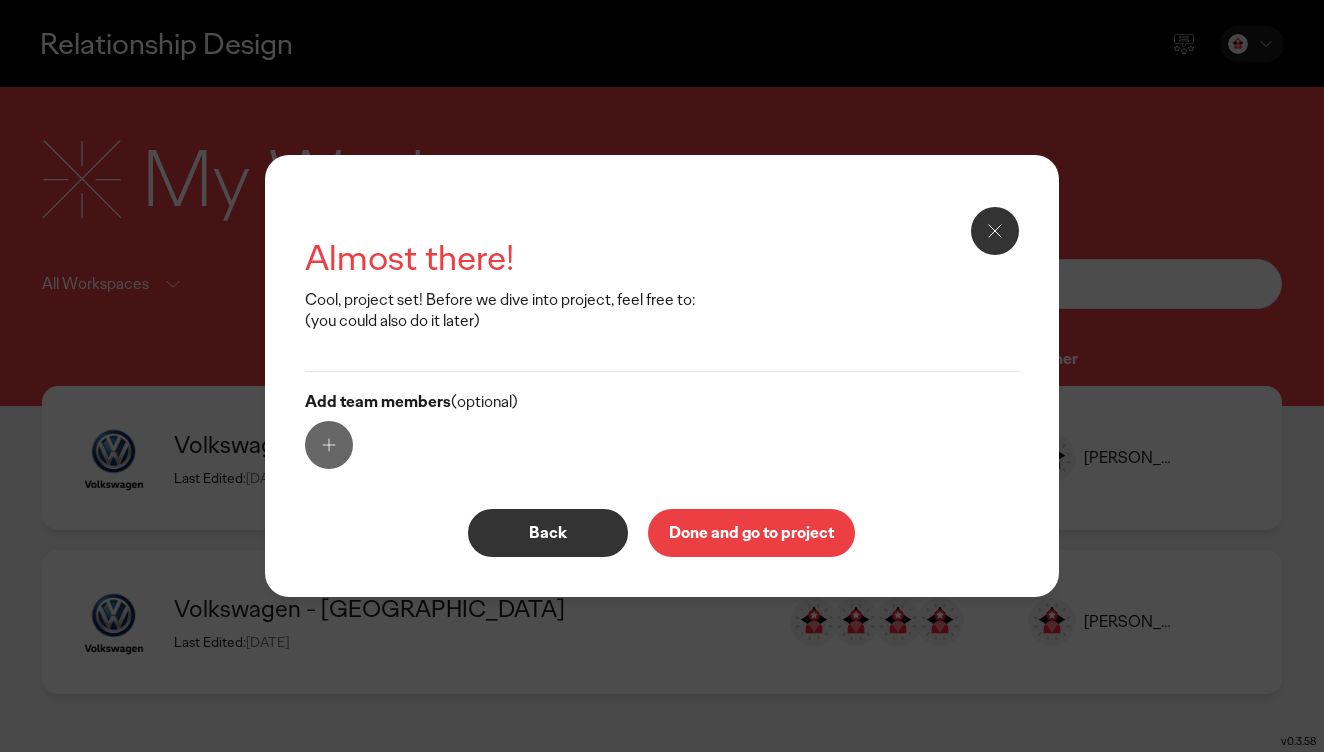 click on "Done and go to project" at bounding box center [751, 533] 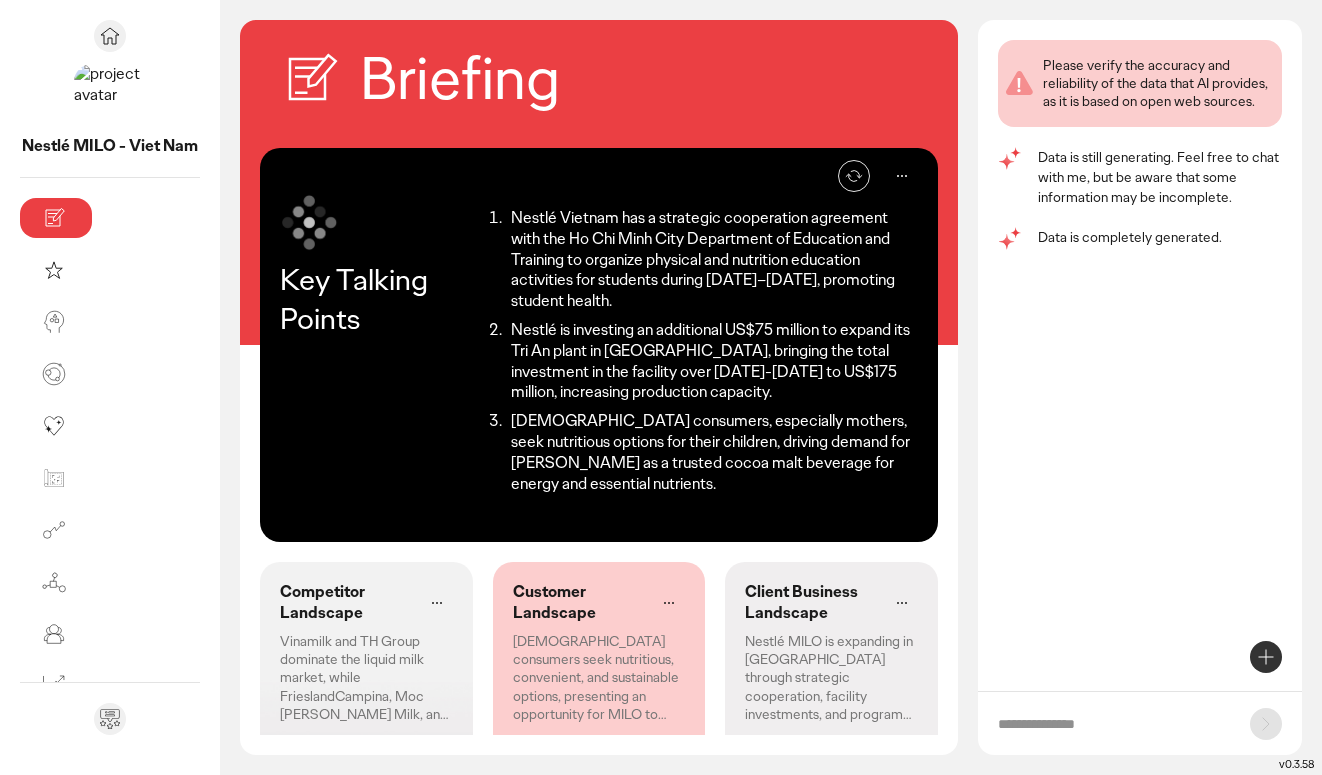 scroll, scrollTop: 157, scrollLeft: 0, axis: vertical 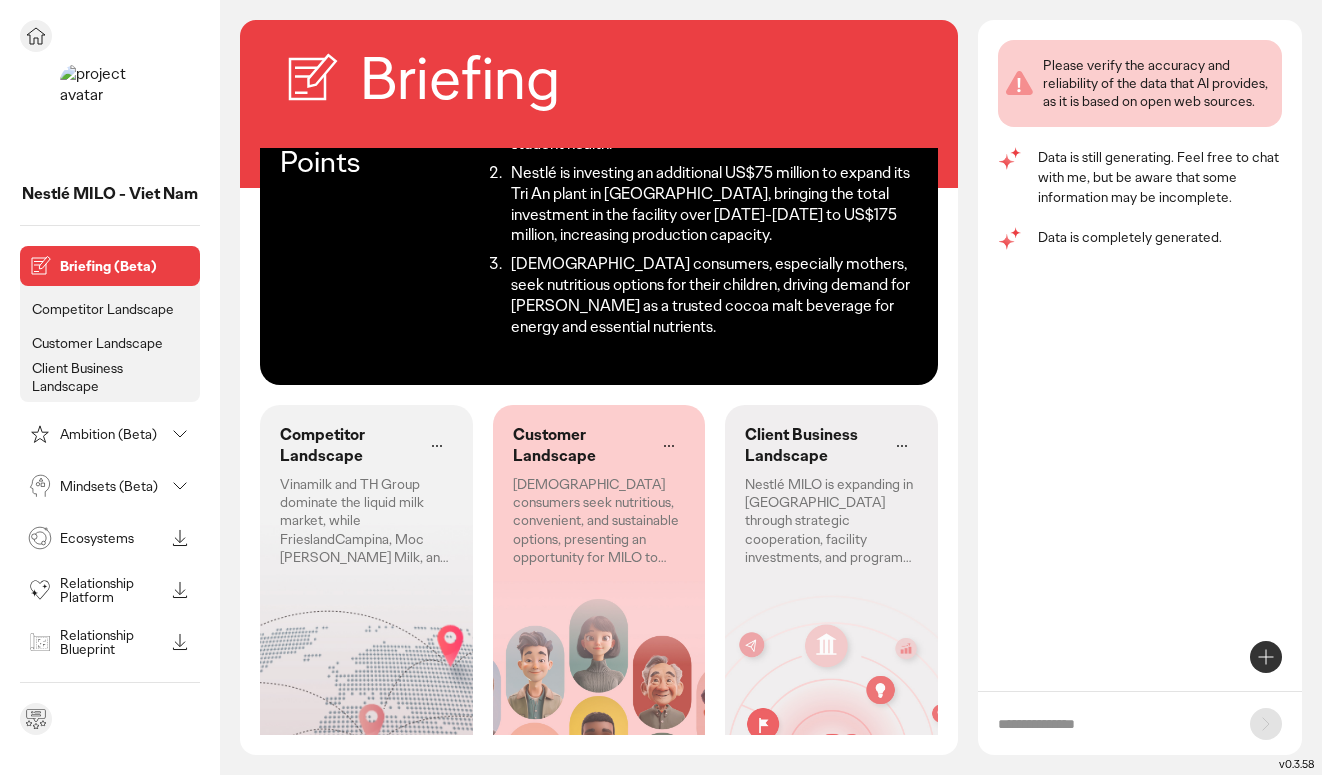 click on "Mindsets (Beta)" at bounding box center [112, 486] 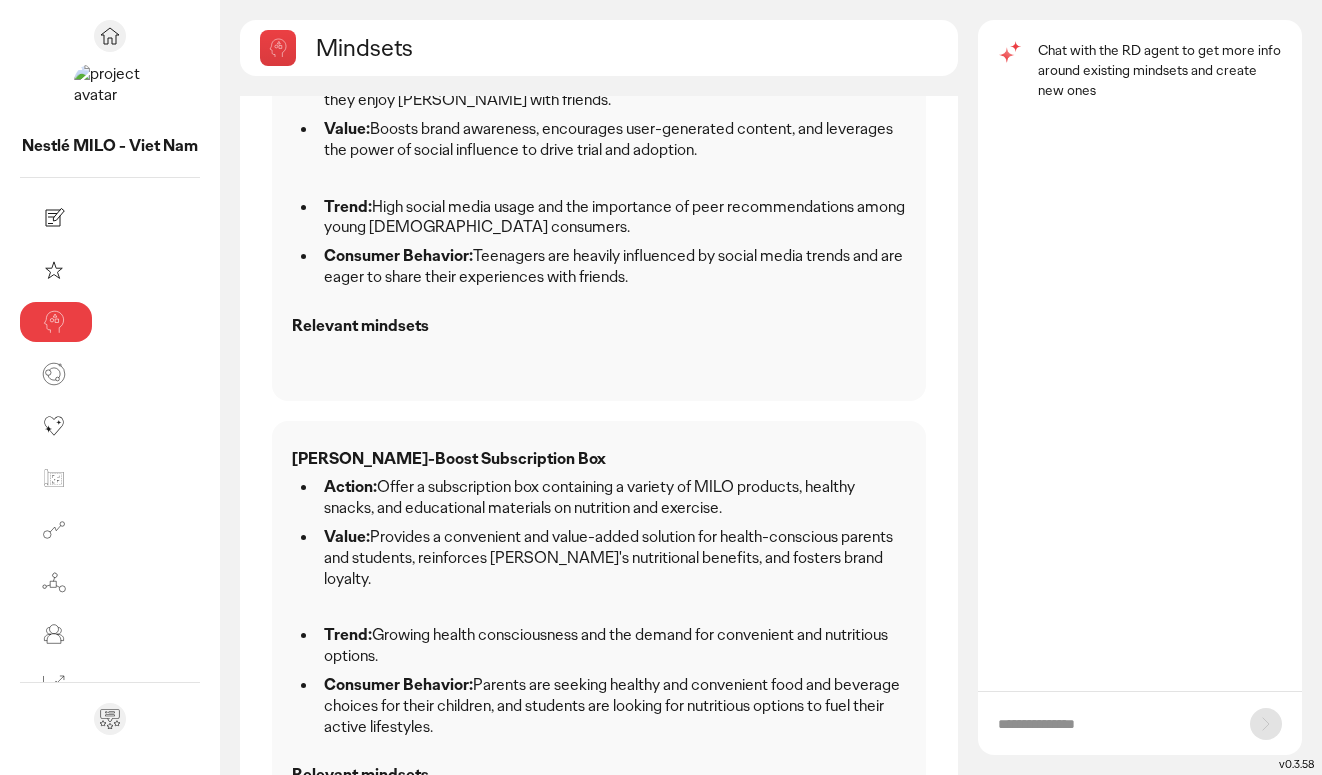 scroll, scrollTop: 0, scrollLeft: 0, axis: both 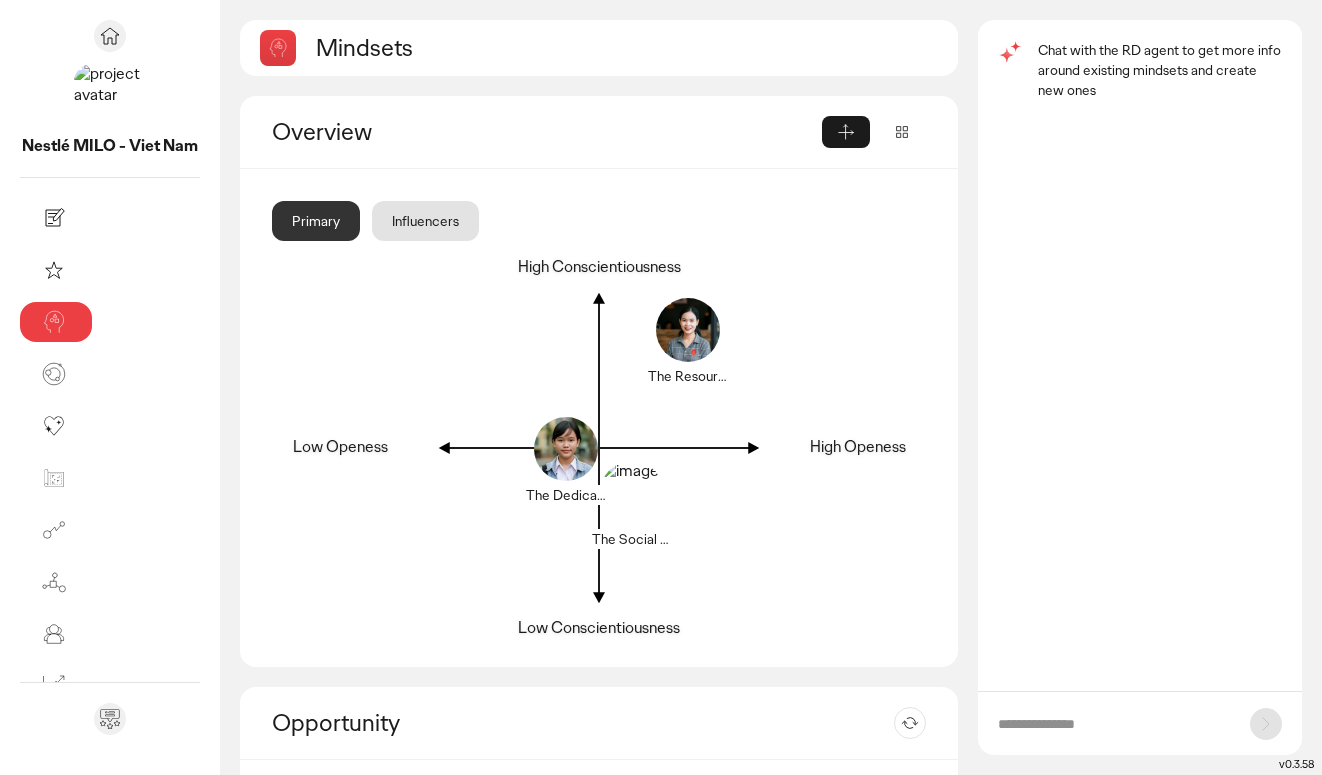 click on "Chat with the RD agent to get more info around existing mindsets and create new ones" at bounding box center [1160, 70] 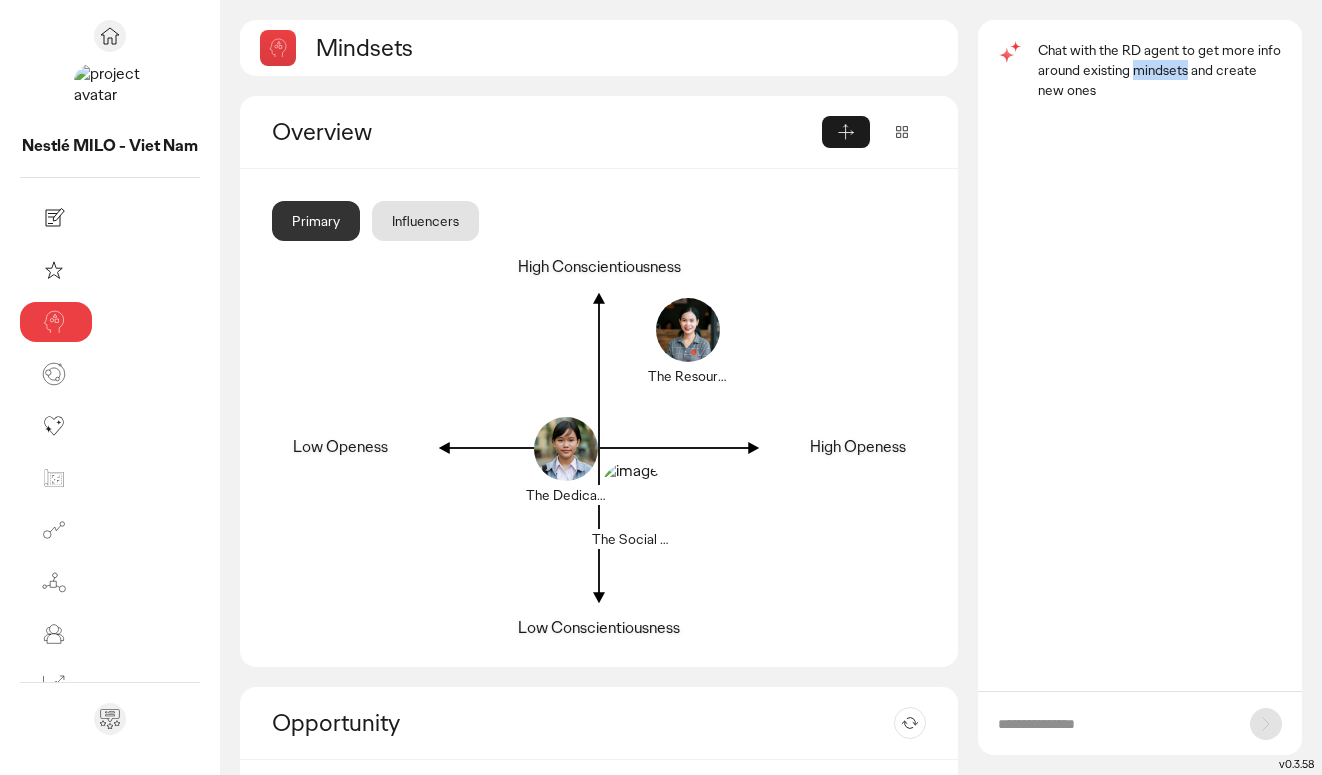 click on "Chat with the RD agent to get more info around existing mindsets and create new ones" at bounding box center [1160, 70] 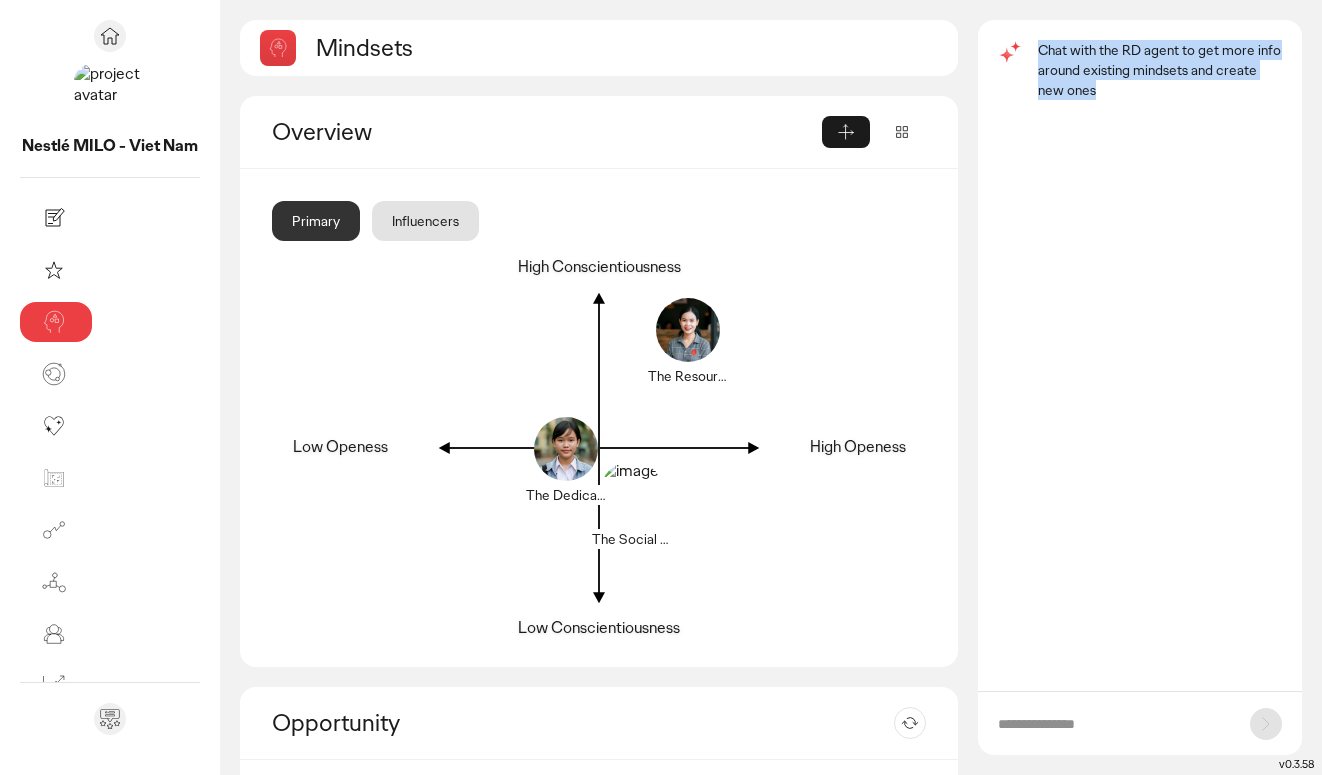 click on "Chat with the RD agent to get more info around existing mindsets and create new ones" at bounding box center (1160, 70) 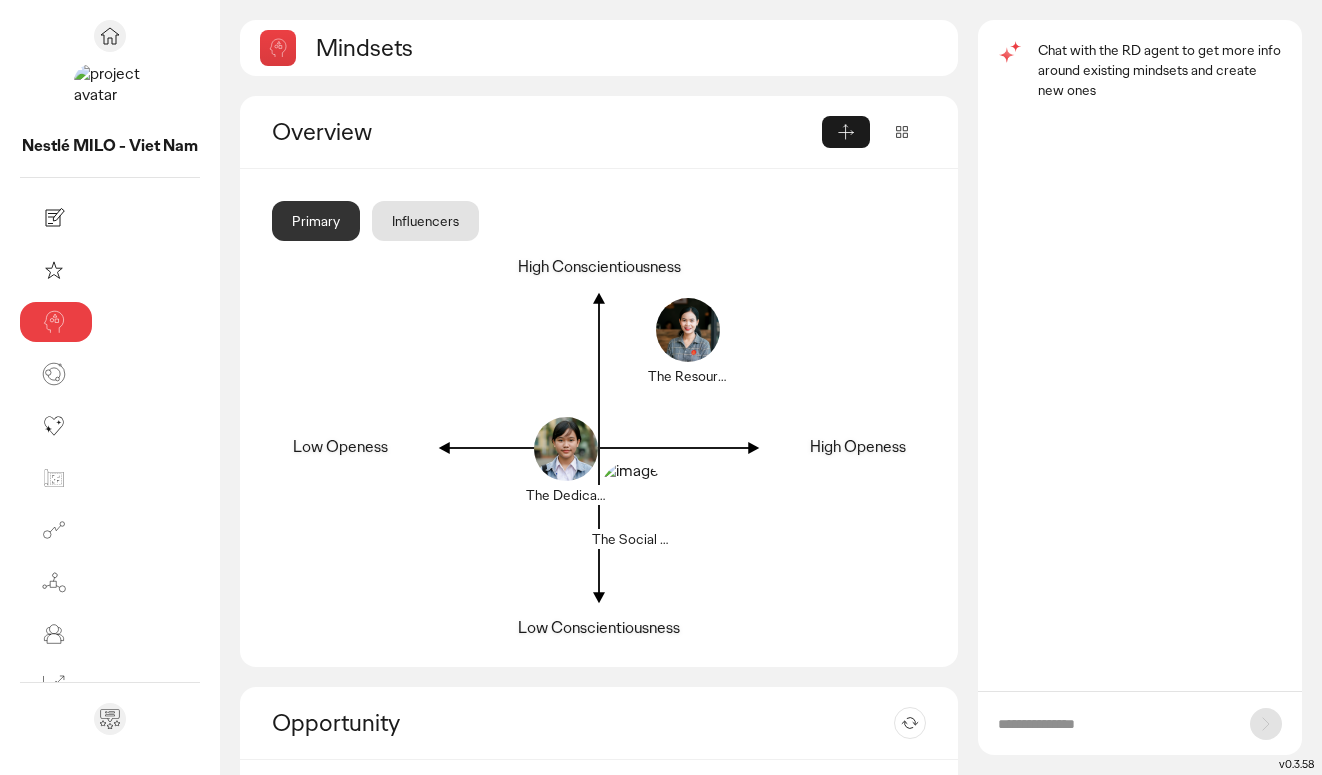 click at bounding box center (1114, 724) 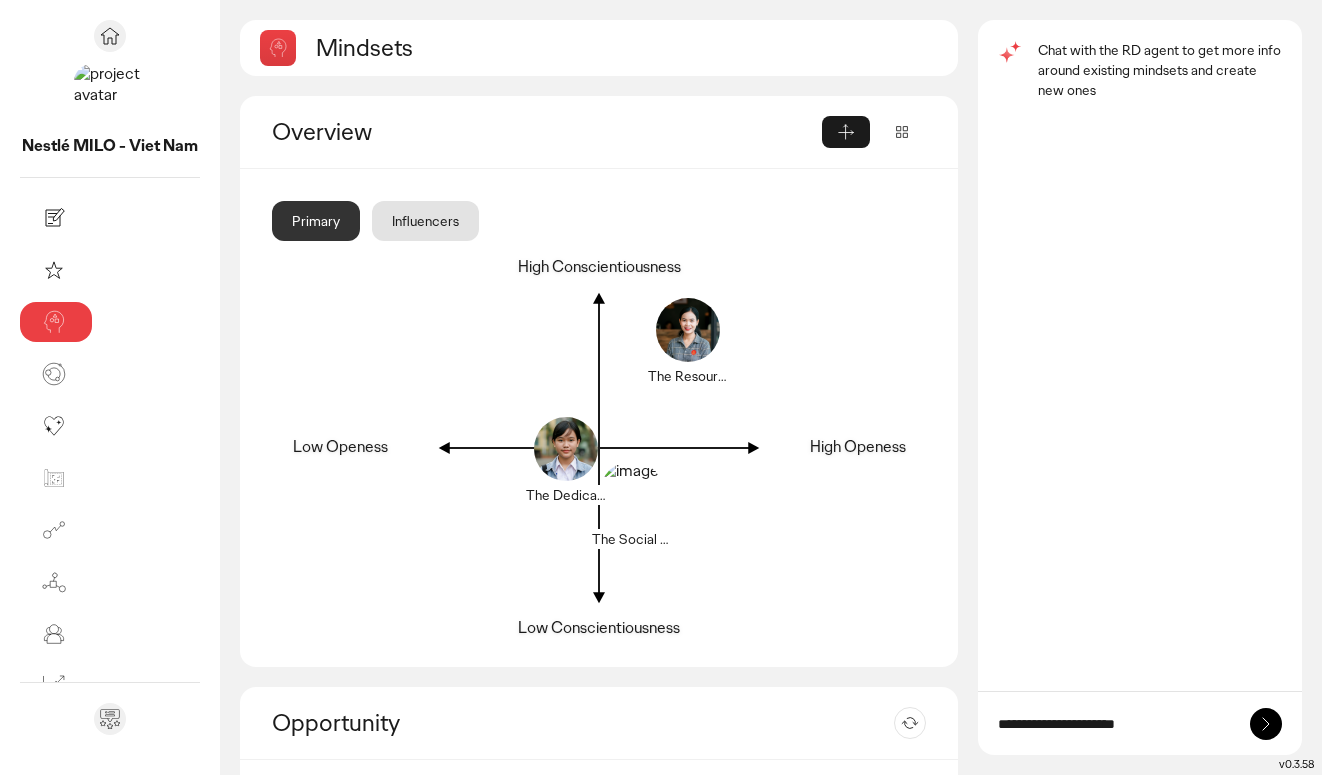 type on "**********" 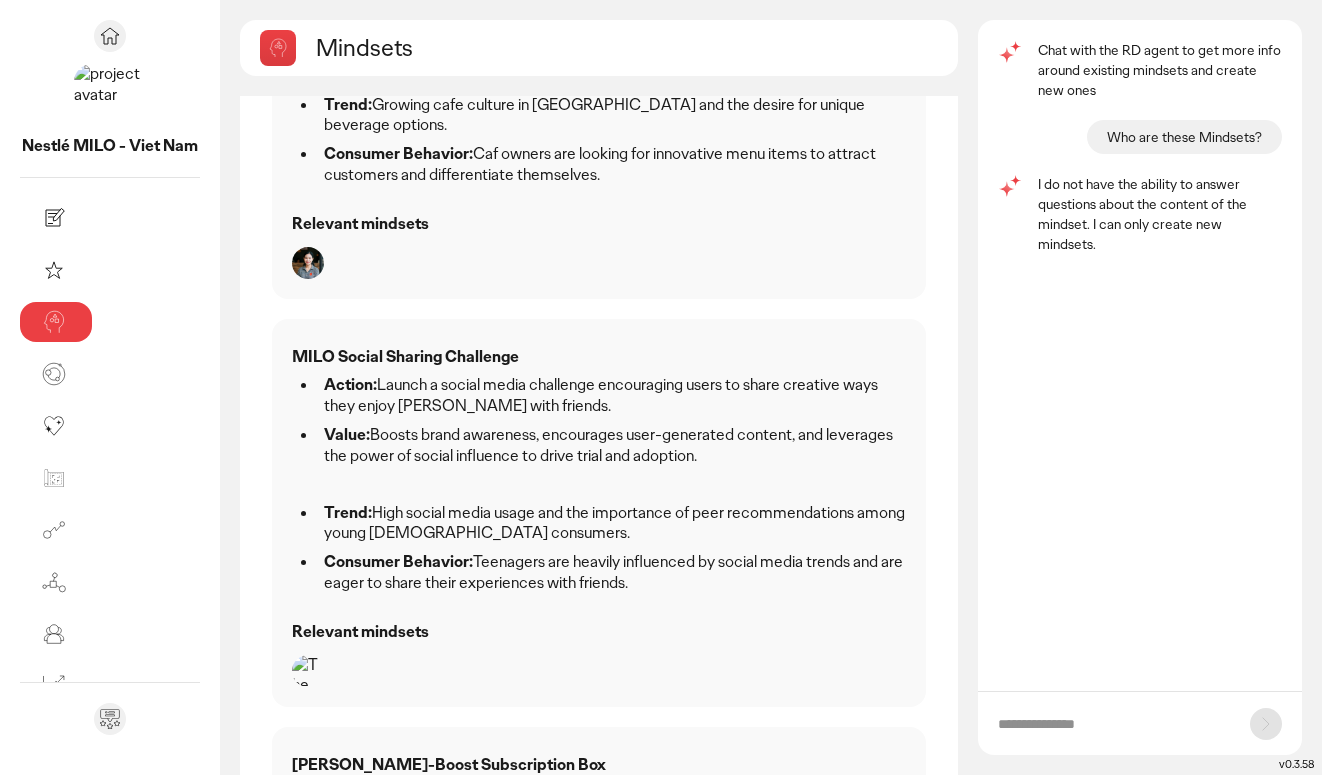 scroll, scrollTop: 0, scrollLeft: 0, axis: both 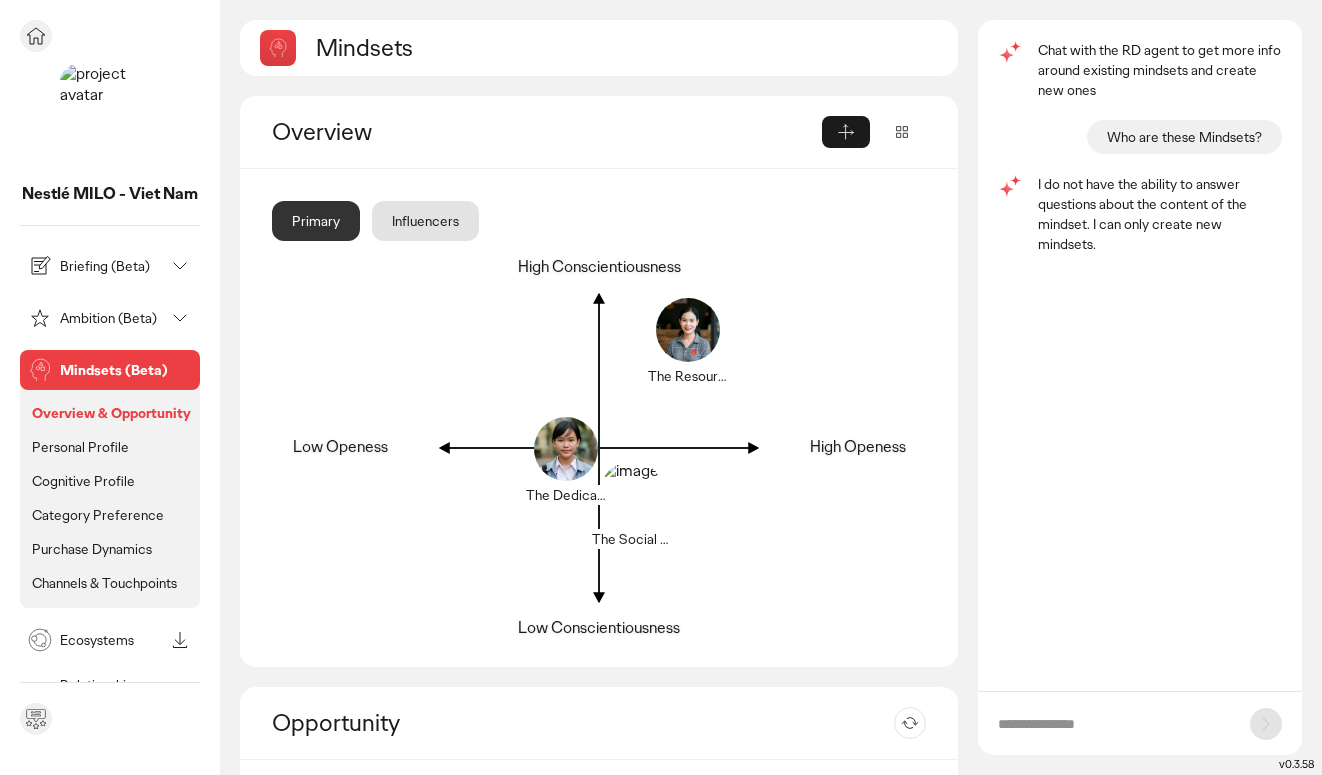 click on "Ambition (Beta)" at bounding box center [112, 318] 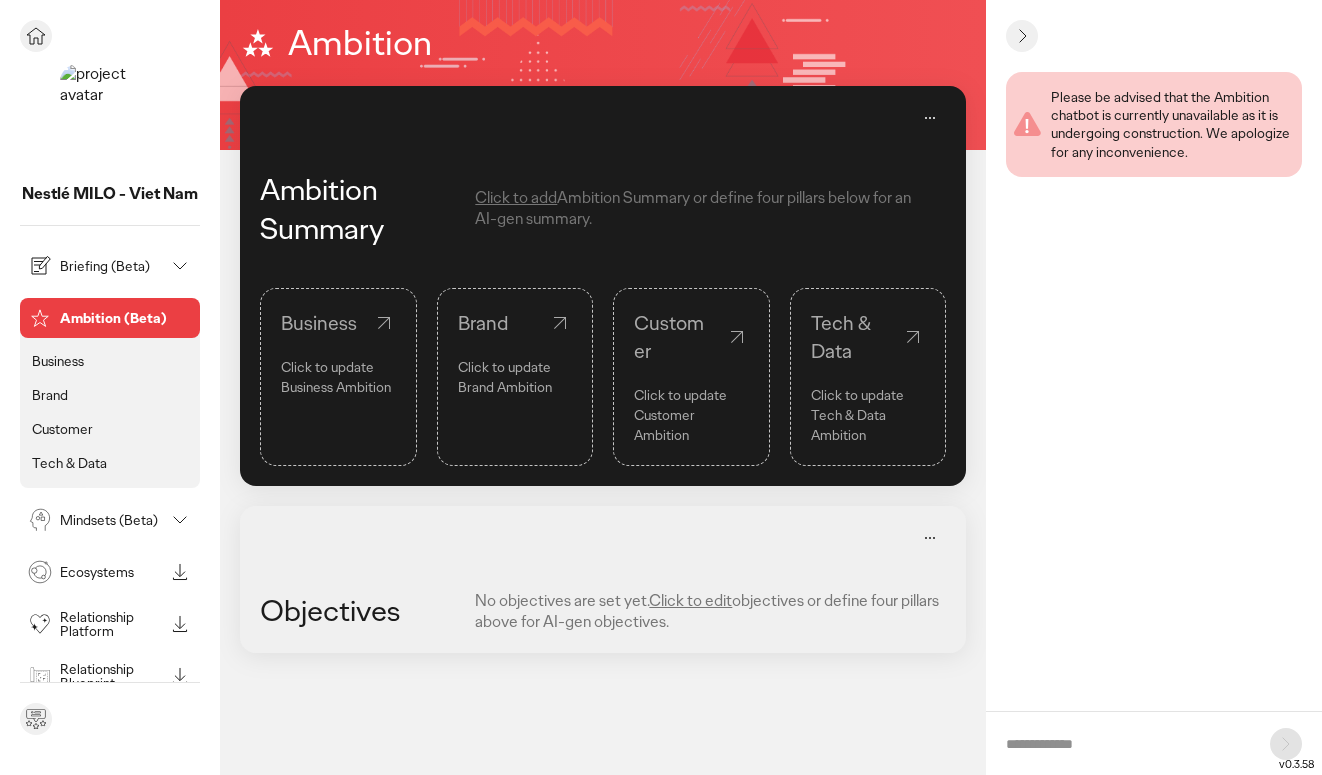 click on "Briefing (Beta)" at bounding box center (112, 266) 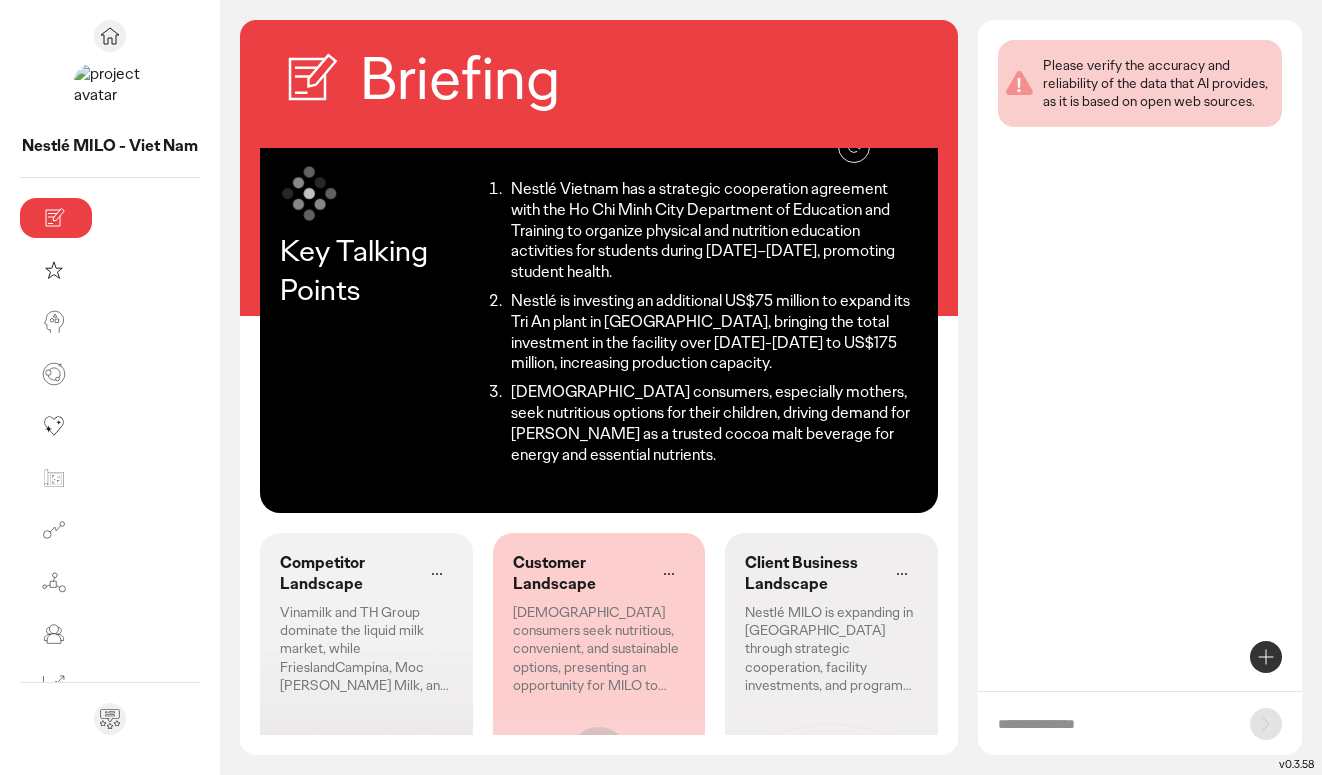 scroll, scrollTop: 157, scrollLeft: 0, axis: vertical 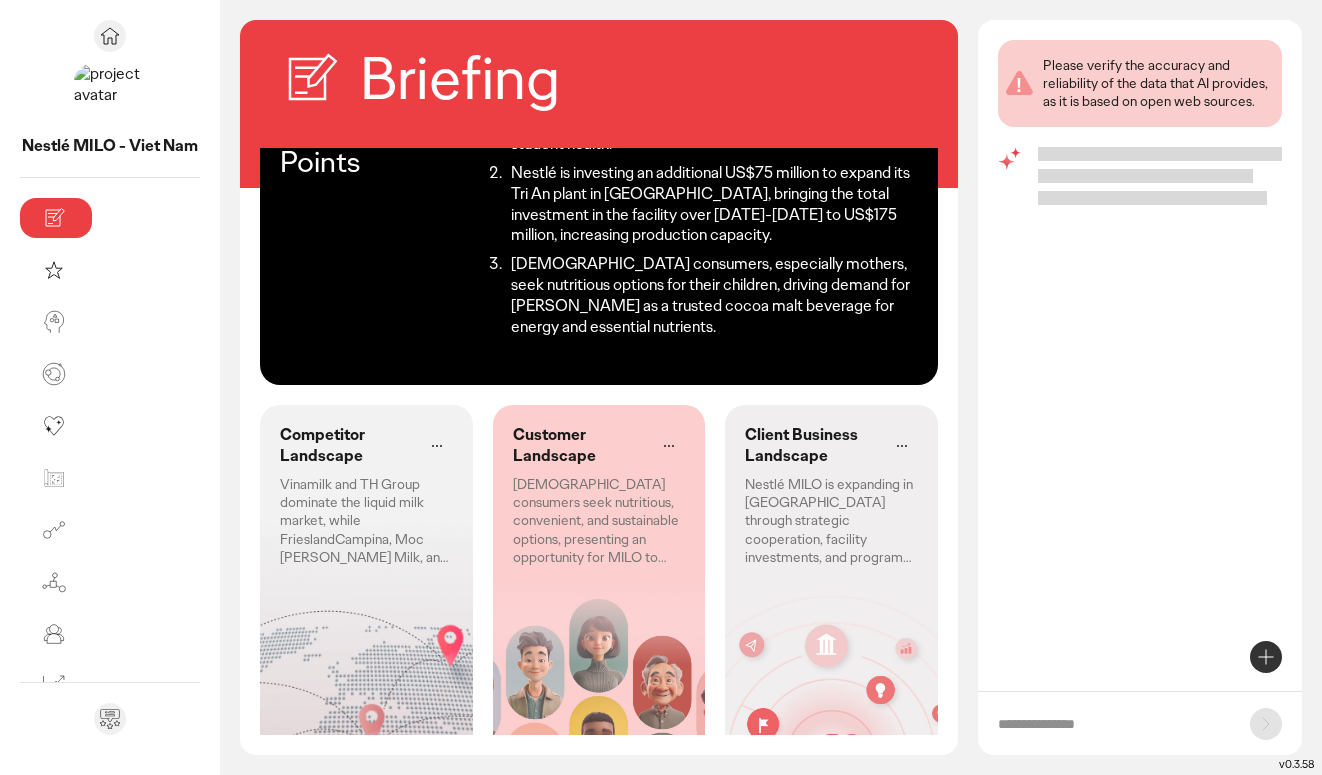 click on "Vietnamese consumers seek nutritious, convenient, and sustainable options, presenting an opportunity for MILO to innovate with fresh, fortified products and engage through digital channels." 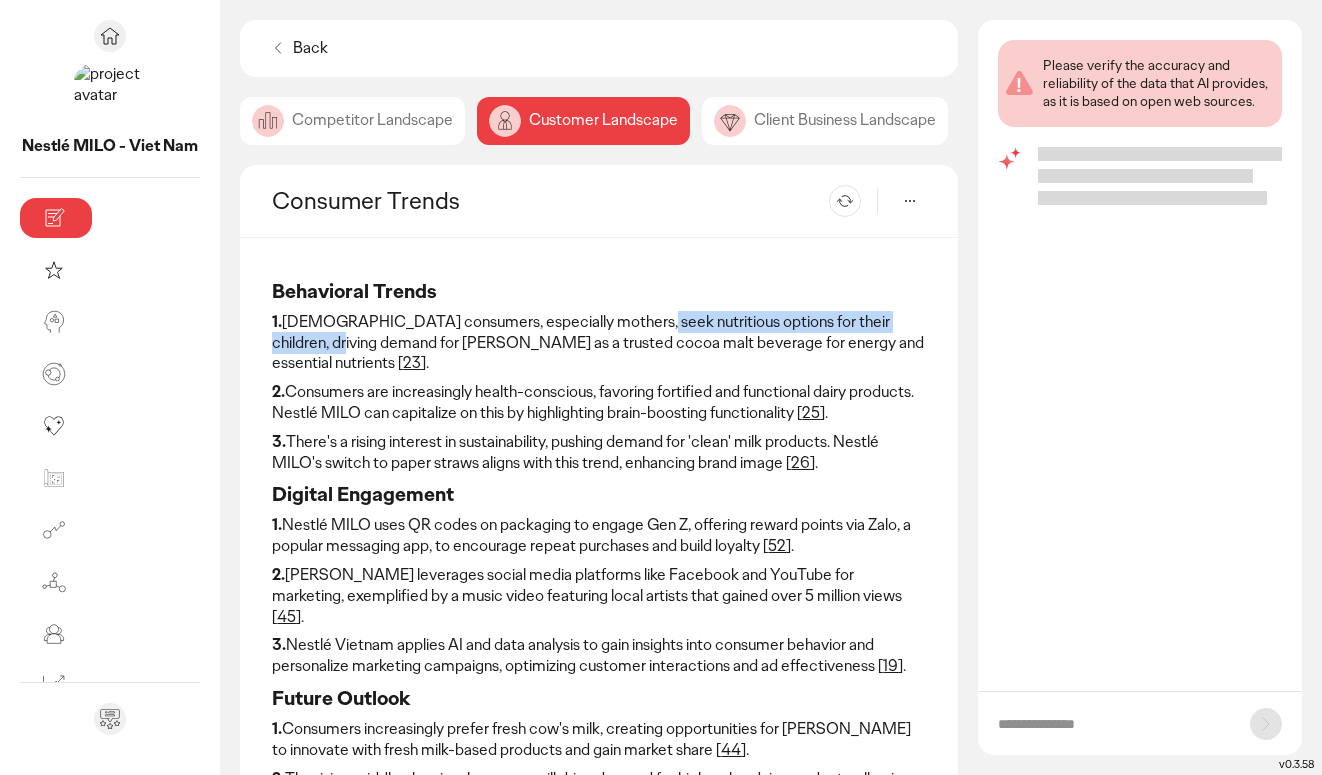 drag, startPoint x: 525, startPoint y: 325, endPoint x: 820, endPoint y: 322, distance: 295.01526 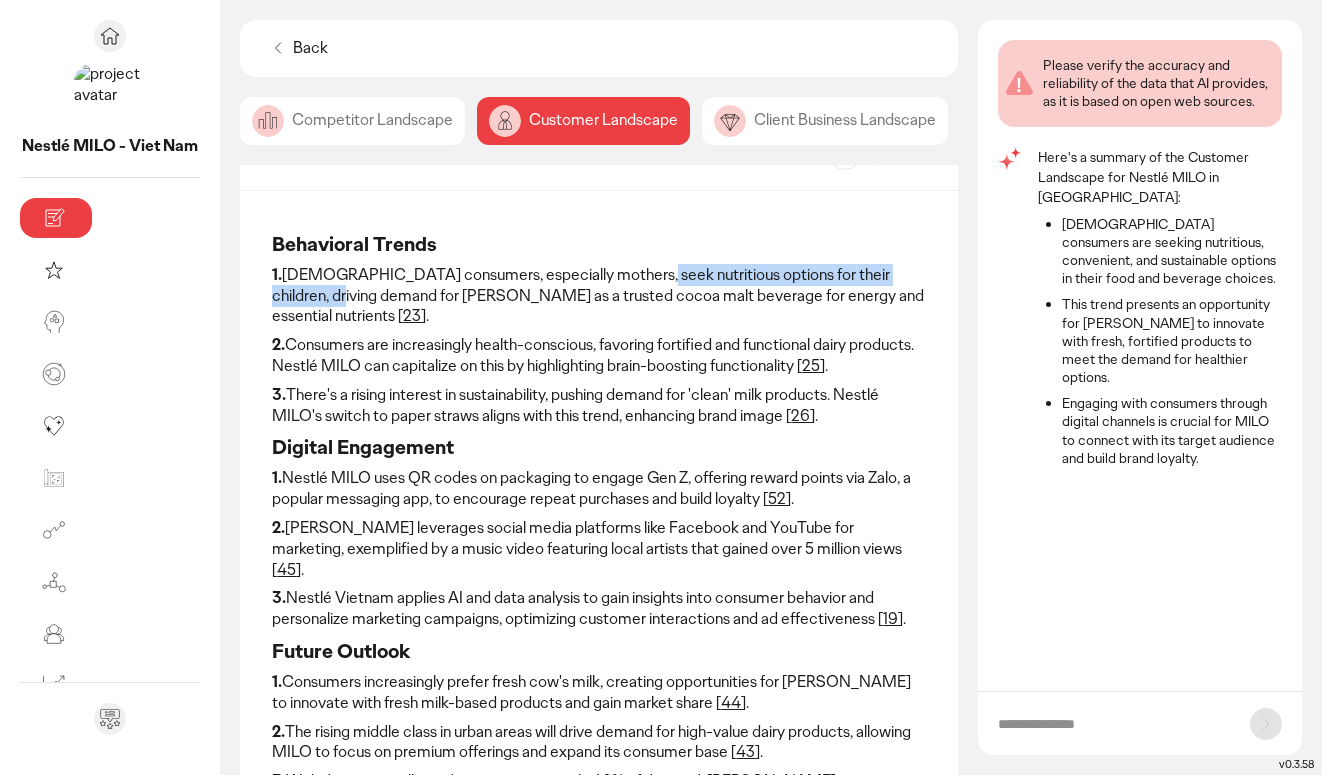 scroll, scrollTop: 89, scrollLeft: 0, axis: vertical 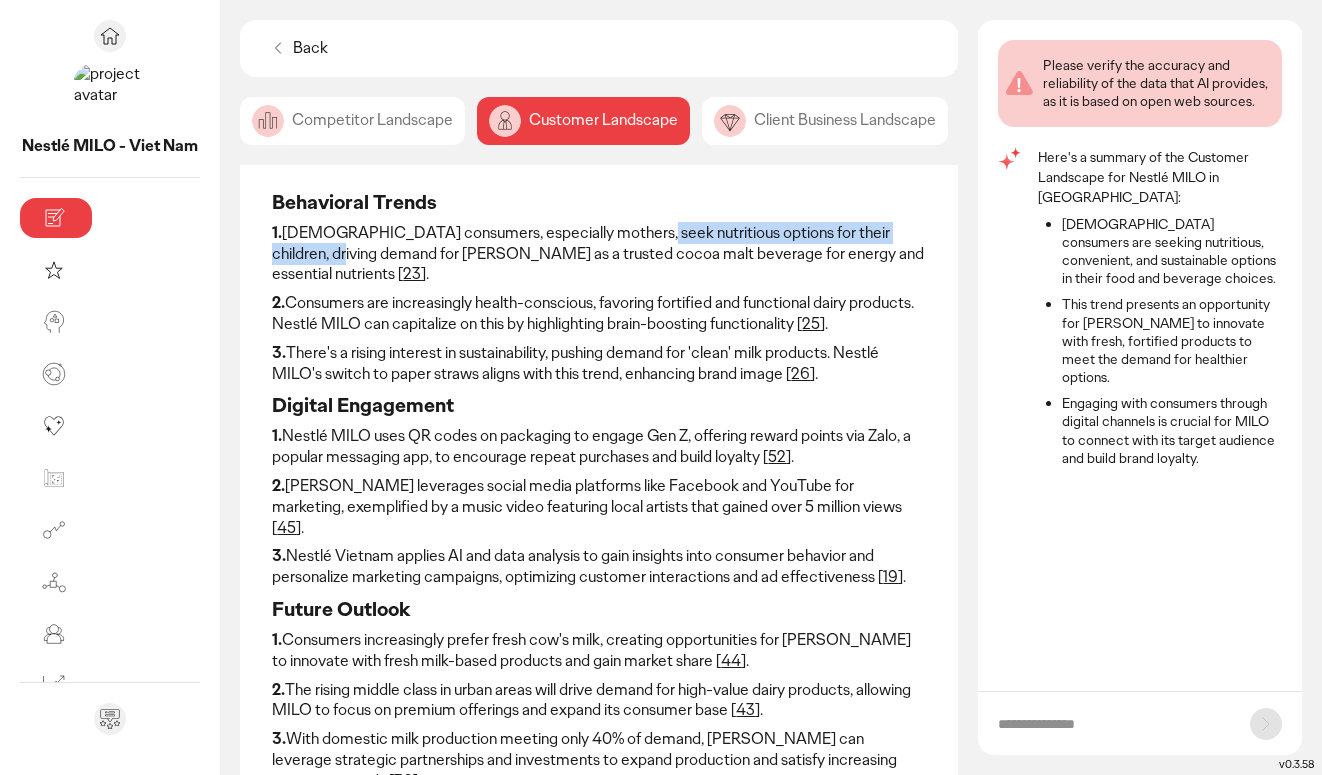 drag, startPoint x: 260, startPoint y: 412, endPoint x: 702, endPoint y: 419, distance: 442.05542 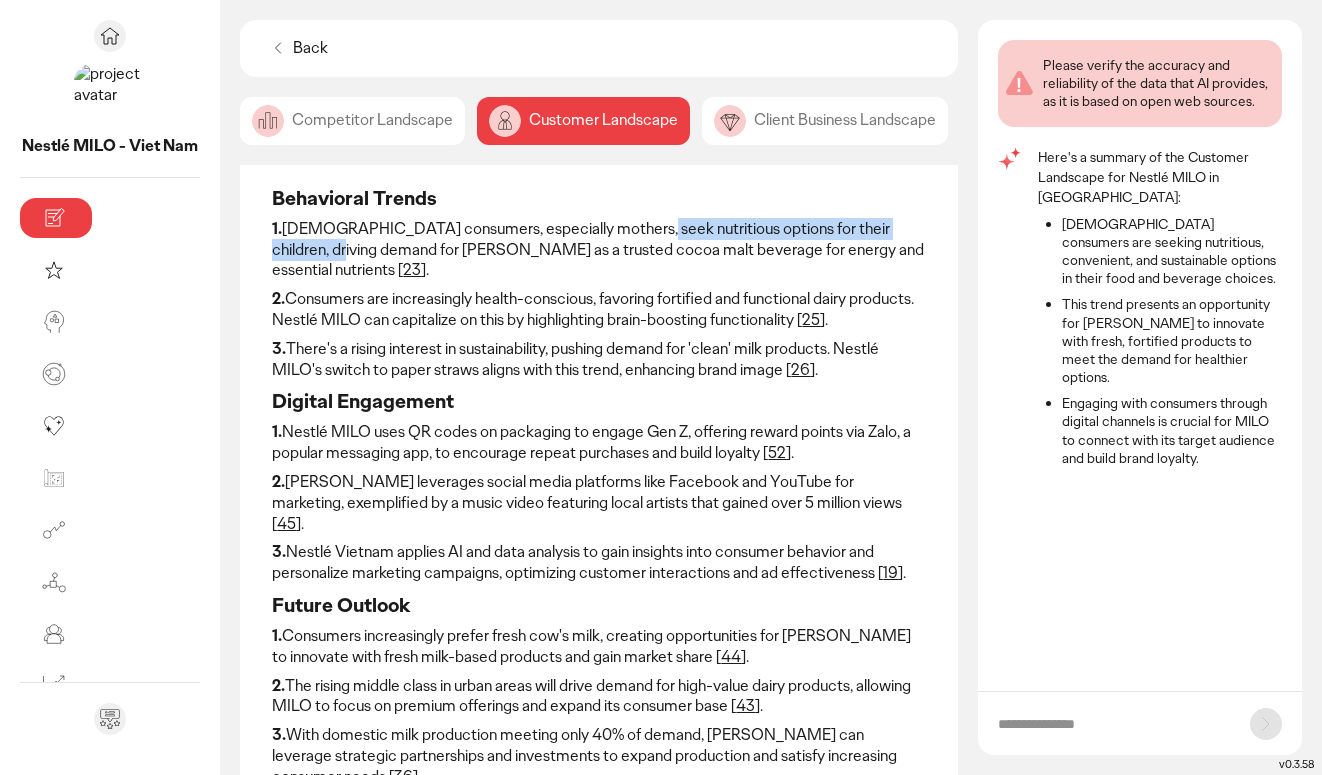scroll, scrollTop: 97, scrollLeft: 0, axis: vertical 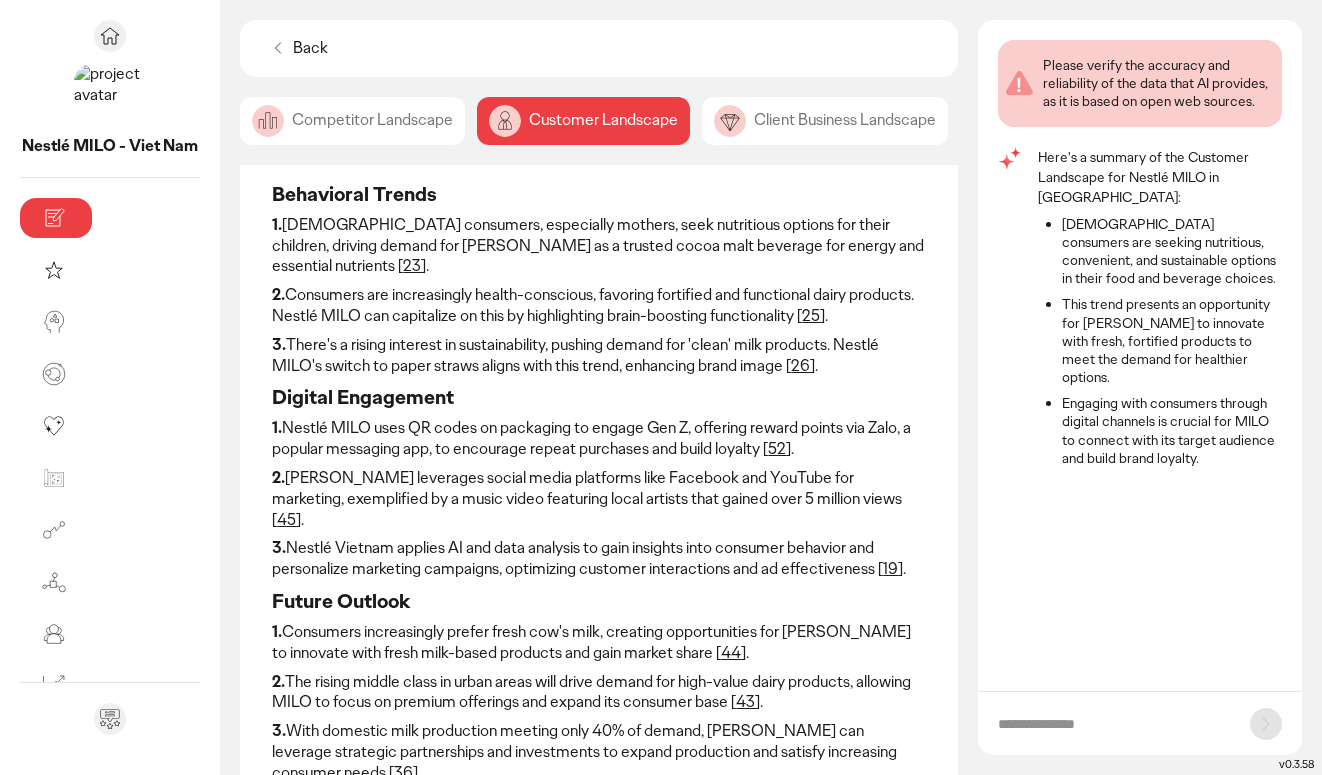 click on "1.  Nestlé MILO uses QR codes on packaging to engage Gen Z, offering reward points via Zalo, a popular messaging app, to encourage repeat purchases and build loyalty [ 52 ]." at bounding box center [599, 439] 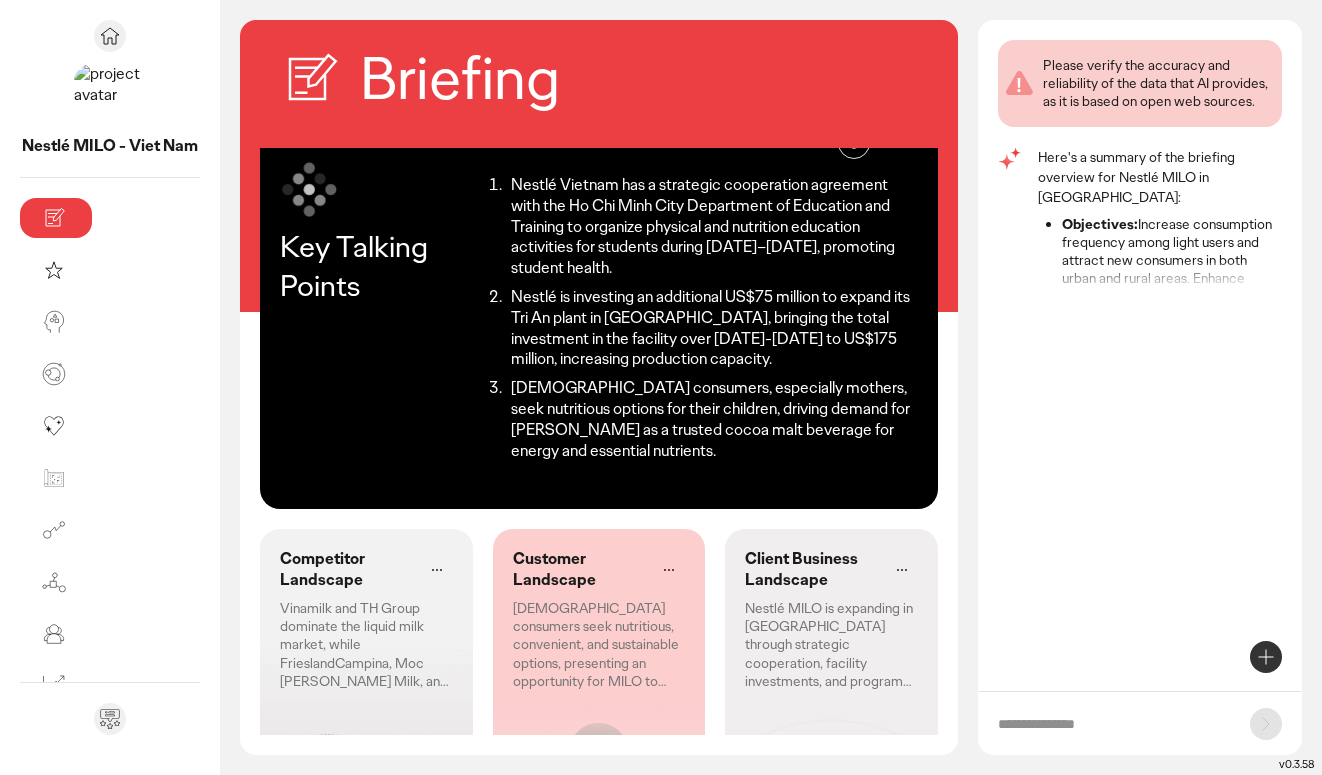 scroll, scrollTop: 157, scrollLeft: 0, axis: vertical 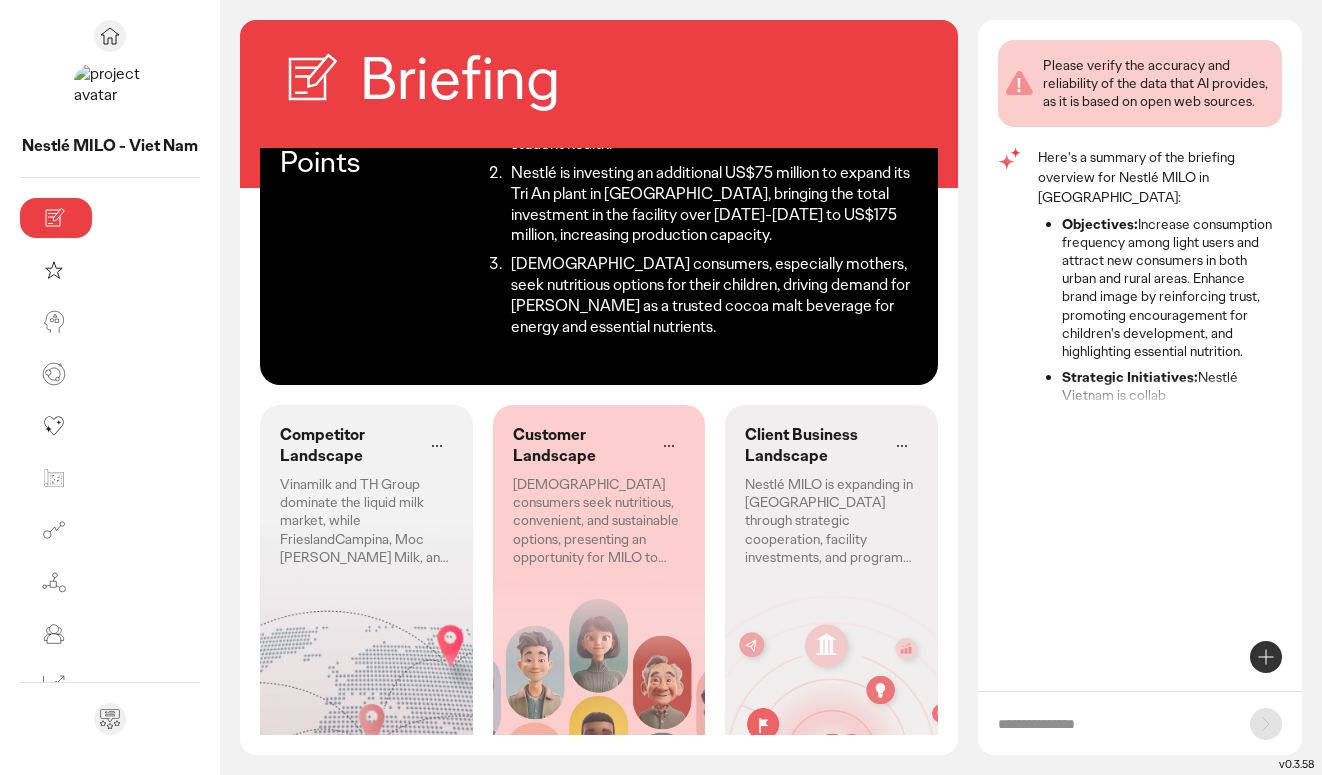 click on "Vietnamese consumers seek nutritious, convenient, and sustainable options, presenting an opportunity for MILO to innovate with fresh, fortified products and engage through digital channels." 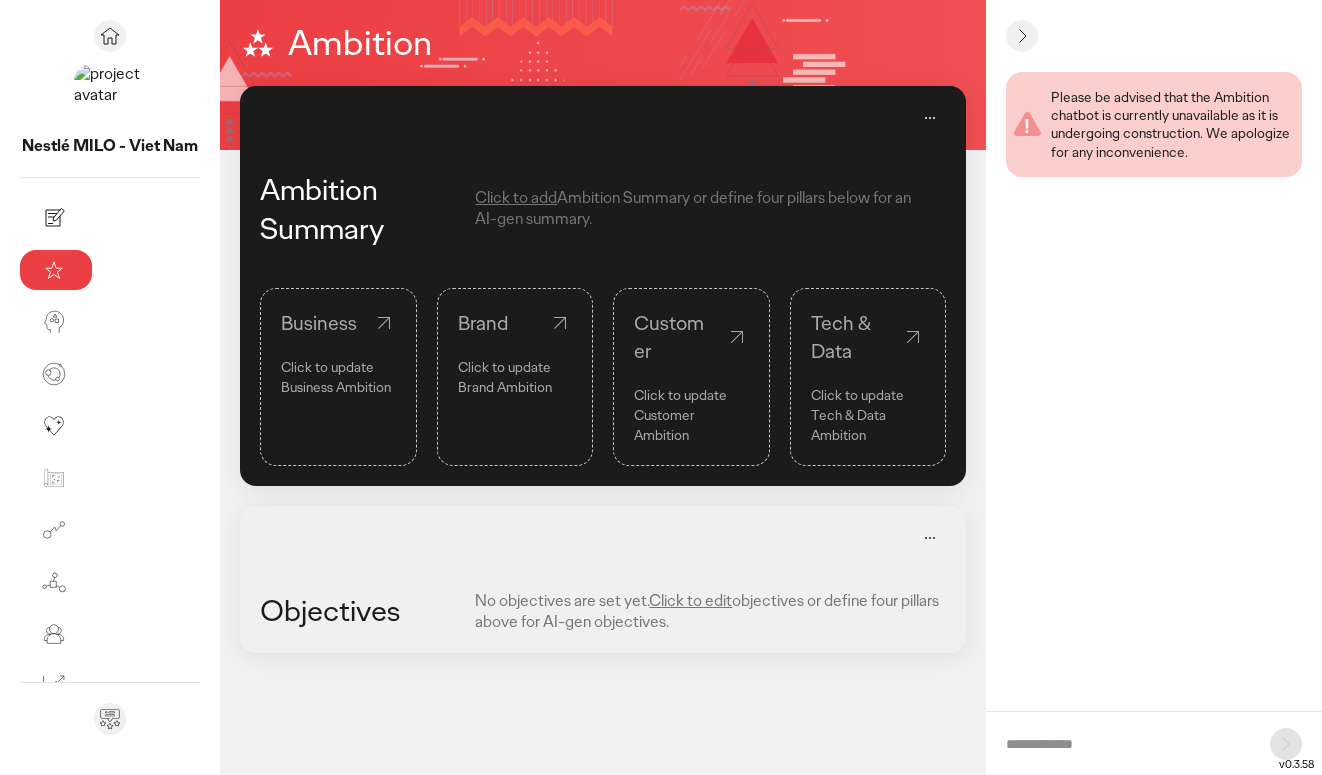 scroll, scrollTop: 0, scrollLeft: 0, axis: both 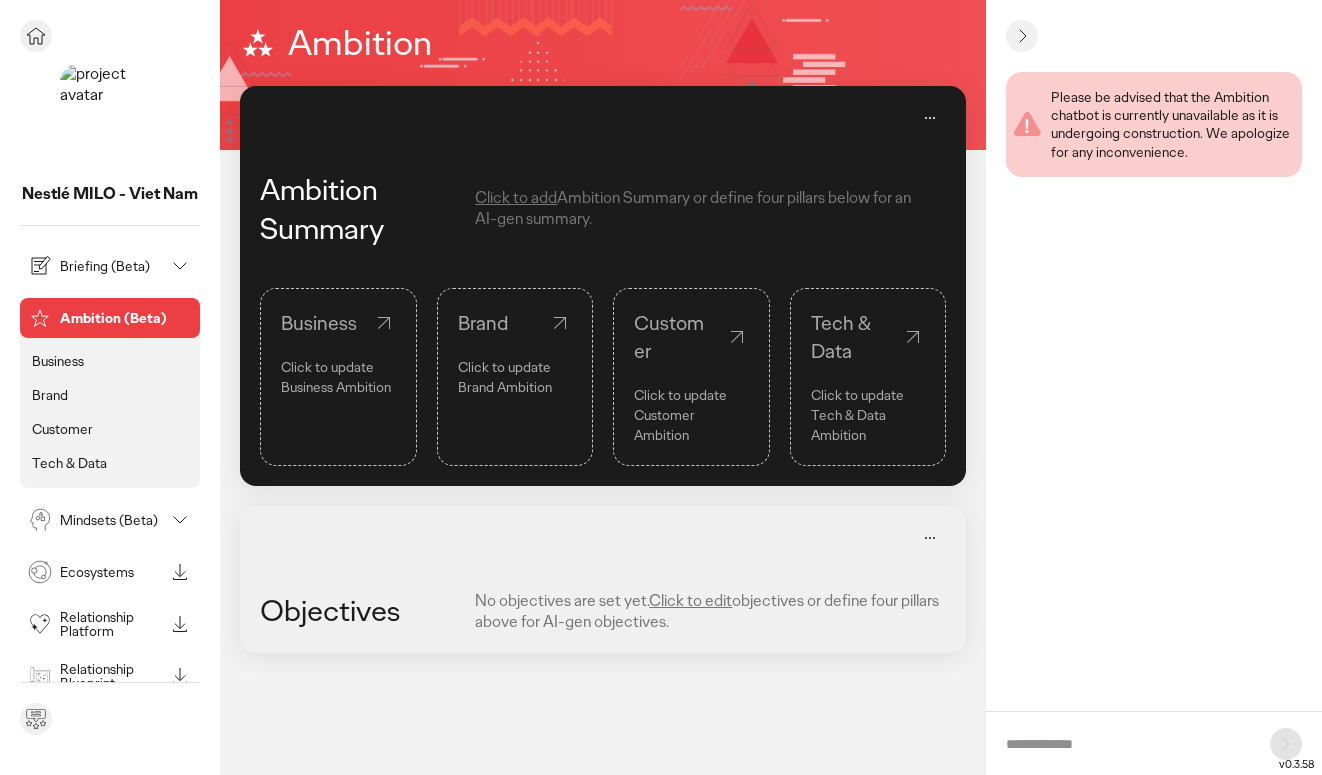 click on "Briefing (Beta)" at bounding box center (112, 266) 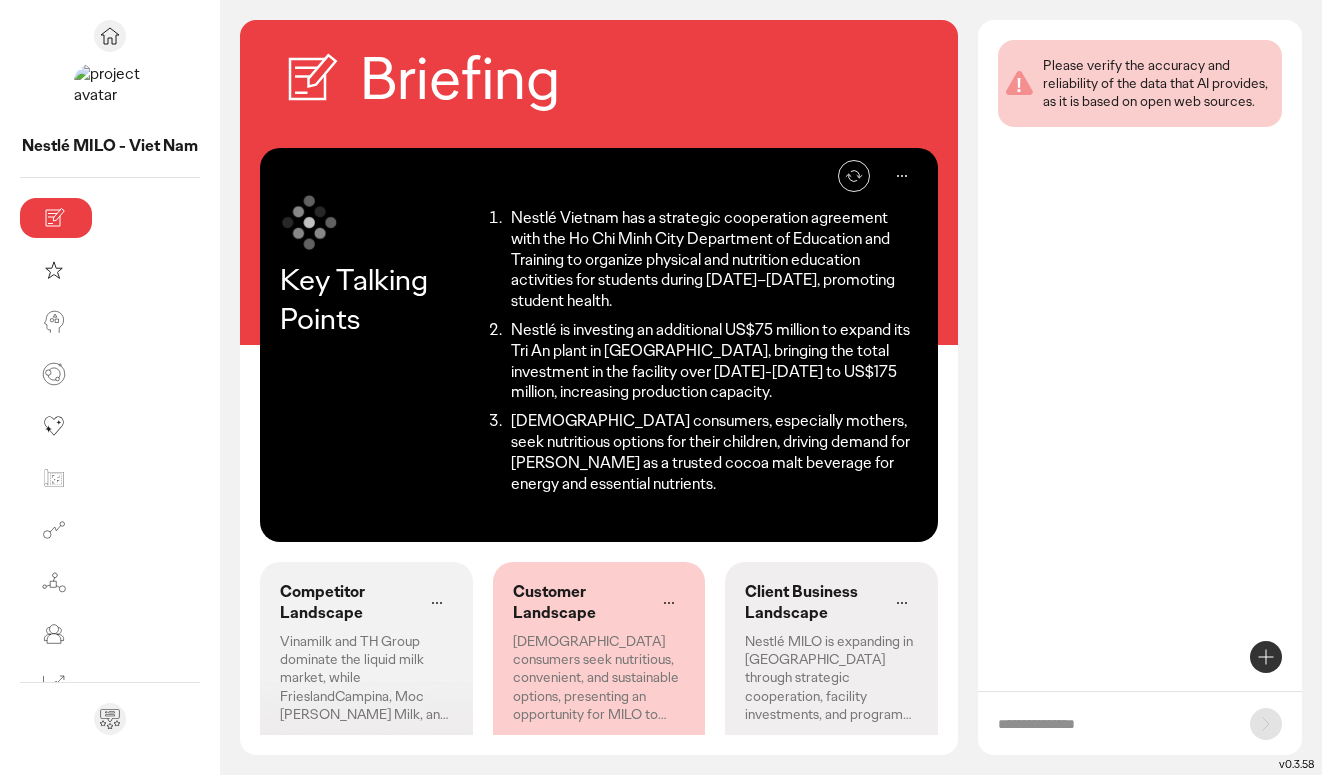 scroll, scrollTop: 157, scrollLeft: 0, axis: vertical 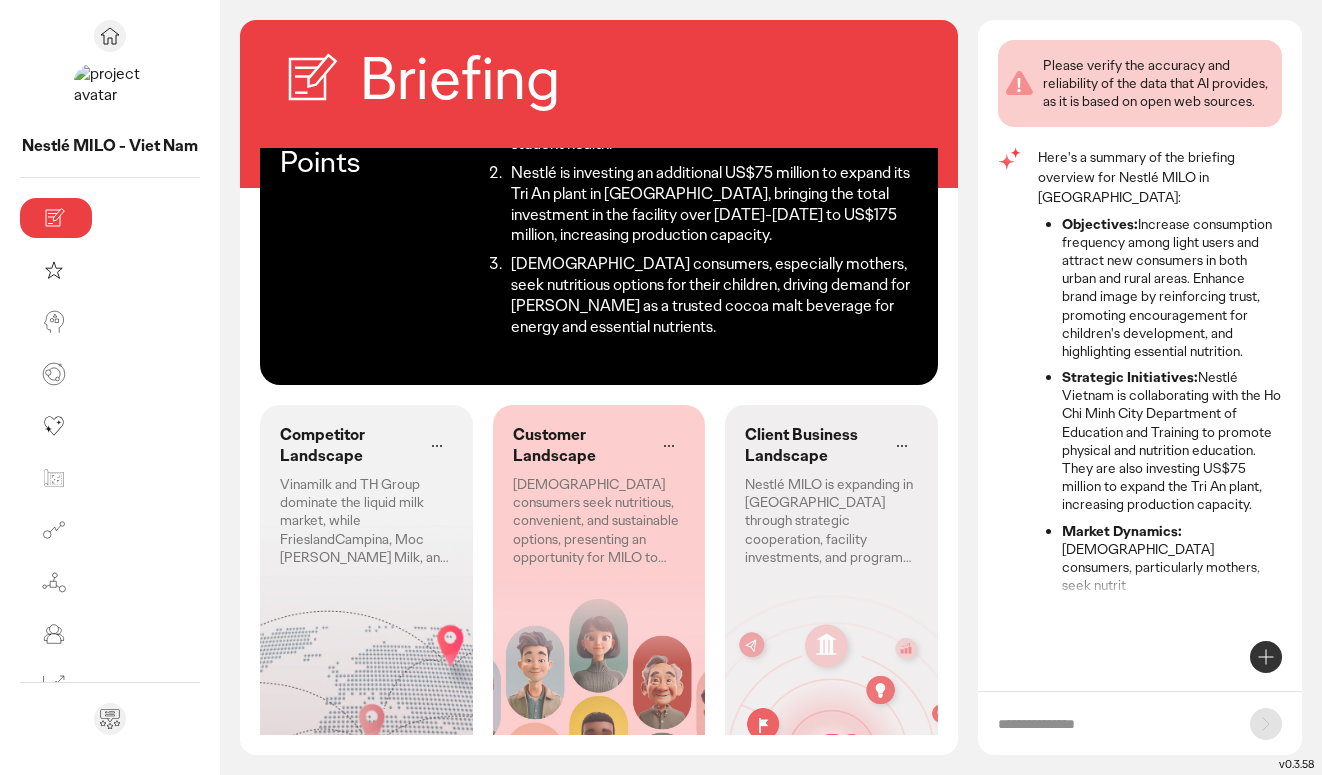 click on "Vinamilk and TH Group dominate the liquid milk market, while FrieslandCampina, Moc [PERSON_NAME] Milk, and Nestlé MILO hold smaller shares." 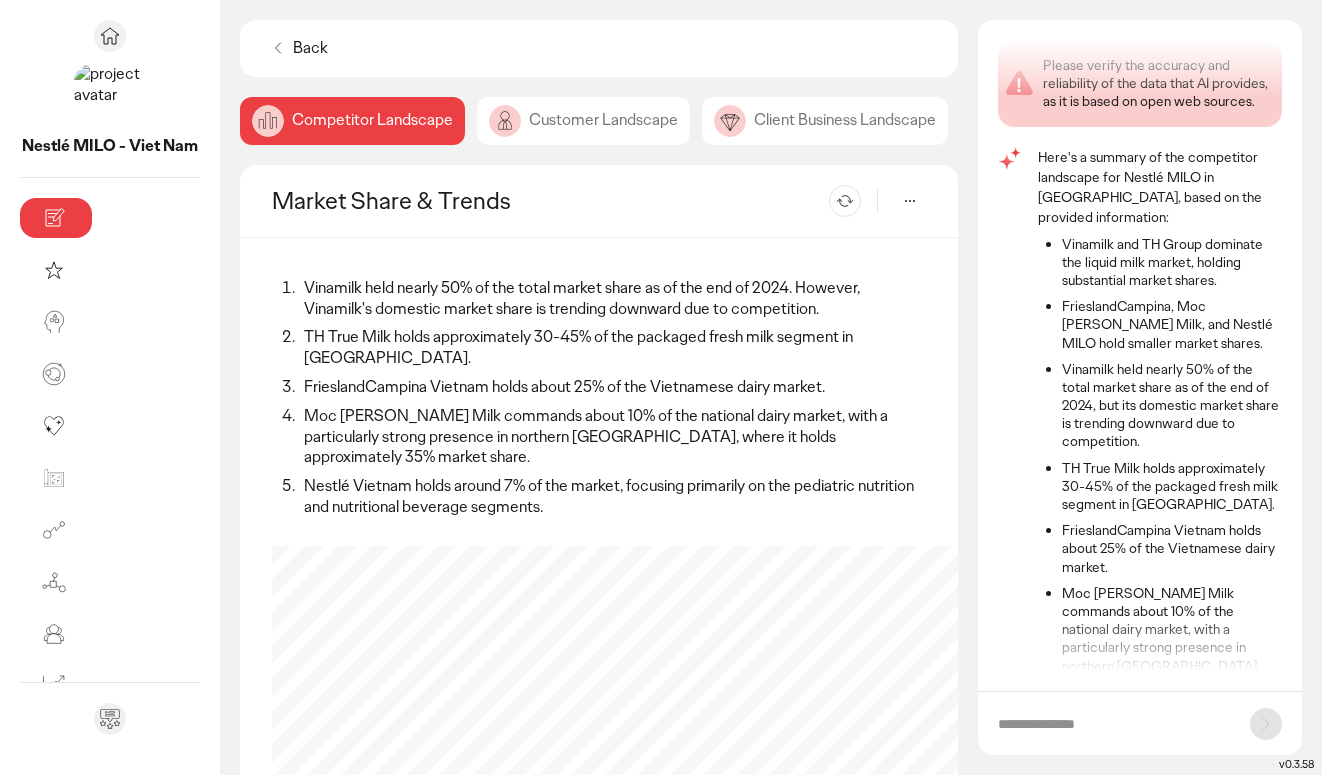 scroll, scrollTop: 91, scrollLeft: 0, axis: vertical 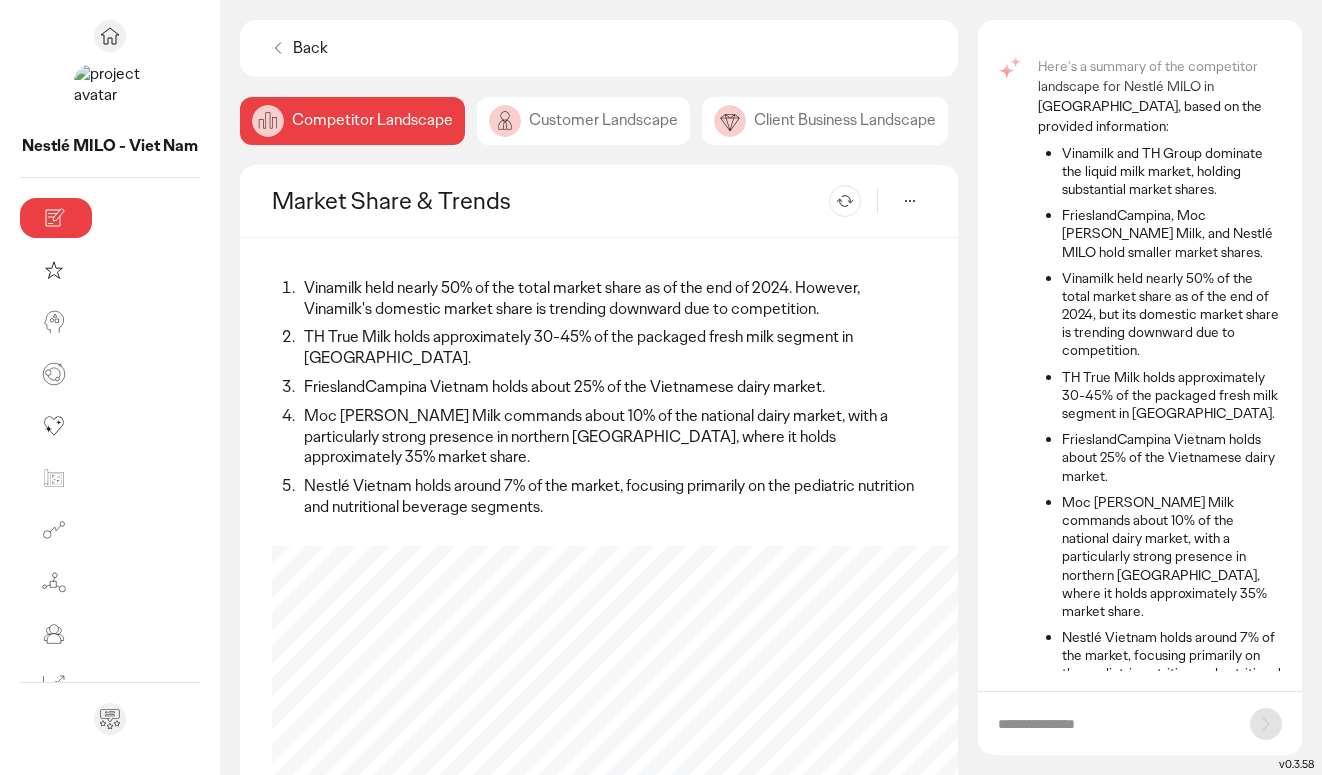 click on "Back   Competitor Landscape  Customer Landscape  Client Business Landscape Market Share & Trends  Re-generate
Vinamilk held nearly 50% of the total market share as of the end of 2024. However, Vinamilk's domestic market share is trending downward due to competition.
TH True Milk holds approximately 30-45% of the packaged fresh milk segment in [GEOGRAPHIC_DATA].
FrieslandCampina Vietnam holds about 25% of the Vietnamese dairy market.
Moc [PERSON_NAME] Milk commands about 10% of the national dairy market, with a particularly strong presence in northern [GEOGRAPHIC_DATA], where it holds approximately 35% market share.
Nestlé Vietnam holds around 7% of the market, focusing primarily on the pediatric nutrition and nutritional beverage segments.
Vinamilk  TH Group (TH True Milk)  Moc [PERSON_NAME] Milk  Nestlé MILO  Others  *We're migrating to Gemini 2.0 to improve our platform. During this transition, some market data may be temporarily limited.   No data available for  FrieslandCampina (Dutch [DEMOGRAPHIC_DATA]), Nutifood  See source link" 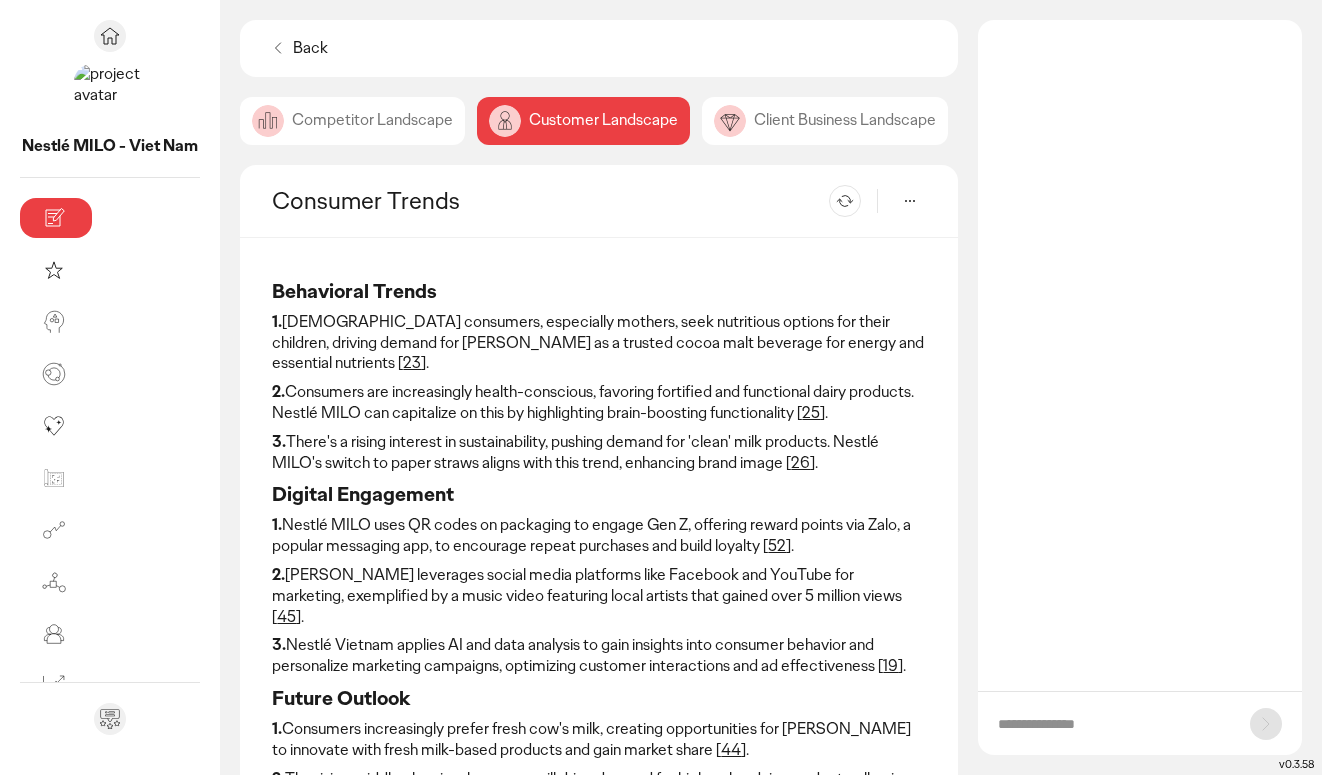 scroll, scrollTop: 0, scrollLeft: 0, axis: both 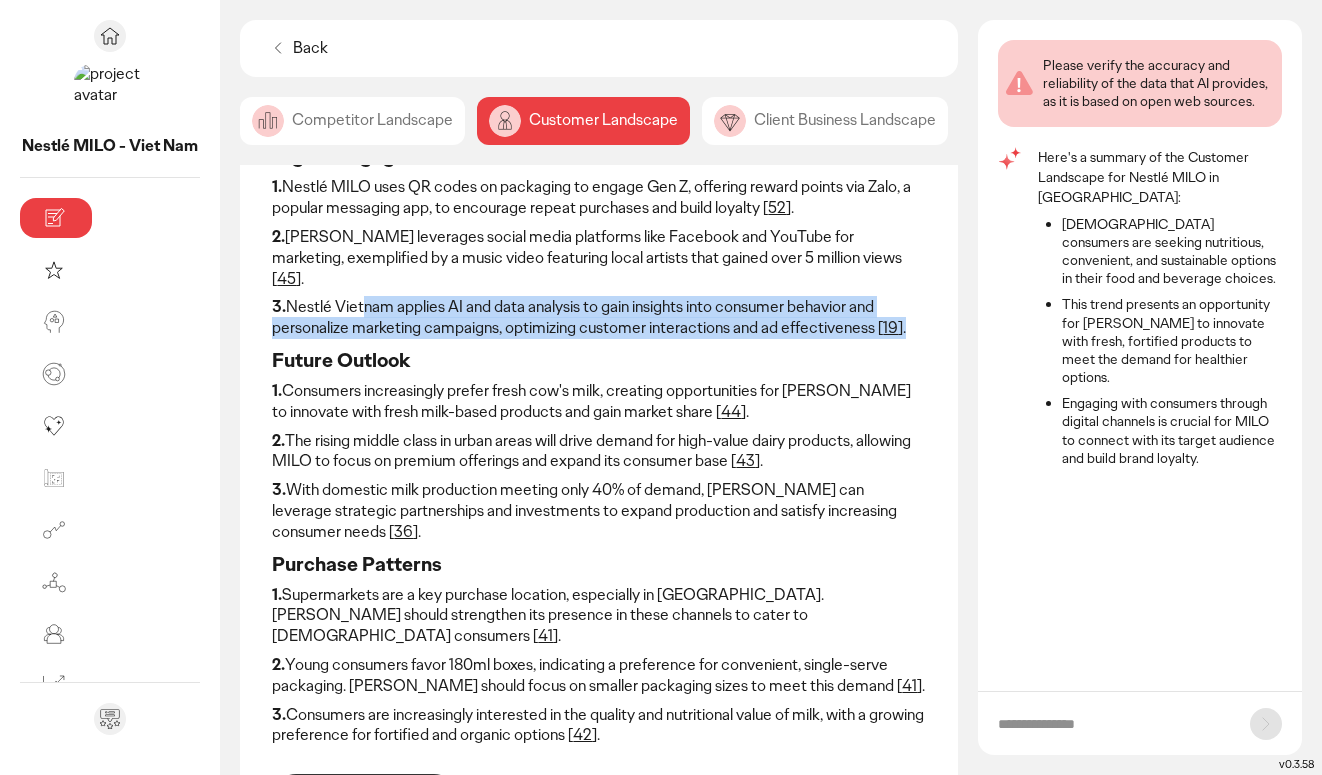 drag, startPoint x: 248, startPoint y: 256, endPoint x: 749, endPoint y: 286, distance: 501.8974 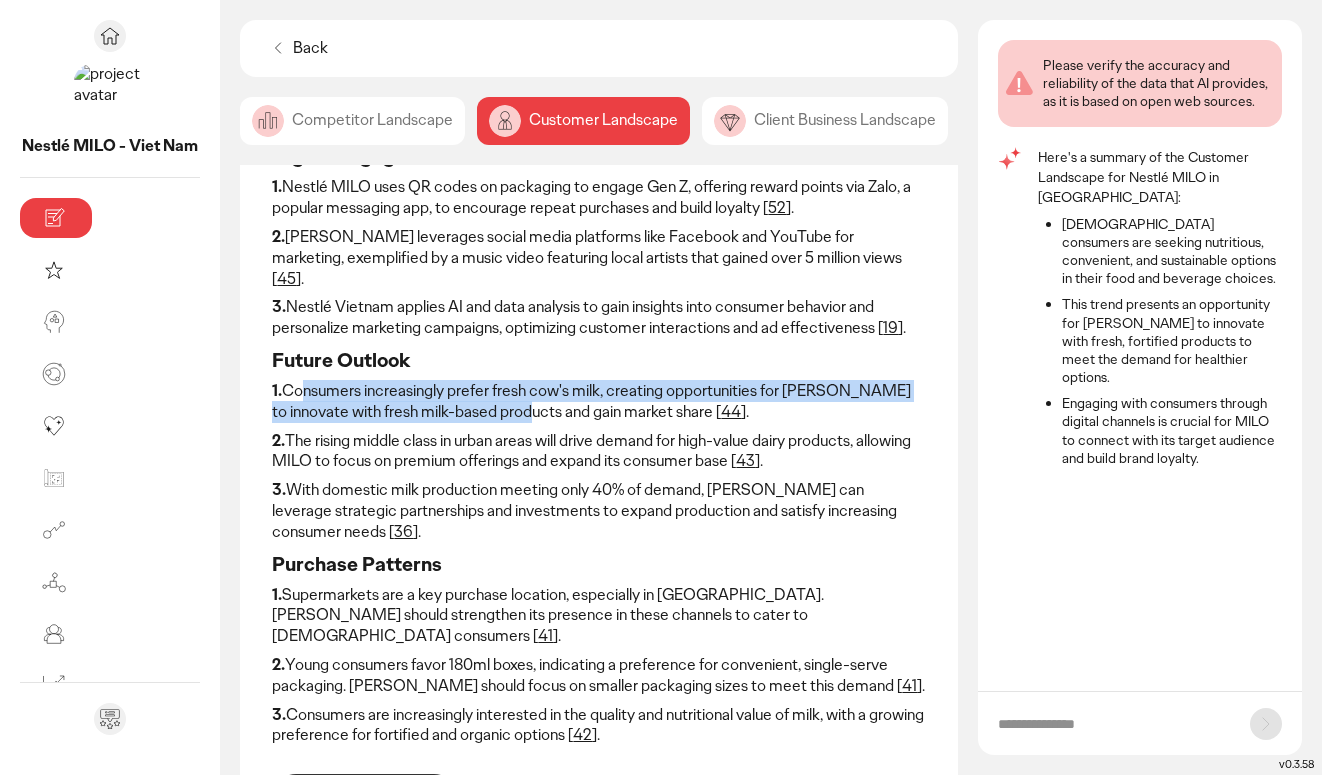 drag, startPoint x: 186, startPoint y: 337, endPoint x: 296, endPoint y: 362, distance: 112.805145 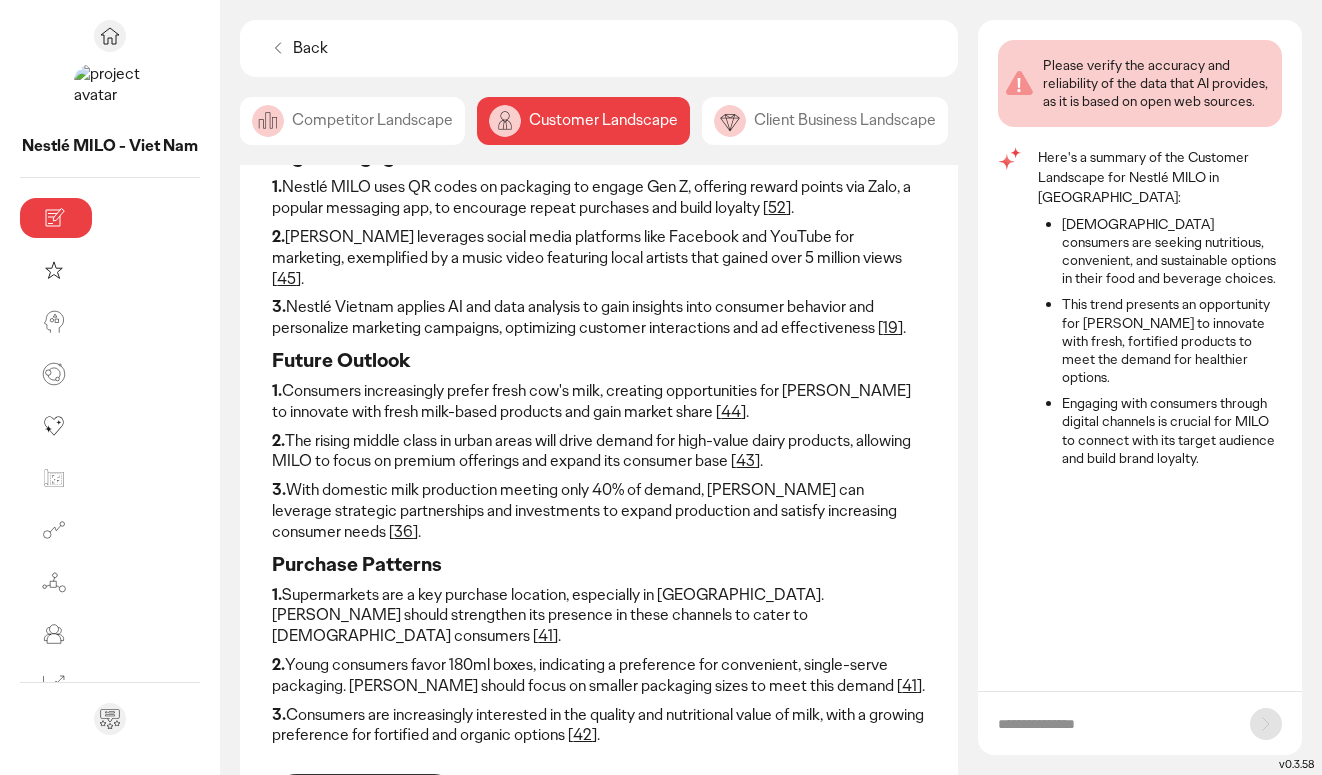 click on "2.  The rising middle class in urban areas will drive demand for high-value dairy products, allowing MILO to focus on premium offerings and expand its consumer base [ 43 ]." at bounding box center [599, 452] 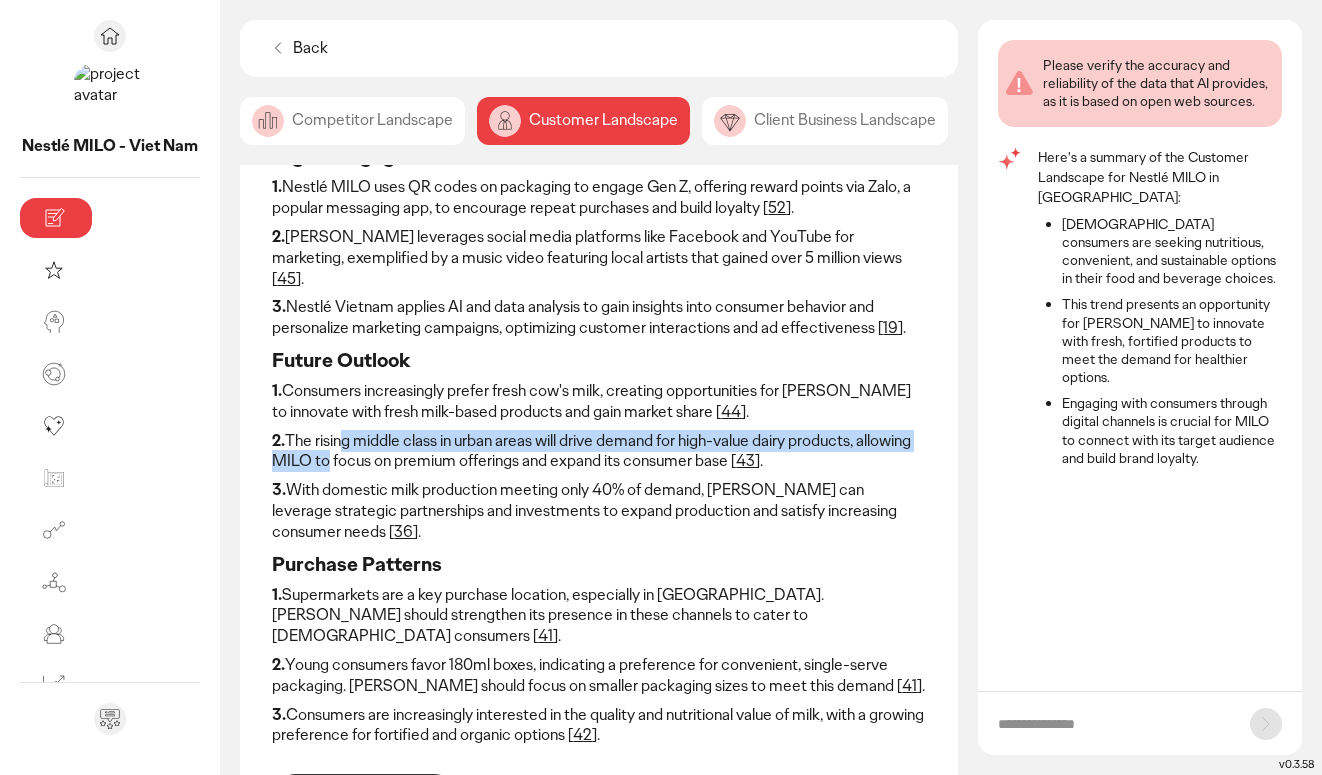 drag, startPoint x: 251, startPoint y: 386, endPoint x: 879, endPoint y: 382, distance: 628.01276 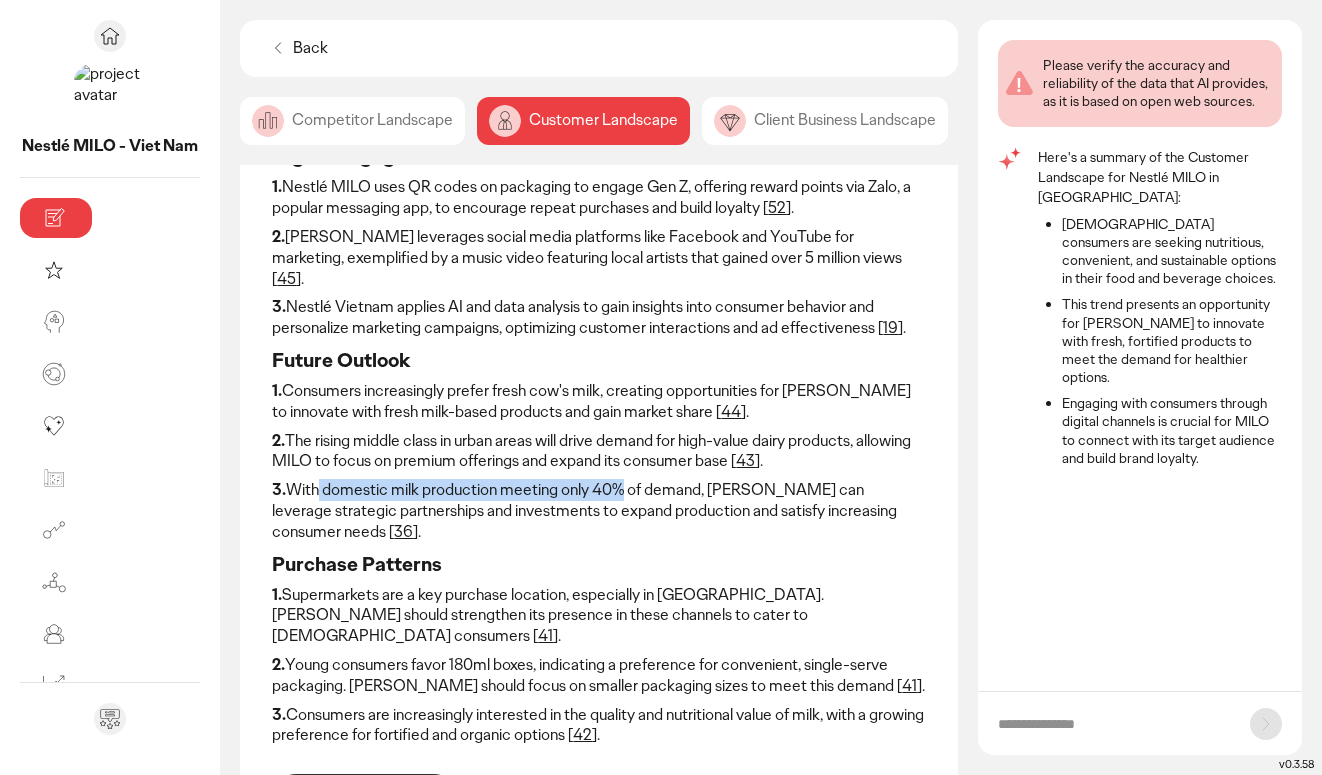 drag, startPoint x: 221, startPoint y: 427, endPoint x: 505, endPoint y: 422, distance: 284.044 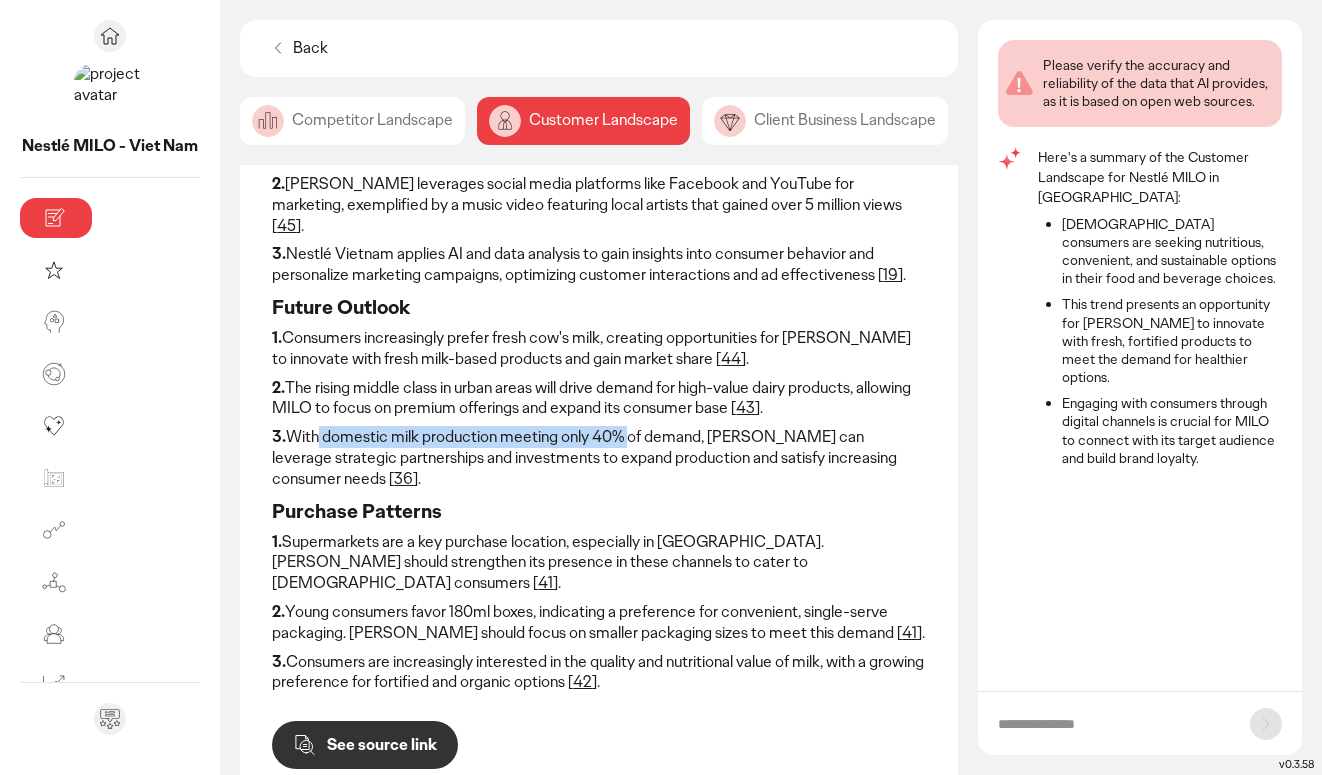 scroll, scrollTop: 429, scrollLeft: 0, axis: vertical 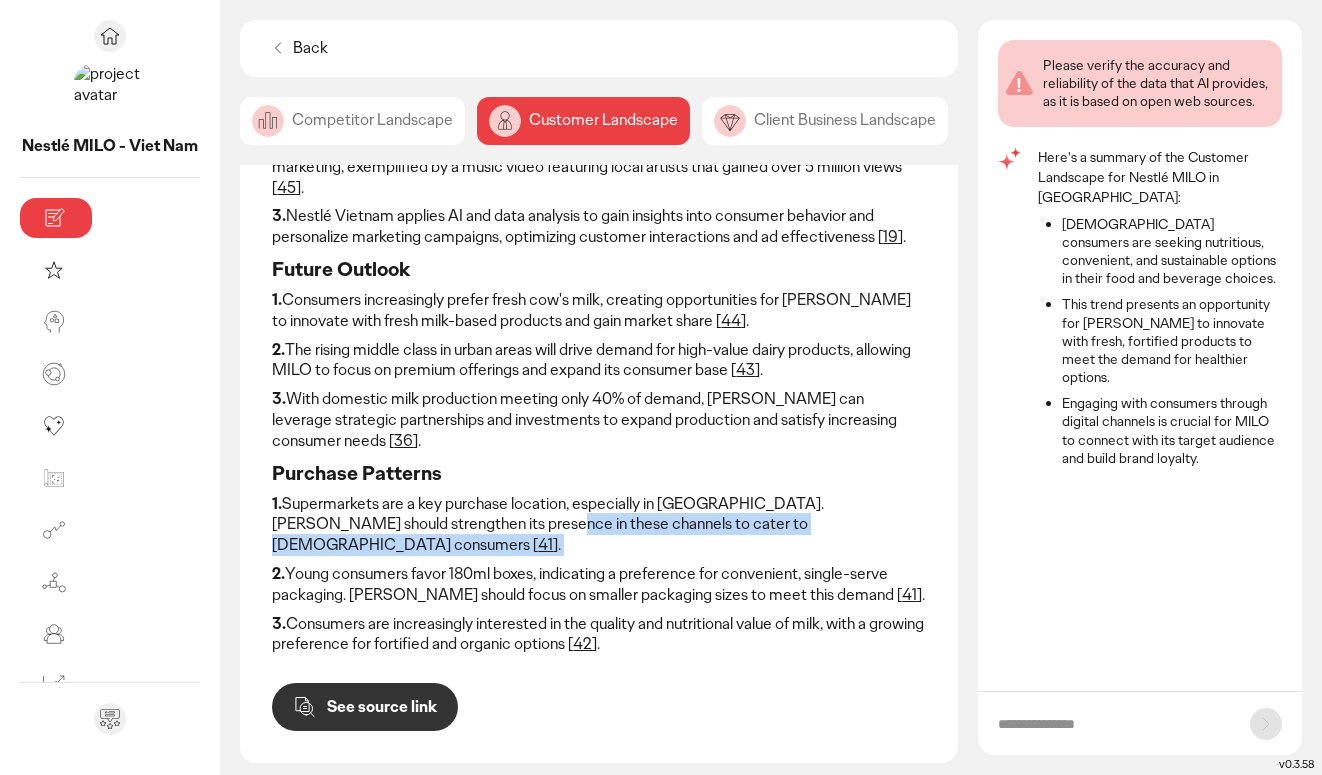 drag, startPoint x: 257, startPoint y: 436, endPoint x: 469, endPoint y: 456, distance: 212.9413 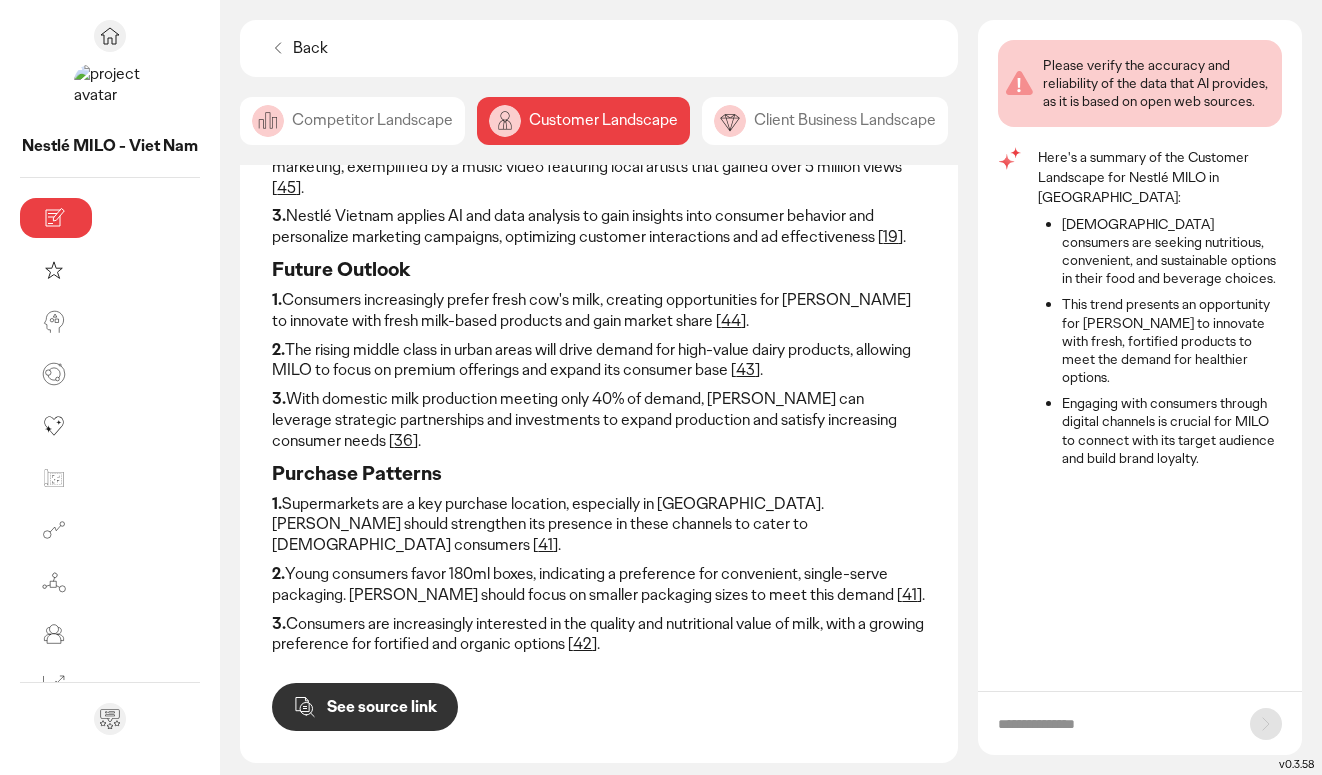 click on "2.  Young consumers favor 180ml boxes, indicating a preference for convenient, single-serve packaging. MILO should focus on smaller packaging sizes to meet this demand [ 41 ]." at bounding box center (599, 585) 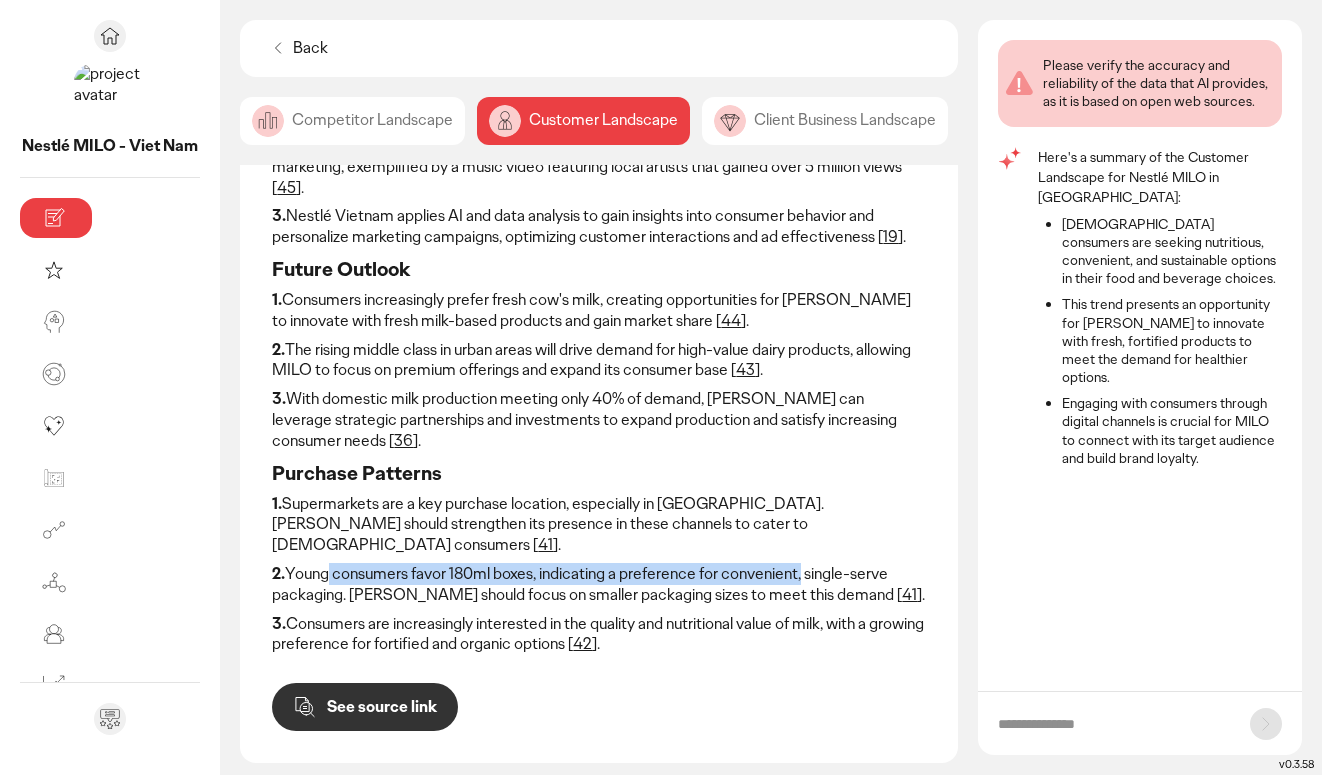 drag, startPoint x: 555, startPoint y: 474, endPoint x: 701, endPoint y: 474, distance: 146 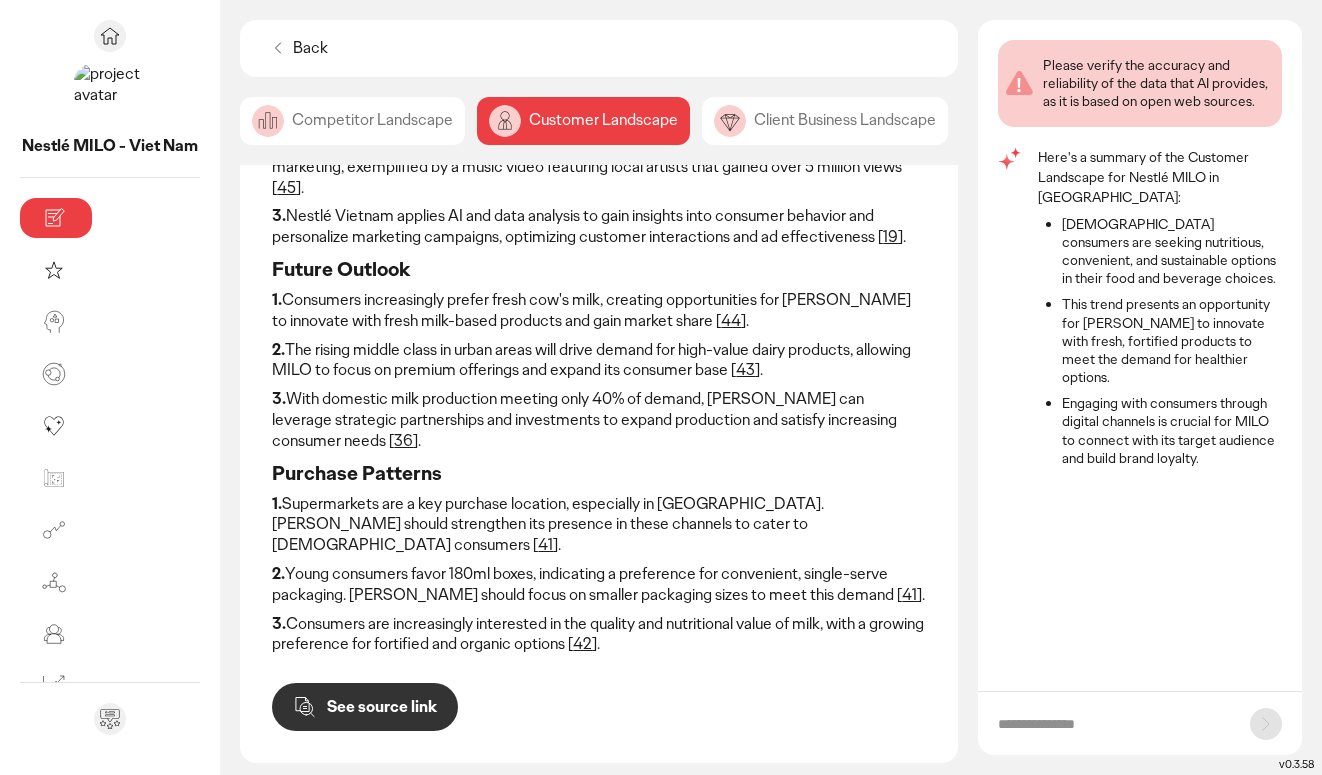 click on "Behavioral Trends
1.  Vietnamese consumers, especially mothers, seek nutritious options for their children, driving demand for MILO as a trusted cocoa malt beverage for energy and essential nutrients [ 23 ].
2.  Consumers are increasingly health-conscious, favoring fortified and functional dairy products. Nestlé MILO can capitalize on this by highlighting brain-boosting functionality [ 25 ].
3.  There's a rising interest in sustainability, pushing demand for 'clean' milk products. Nestlé MILO's switch to paper straws aligns with this trend, enhancing brand image [ 26 ].
Digital Engagement
1.  Nestlé MILO uses QR codes on packaging to engage Gen Z, offering reward points via Zalo, a popular messaging app, to encourage repeat purchases and build loyalty [ 52 ].
2.  MILO leverages social media platforms like Facebook and YouTube for marketing, exemplified by a music video featuring local artists that gained over 5 million views [ 45 ].
3. 19 ].
Future Outlook
1. 44 ].
2. 43 ].
3. 36 ]." 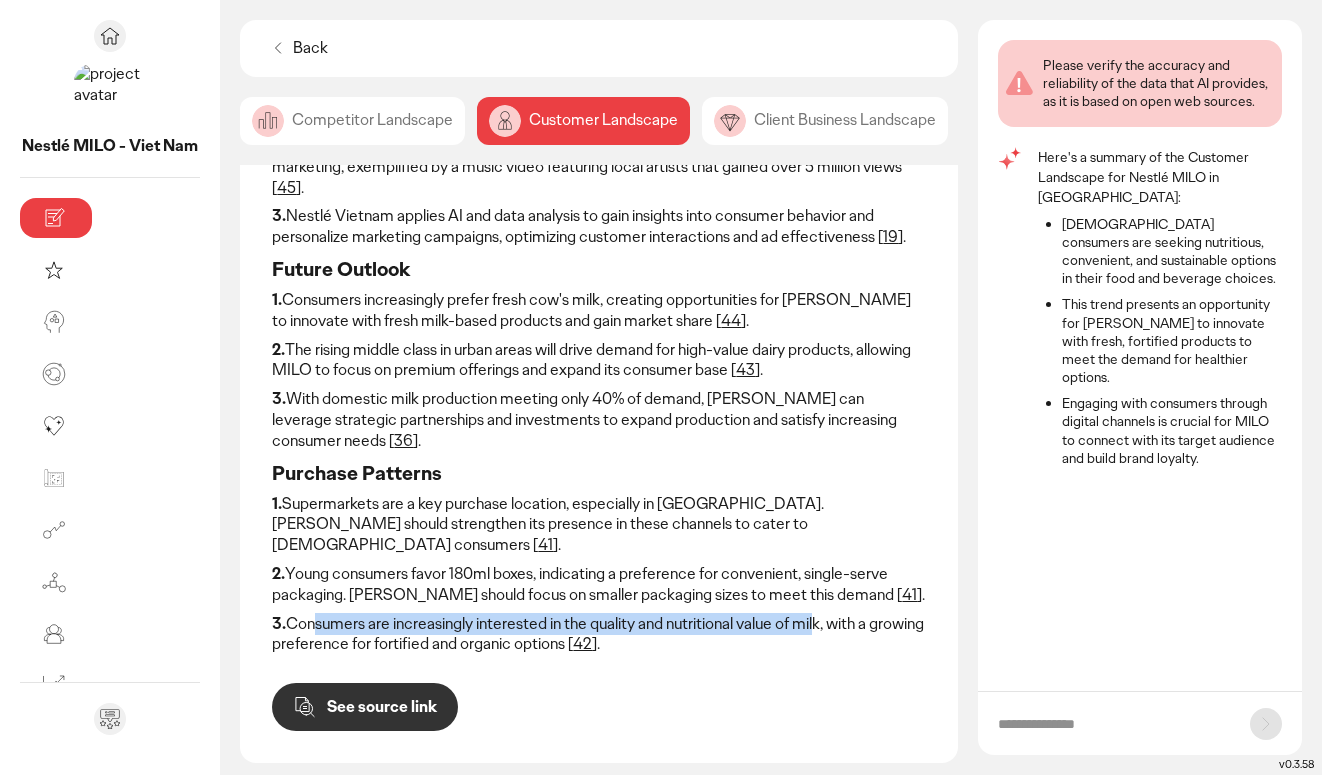 drag, startPoint x: 202, startPoint y: 511, endPoint x: 715, endPoint y: 516, distance: 513.02435 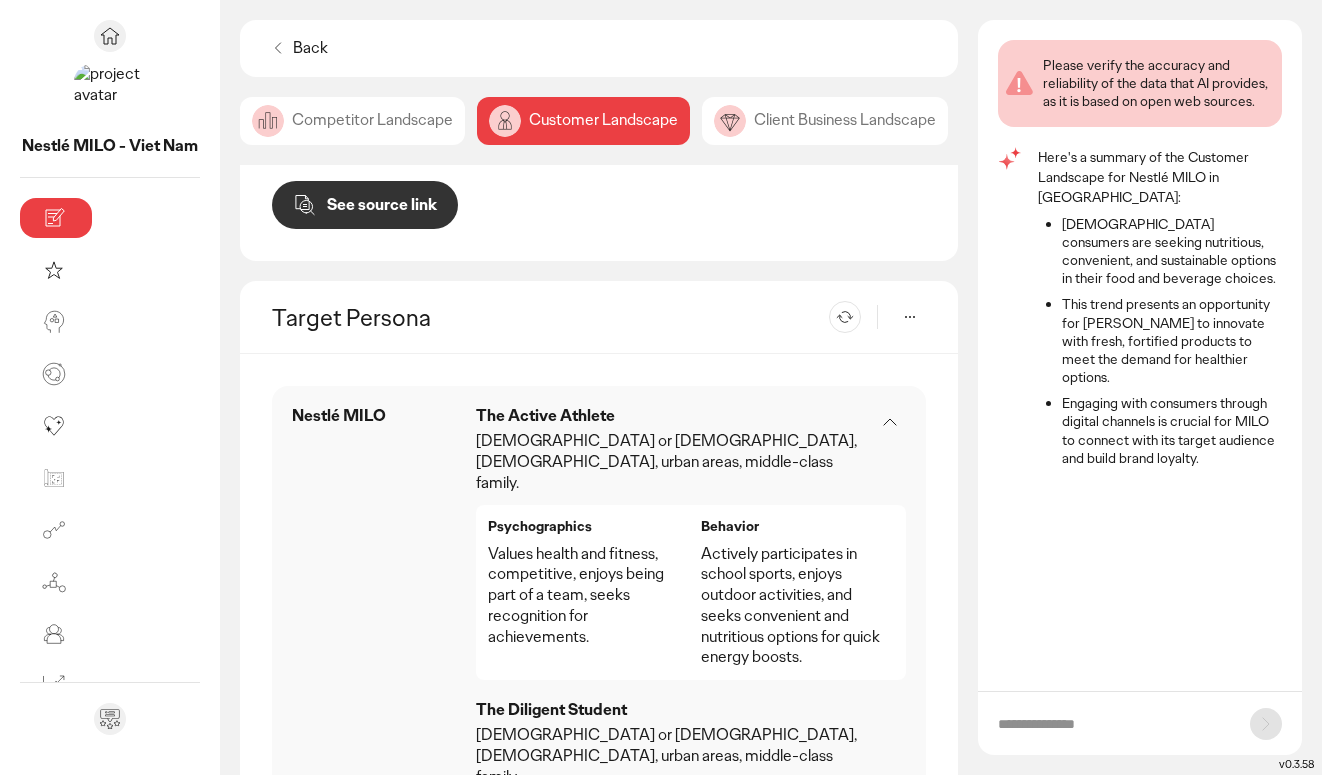 scroll, scrollTop: 935, scrollLeft: 0, axis: vertical 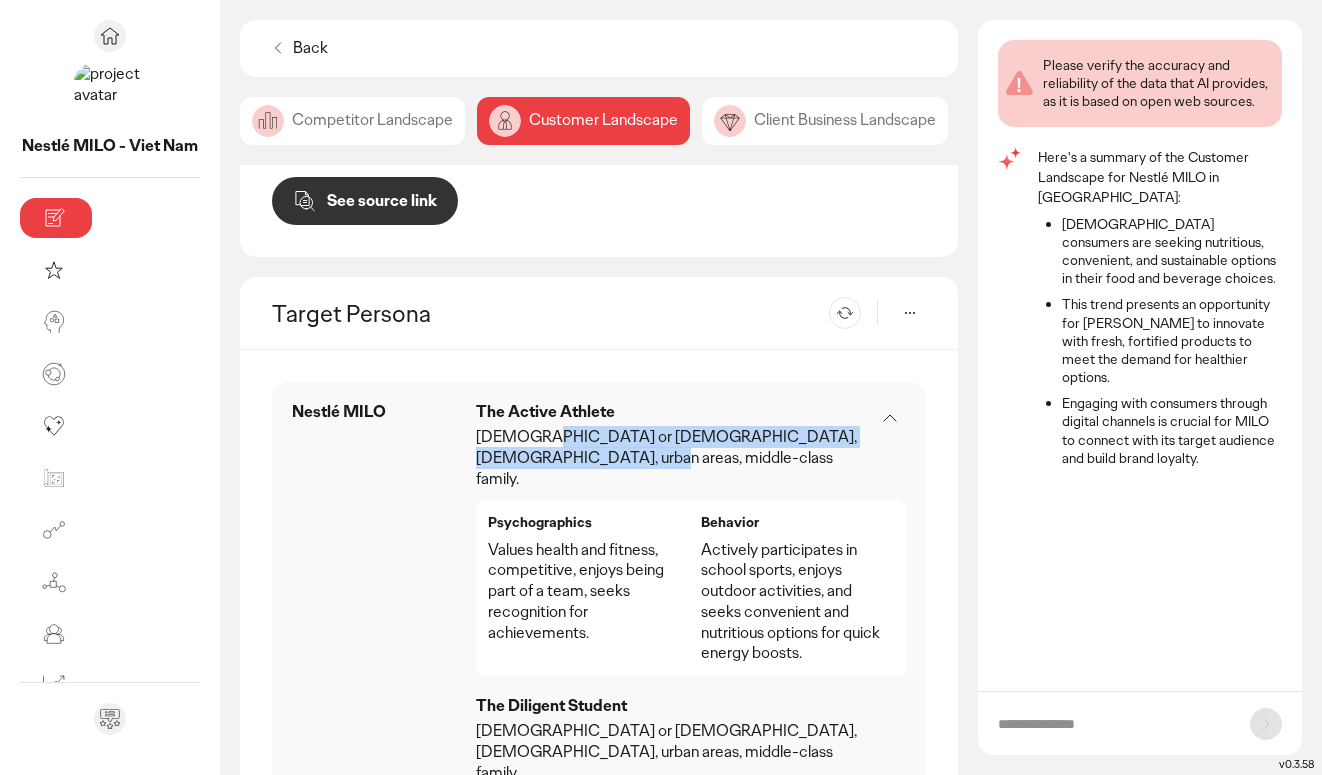 drag, startPoint x: 380, startPoint y: 340, endPoint x: 547, endPoint y: 344, distance: 167.0479 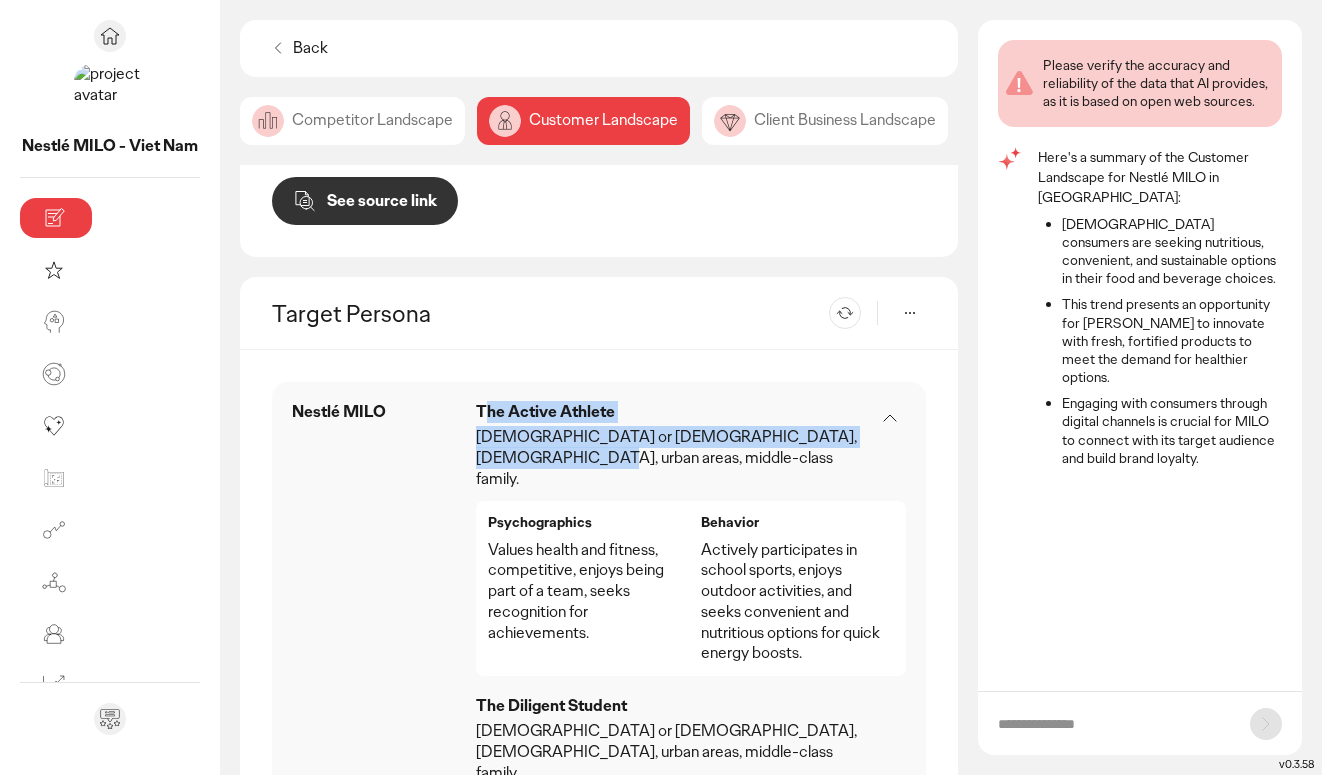 drag, startPoint x: 473, startPoint y: 328, endPoint x: 764, endPoint y: 341, distance: 291.29022 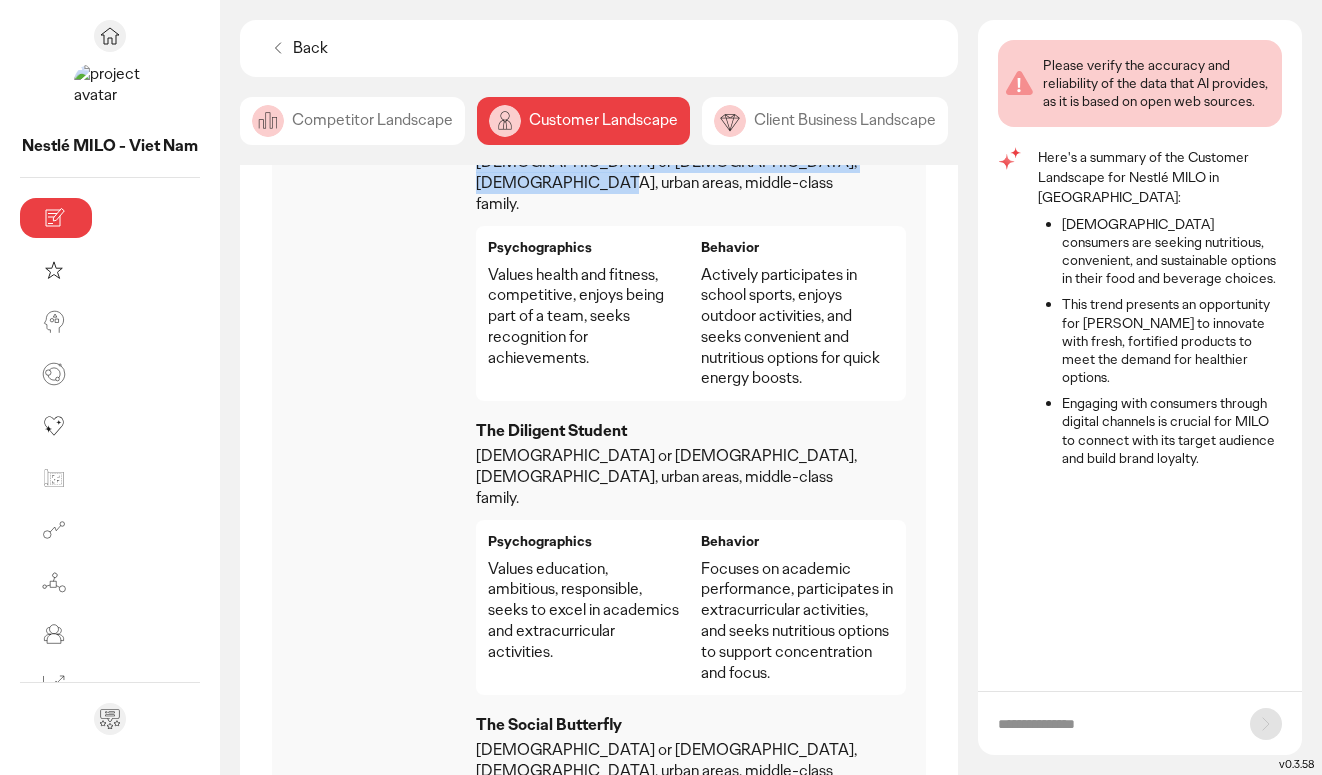 scroll, scrollTop: 1298, scrollLeft: 0, axis: vertical 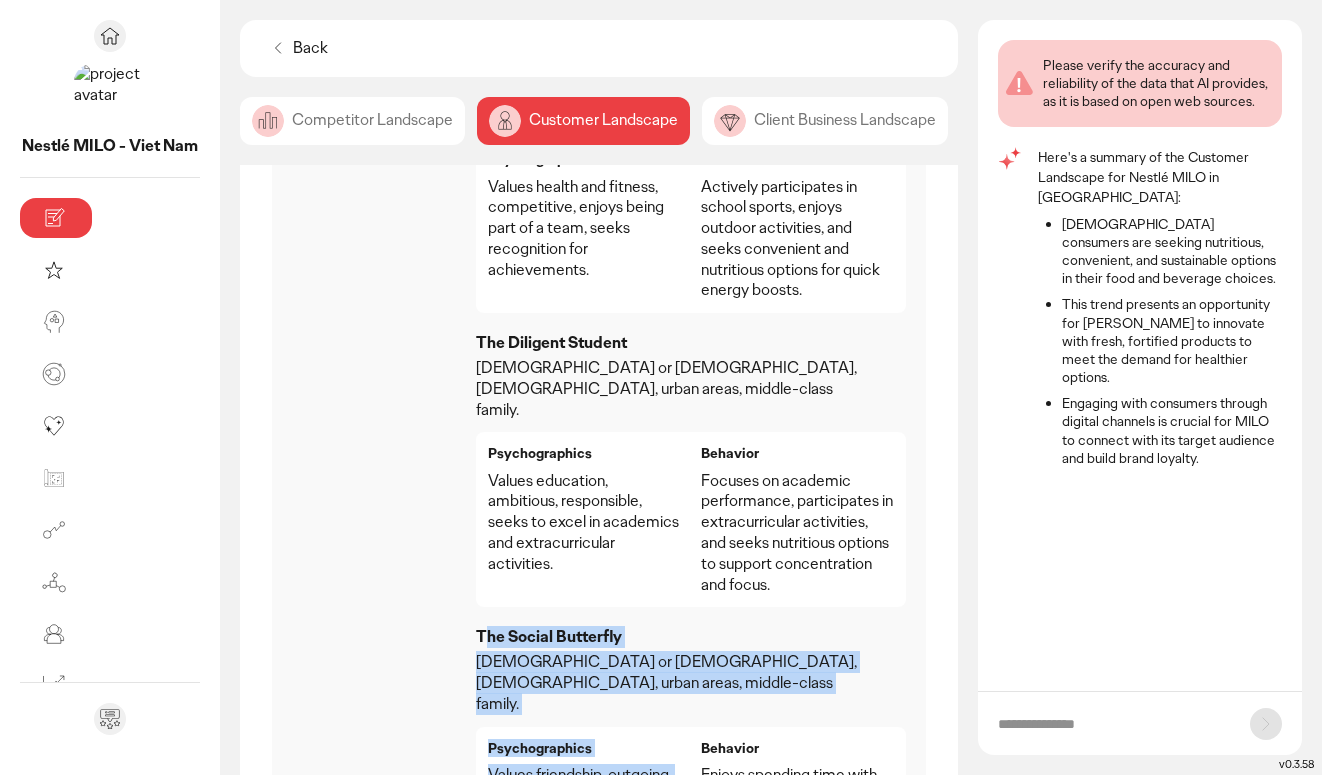 drag, startPoint x: 379, startPoint y: 384, endPoint x: 856, endPoint y: 424, distance: 478.67422 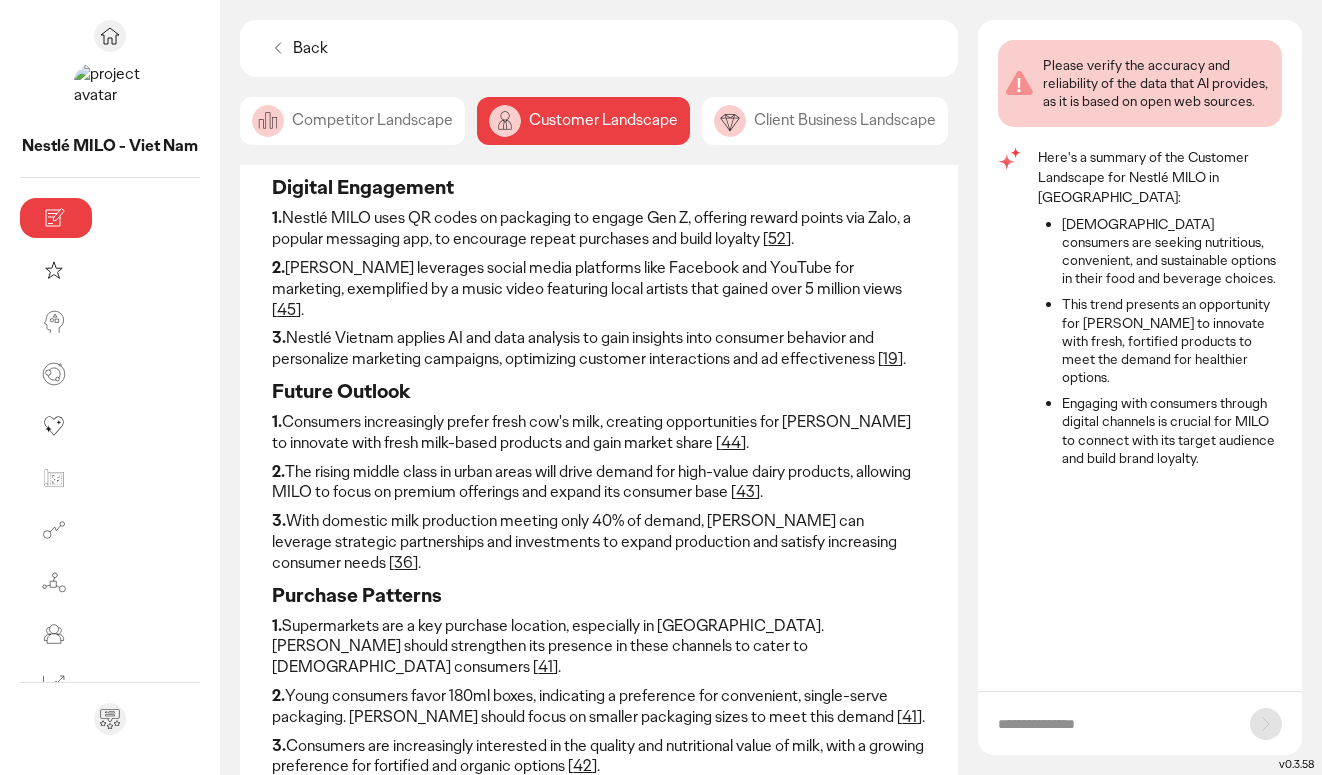 scroll, scrollTop: 0, scrollLeft: 0, axis: both 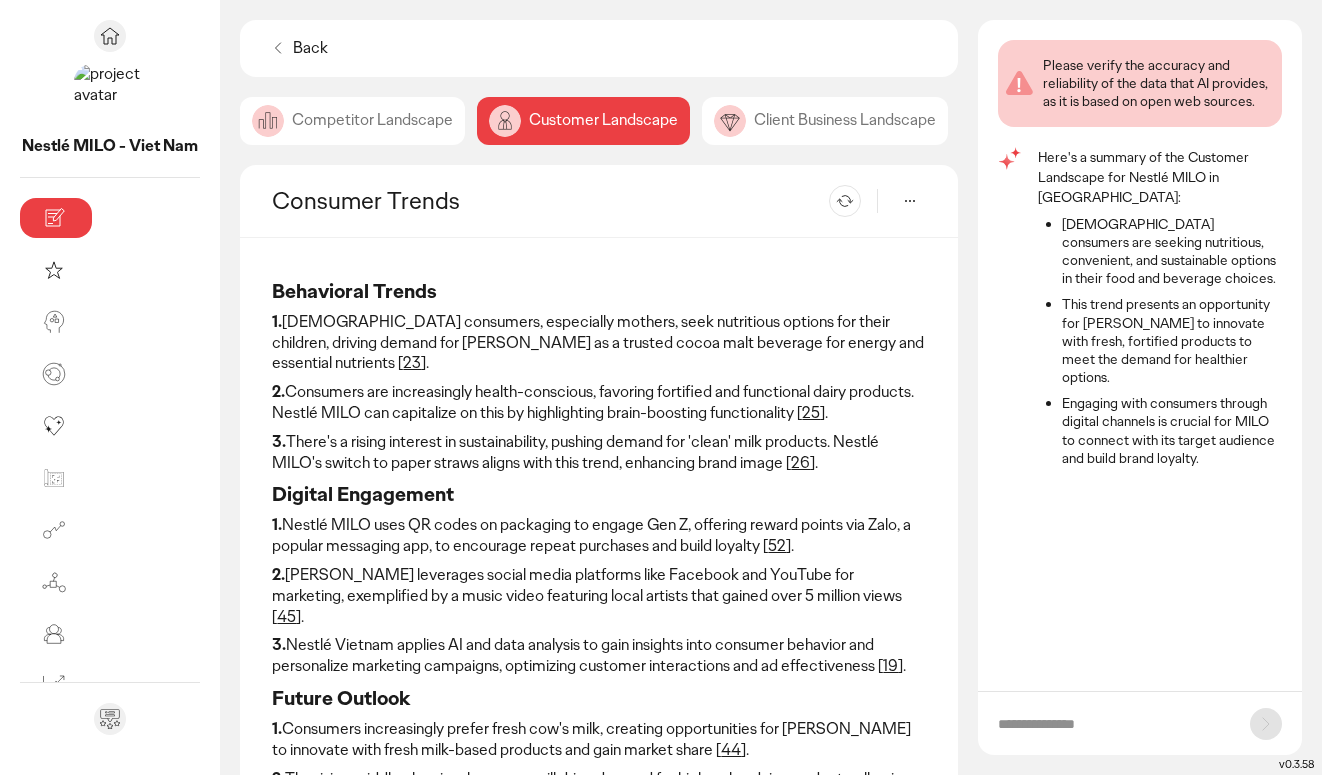 click on "Client Business Landscape" 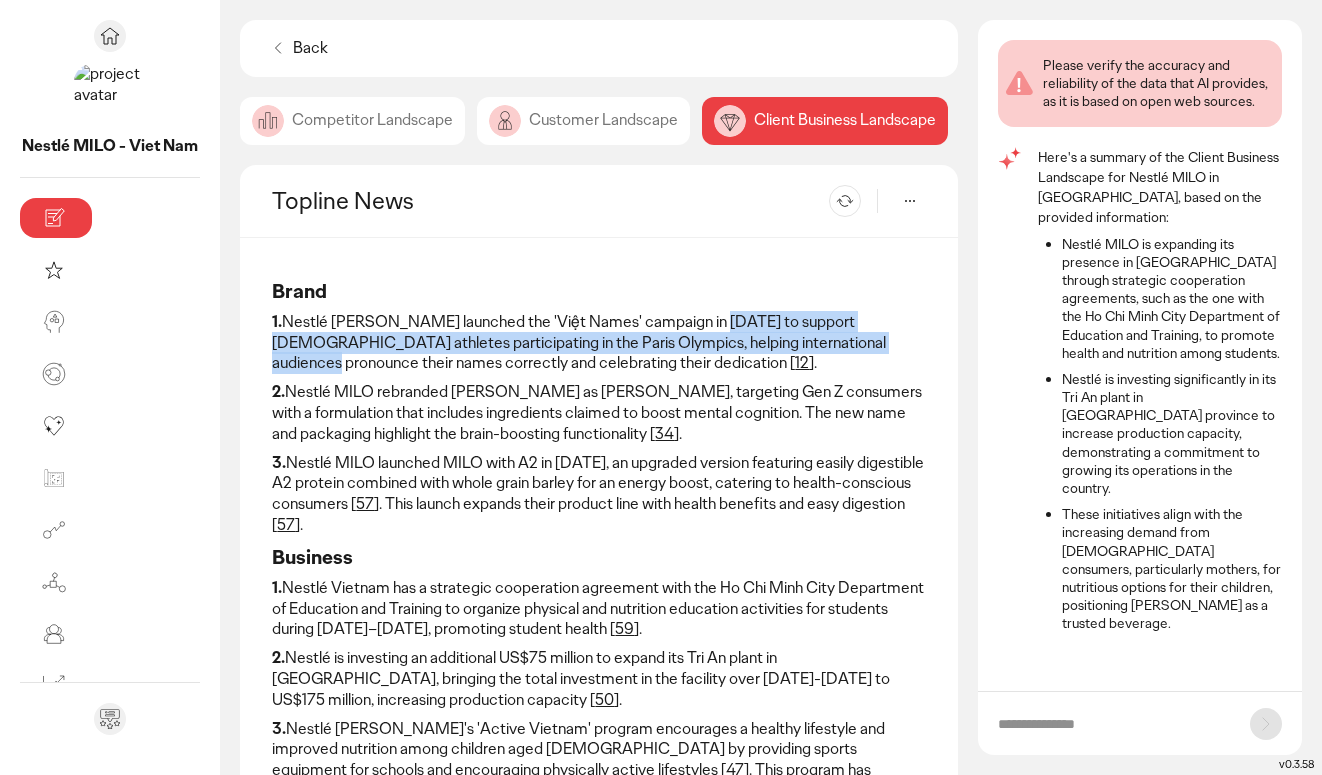 click on "1.  Nestlé MILO launched the 'Việt Names' campaign in 2024 to support Vietnamese athletes participating in the Paris Olympics, helping international audiences pronounce their names correctly and celebrating their dedication [ 12 ]." at bounding box center (599, 343) 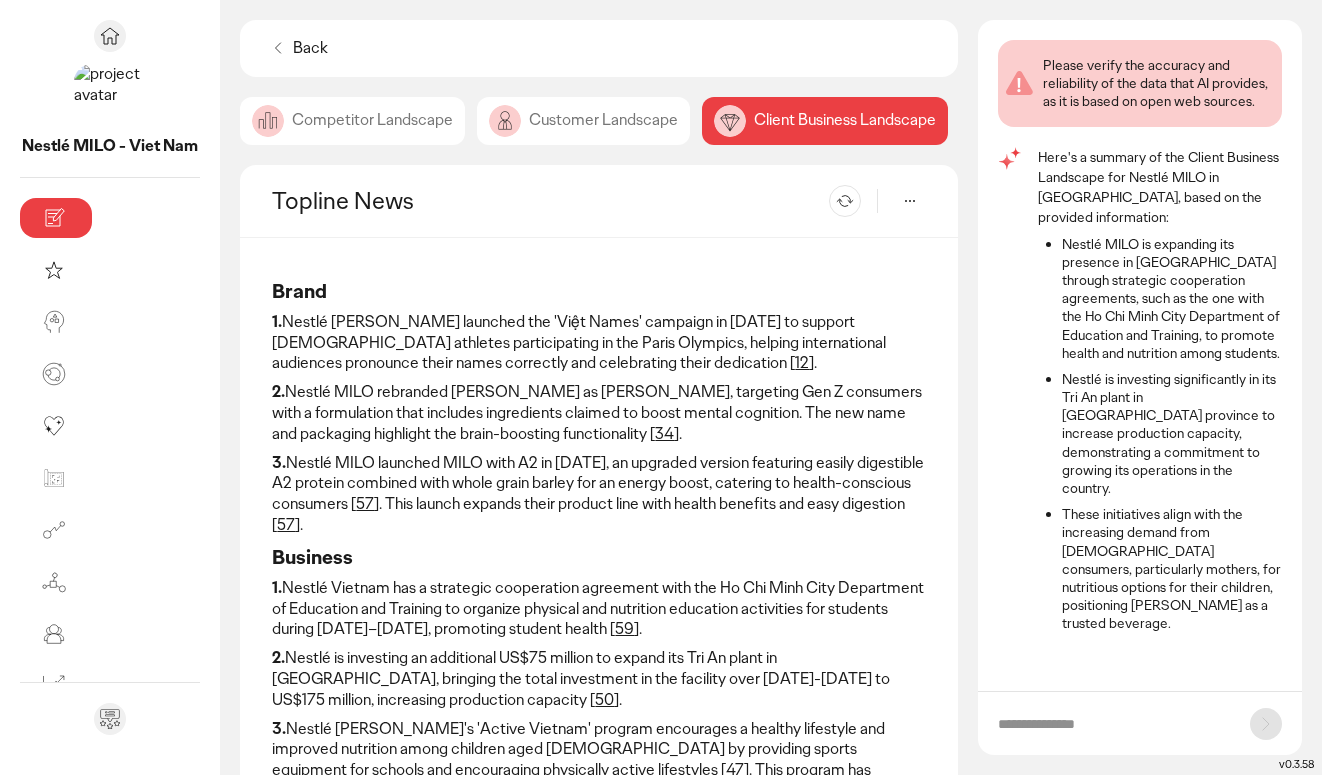 click on "Brand
1.  Nestlé MILO launched the 'Việt Names' campaign in 2024 to support Vietnamese athletes participating in the Paris Olympics, helping international audiences pronounce their names correctly and celebrating their dedication [ 12 ].
2.  Nestlé MILO rebranded Milo Mindvibe as Milo Dynamind, targeting Gen Z consumers with a formulation that includes ingredients claimed to boost mental cognition. The new name and packaging highlight the brain-boosting functionality [ 34 ].
3.  Nestlé MILO launched MILO with A2 in May 2025, an upgraded version featuring easily digestible A2 protein combined with whole grain barley for an energy boost, catering to health-conscious consumers [ 57 ]. This launch expands their product line with health benefits and easy digestion [ 57 ].
Business
1. 59 ].
2. 50 ].
3. 47 ]. This program has reached over 20.7 million children [ 49 ].
Customer
1. 22 ].
2. 38 ].
3. 40 ].
Tech
1. 63 ].
2. 65 ].
3. 66 ]." 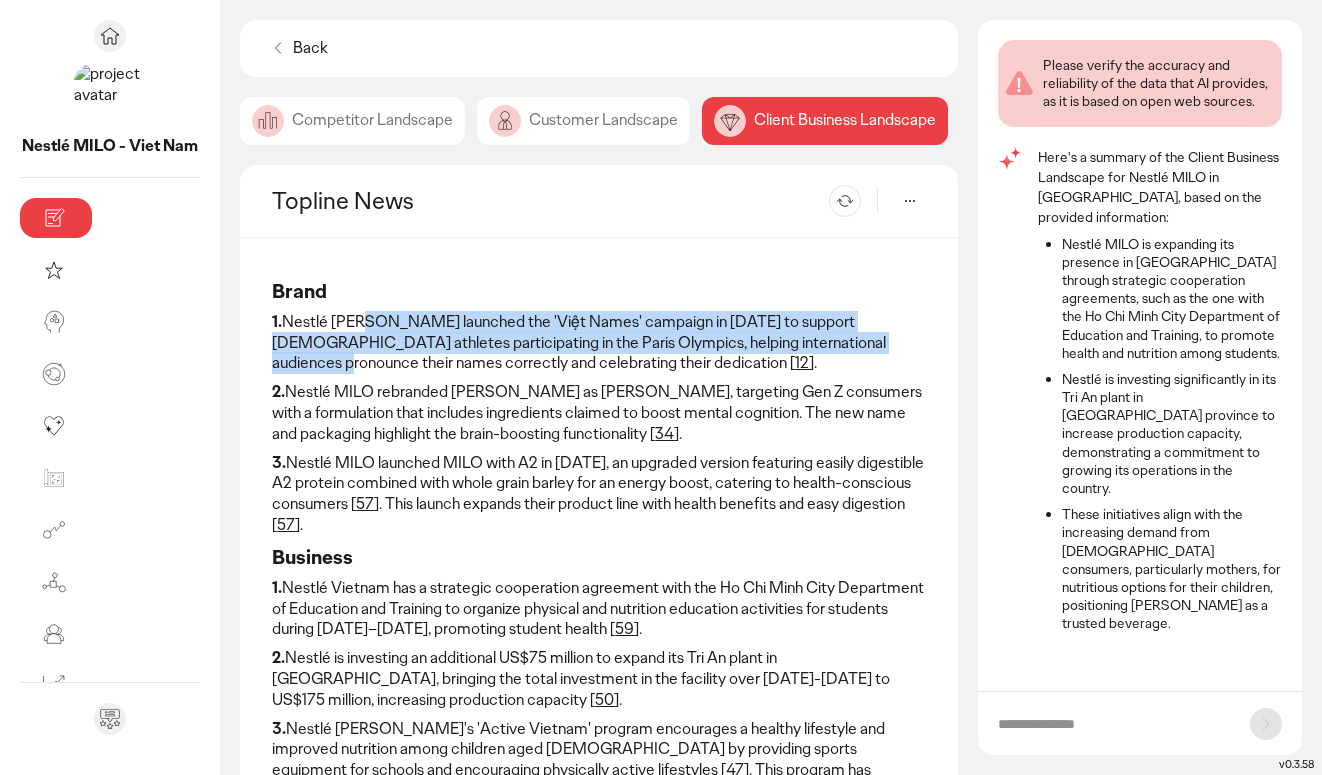 drag, startPoint x: 257, startPoint y: 319, endPoint x: 654, endPoint y: 344, distance: 397.78638 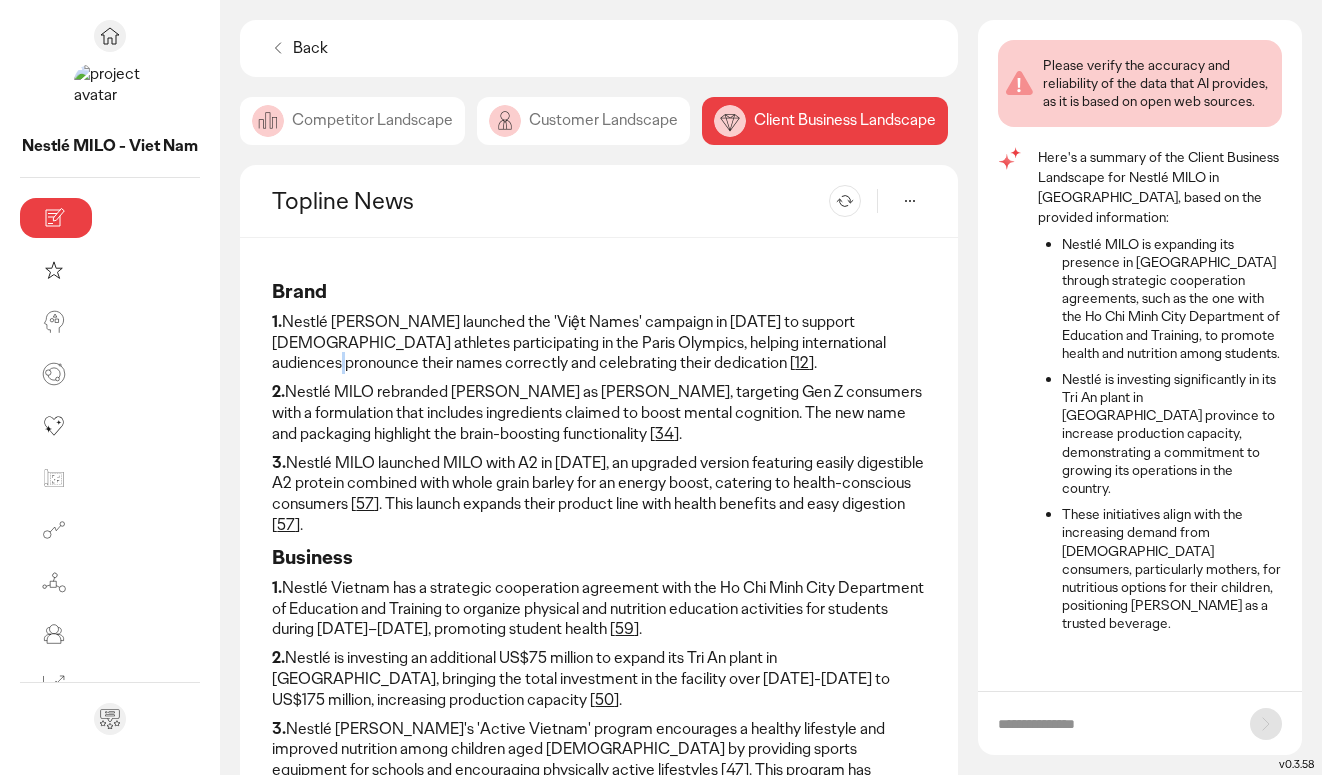 click on "1.  Nestlé MILO launched the 'Việt Names' campaign in 2024 to support Vietnamese athletes participating in the Paris Olympics, helping international audiences pronounce their names correctly and celebrating their dedication [ 12 ]." at bounding box center [599, 343] 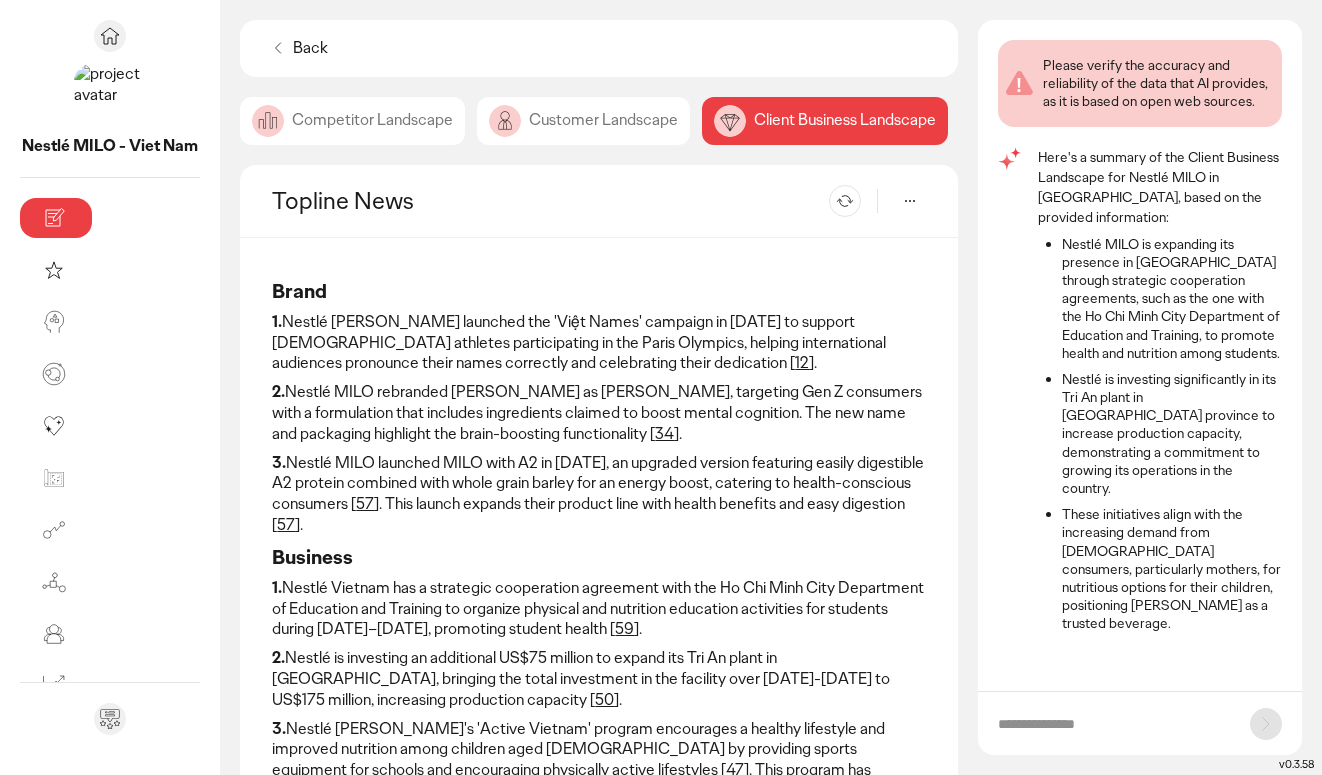 click on "2.  Nestlé MILO rebranded Milo Mindvibe as Milo Dynamind, targeting Gen Z consumers with a formulation that includes ingredients claimed to boost mental cognition. The new name and packaging highlight the brain-boosting functionality [ 34 ]." at bounding box center (599, 413) 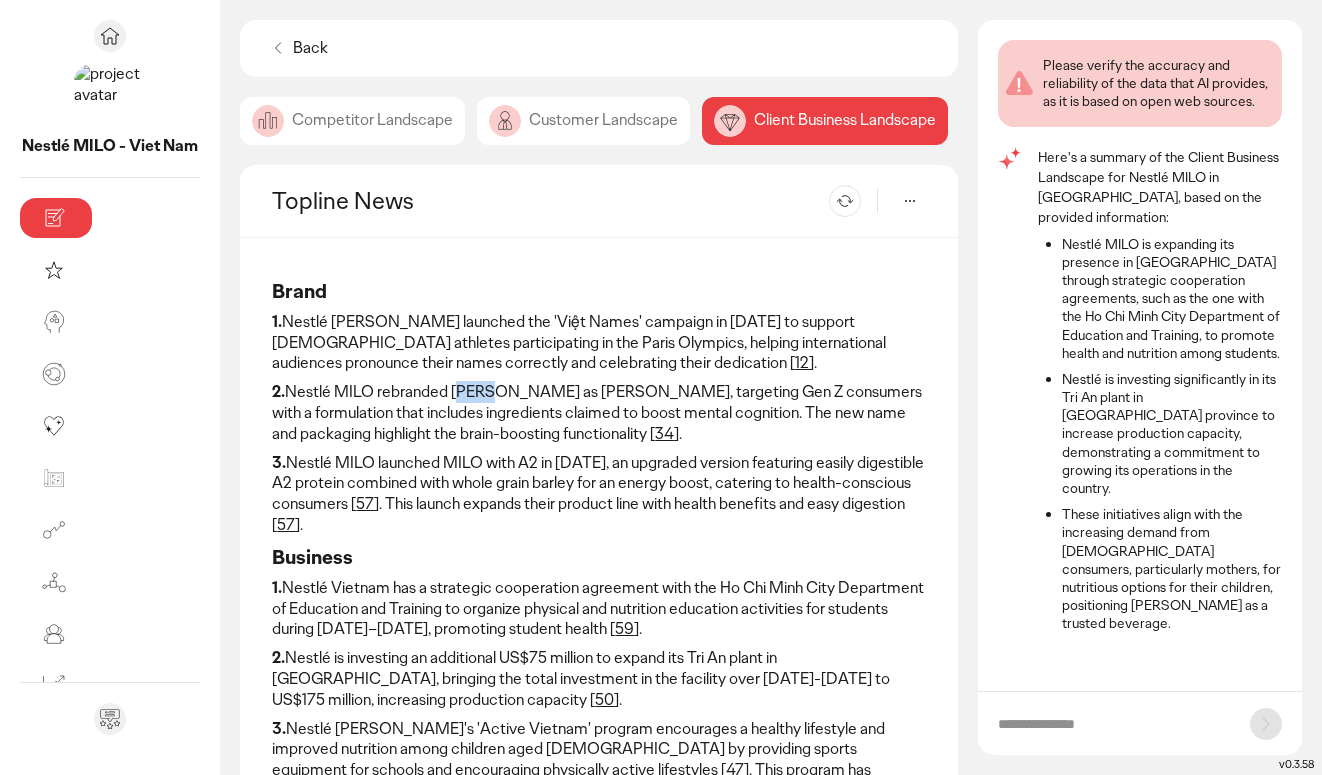 click on "2.  Nestlé MILO rebranded Milo Mindvibe as Milo Dynamind, targeting Gen Z consumers with a formulation that includes ingredients claimed to boost mental cognition. The new name and packaging highlight the brain-boosting functionality [ 34 ]." at bounding box center [599, 413] 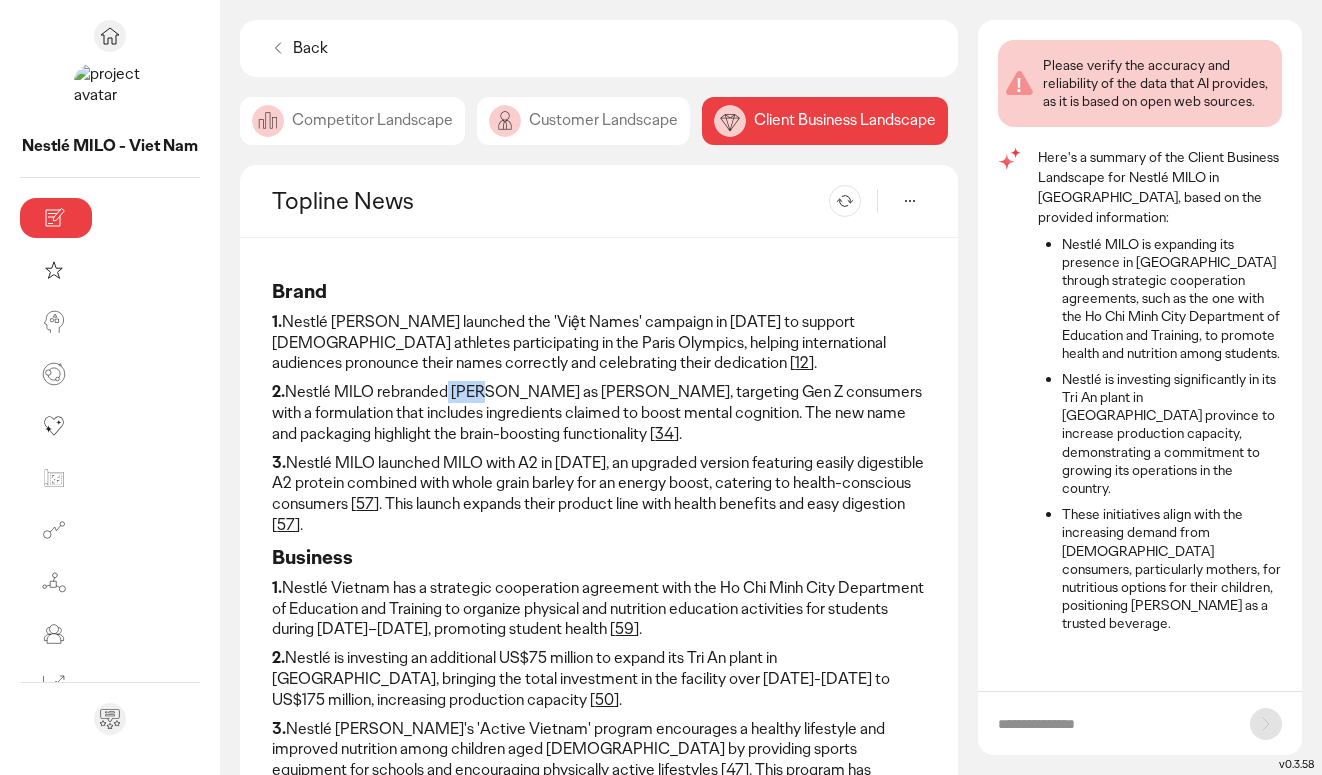 drag, startPoint x: 336, startPoint y: 381, endPoint x: 450, endPoint y: 377, distance: 114.07015 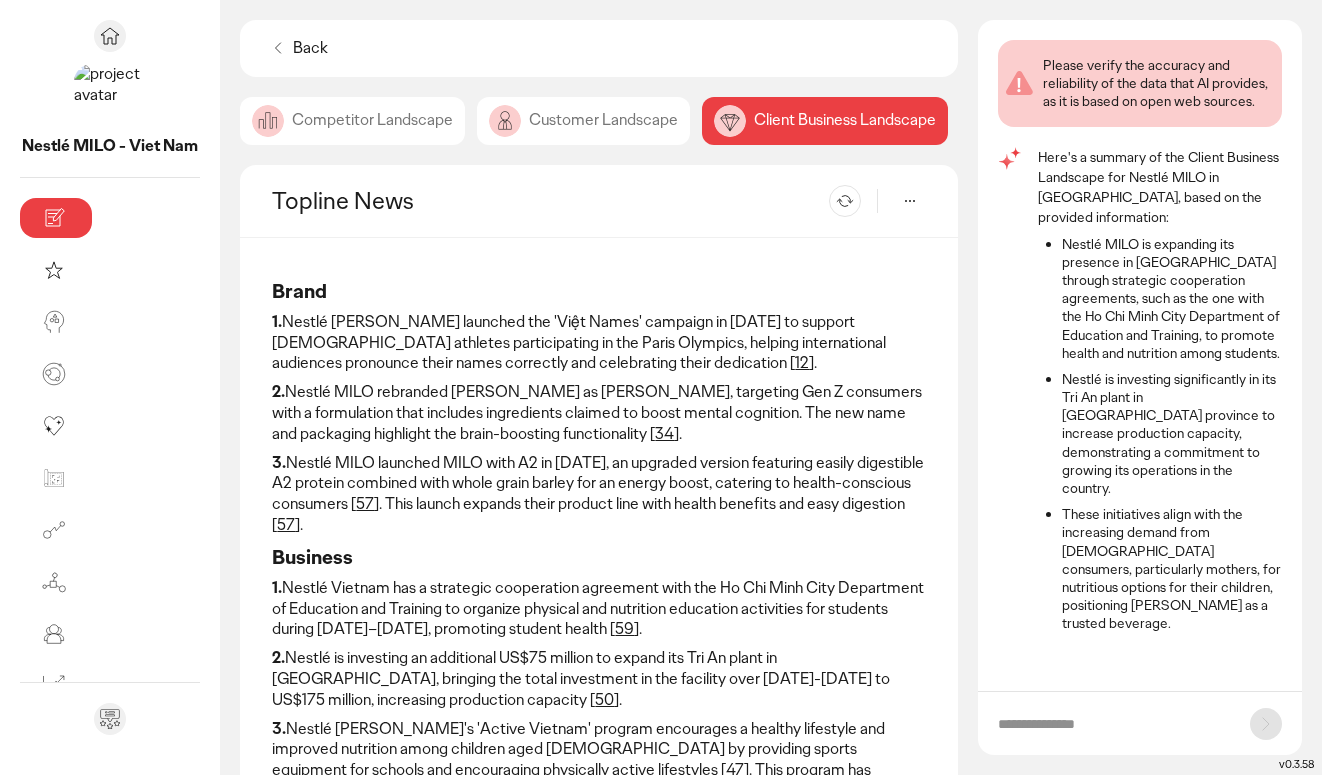 click on "2.  Nestlé MILO rebranded Milo Mindvibe as Milo Dynamind, targeting Gen Z consumers with a formulation that includes ingredients claimed to boost mental cognition. The new name and packaging highlight the brain-boosting functionality [ 34 ]." at bounding box center (599, 413) 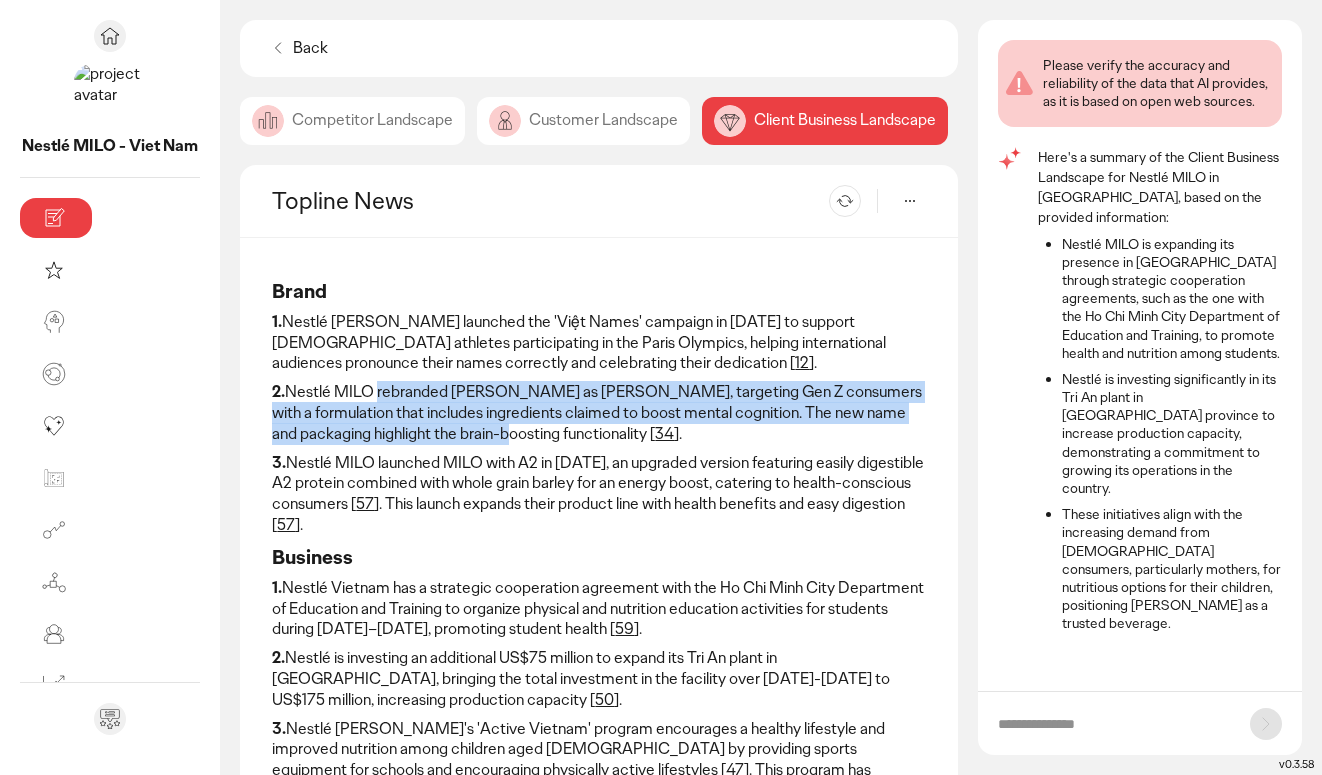drag, startPoint x: 270, startPoint y: 393, endPoint x: 886, endPoint y: 399, distance: 616.02924 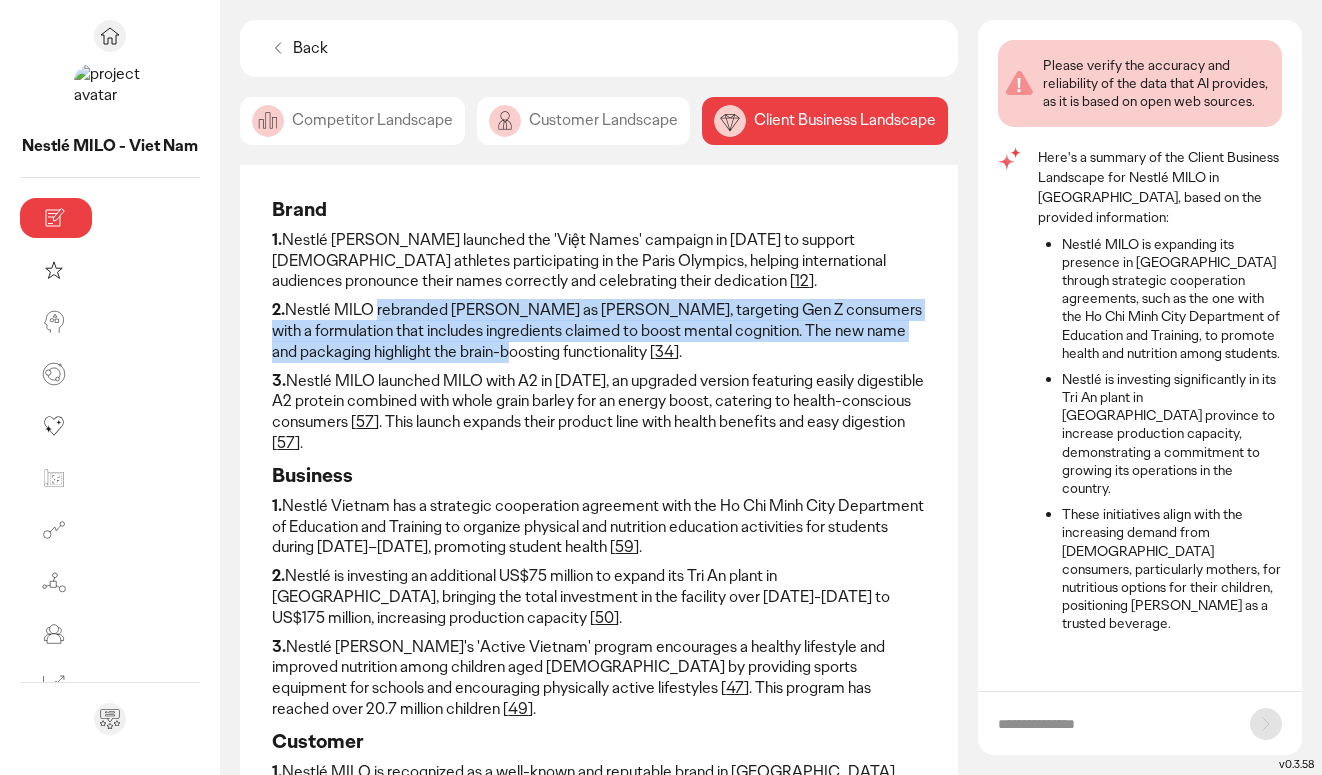 scroll, scrollTop: 122, scrollLeft: 0, axis: vertical 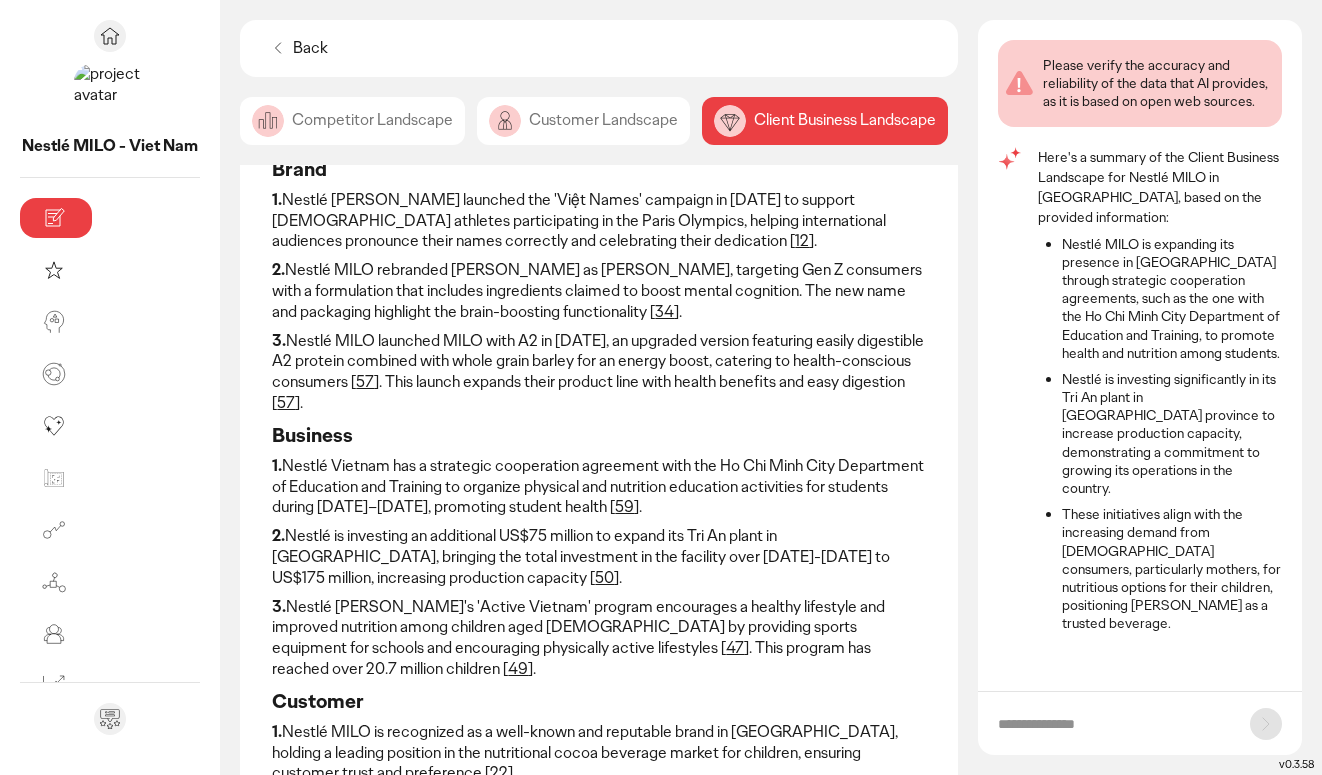 click on "3.  Nestlé MILO launched MILO with A2 in May 2025, an upgraded version featuring easily digestible A2 protein combined with whole grain barley for an energy boost, catering to health-conscious consumers [ 57 ]. This launch expands their product line with health benefits and easy digestion [ 57 ]." at bounding box center [599, 372] 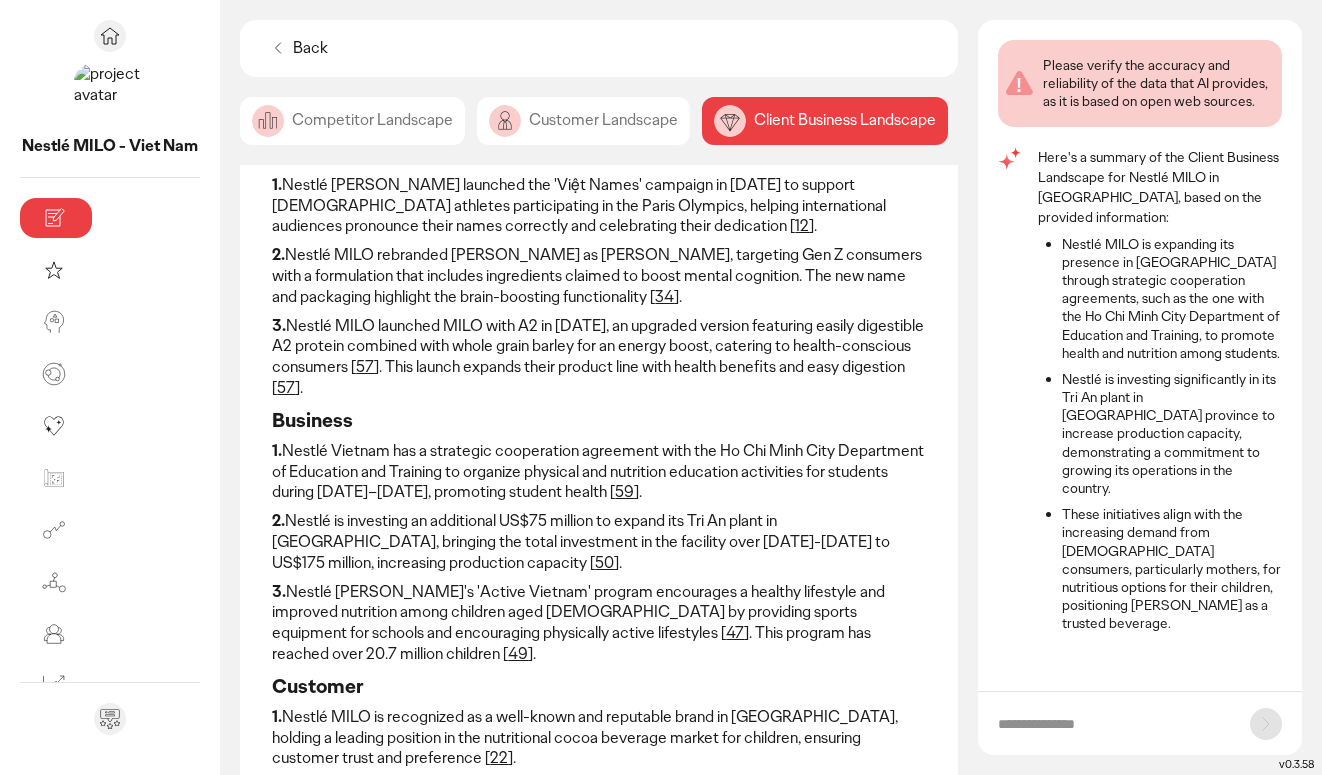 scroll, scrollTop: 0, scrollLeft: 0, axis: both 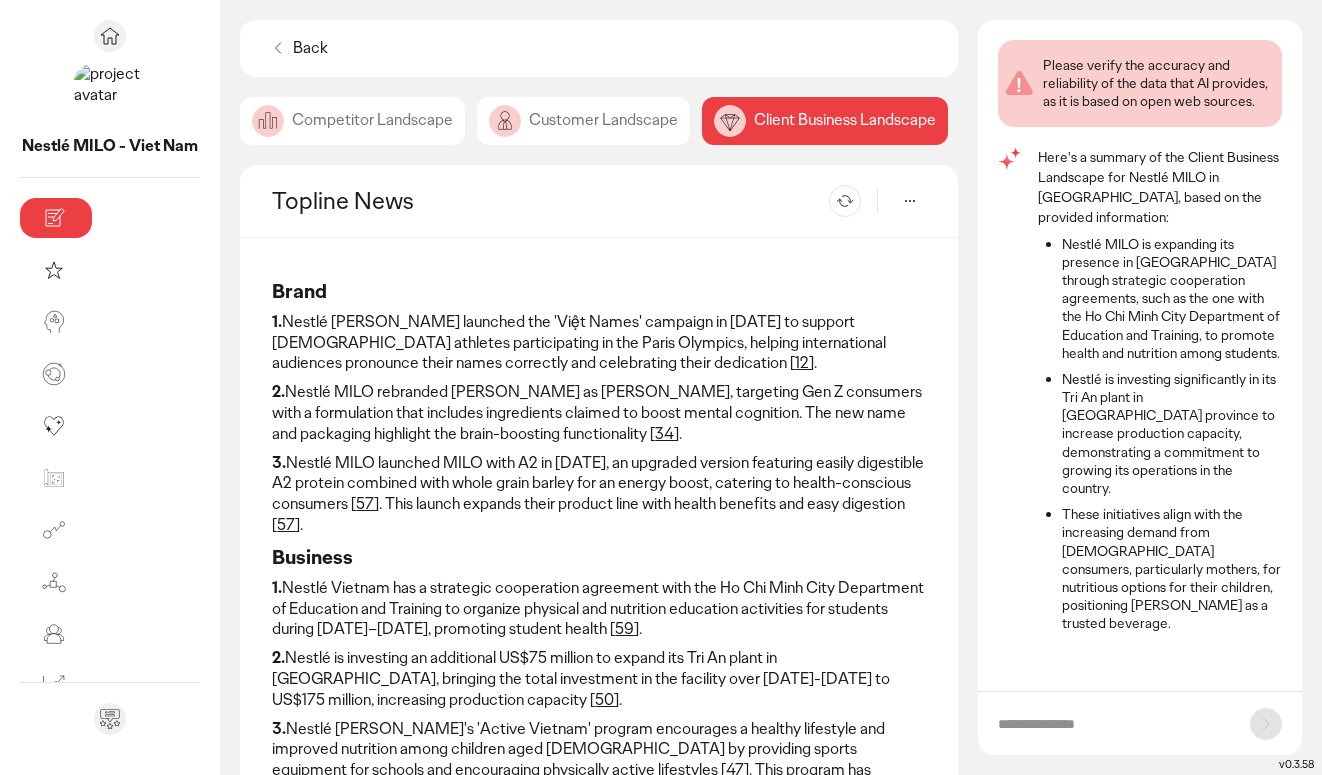 click on "Customer Landscape" 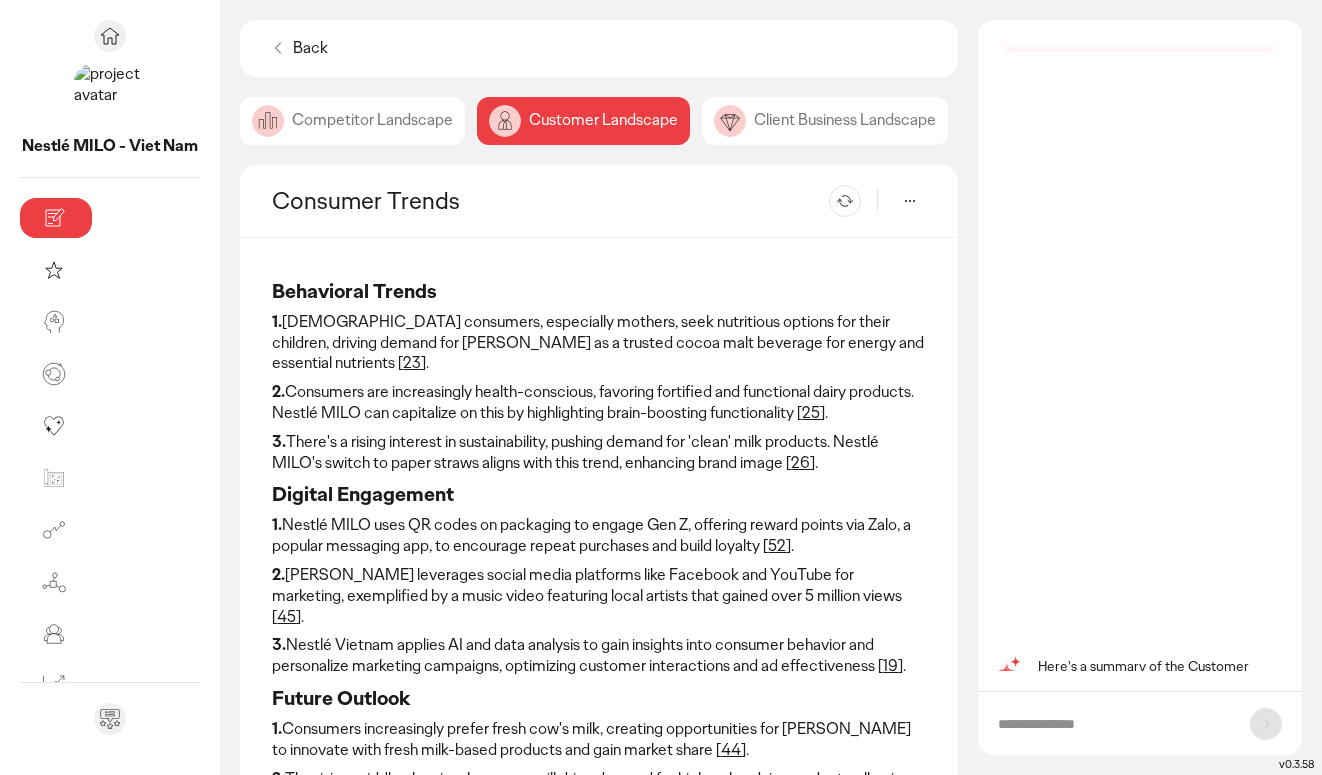 scroll, scrollTop: 0, scrollLeft: 0, axis: both 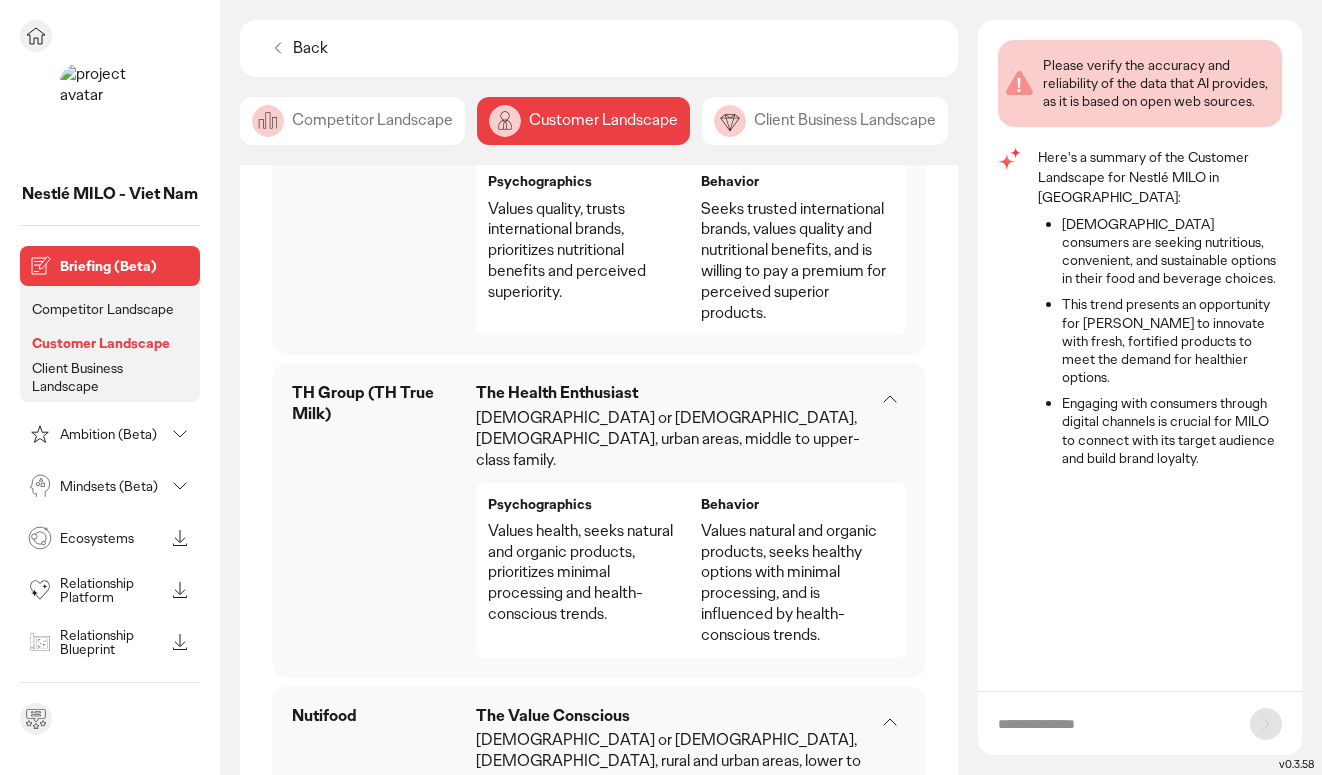 click on "Ambition (Beta)" at bounding box center [112, 434] 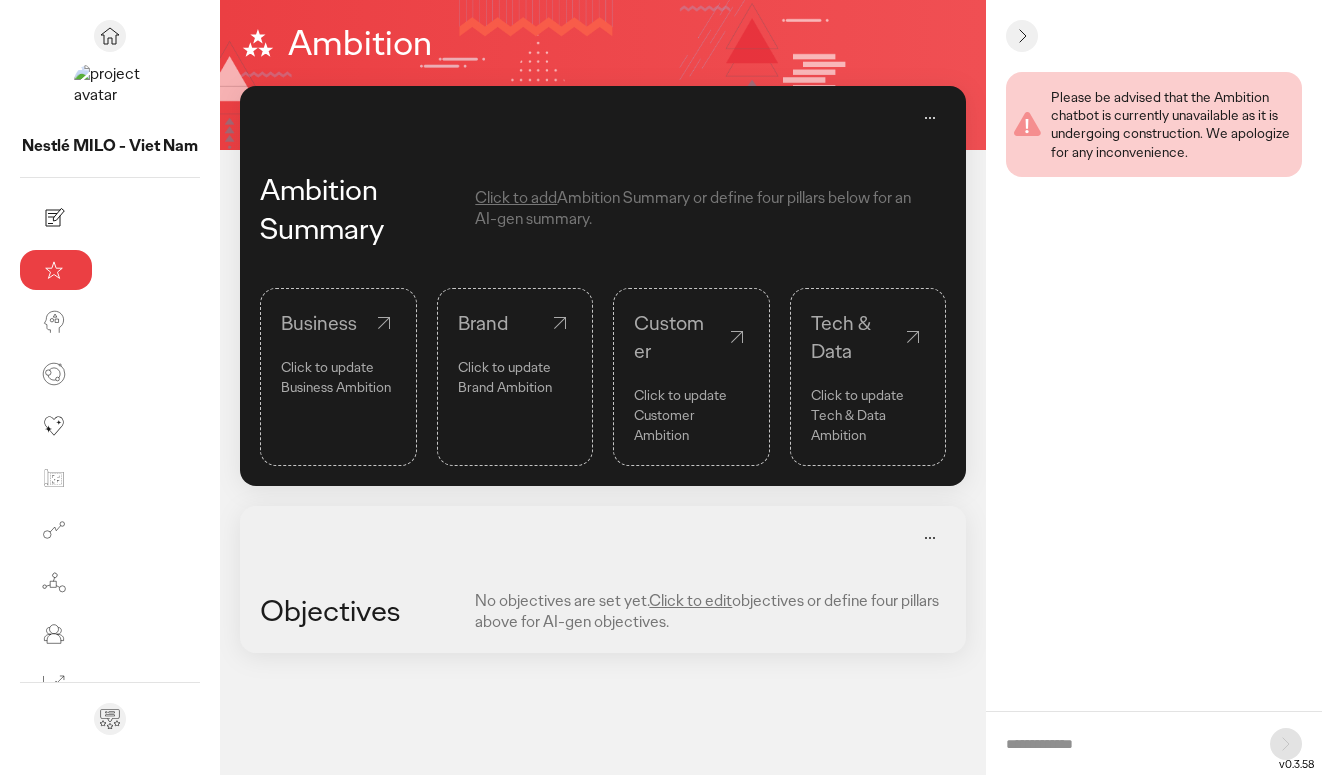 click on "Click to update" at bounding box center [338, 367] 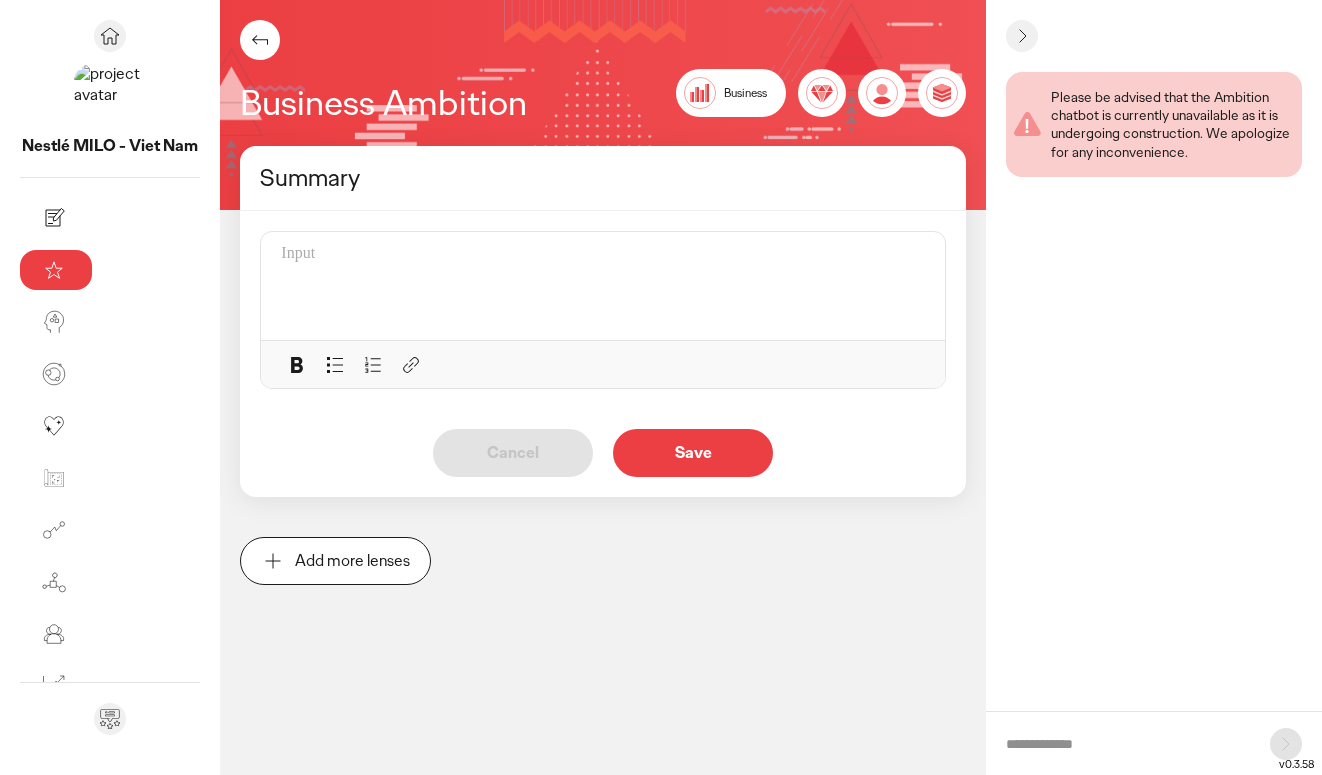 click at bounding box center [609, 286] 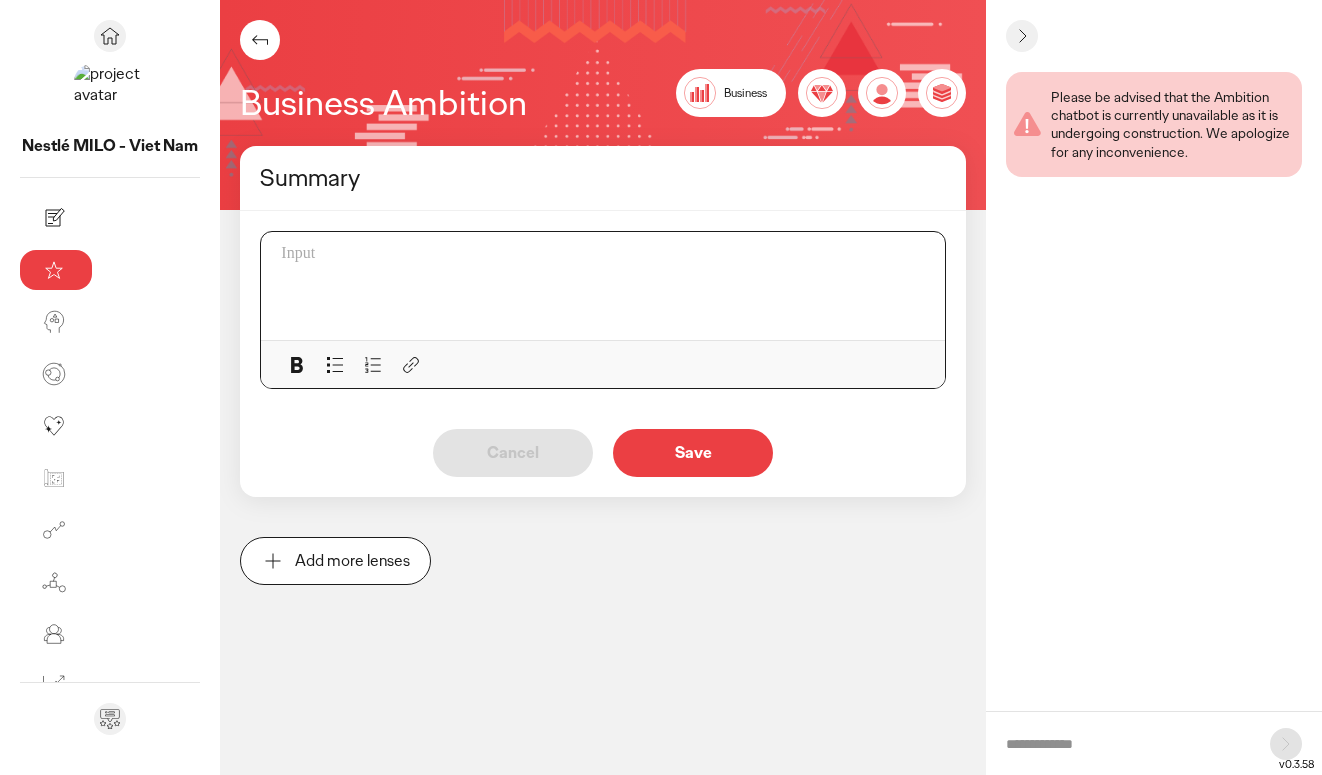 paste 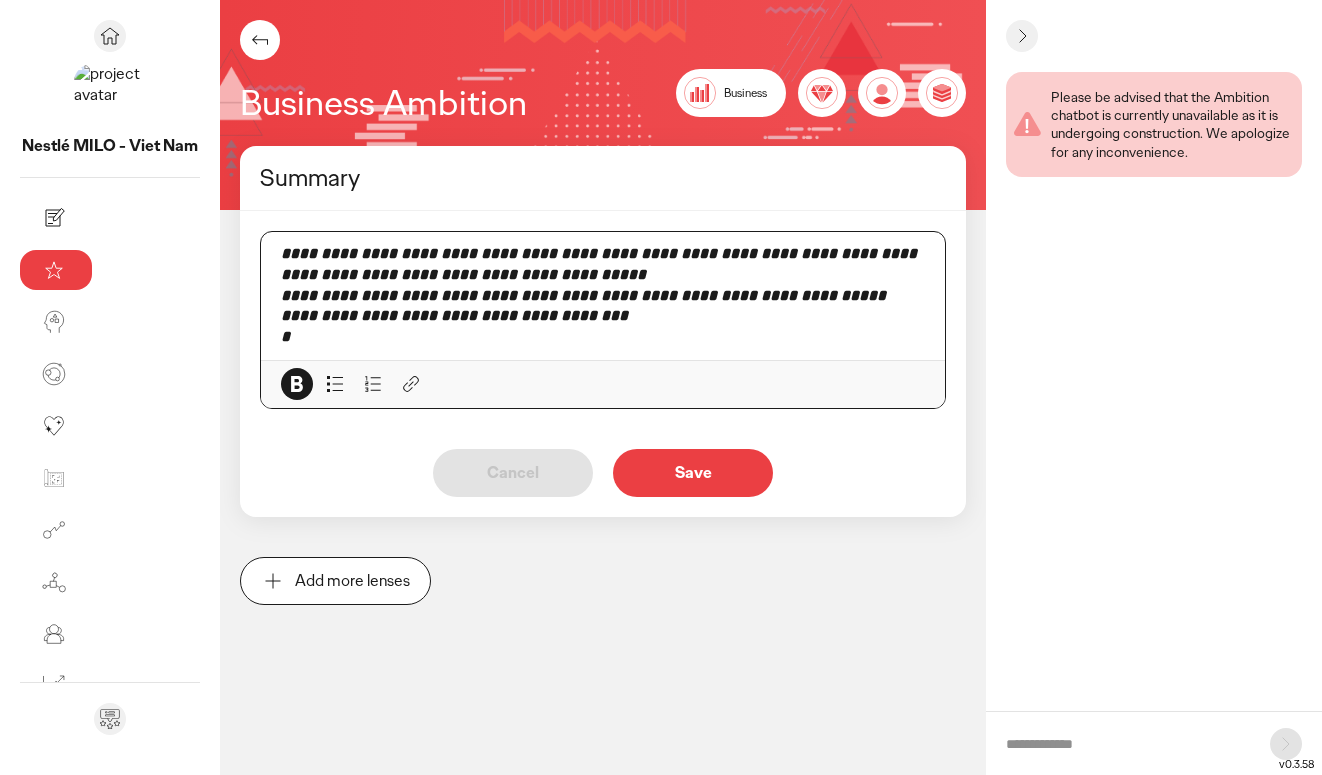 type 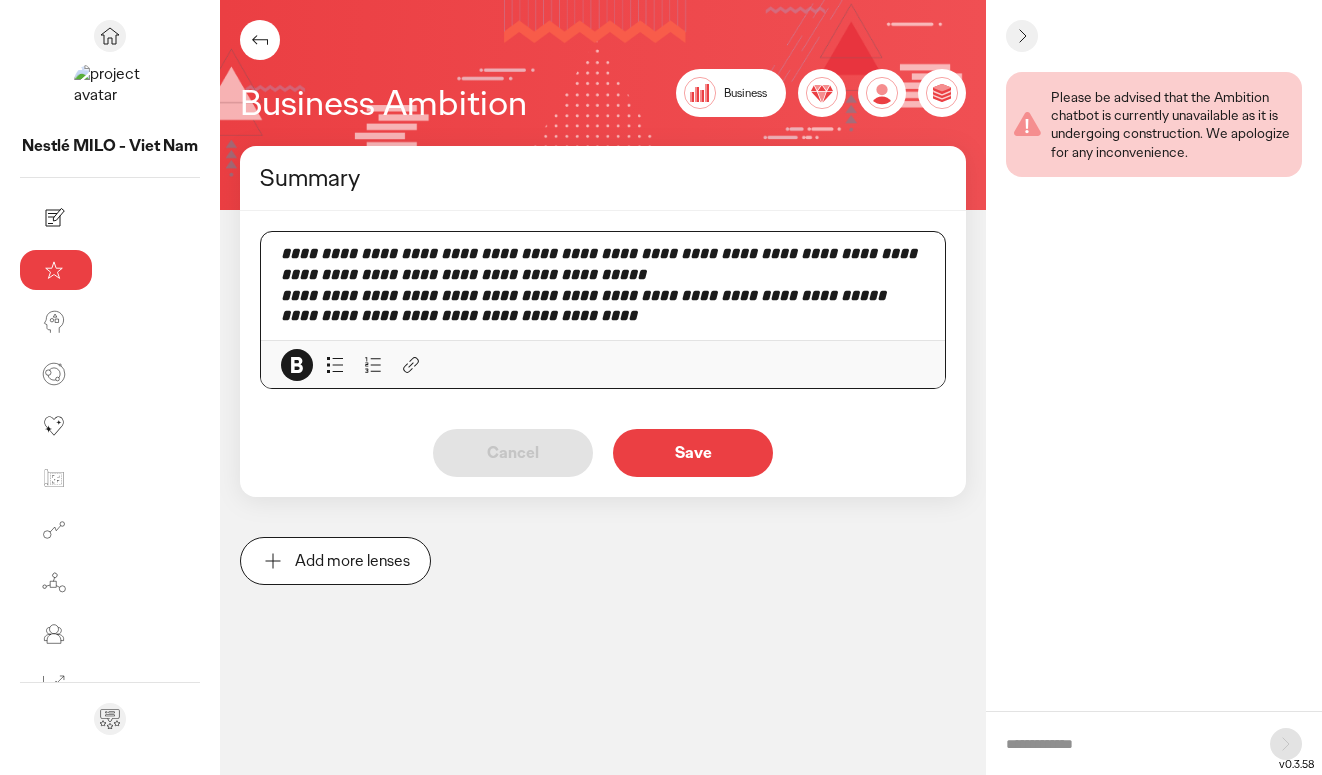 click on "**********" at bounding box center (459, 315) 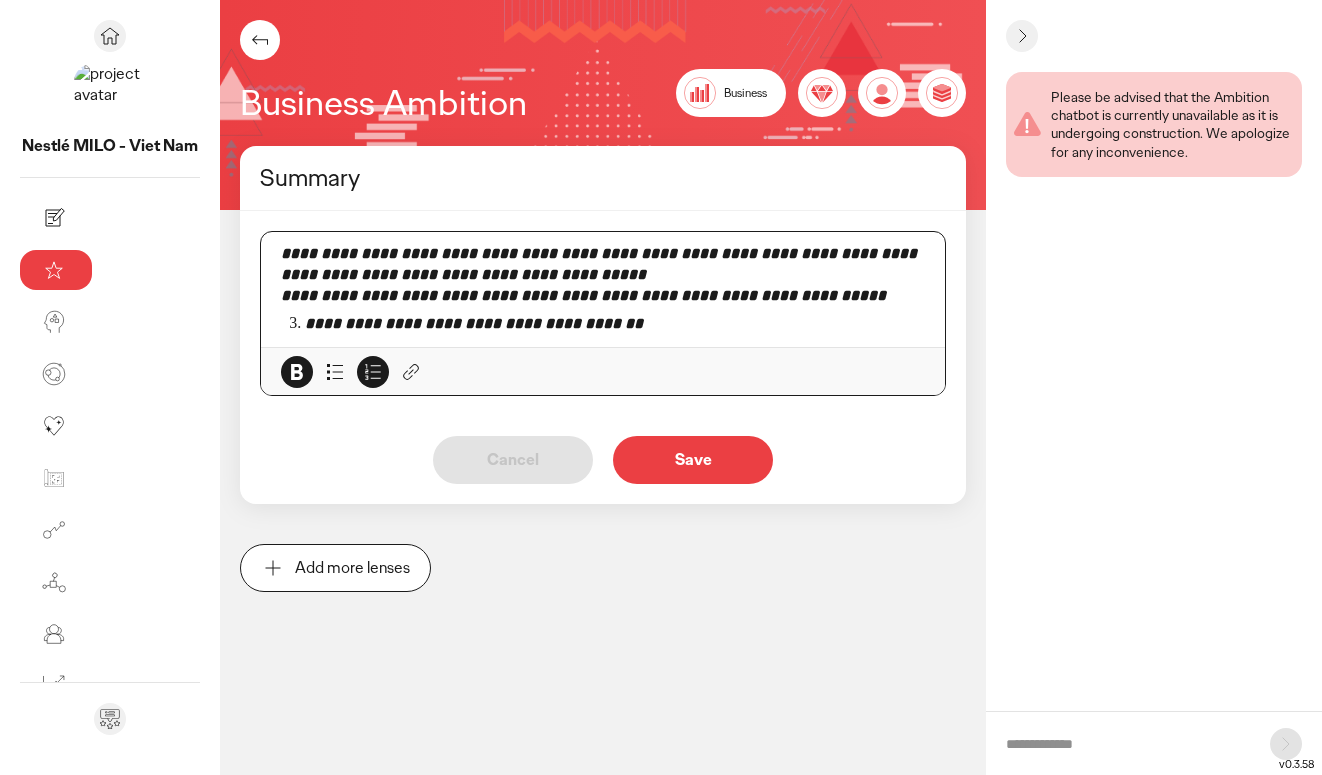 click on "**********" at bounding box center (583, 295) 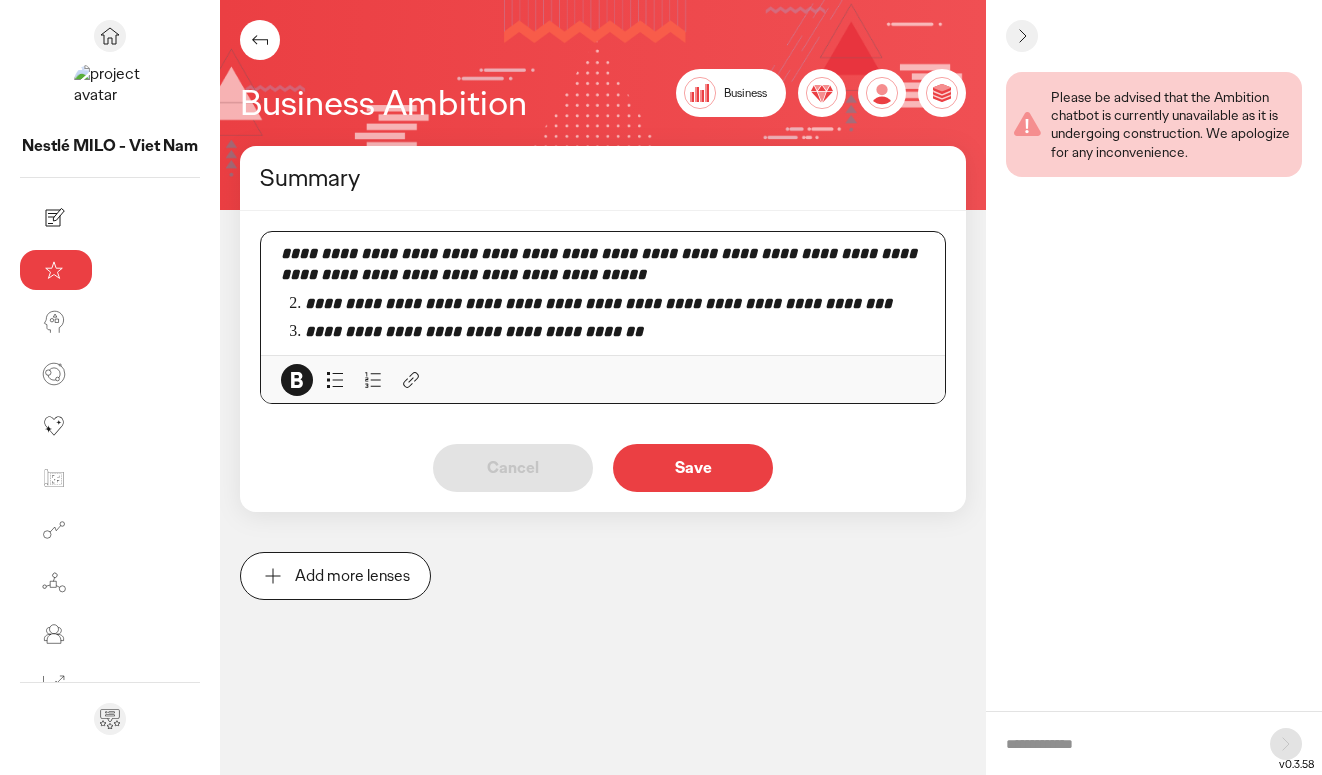 click on "**********" at bounding box center [601, 264] 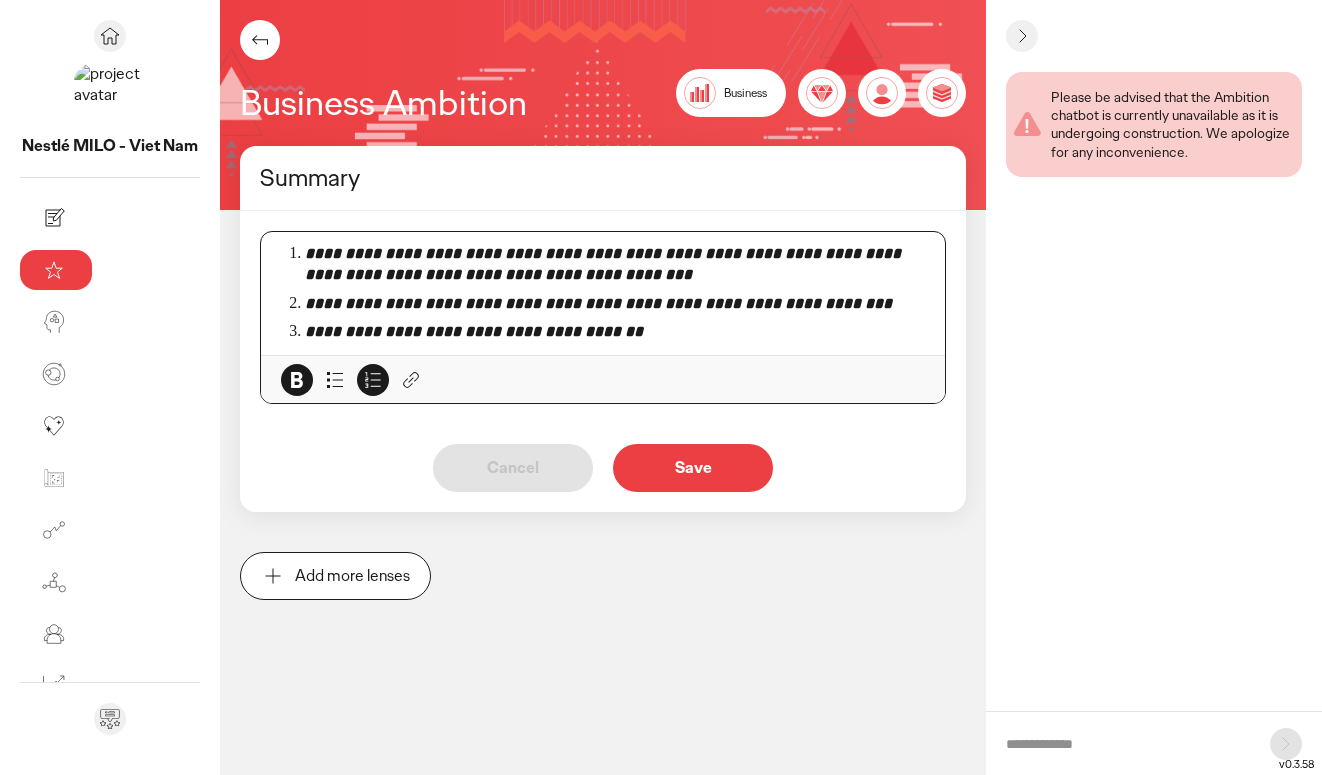 click on "**********" at bounding box center [598, 303] 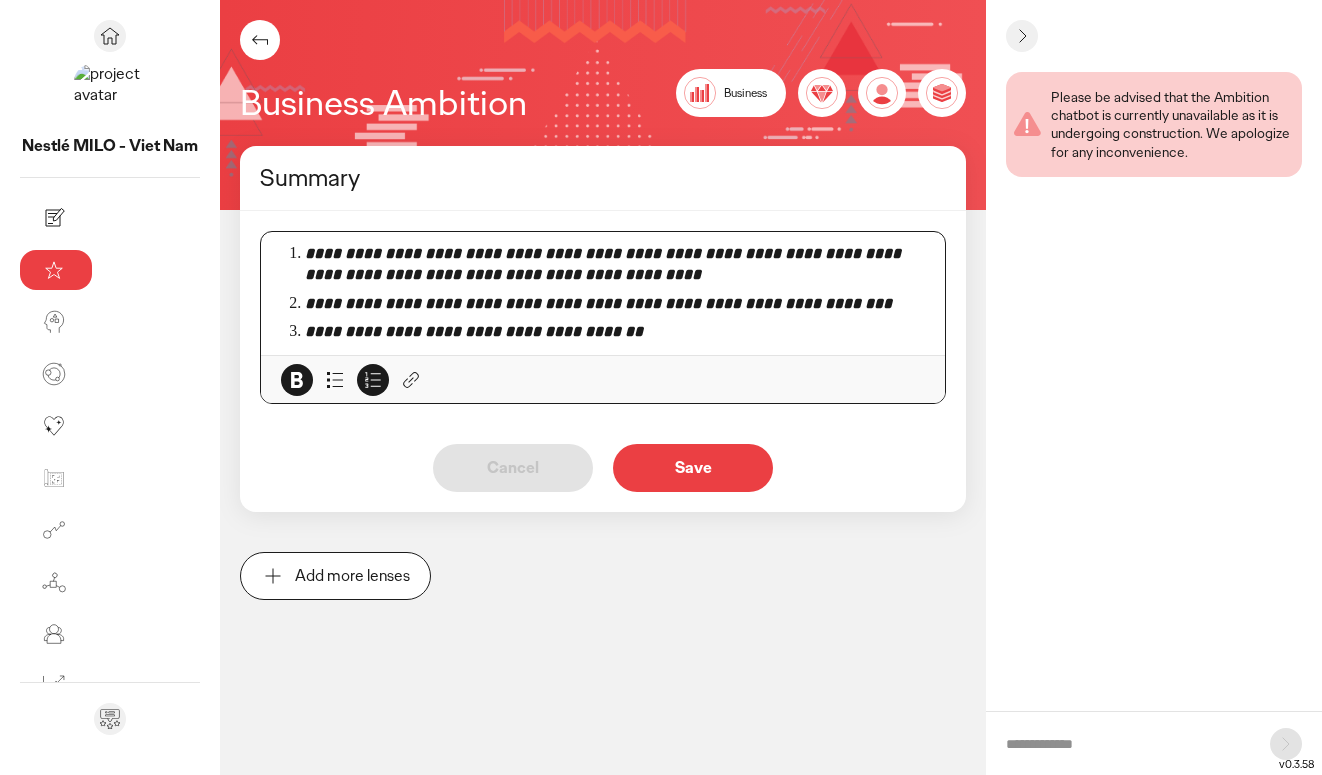 click on "**********" at bounding box center (615, 265) 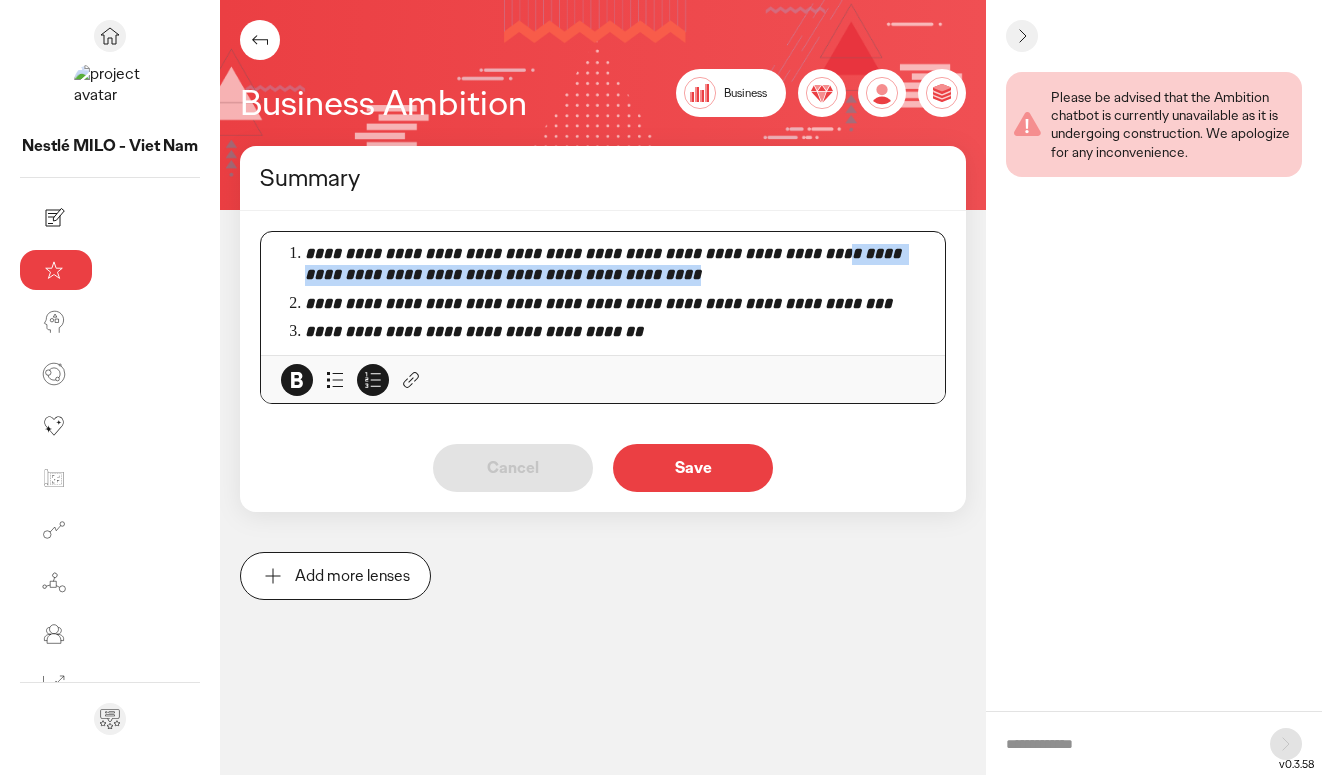 click on "**********" at bounding box center (615, 265) 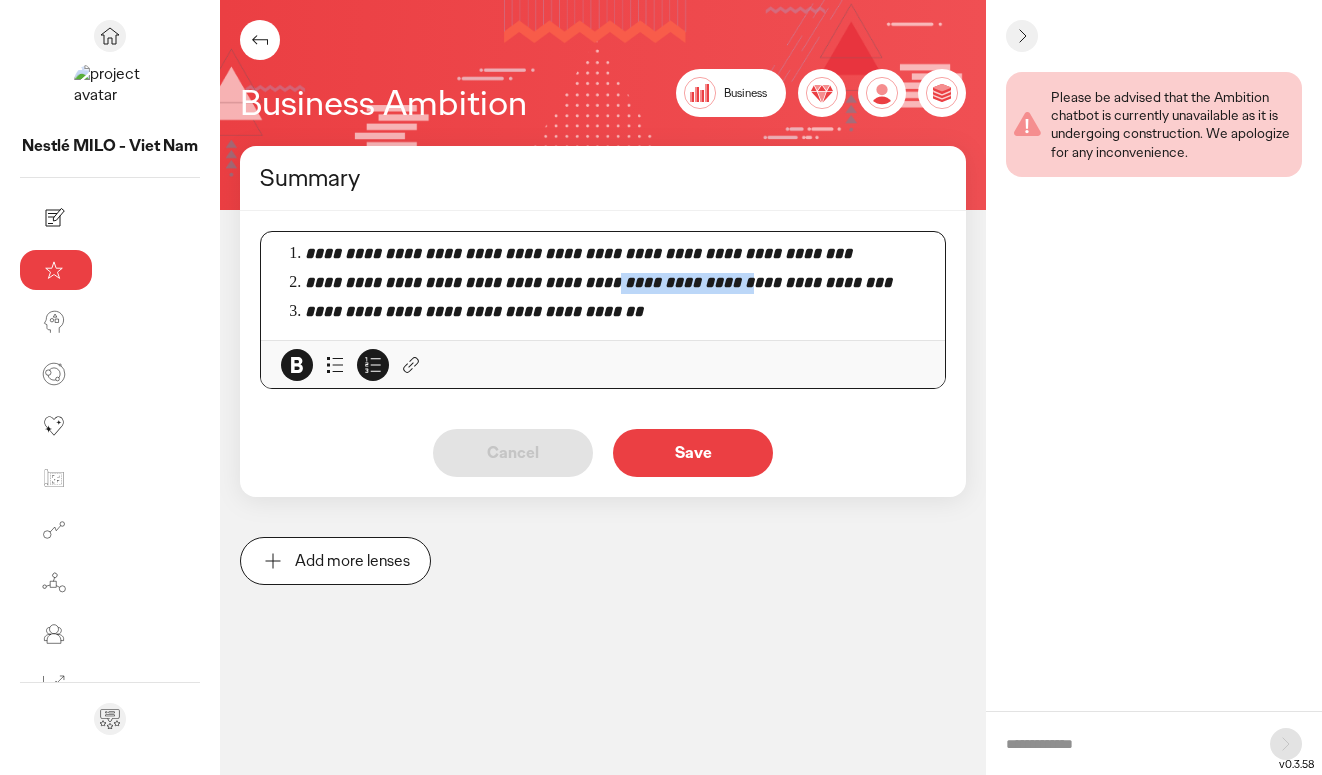 drag, startPoint x: 496, startPoint y: 288, endPoint x: 709, endPoint y: 282, distance: 213.08449 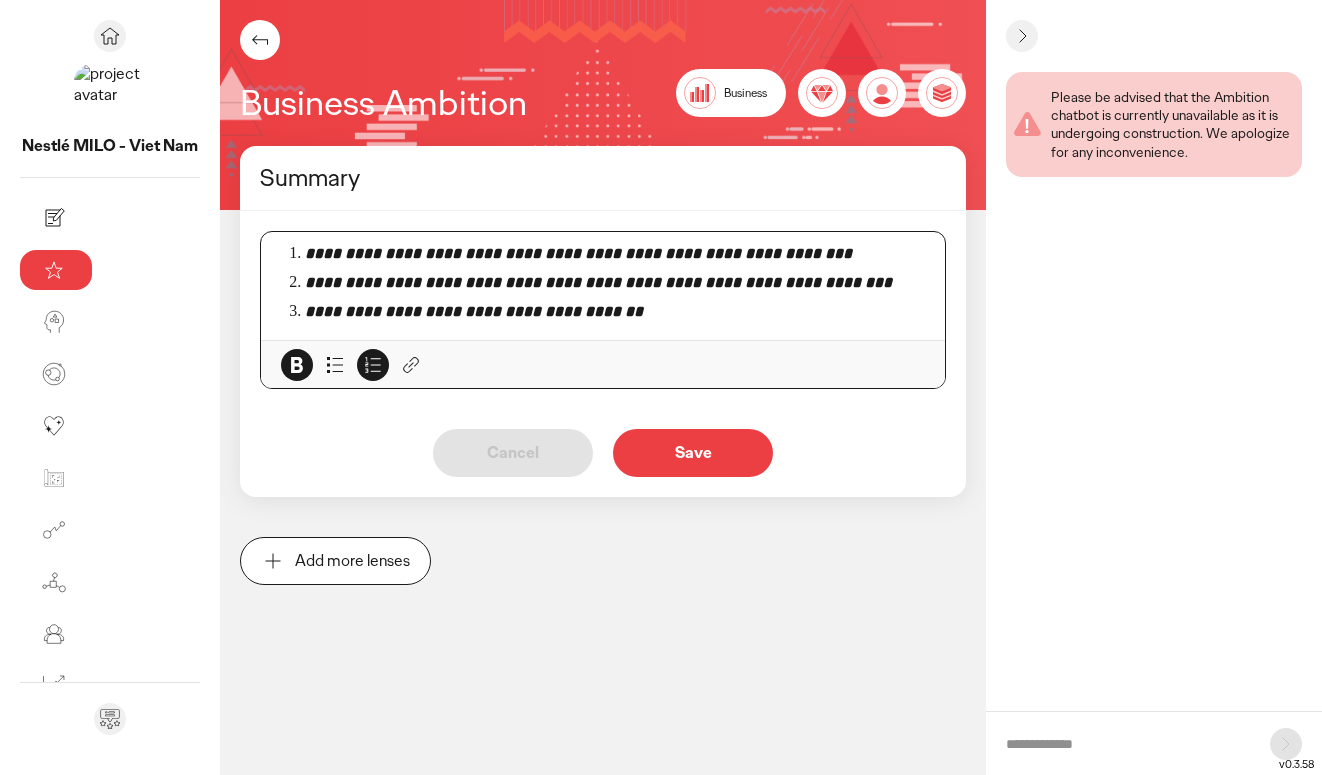 click on "**********" at bounding box center [615, 283] 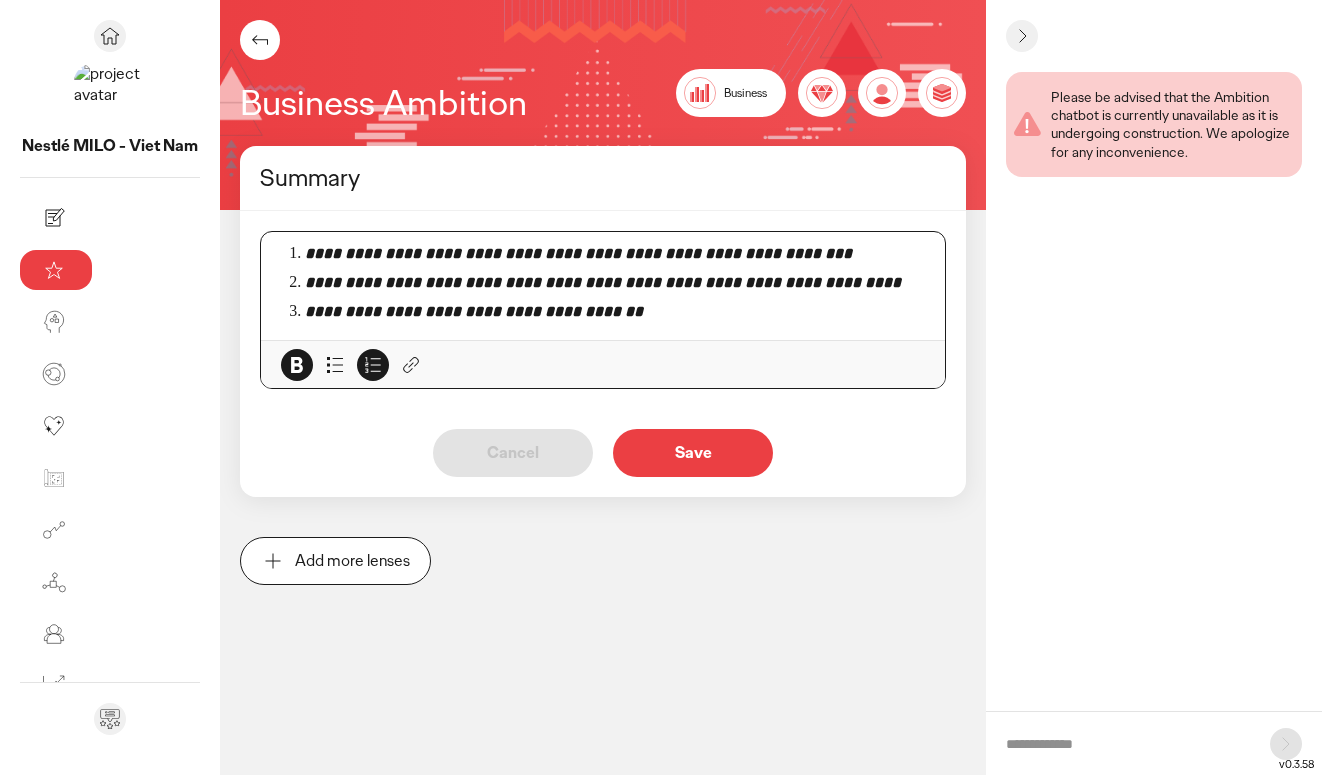 click on "**********" at bounding box center (609, 286) 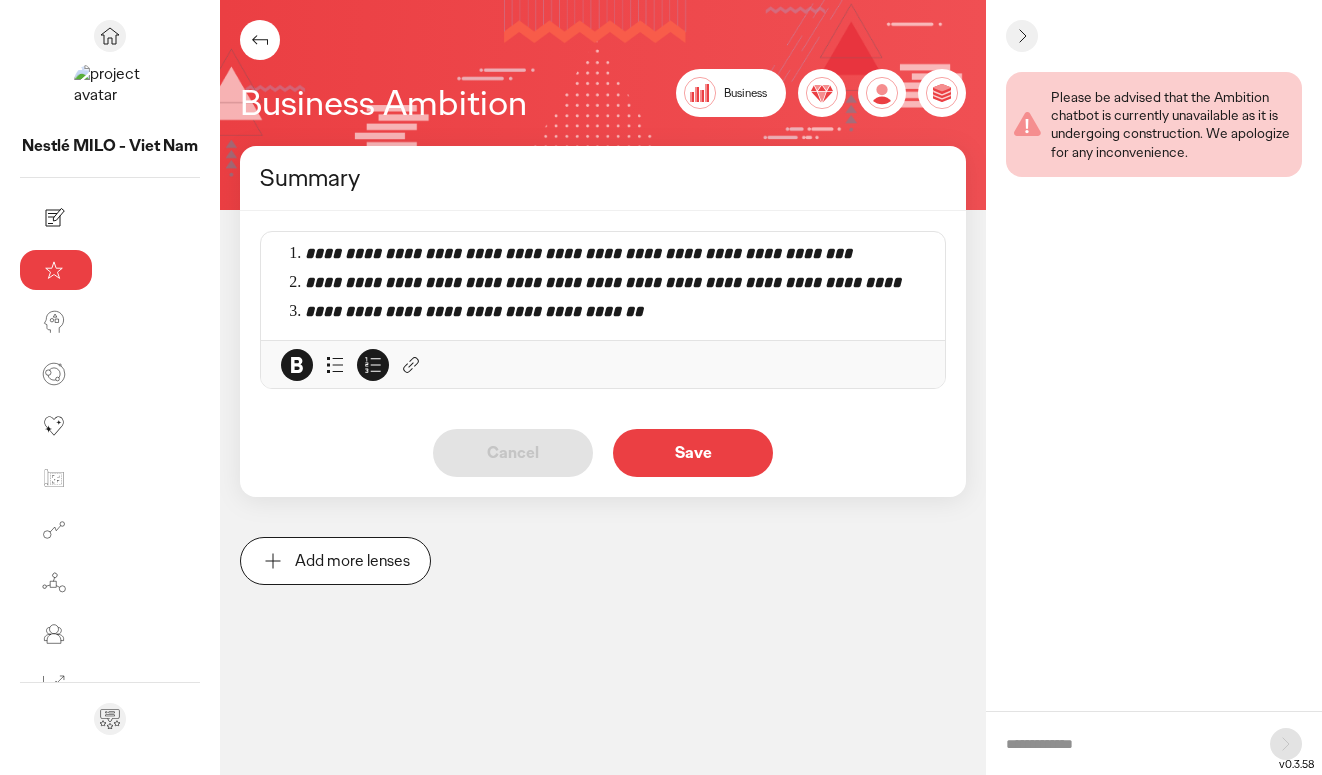 click on "Save" at bounding box center [693, 453] 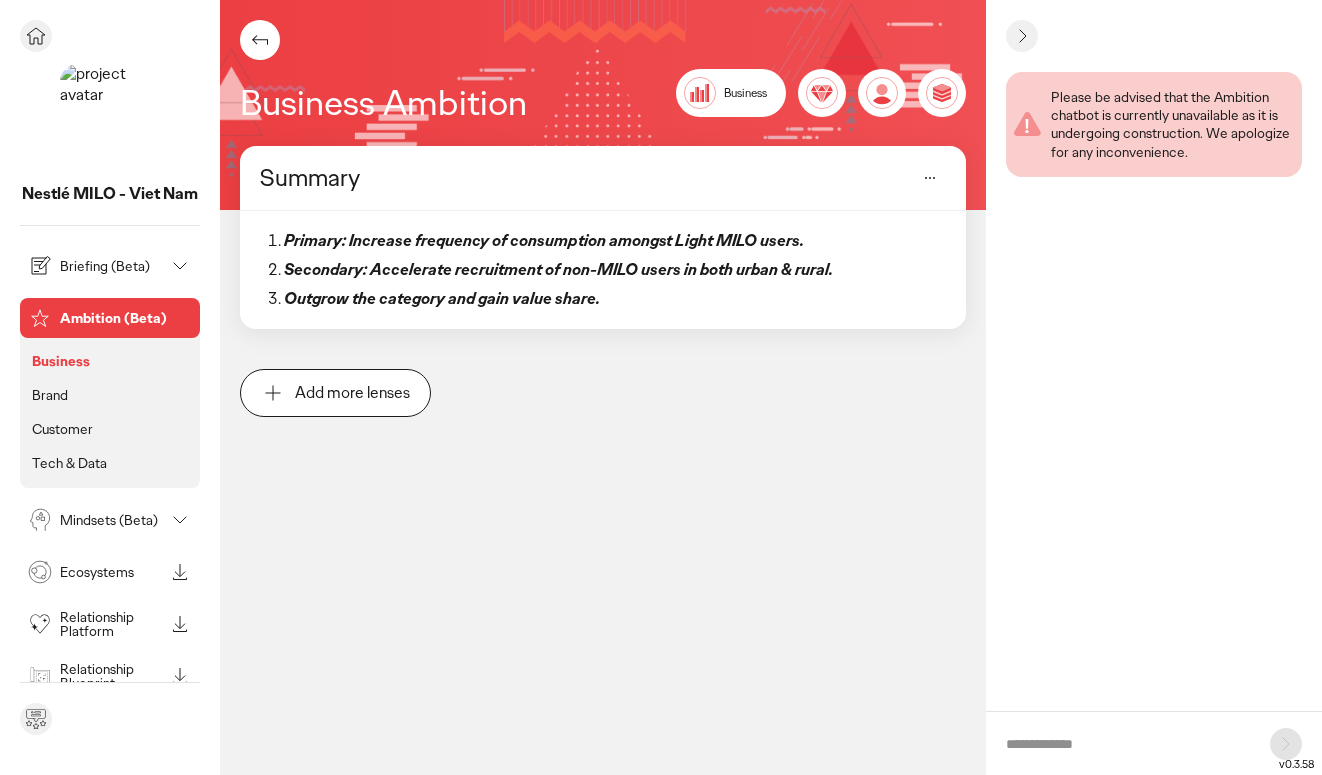 click on "Ambition (Beta)" at bounding box center (126, 318) 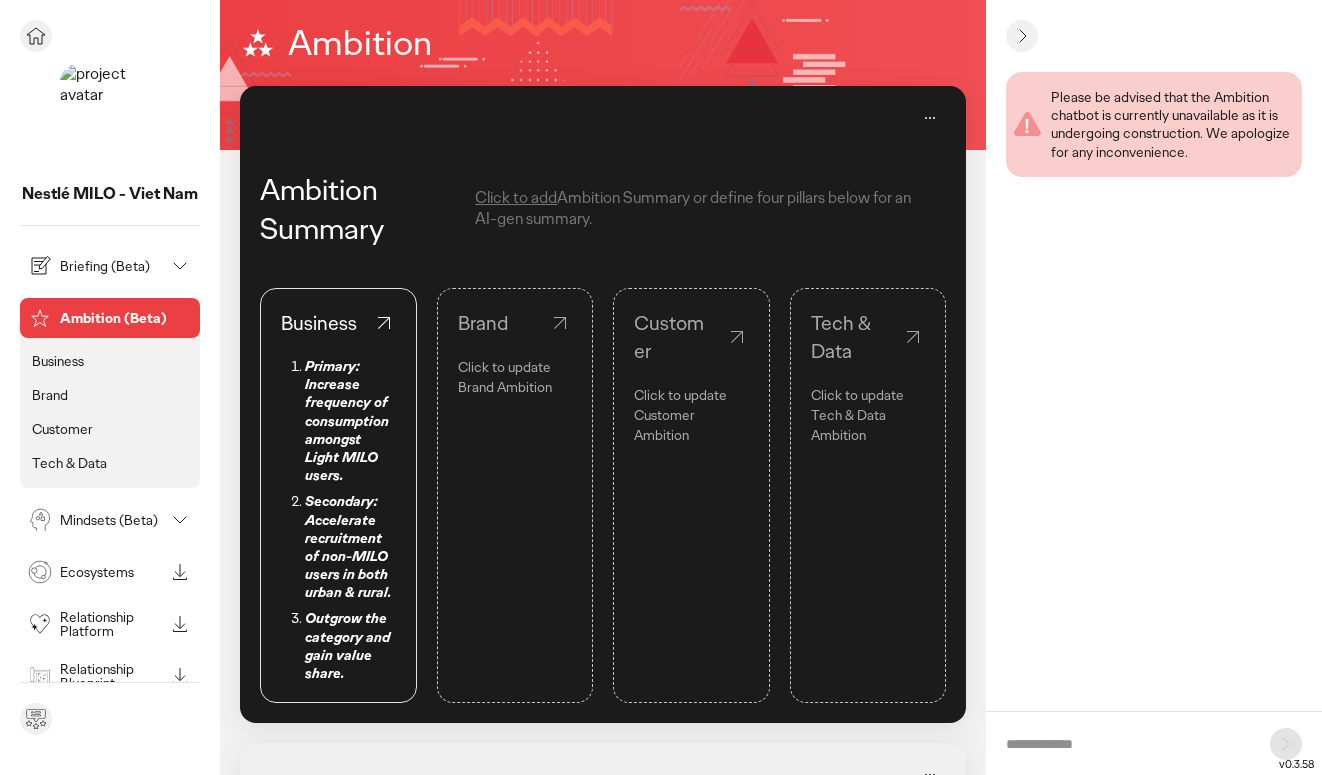 click on "Brand" 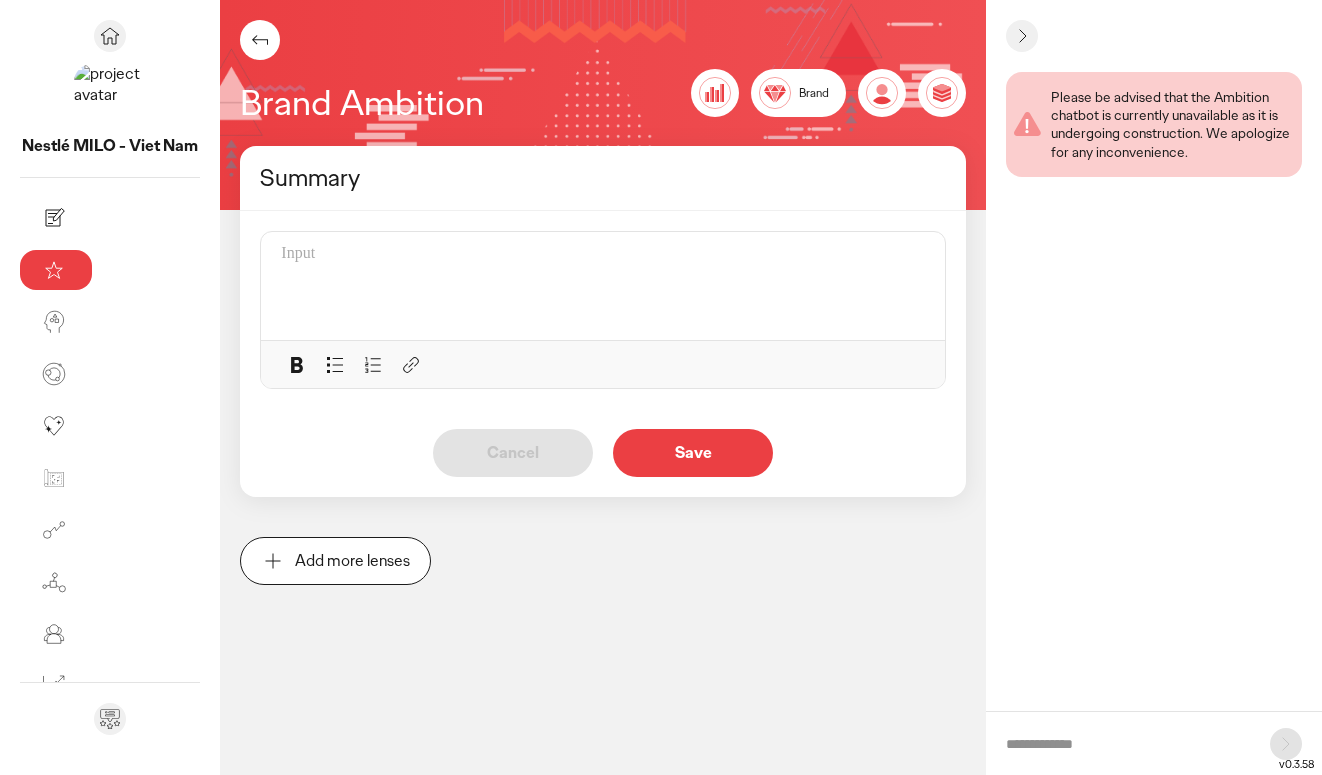 click at bounding box center [603, 286] 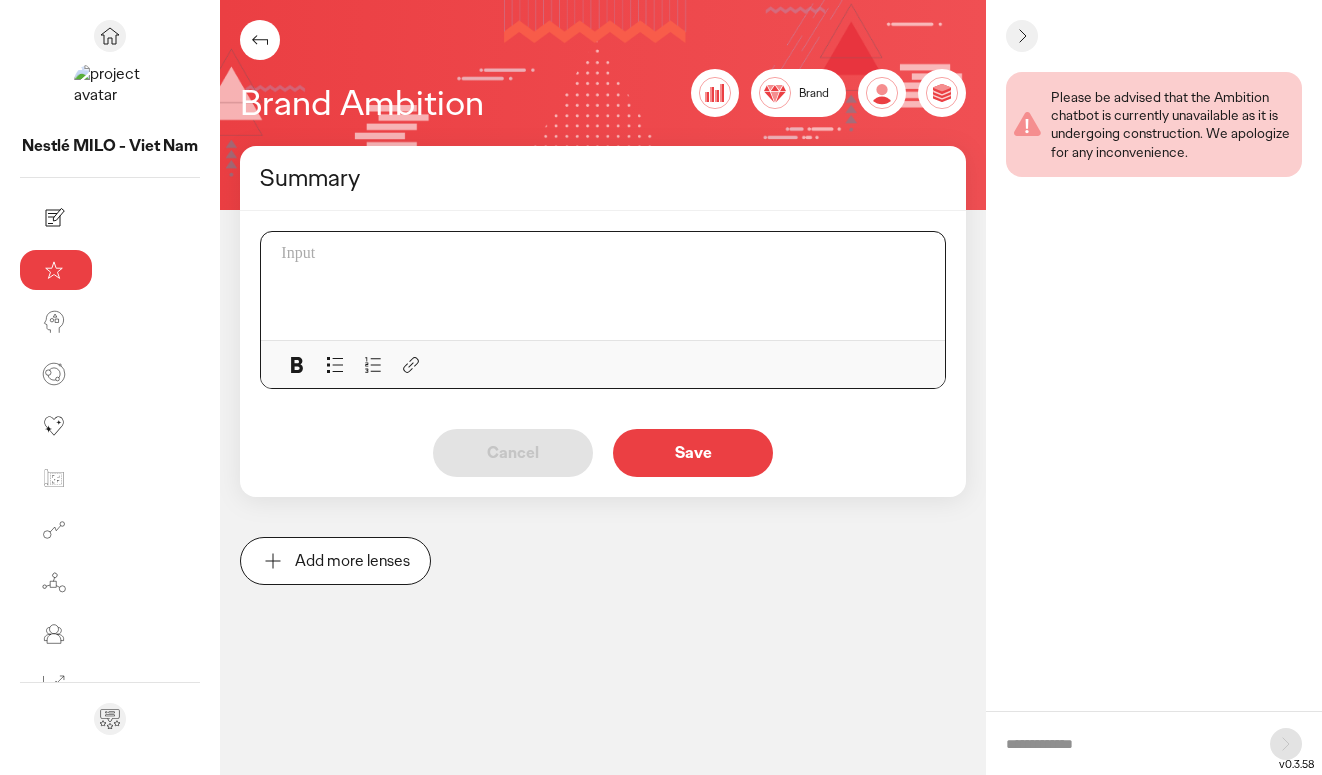 paste 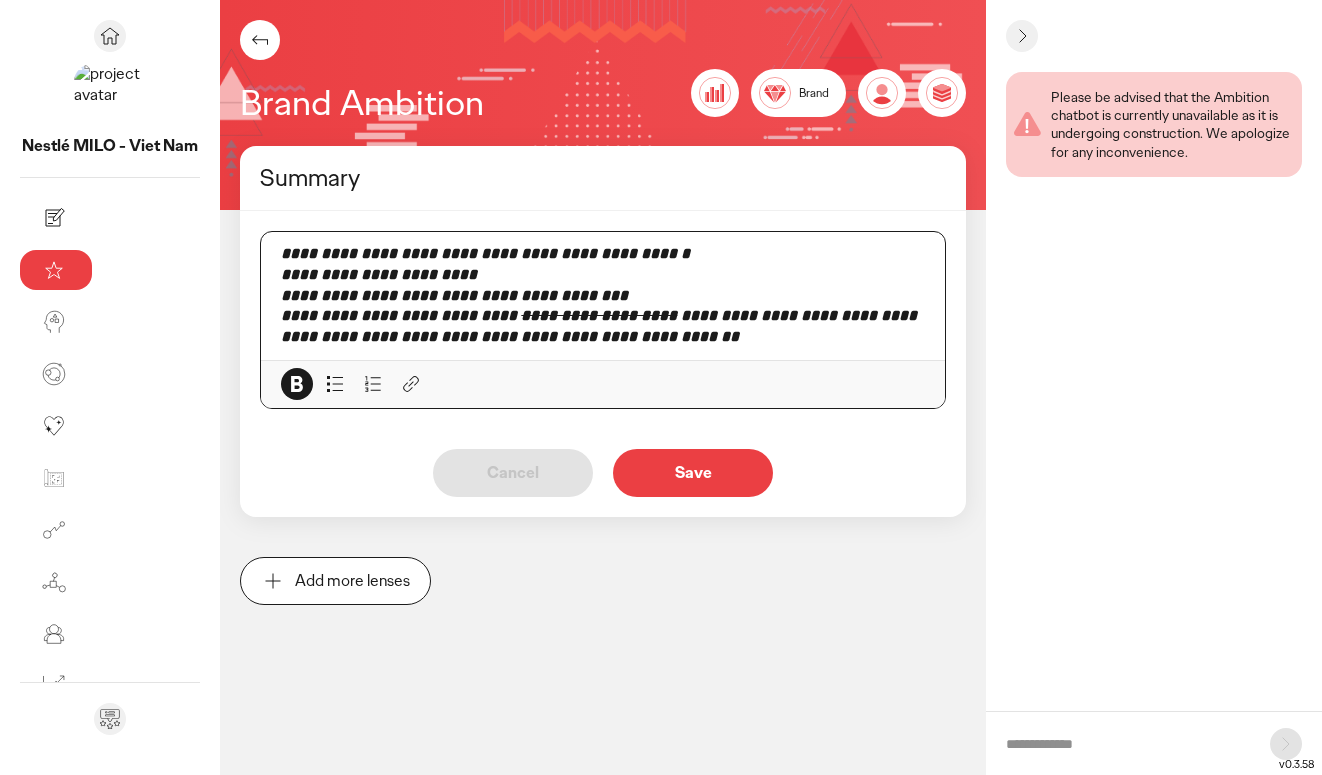 click on "**********" at bounding box center [485, 253] 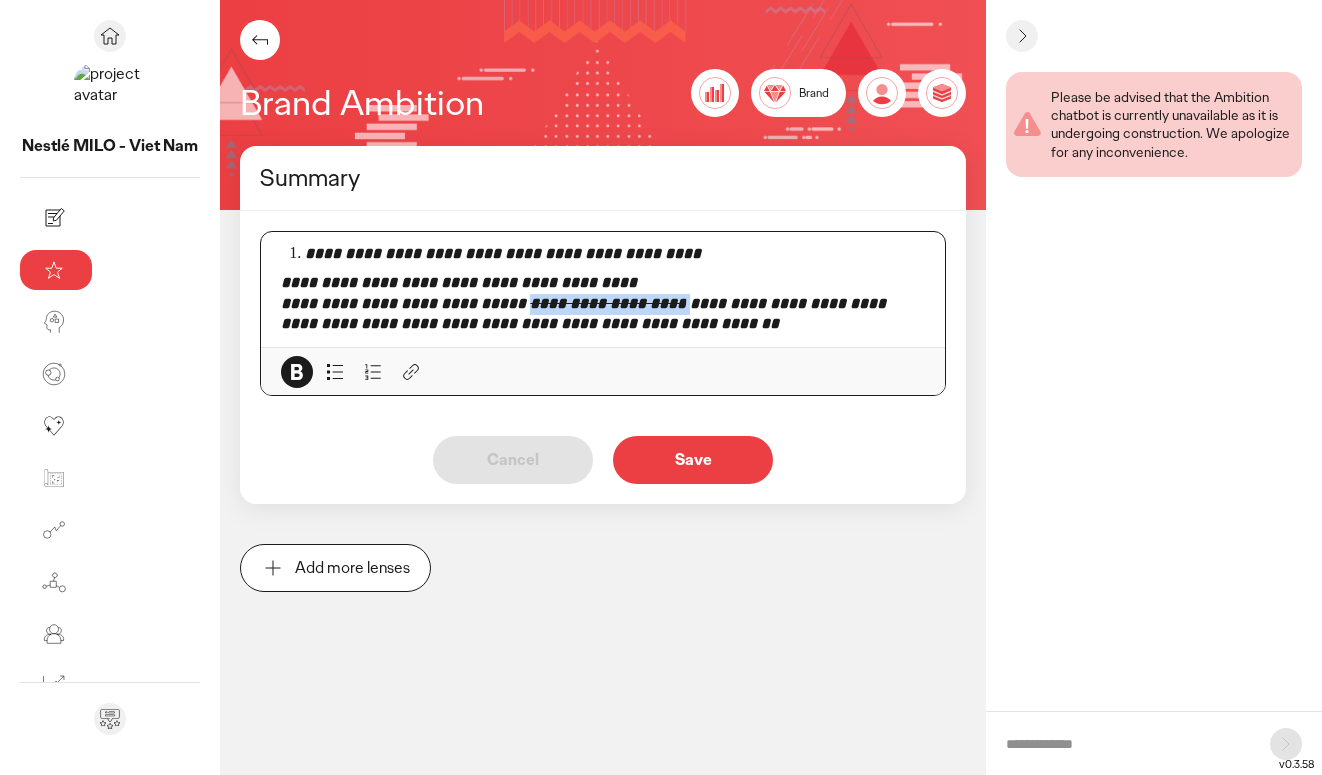 drag, startPoint x: 533, startPoint y: 304, endPoint x: 396, endPoint y: 309, distance: 137.09122 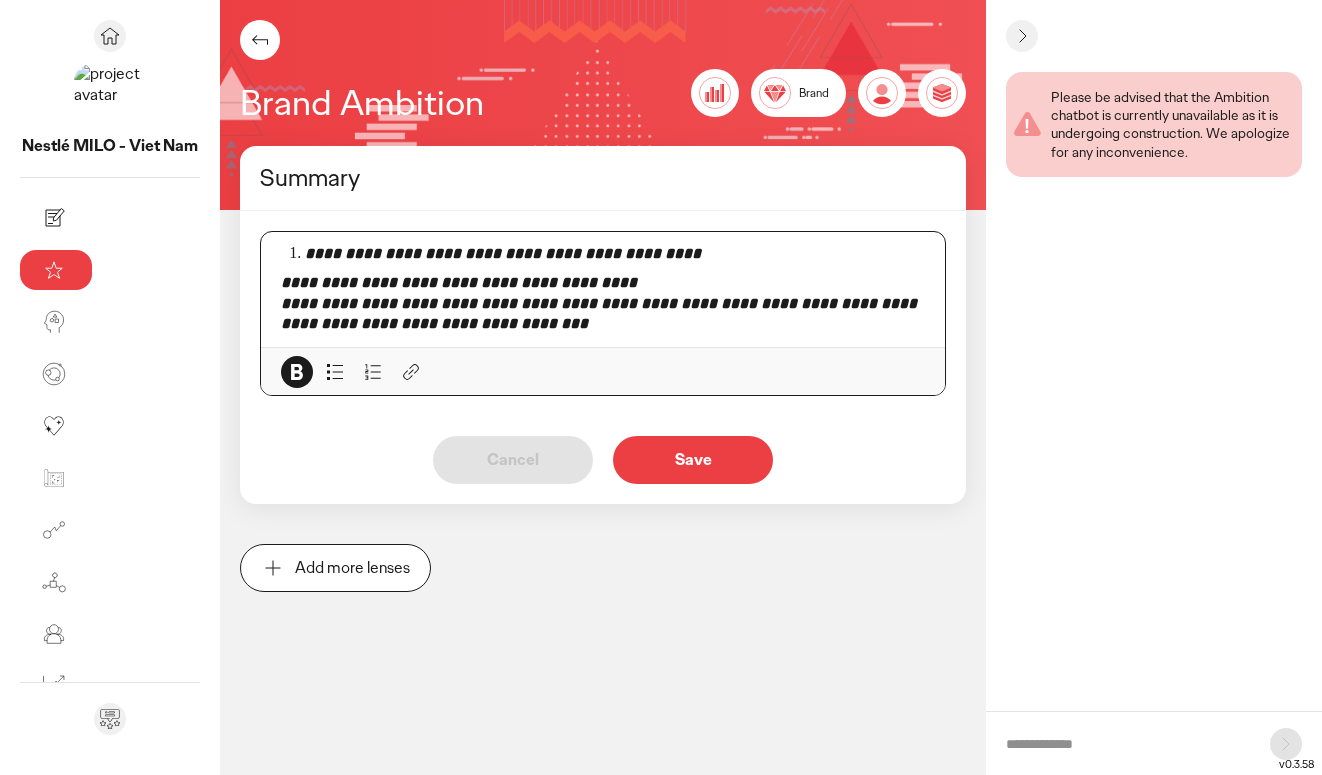 click on "**********" at bounding box center [603, 315] 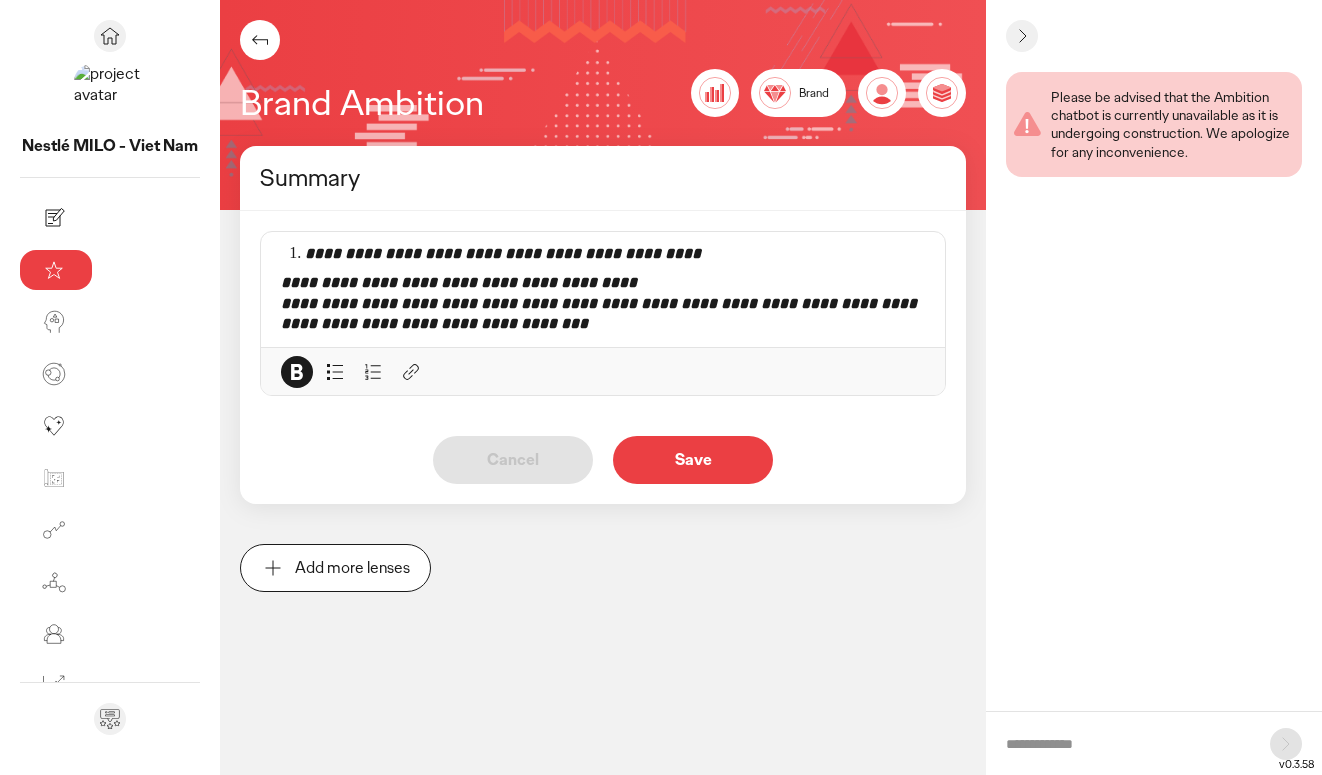click on "**********" at bounding box center (603, 289) 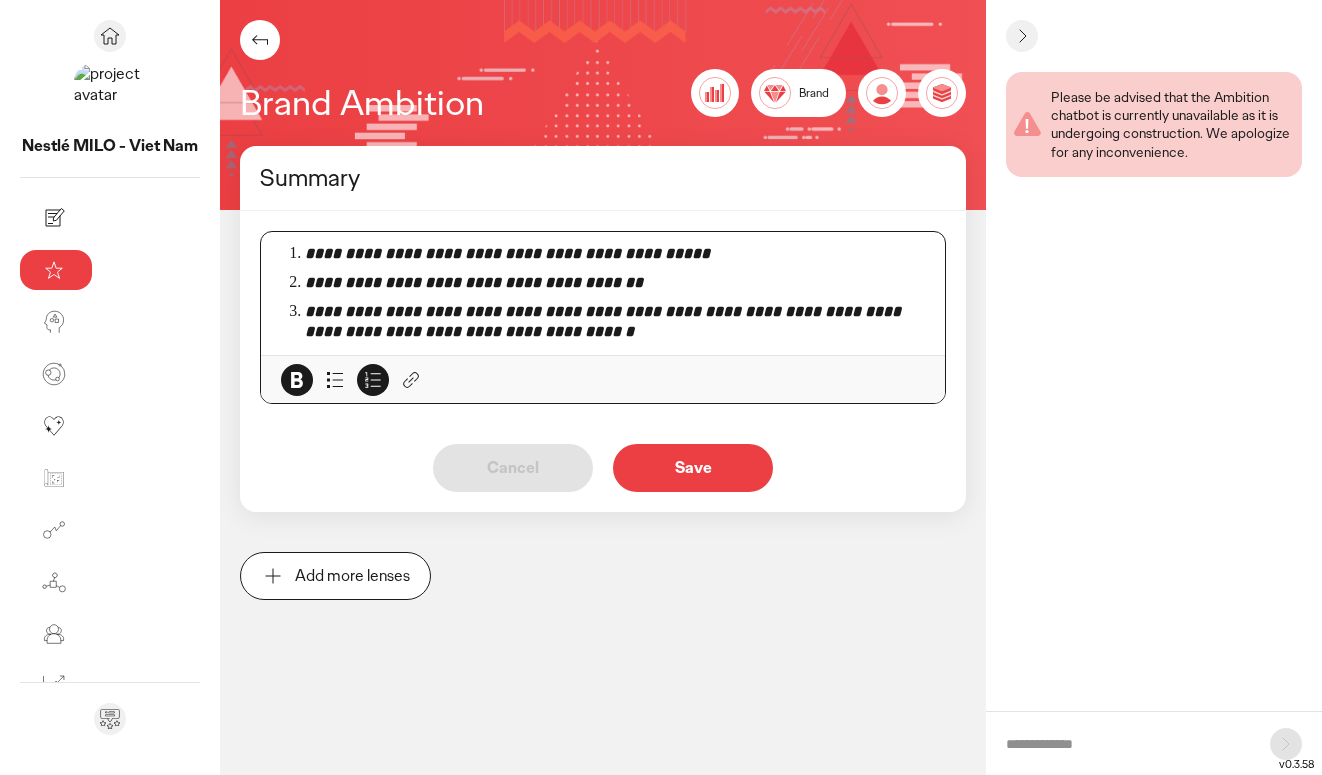 click on "**********" at bounding box center [474, 282] 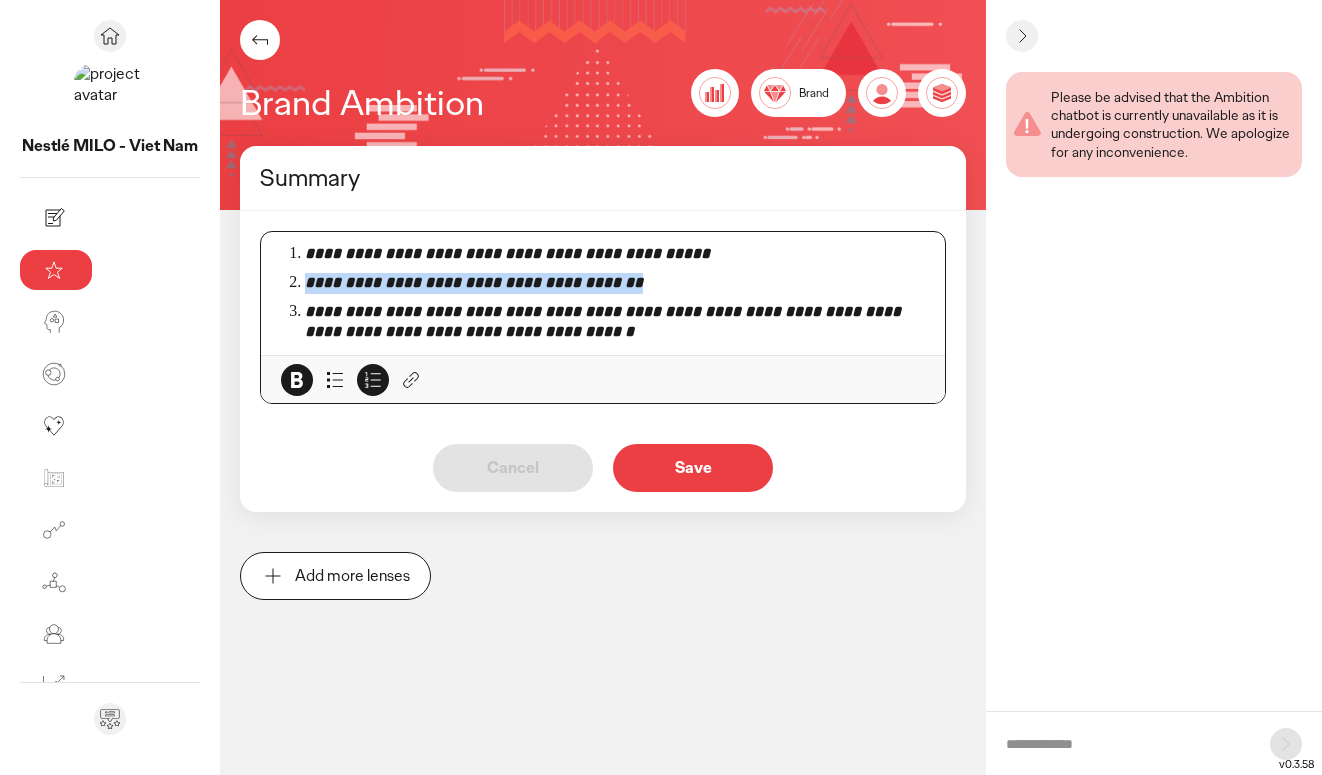 drag, startPoint x: 559, startPoint y: 281, endPoint x: 159, endPoint y: 280, distance: 400.00125 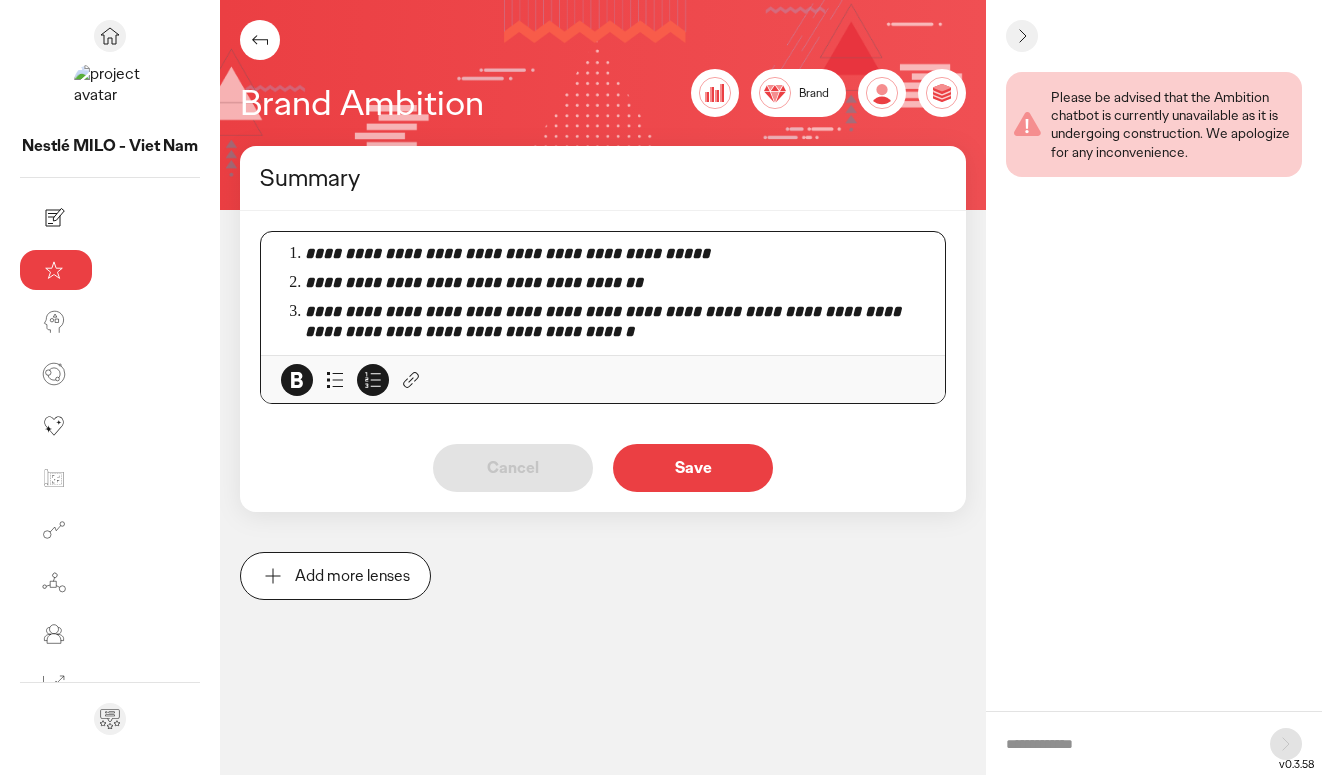 click on "**********" at bounding box center [474, 282] 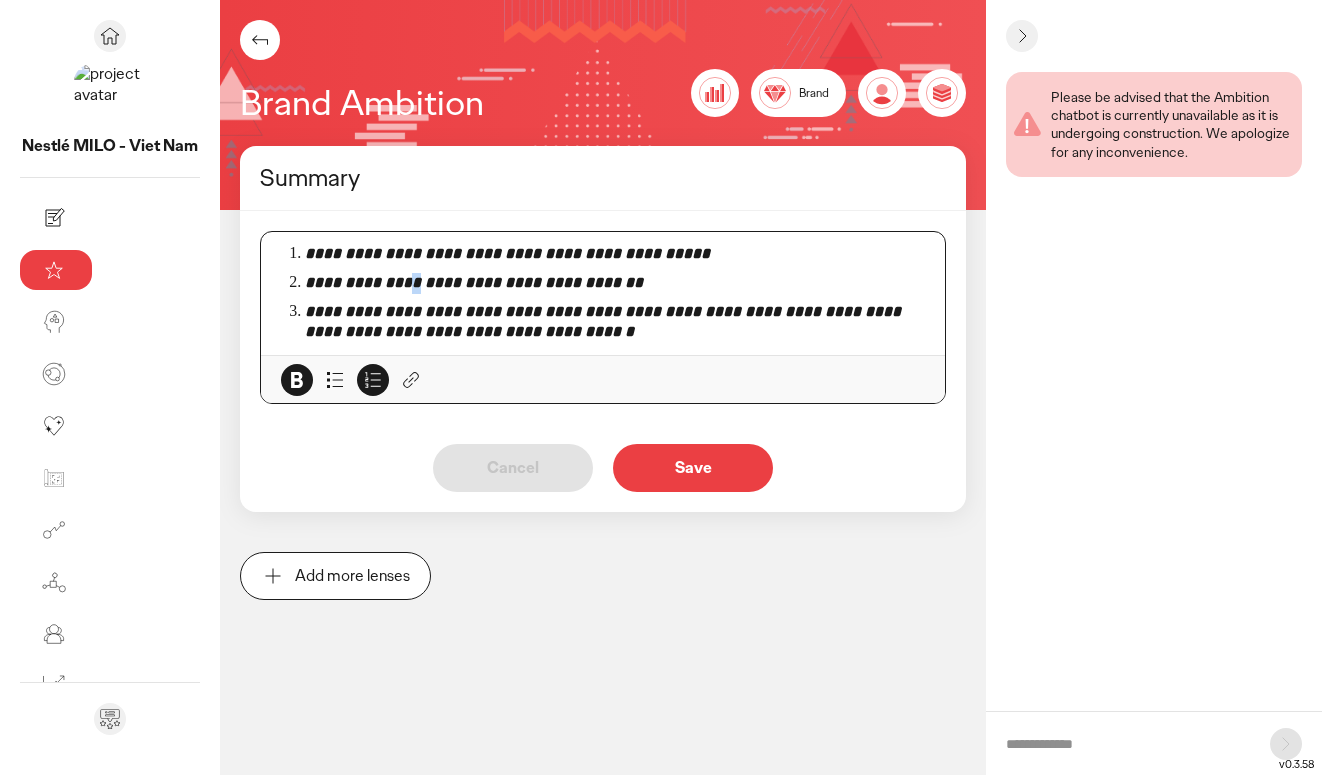 click on "**********" at bounding box center [474, 282] 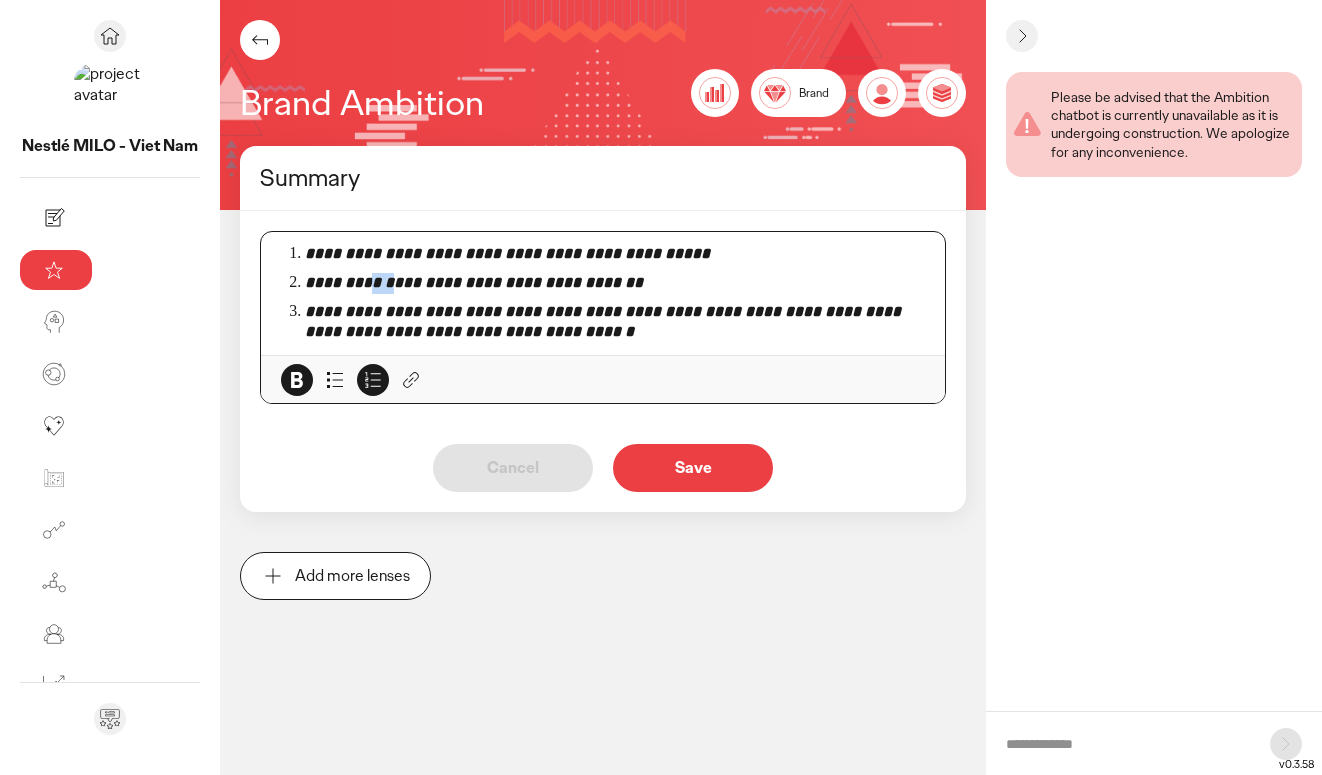 click on "**********" at bounding box center (474, 282) 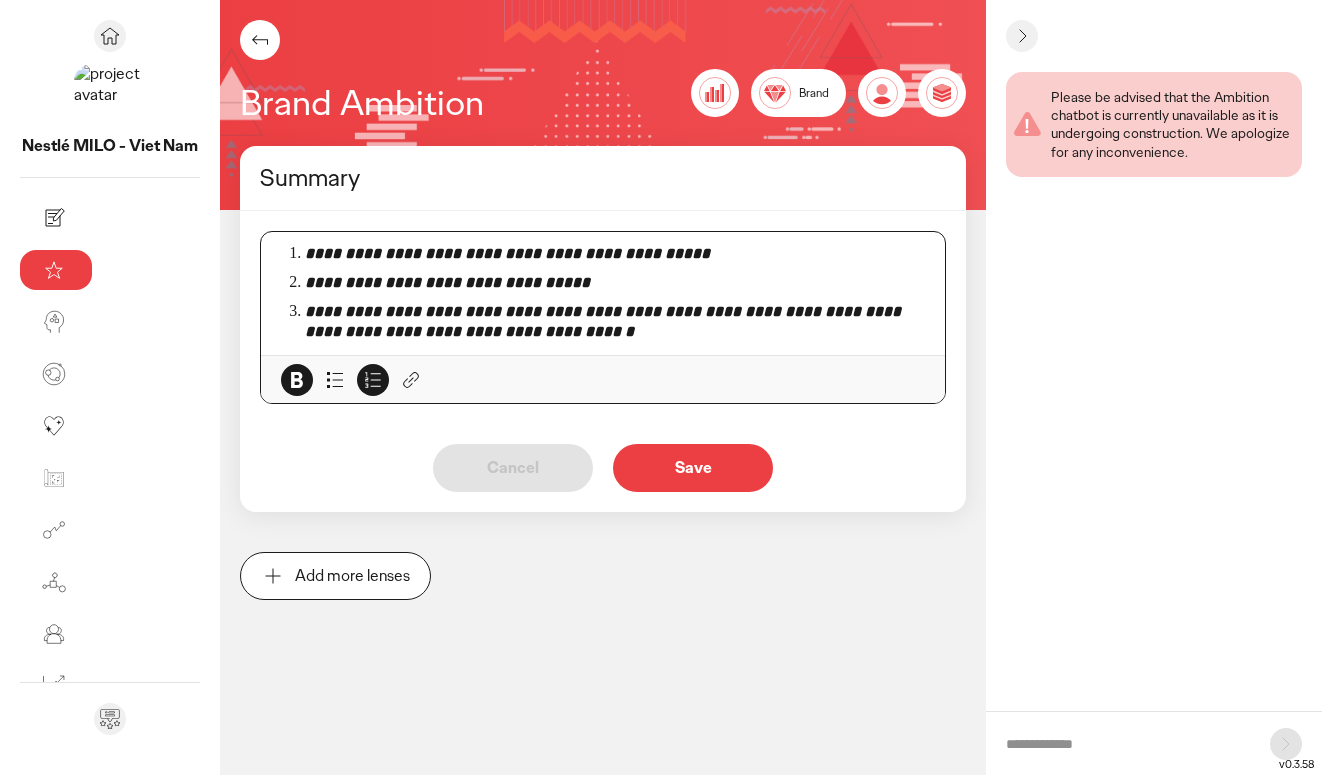 click on "Save" at bounding box center [693, 468] 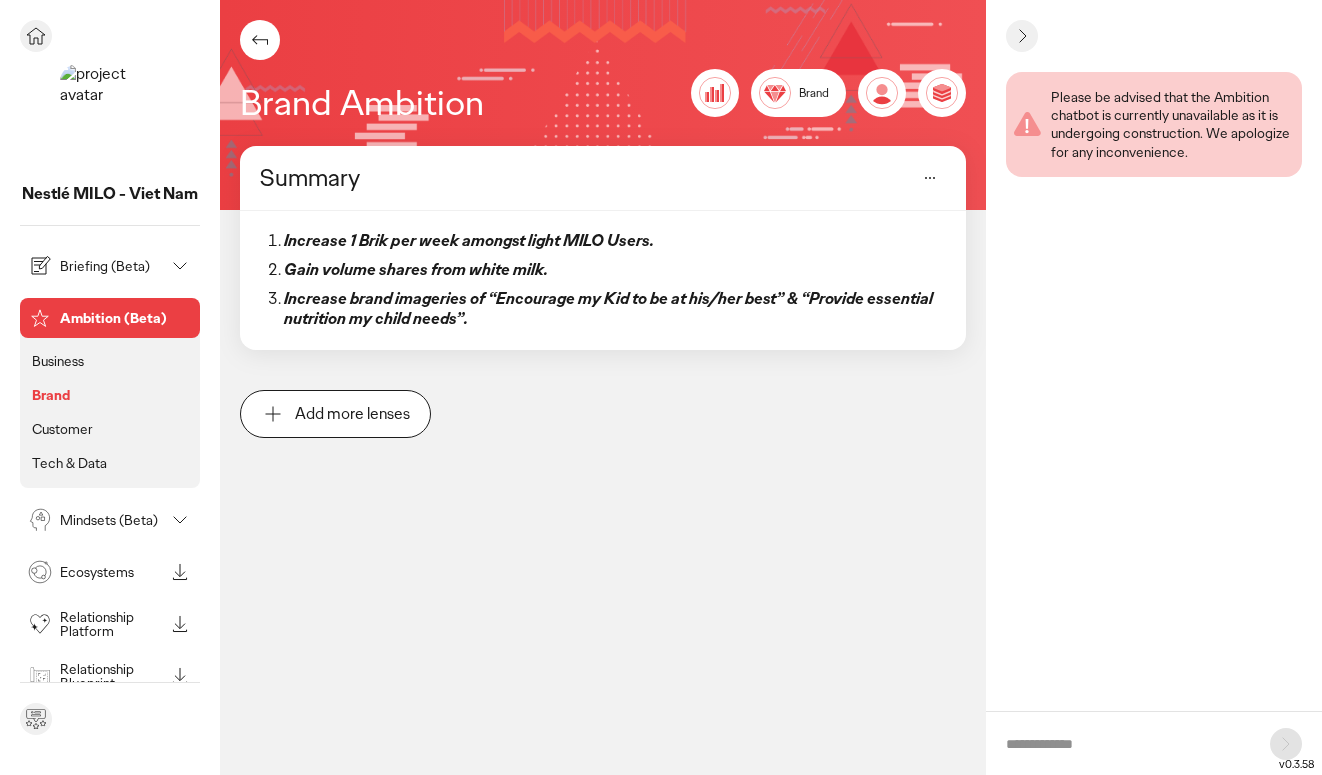 click on "Customer" at bounding box center [62, 429] 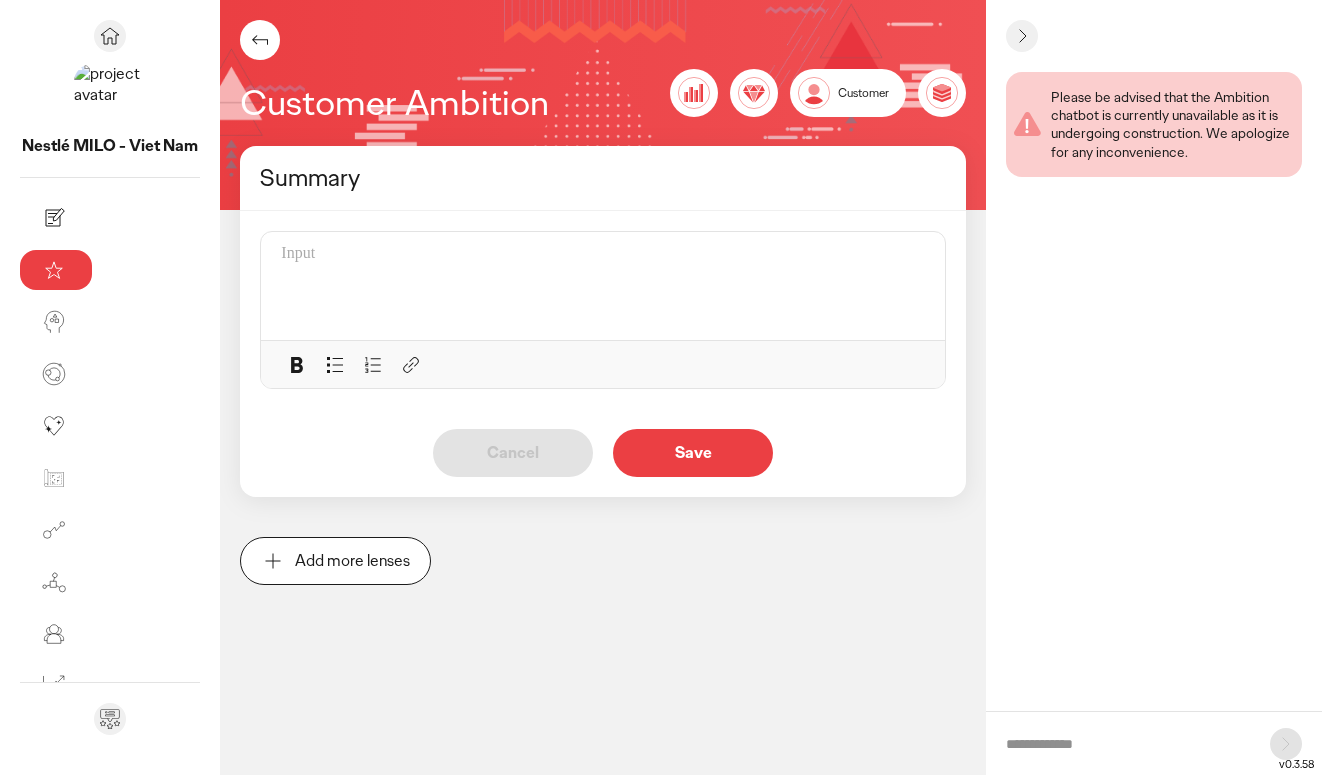 click at bounding box center [603, 254] 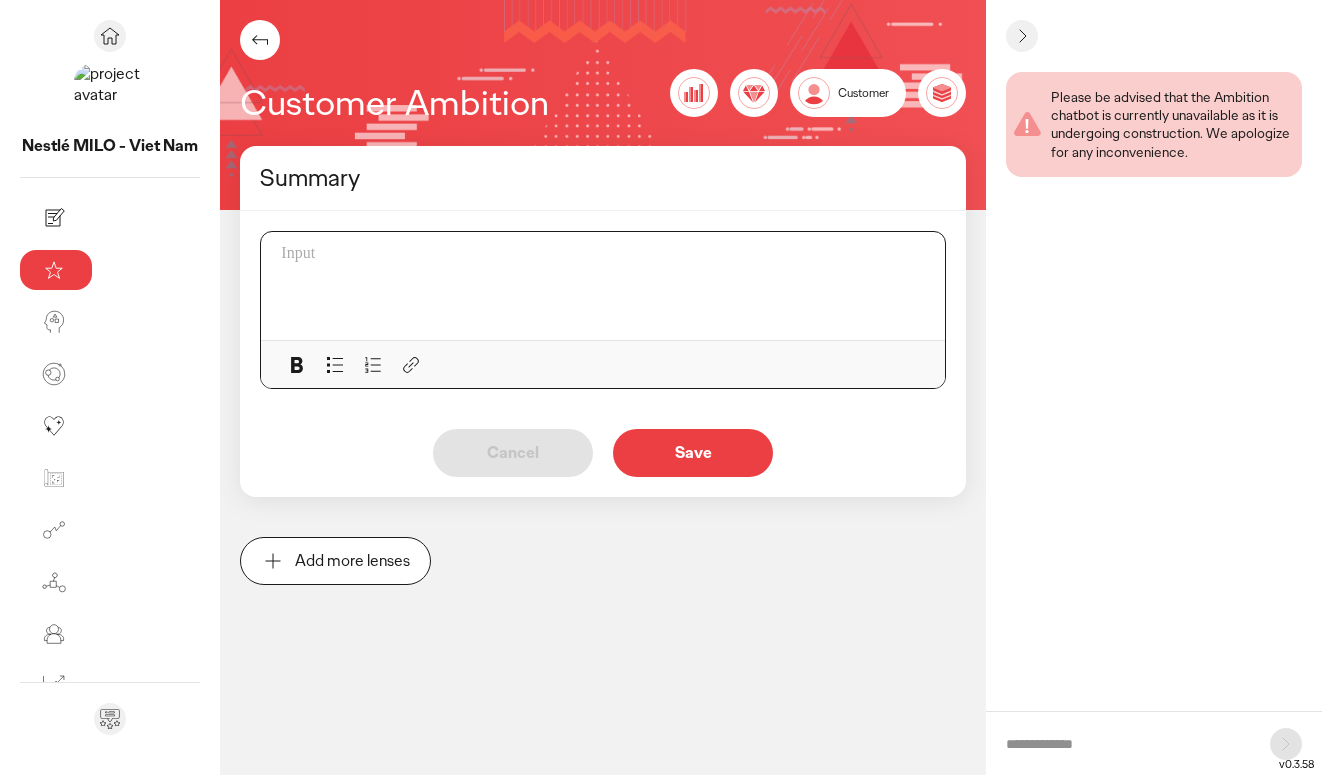 paste 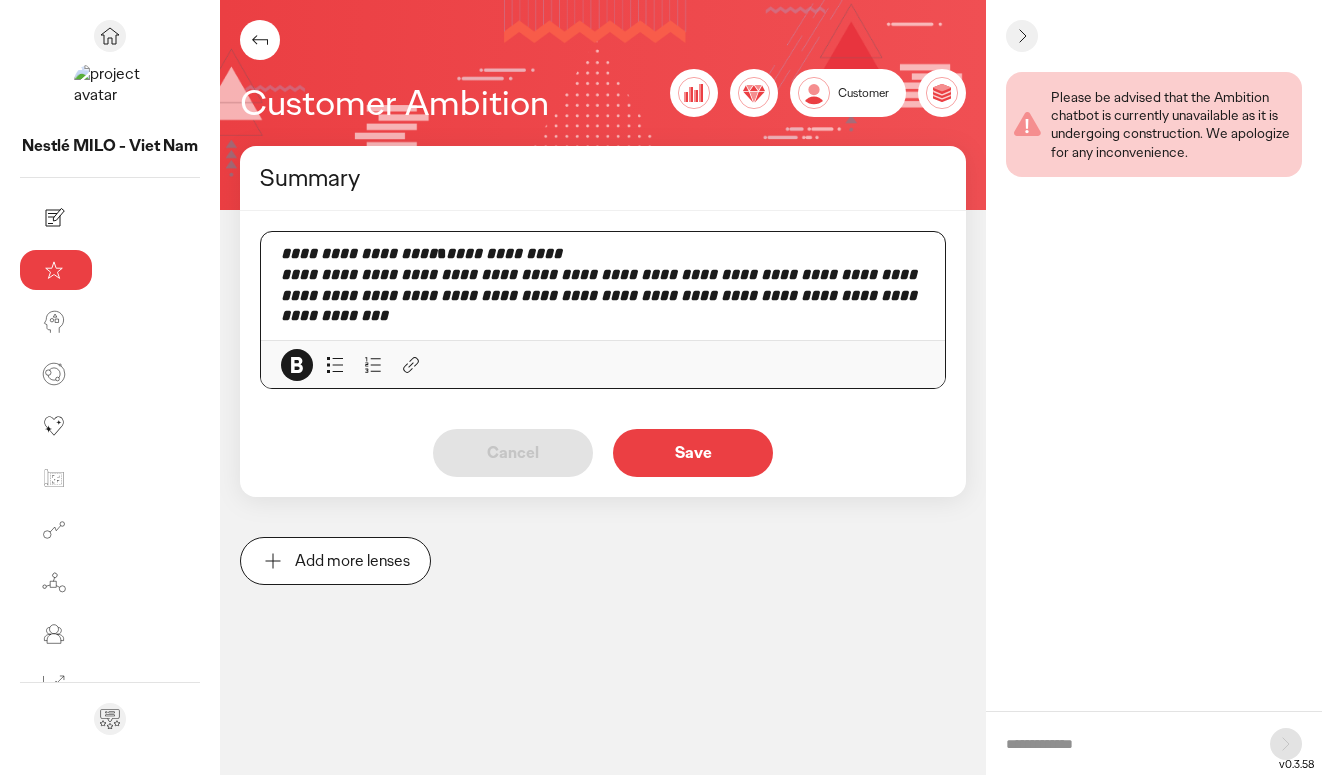 drag, startPoint x: 266, startPoint y: 253, endPoint x: 377, endPoint y: 225, distance: 114.47707 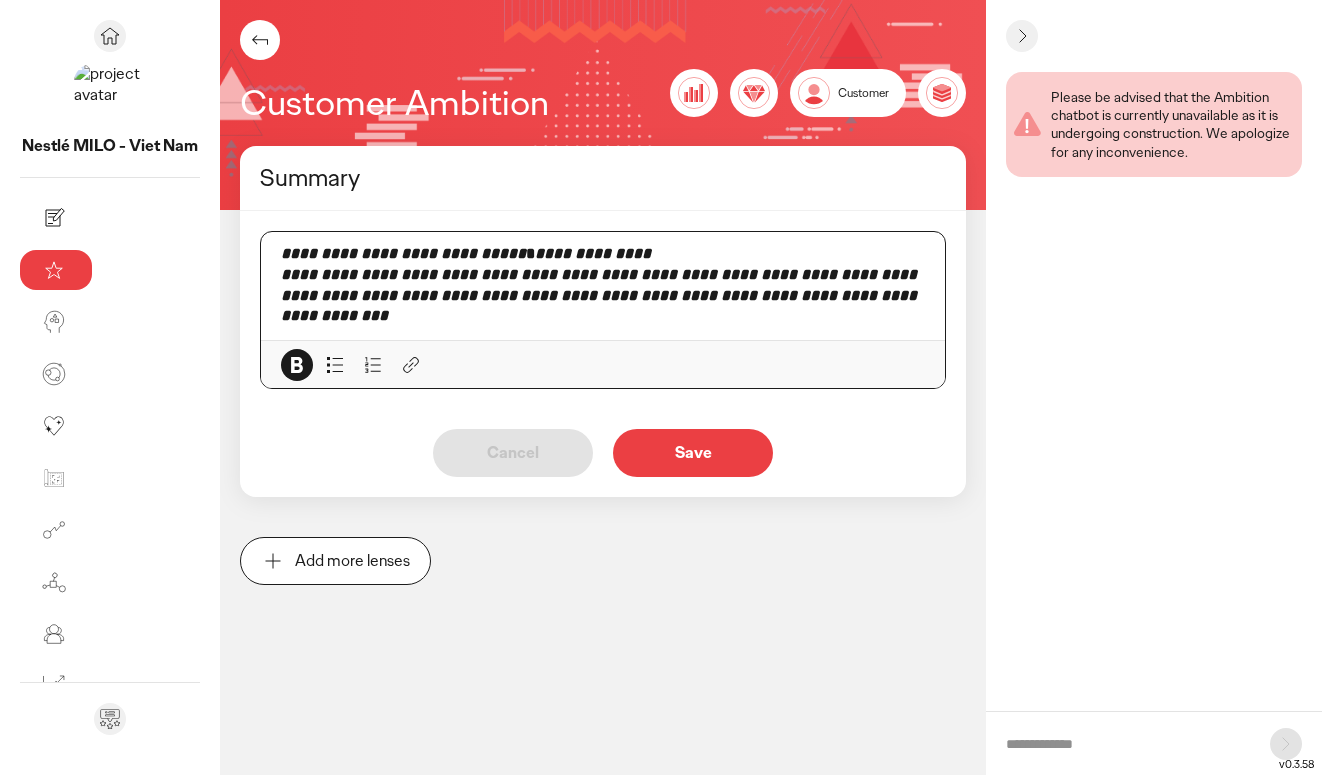 click on "**********" at bounding box center (603, 254) 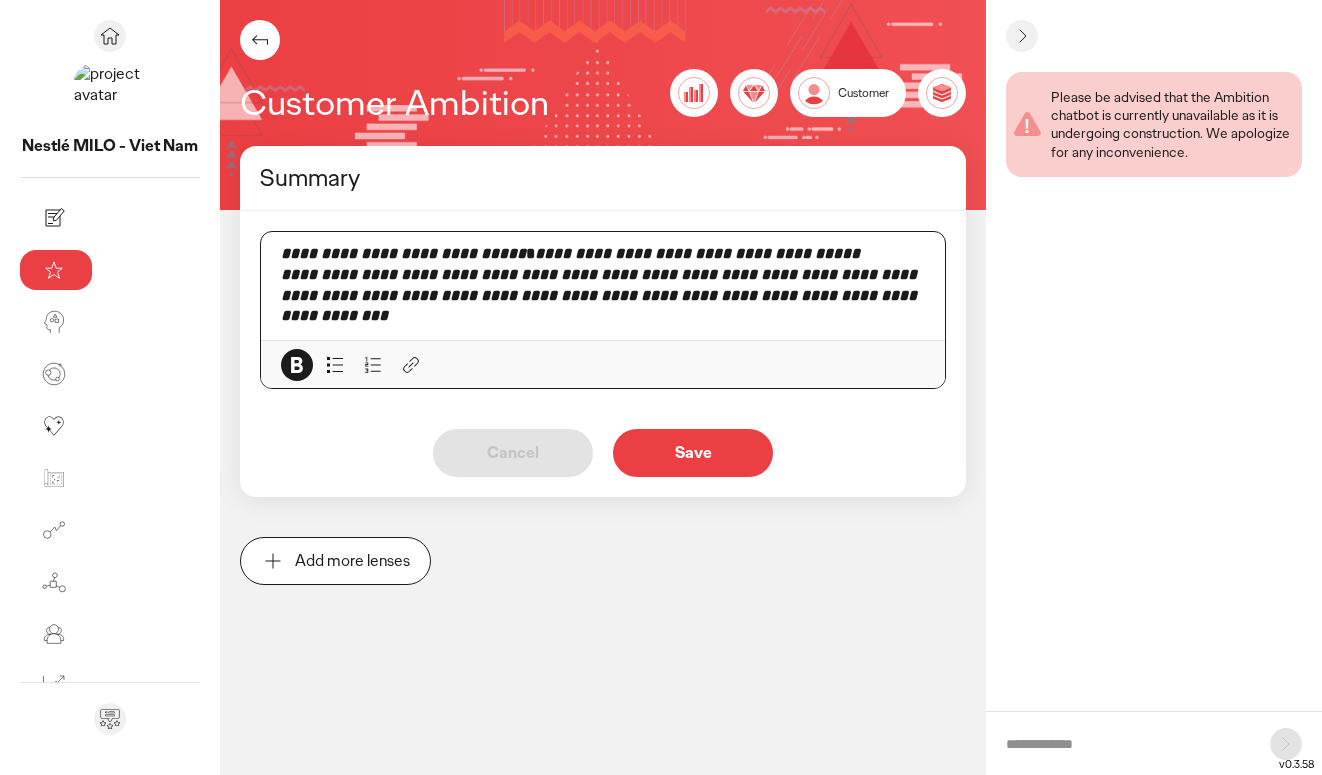 click on "Save" at bounding box center (693, 453) 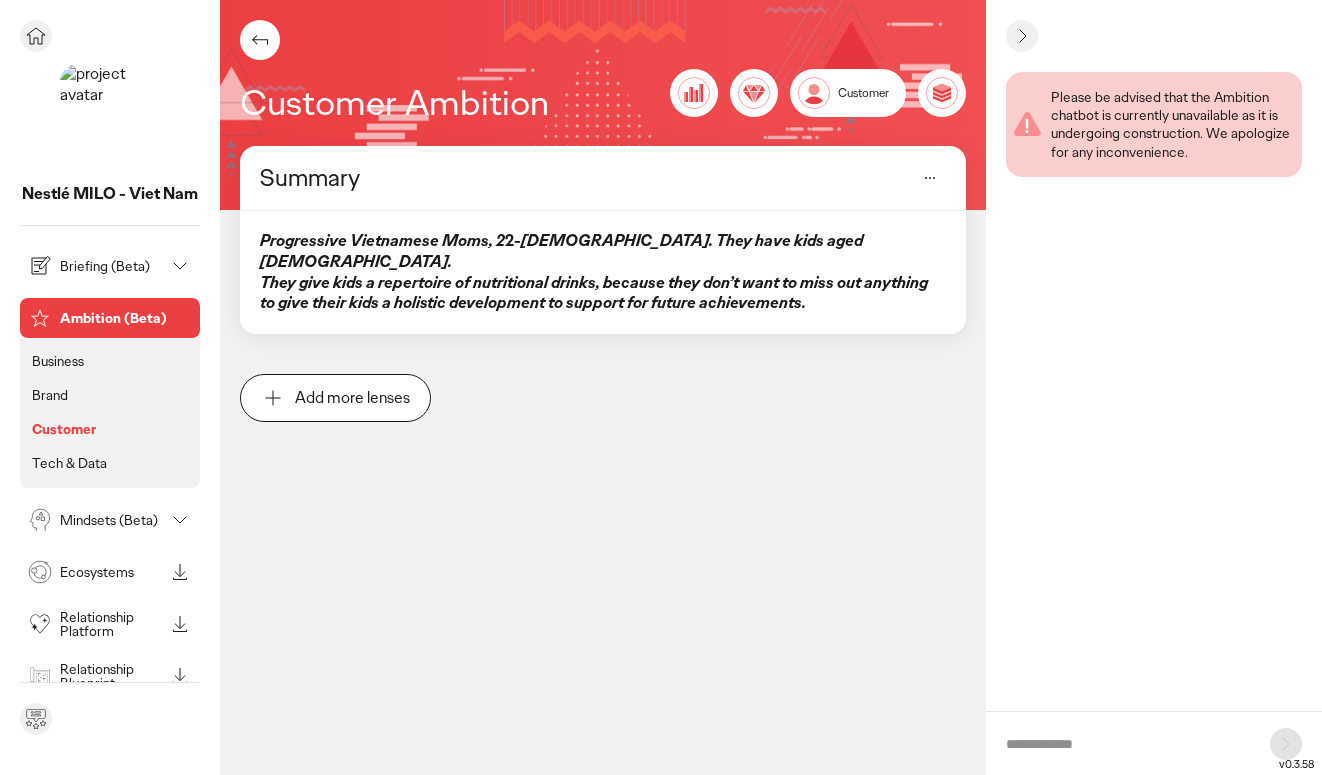 click on "Tech & Data" at bounding box center (69, 463) 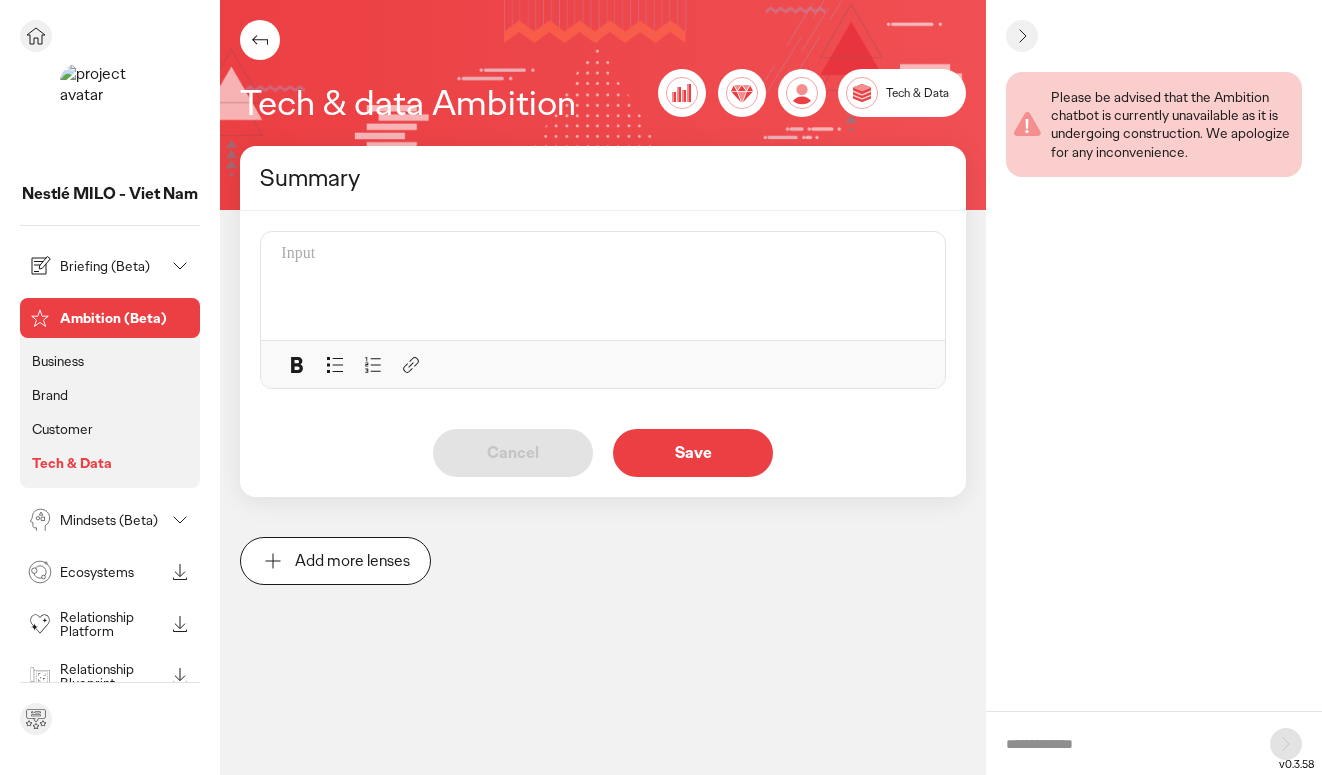 click on "Ambition (Beta)" at bounding box center [126, 318] 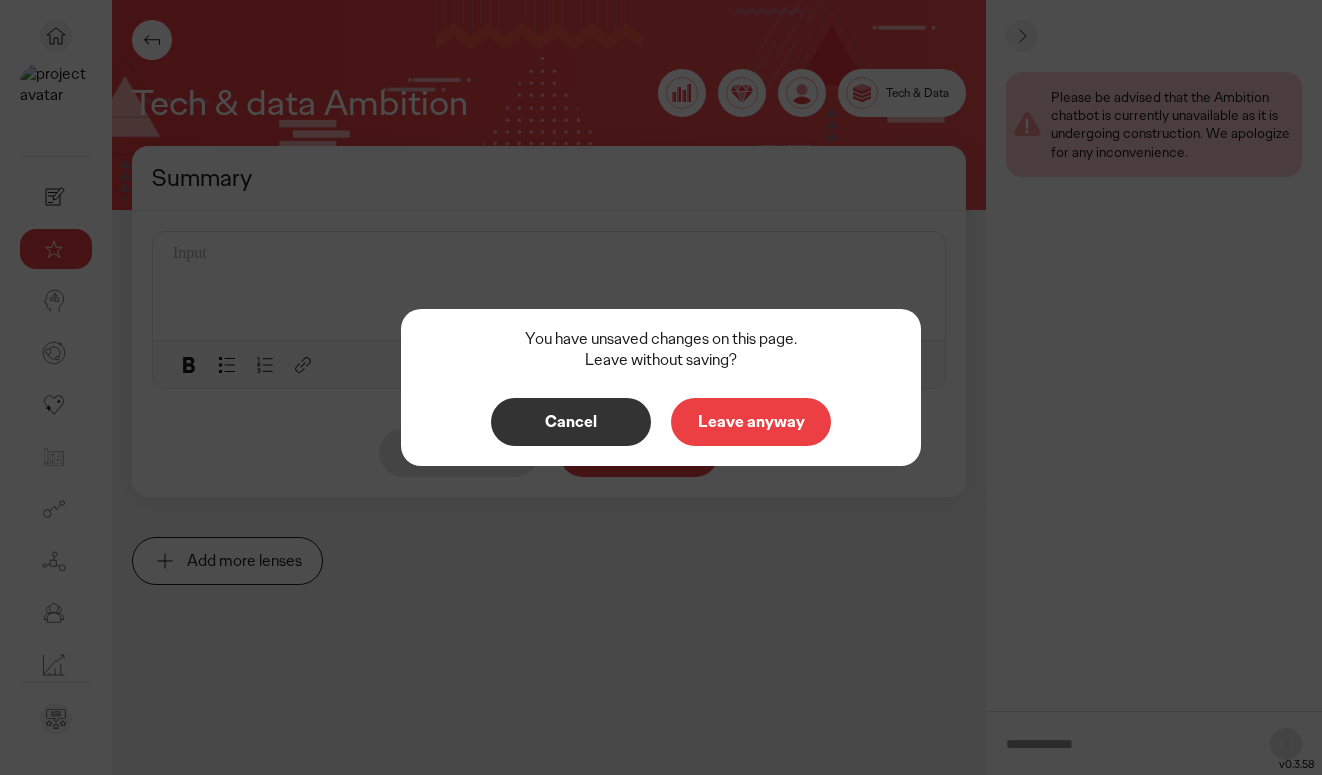 click on "Cancel" at bounding box center (571, 422) 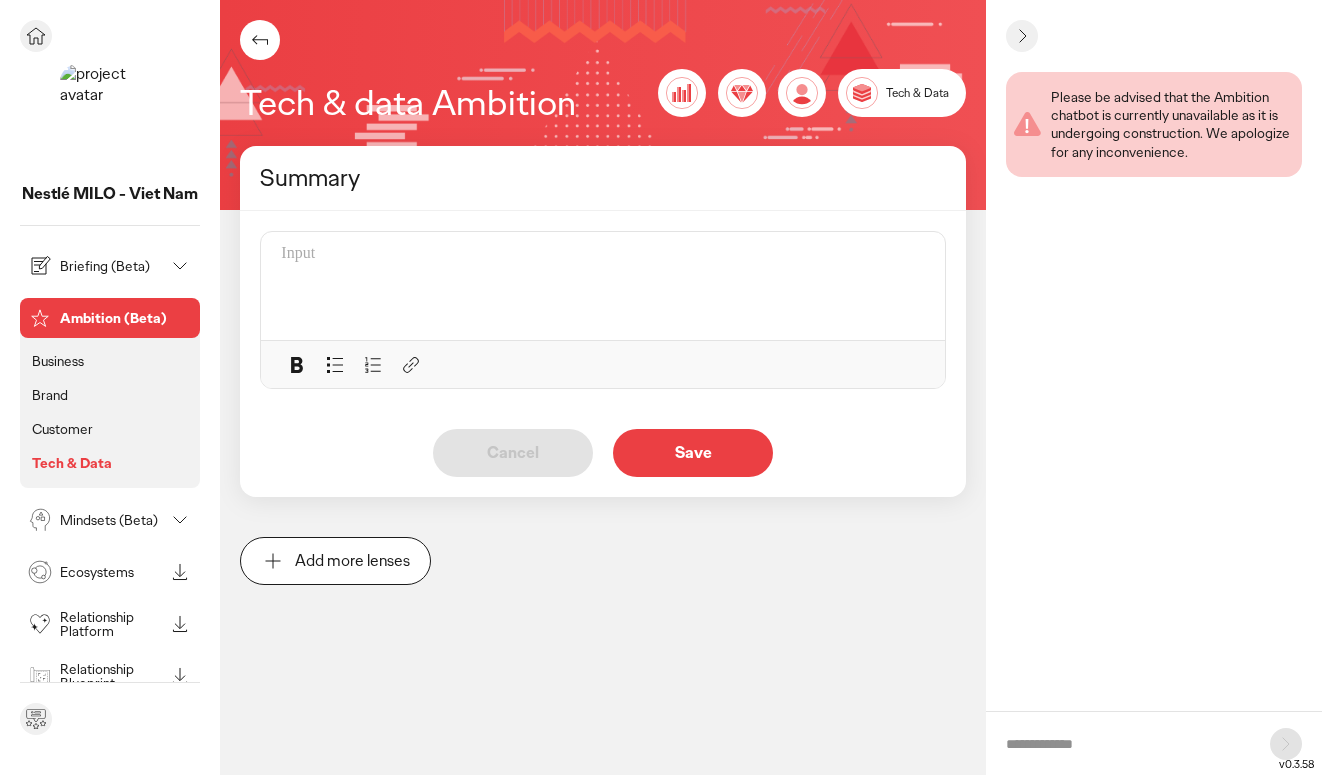 click on "Business" at bounding box center [58, 361] 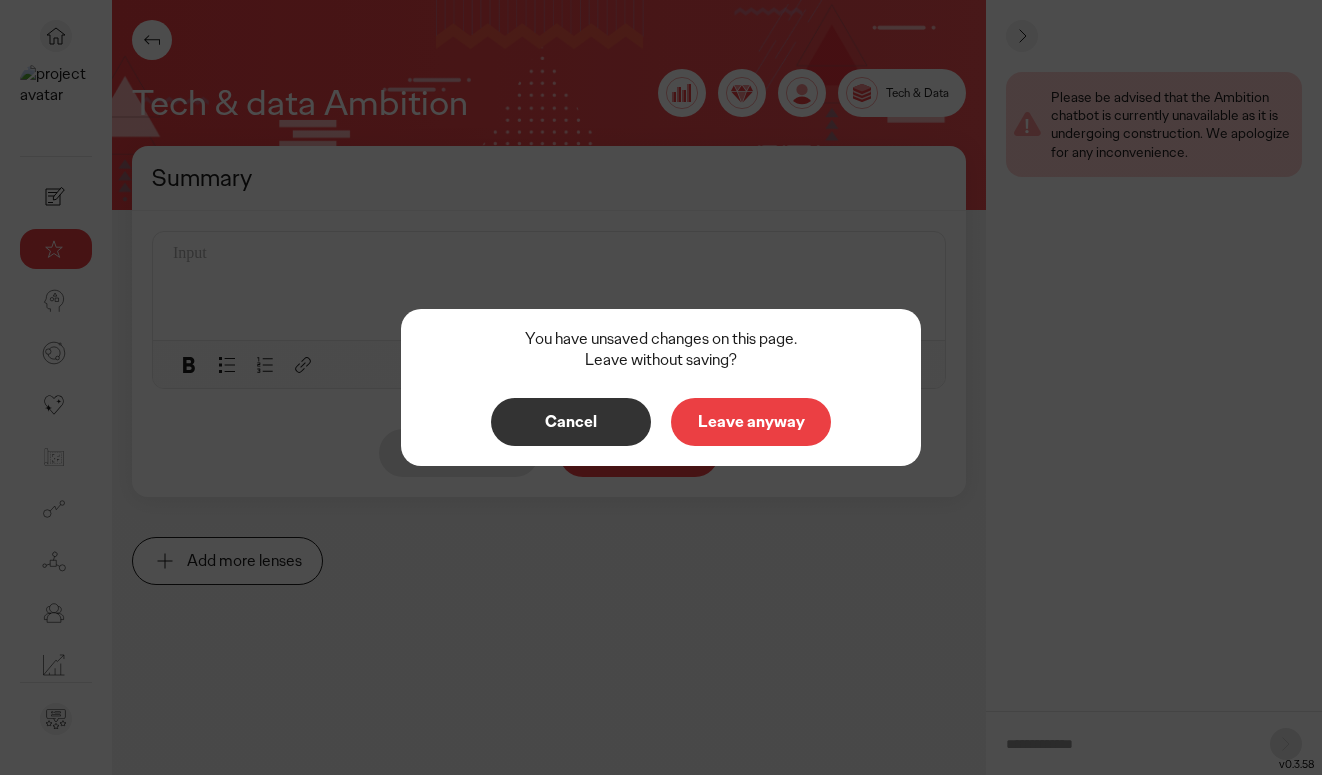 click on "Leave anyway" at bounding box center [751, 422] 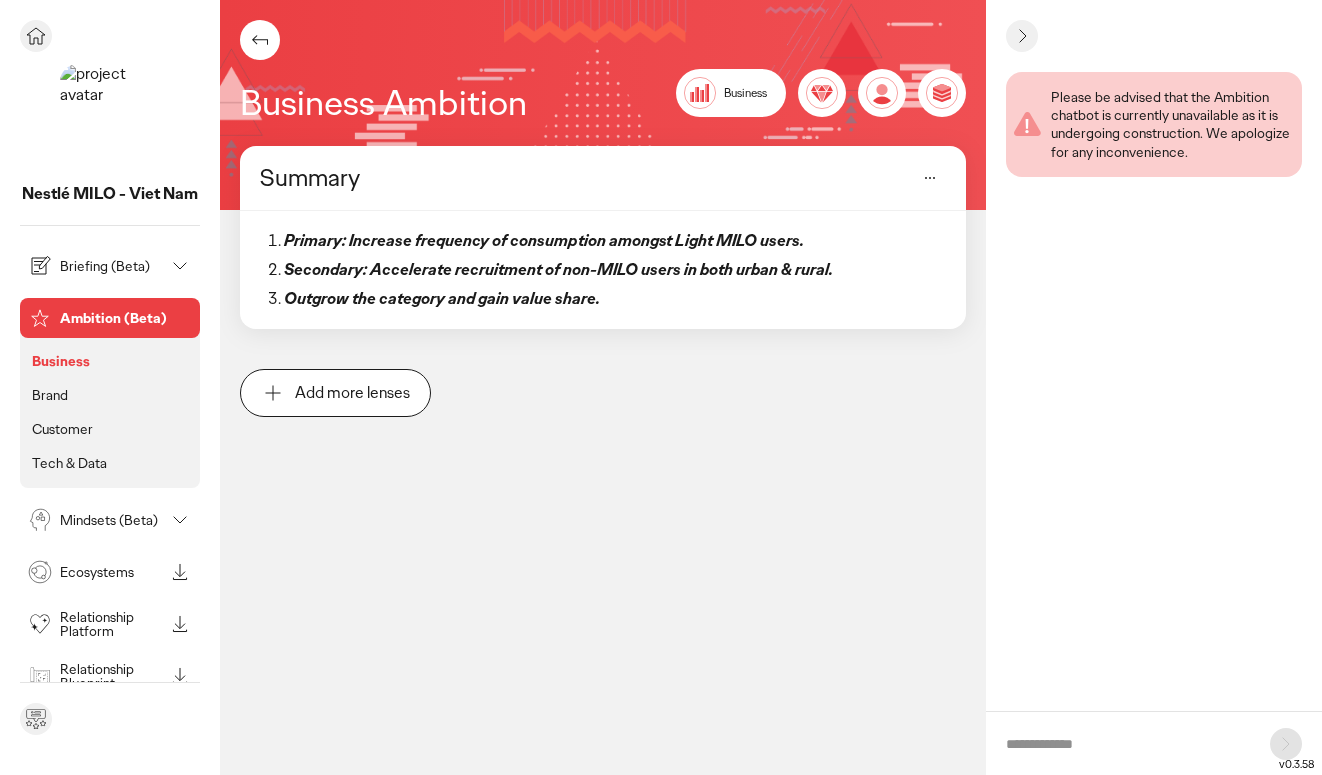 click on "Ambition (Beta)" at bounding box center (108, 318) 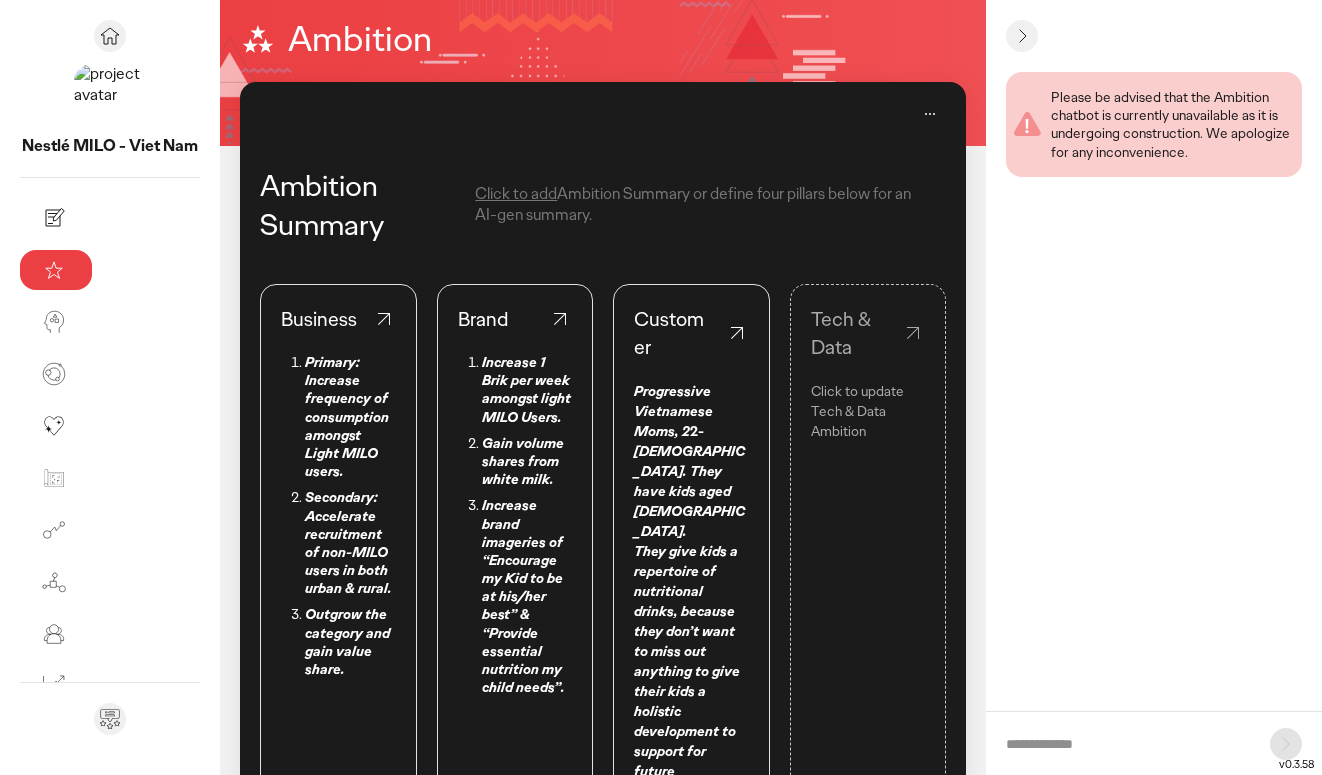 scroll, scrollTop: 148, scrollLeft: 0, axis: vertical 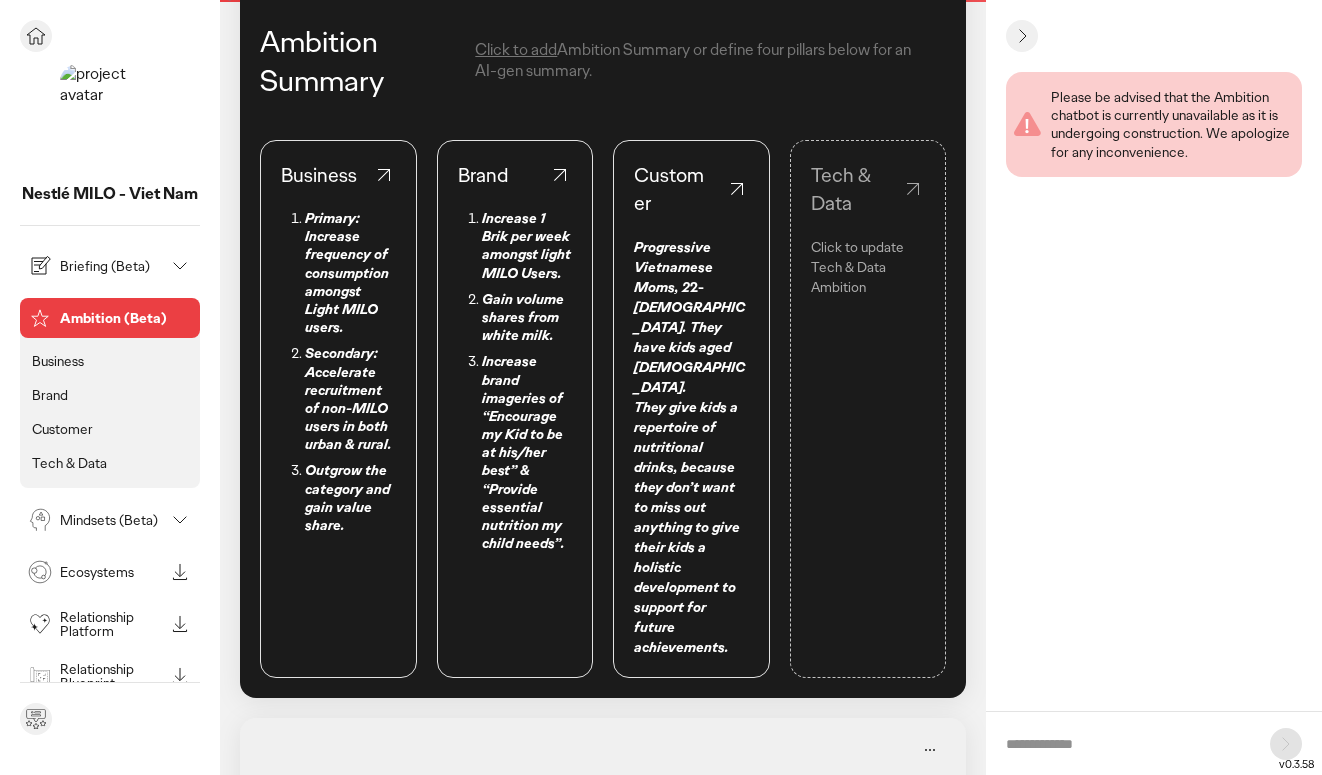 click on "Mindsets (Beta)" at bounding box center [110, 520] 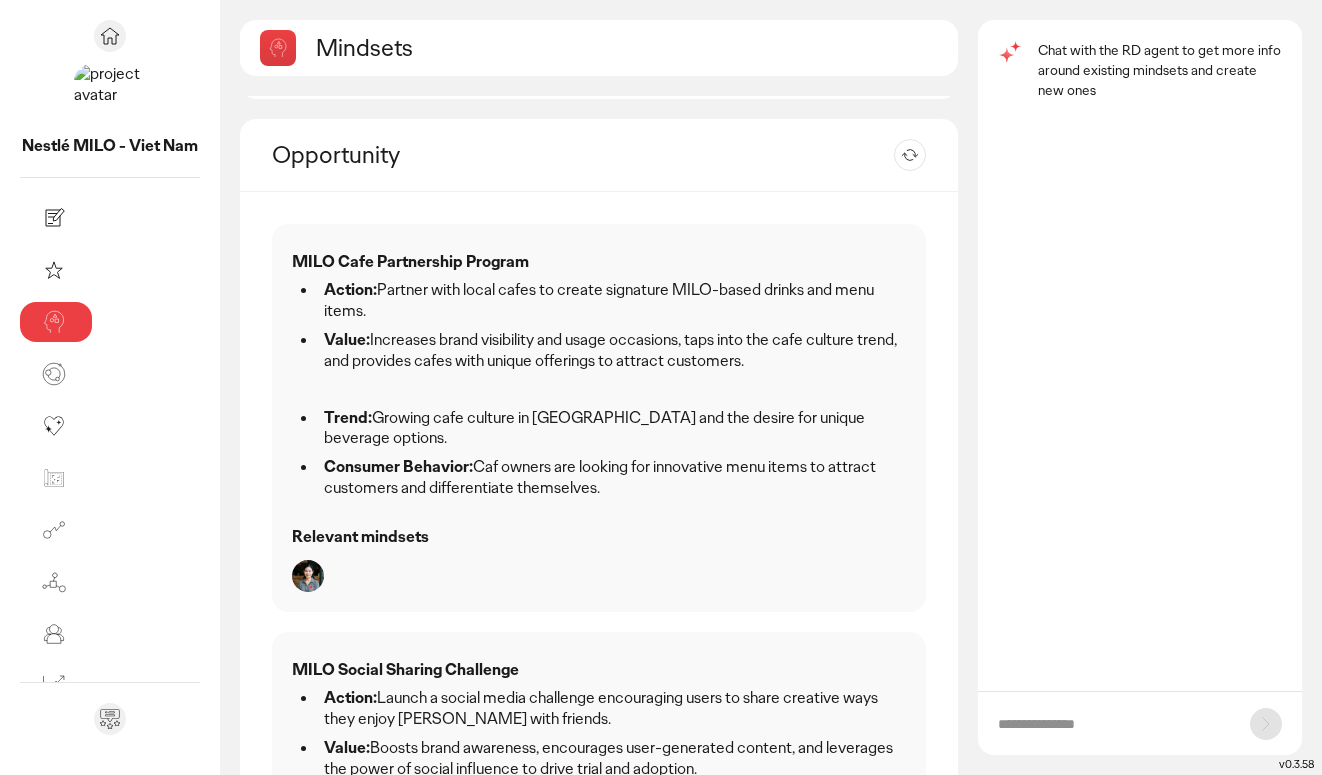 scroll, scrollTop: 102, scrollLeft: 0, axis: vertical 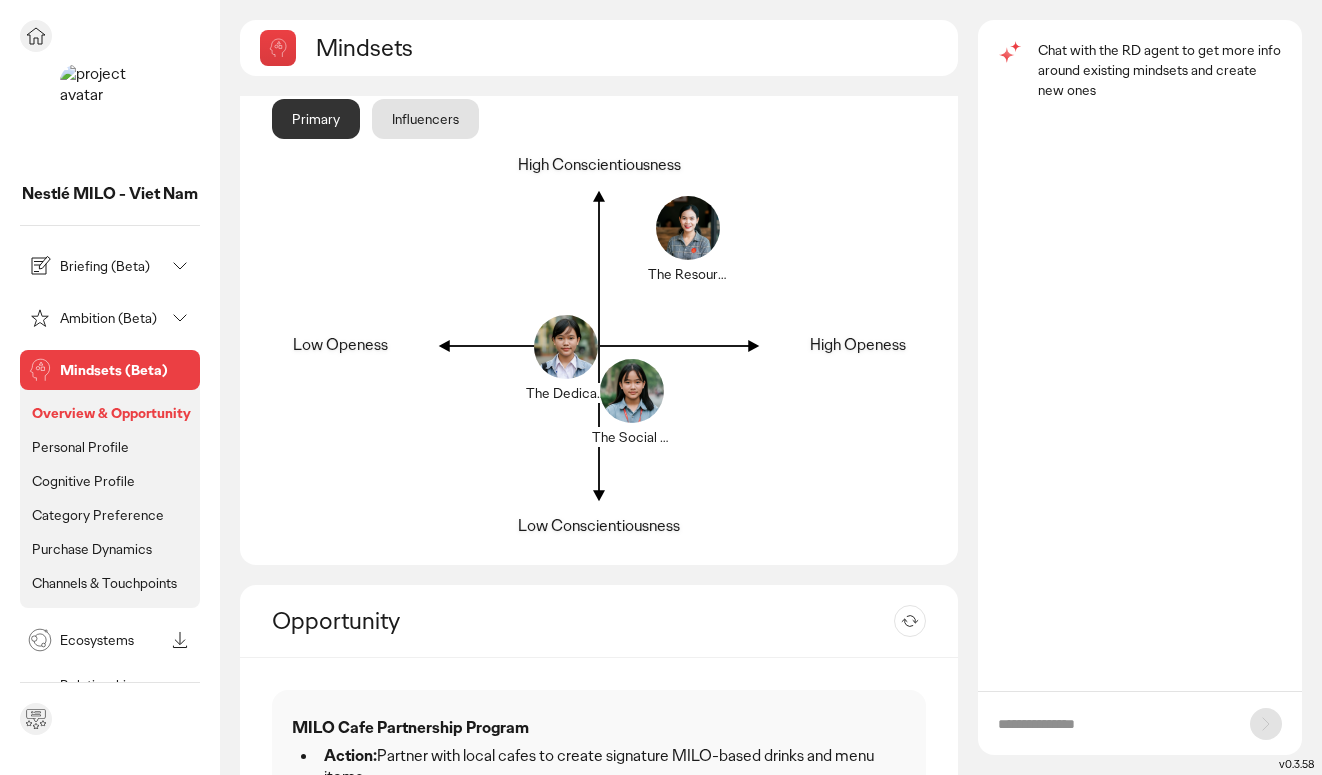 click on "Personal Profile" 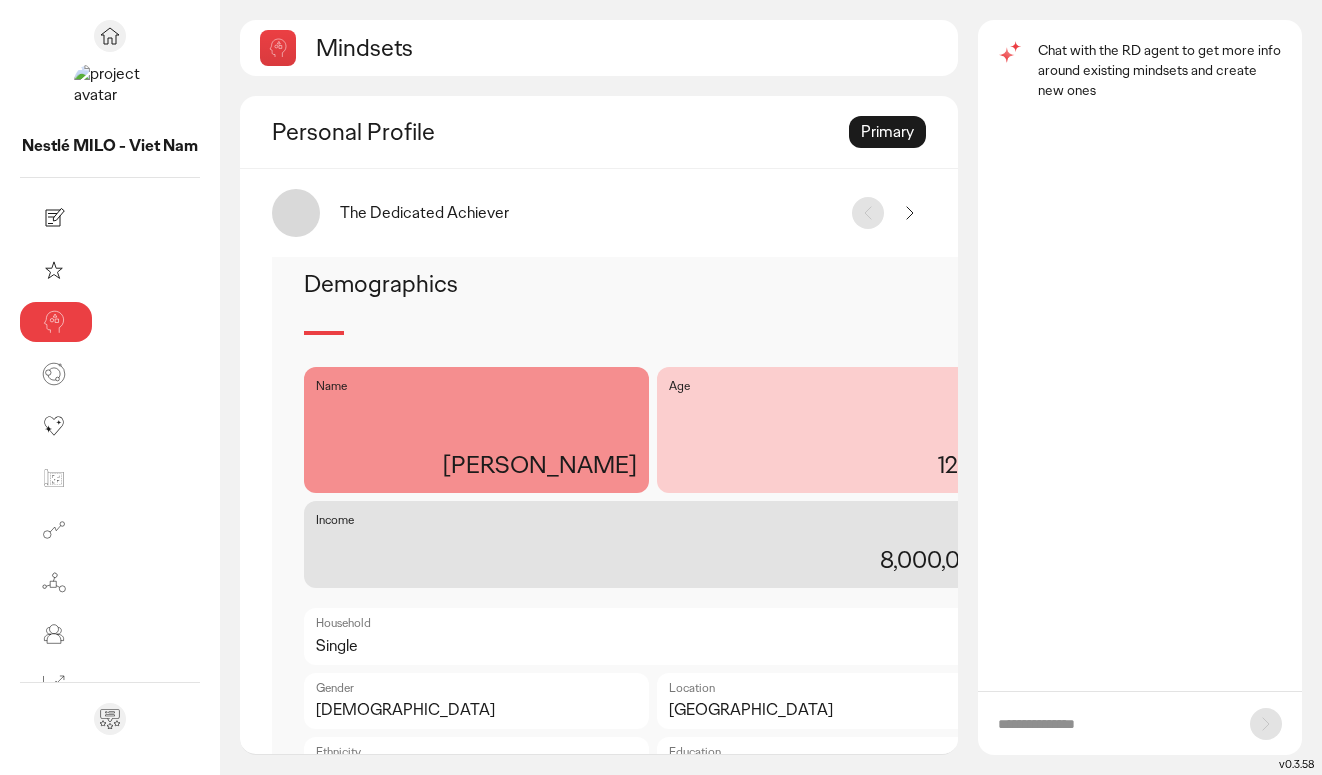 scroll, scrollTop: 62, scrollLeft: 0, axis: vertical 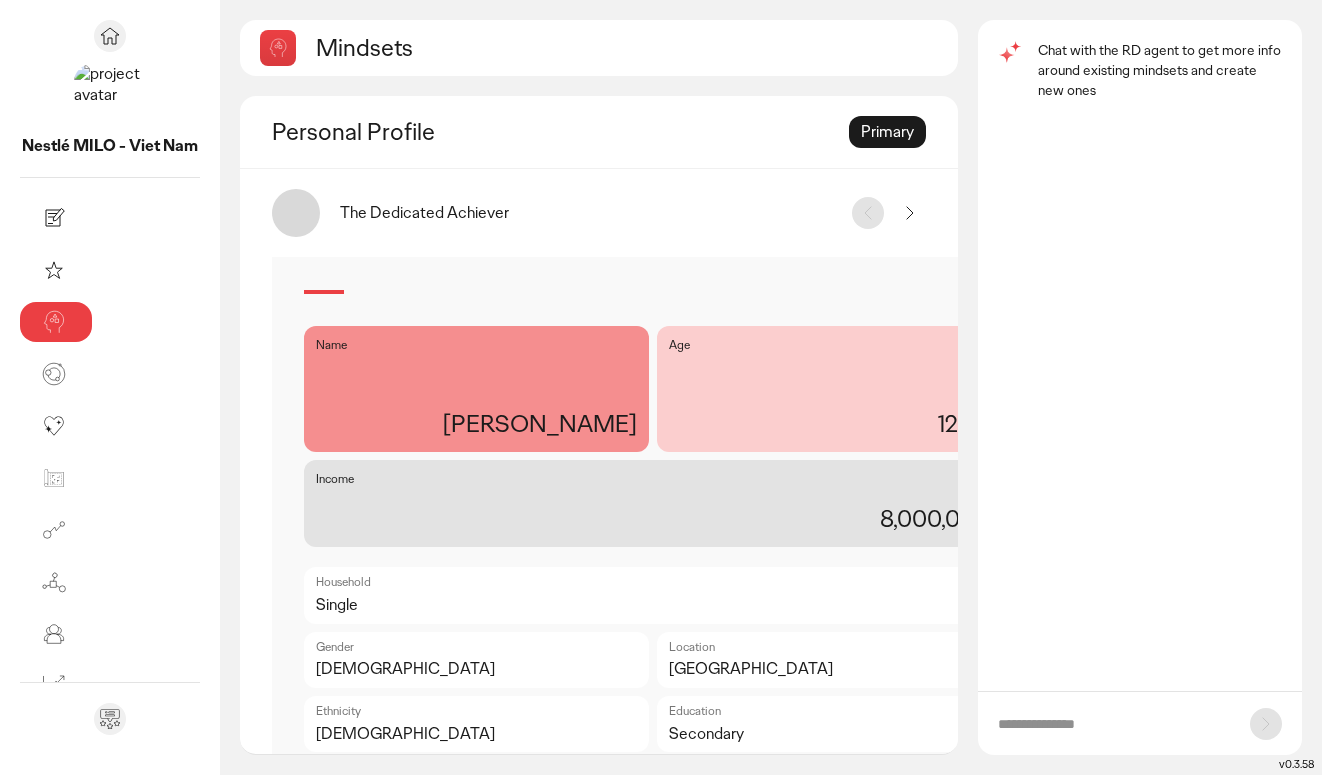 click on "Age  12-14" at bounding box center [829, 389] 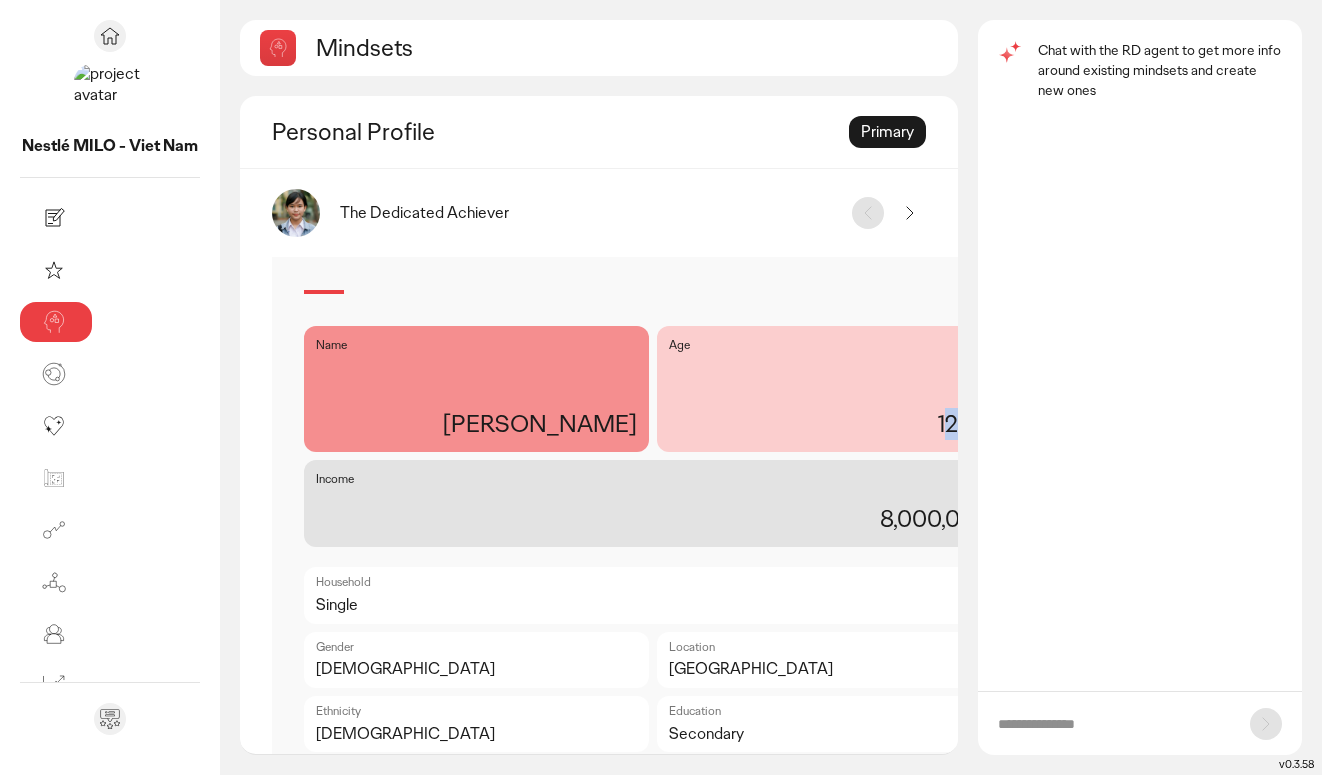 drag, startPoint x: 843, startPoint y: 418, endPoint x: 863, endPoint y: 427, distance: 21.931713 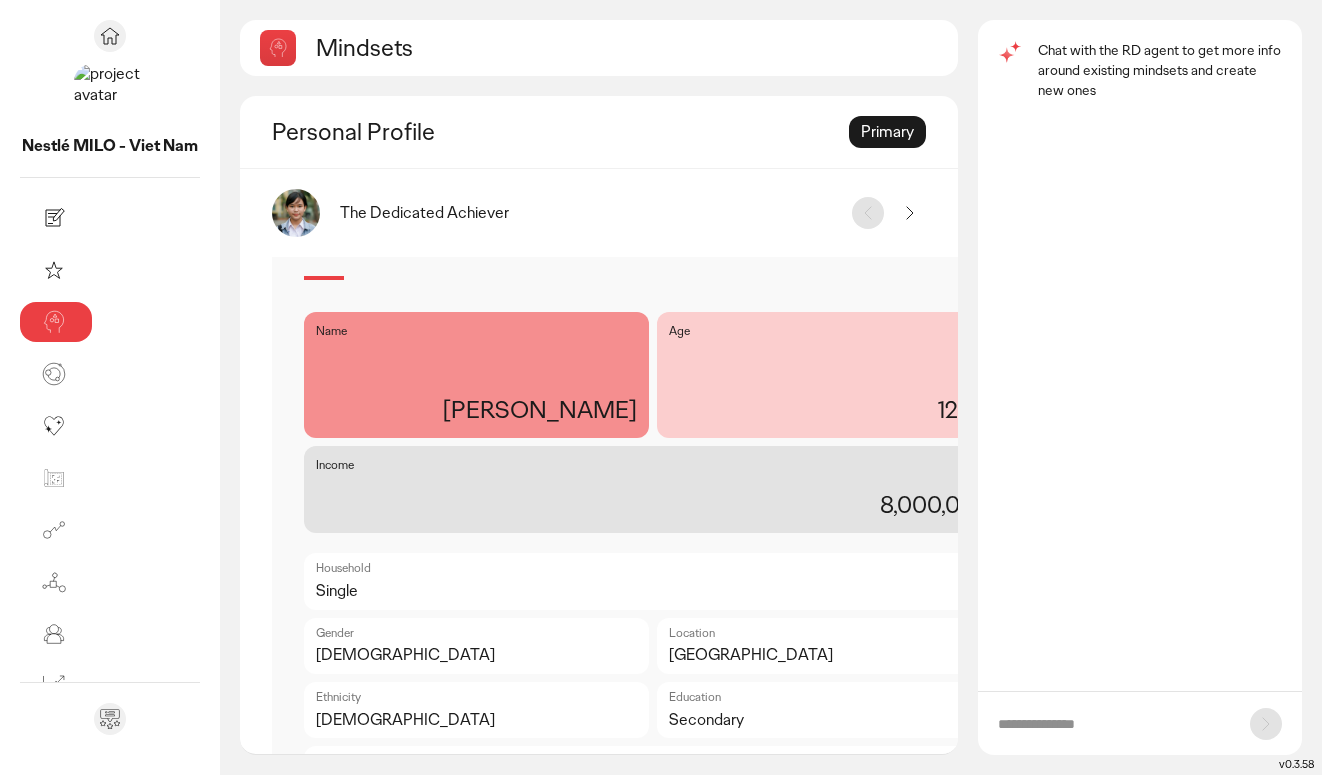 scroll, scrollTop: 0, scrollLeft: 0, axis: both 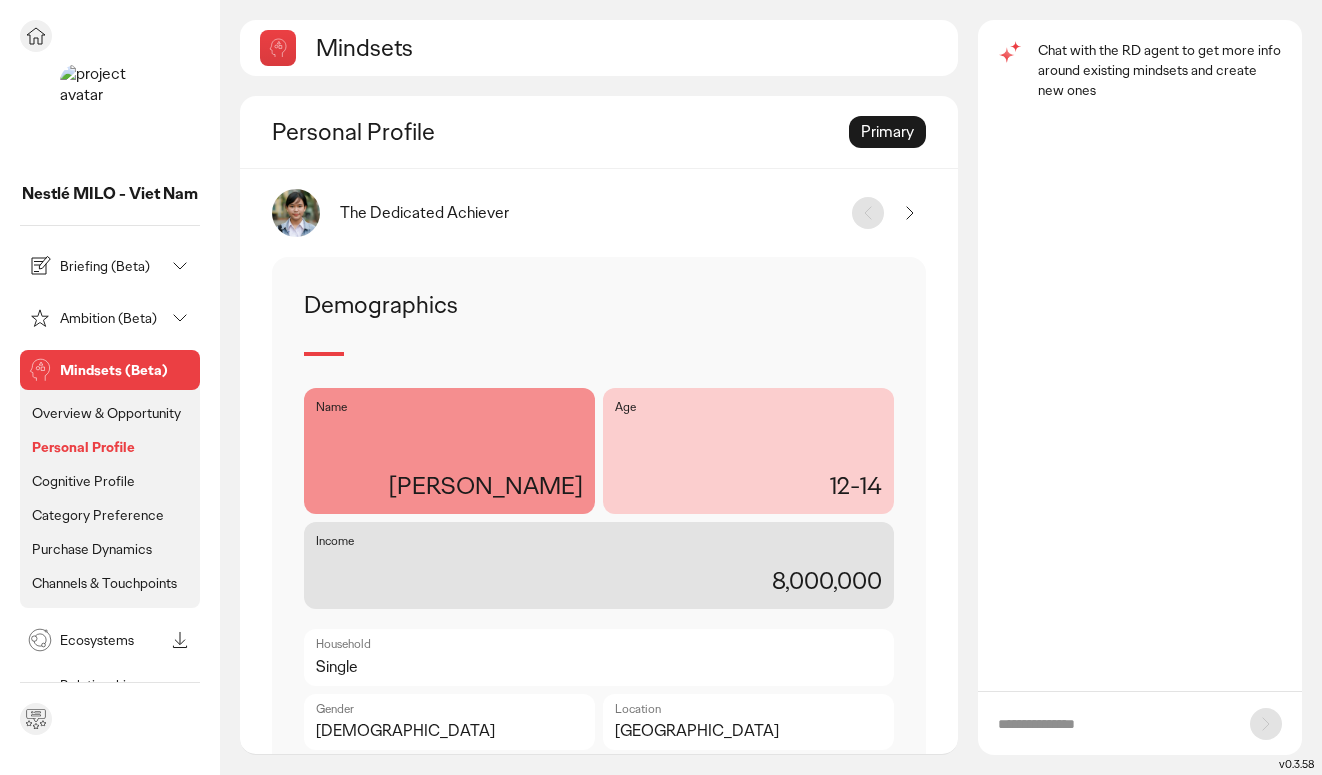 click on "Overview & Opportunity" at bounding box center [106, 413] 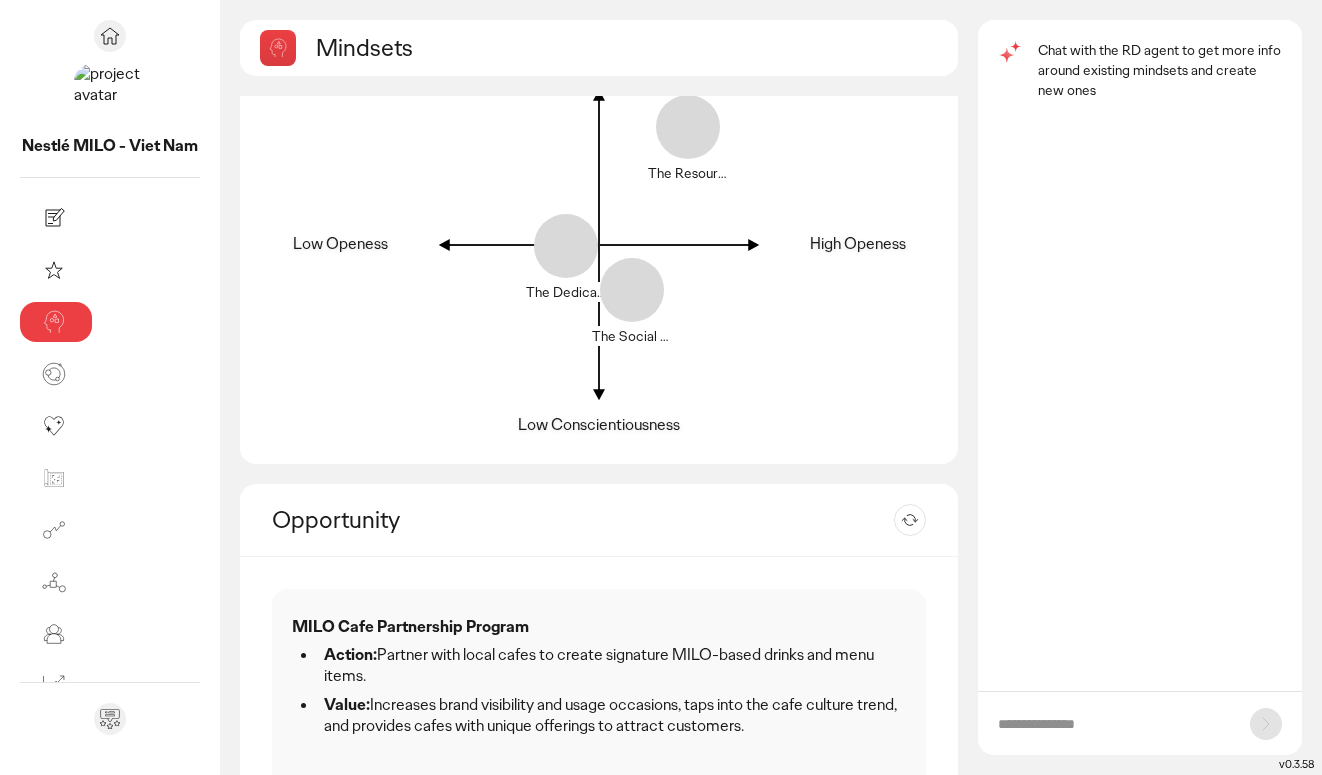 scroll, scrollTop: 387, scrollLeft: 0, axis: vertical 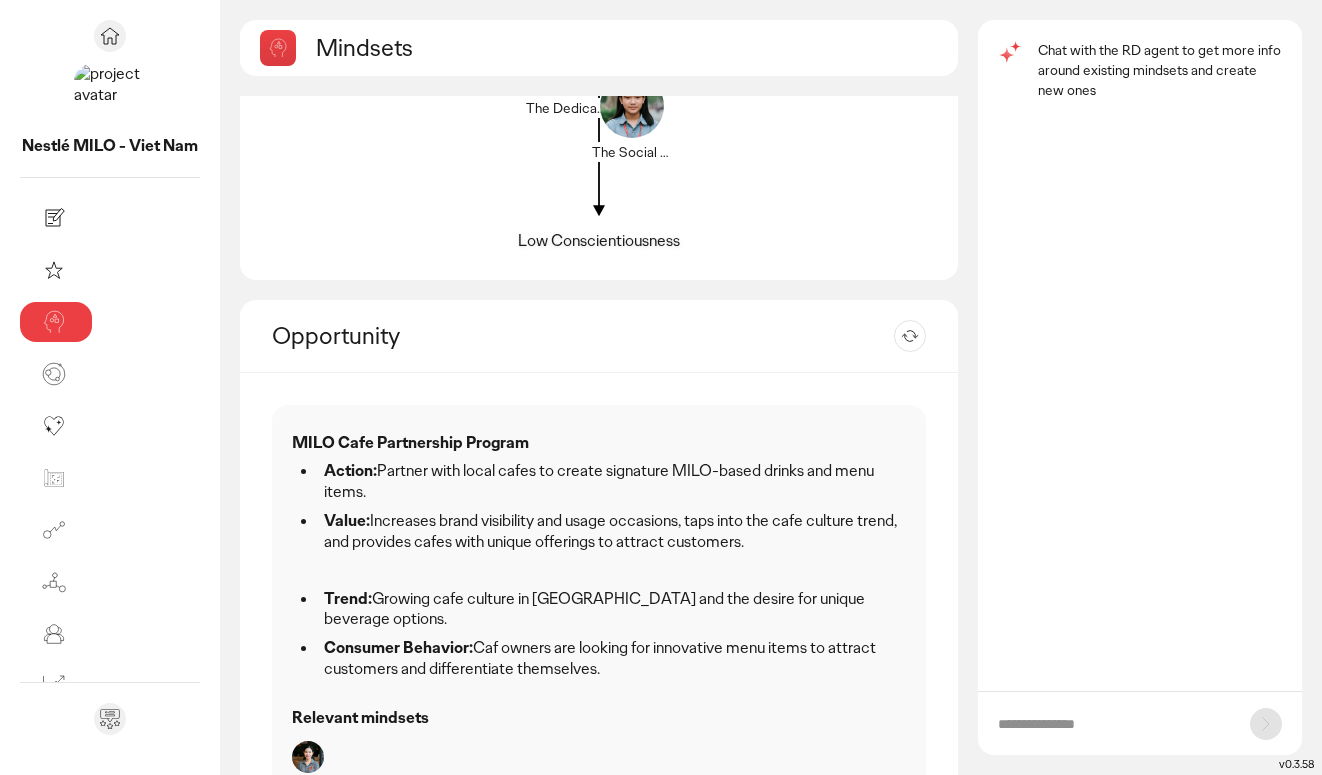 click at bounding box center (1114, 724) 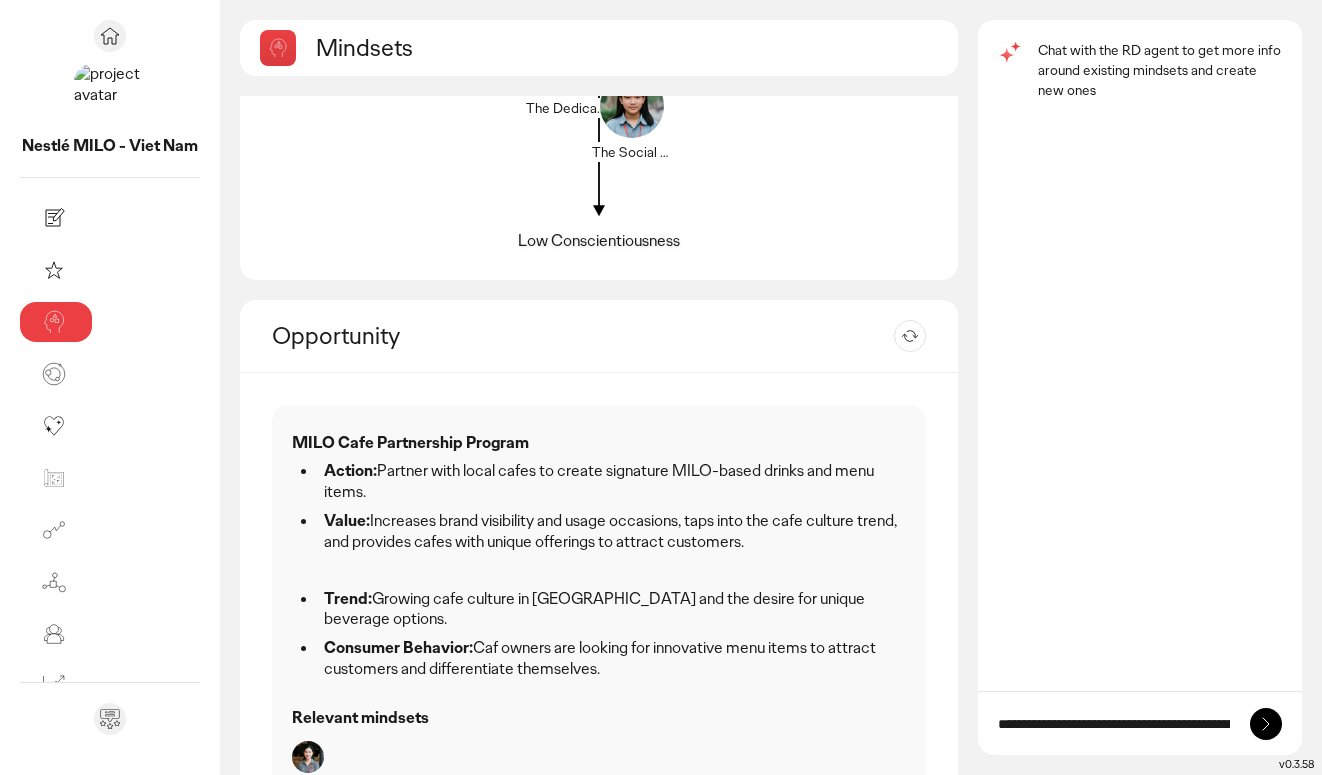 type on "**********" 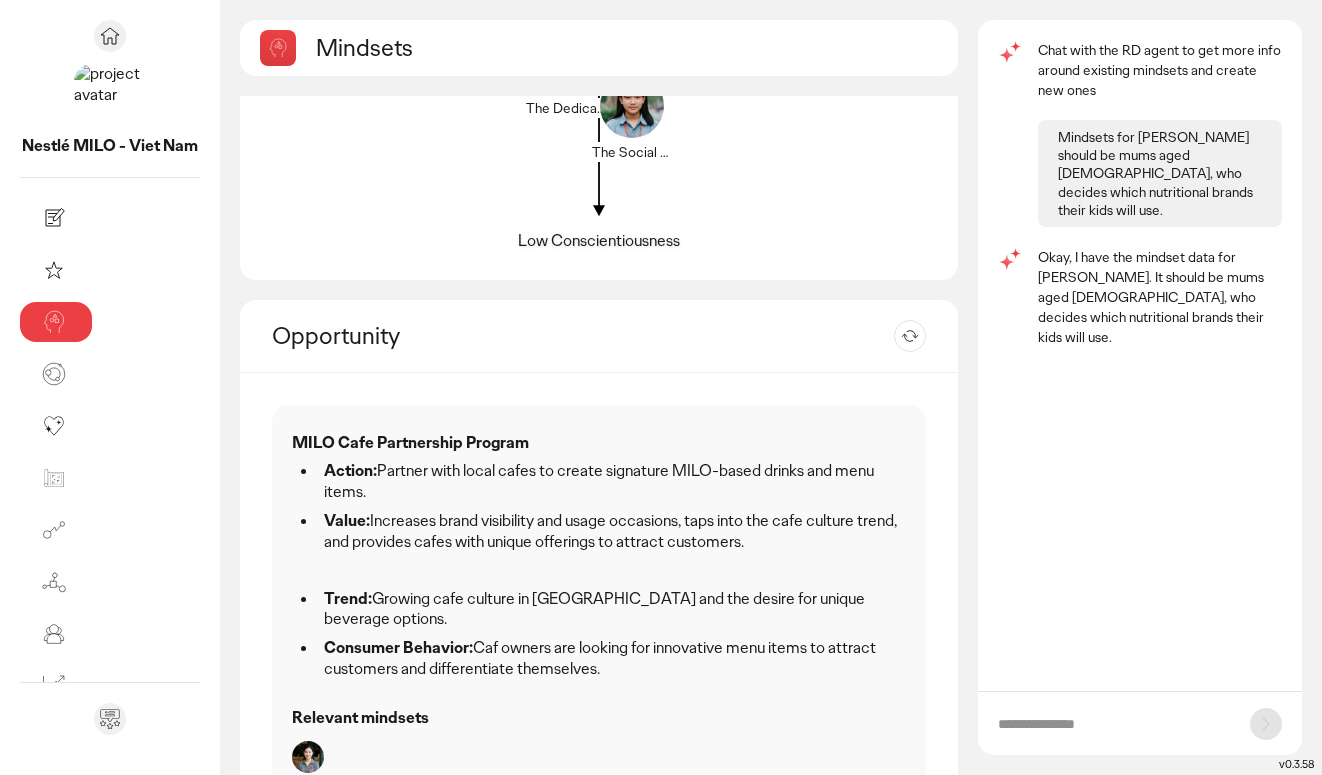 scroll, scrollTop: 0, scrollLeft: 0, axis: both 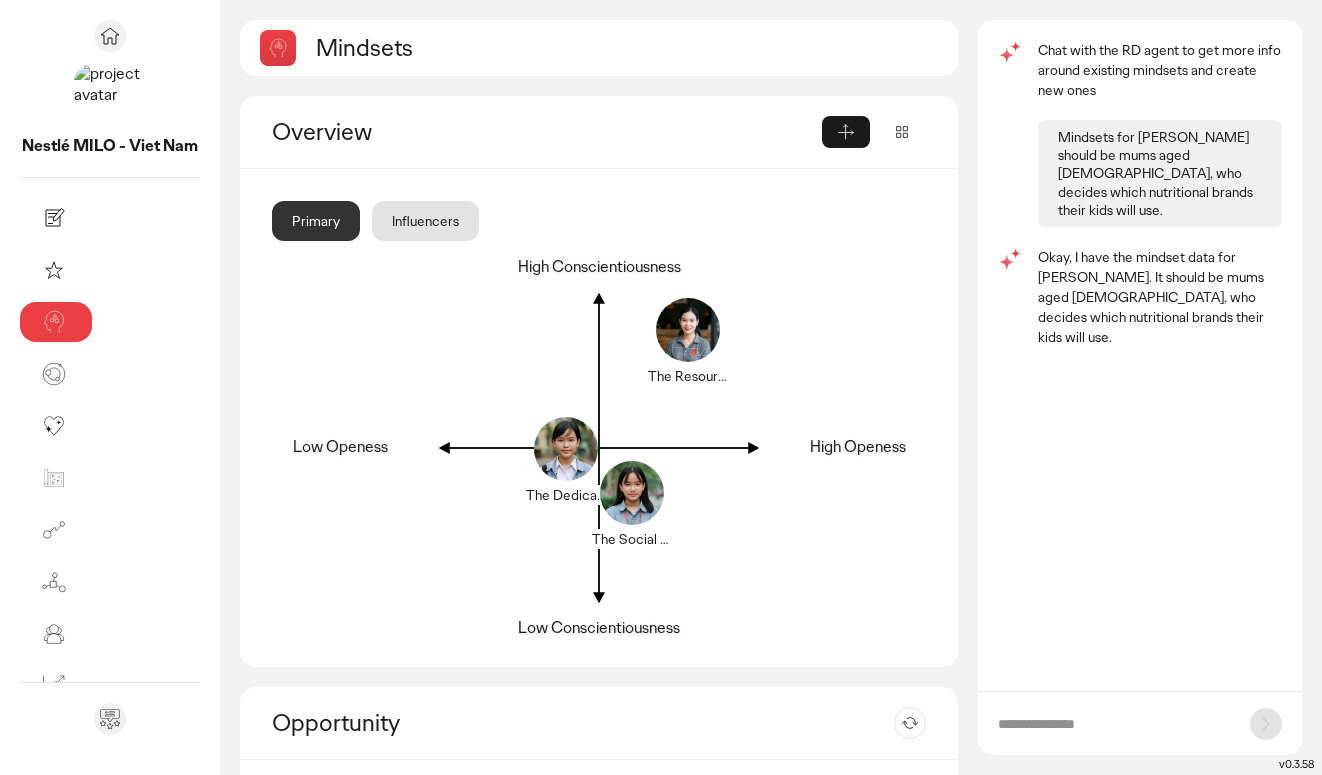 click on "High Conscientiousness" at bounding box center (599, 267) 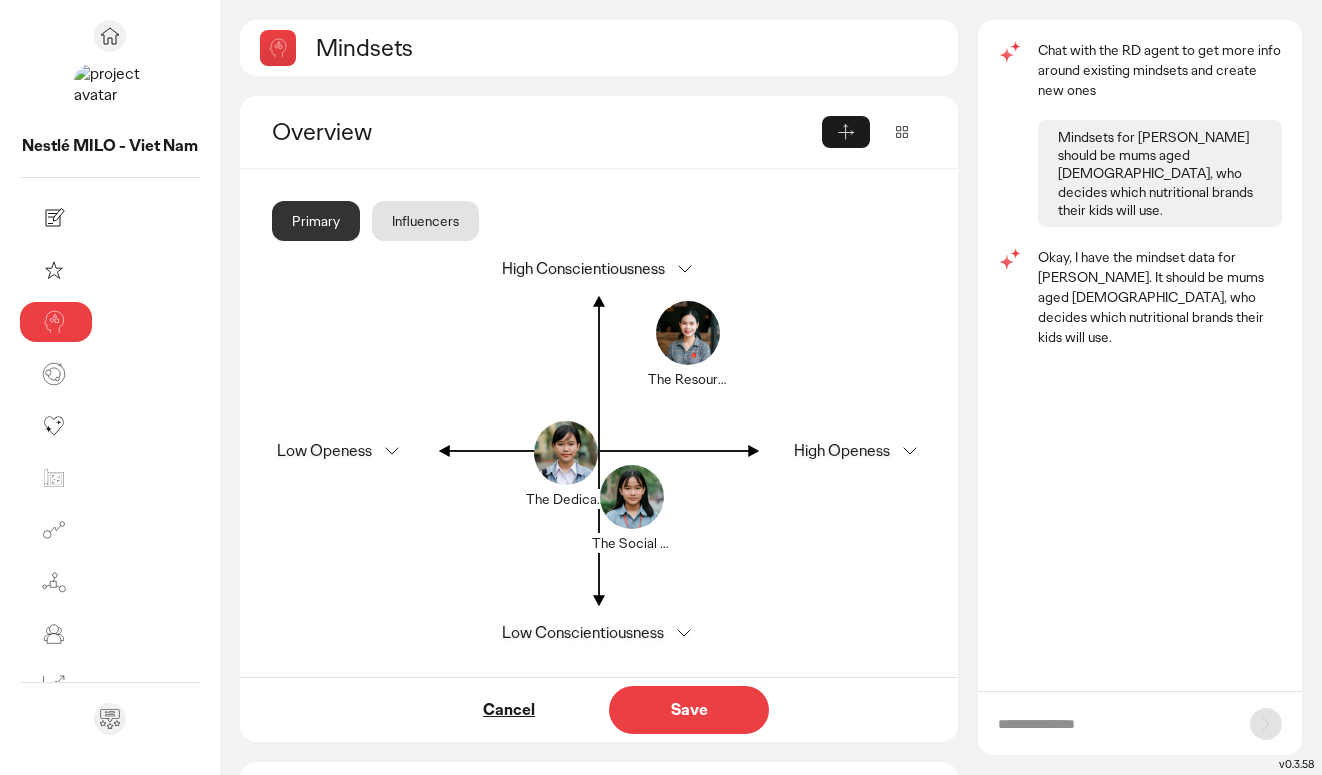 click on "High Conscientiousness" at bounding box center [599, 269] 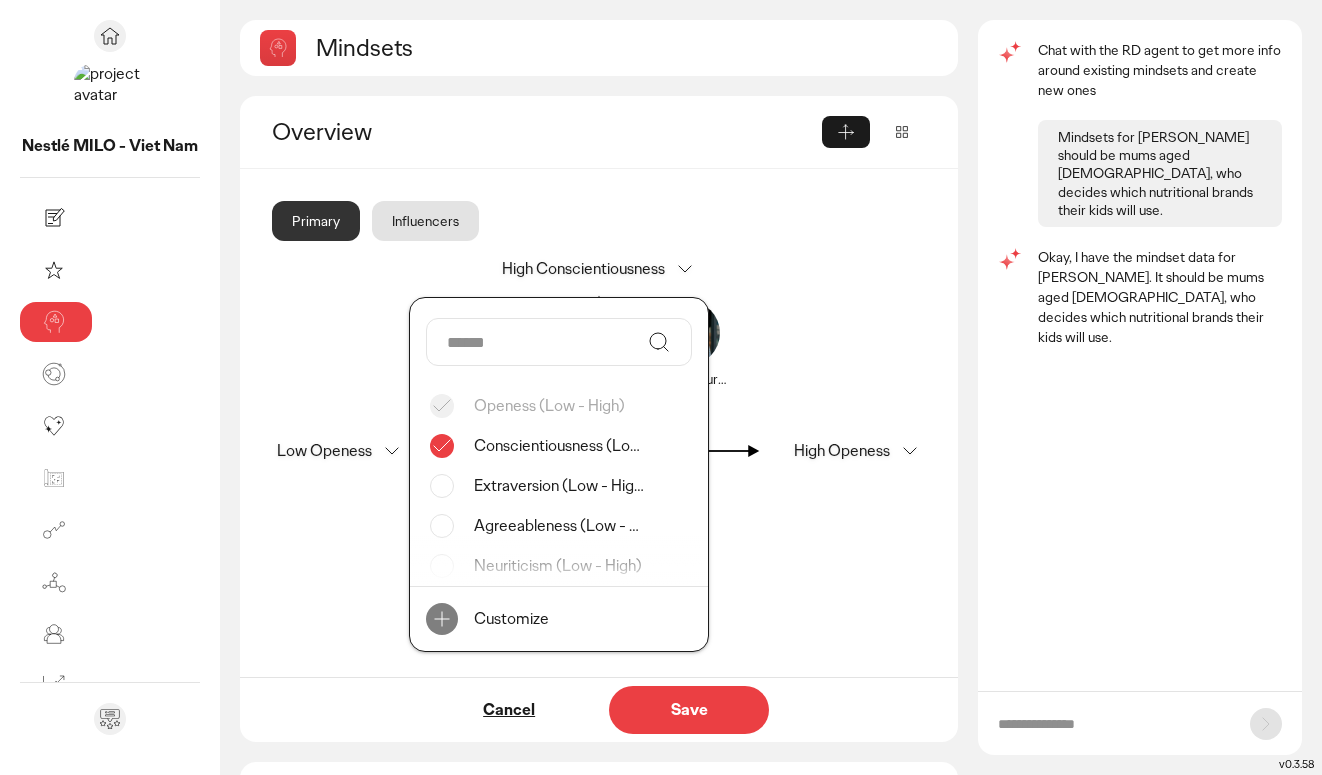 click on "High Conscientiousness" at bounding box center (599, 269) 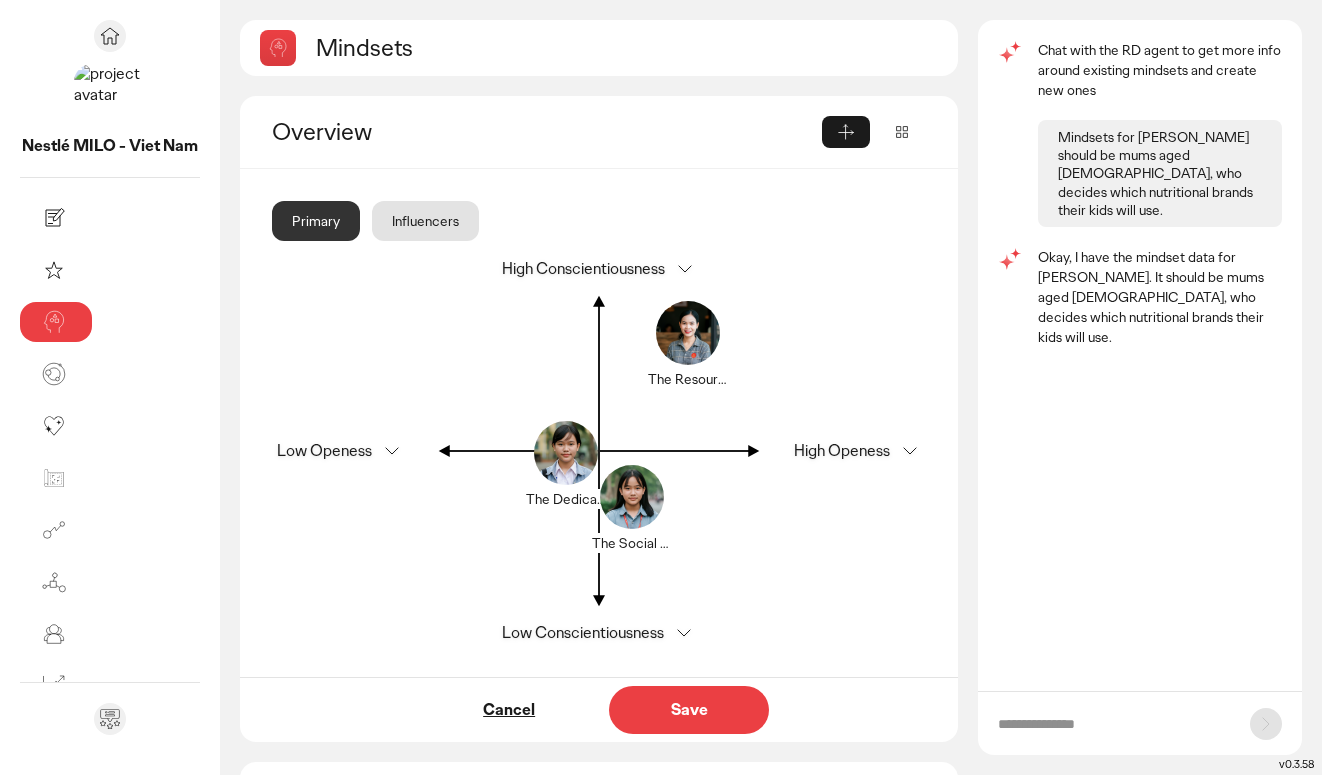 click on "High Conscientiousness" at bounding box center (599, 269) 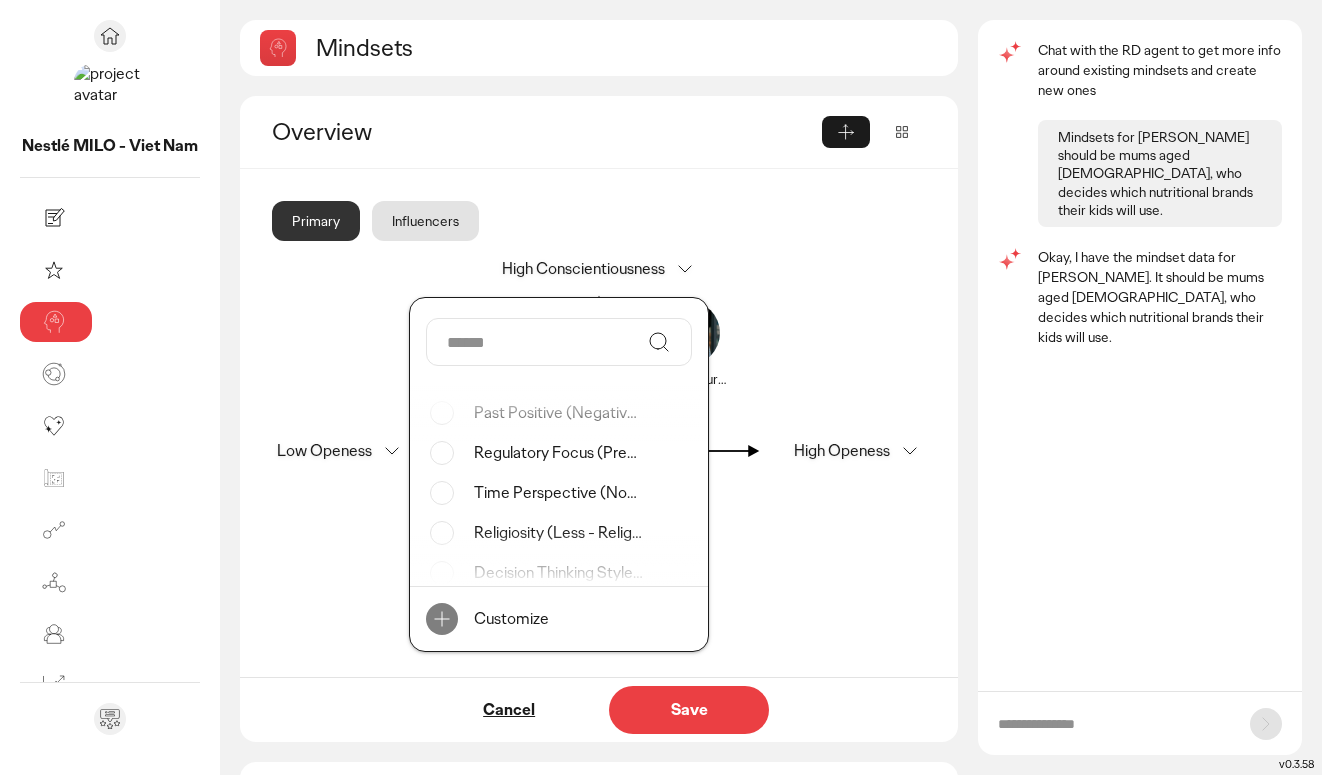 scroll, scrollTop: 280, scrollLeft: 0, axis: vertical 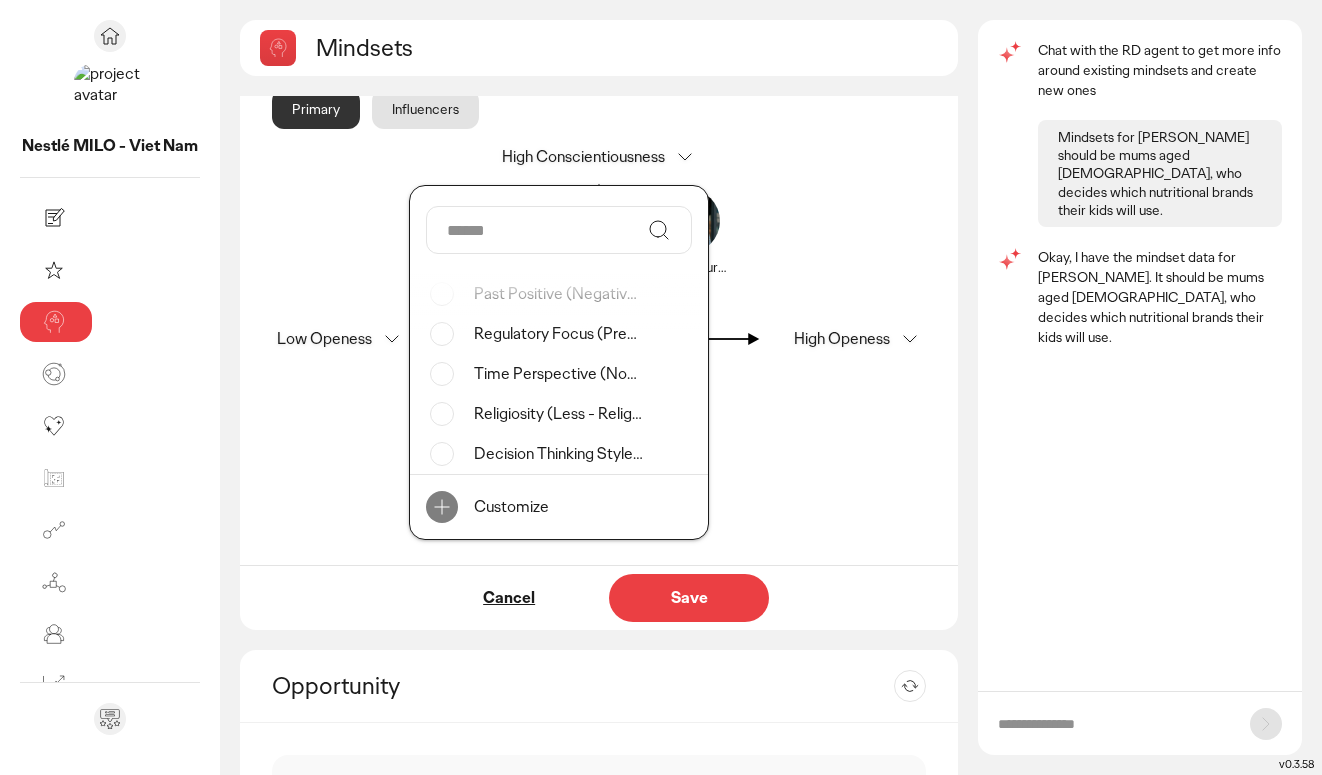 click on "Decision Thinking Style (Evidence - Belief)" at bounding box center (559, 454) 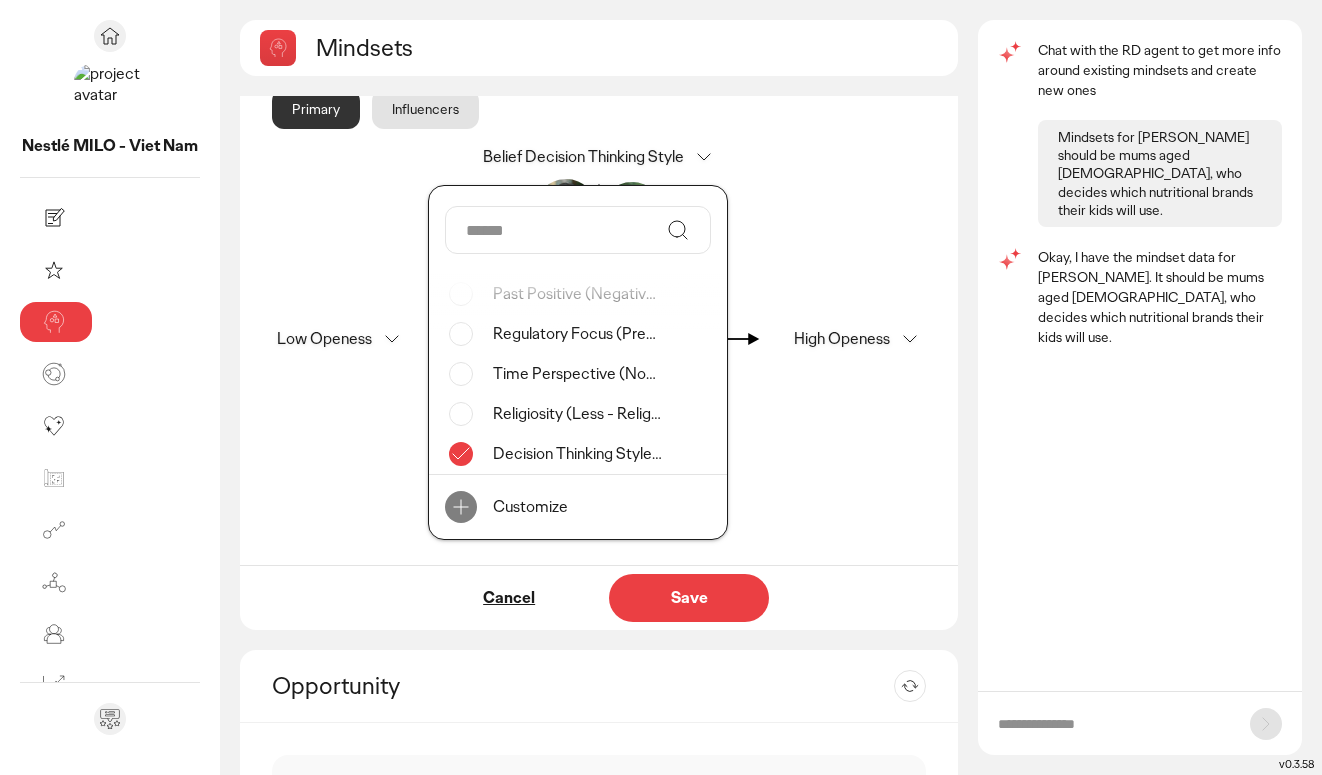 click on "Save" at bounding box center (689, 598) 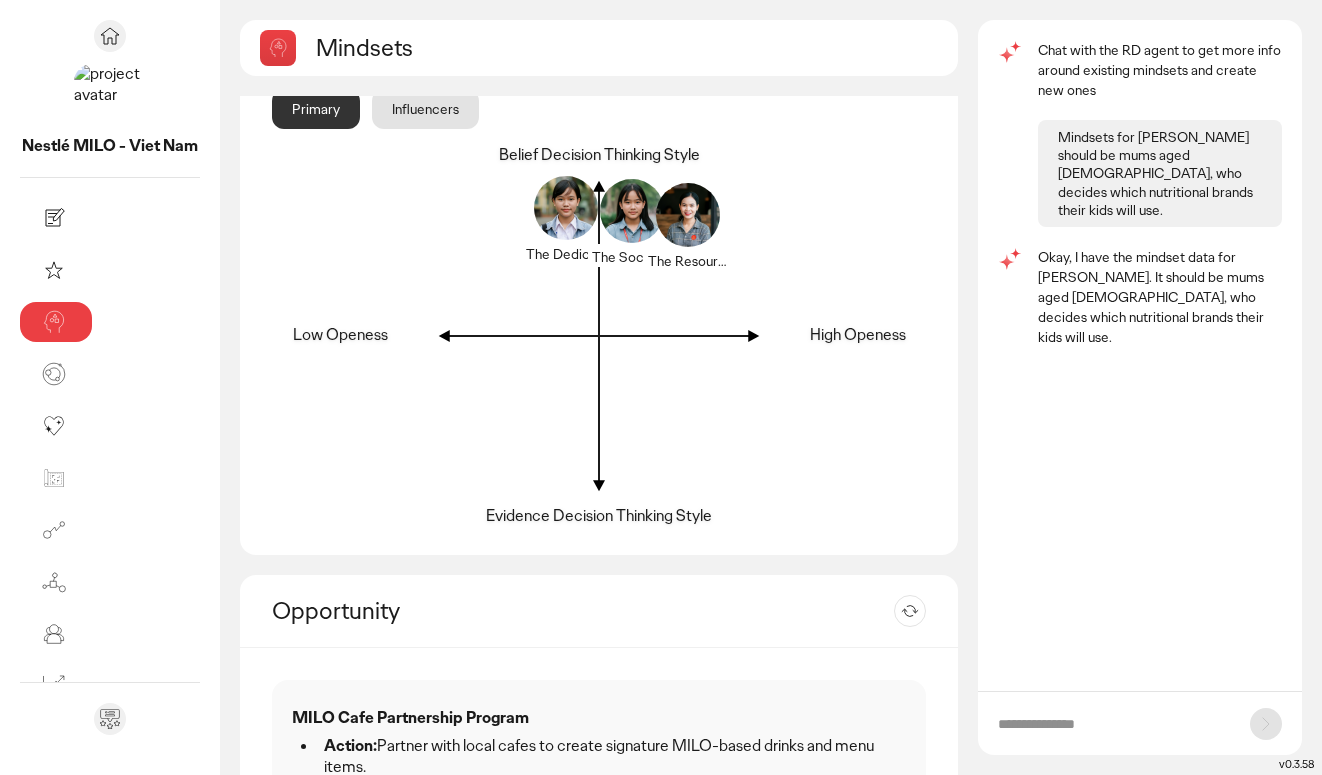 click on "Low Openess   Double click to edit" at bounding box center [340, 335] 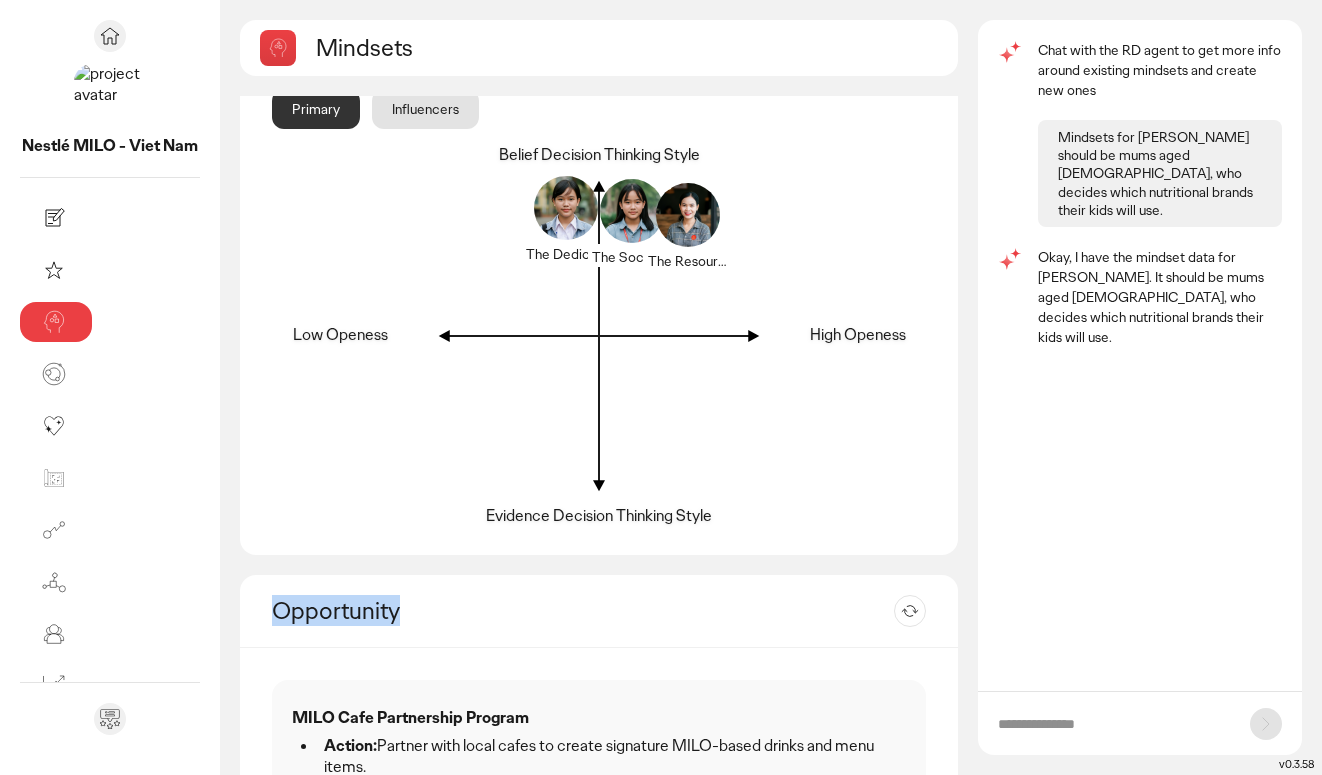 click on "Low Openess   Double click to edit" at bounding box center (340, 335) 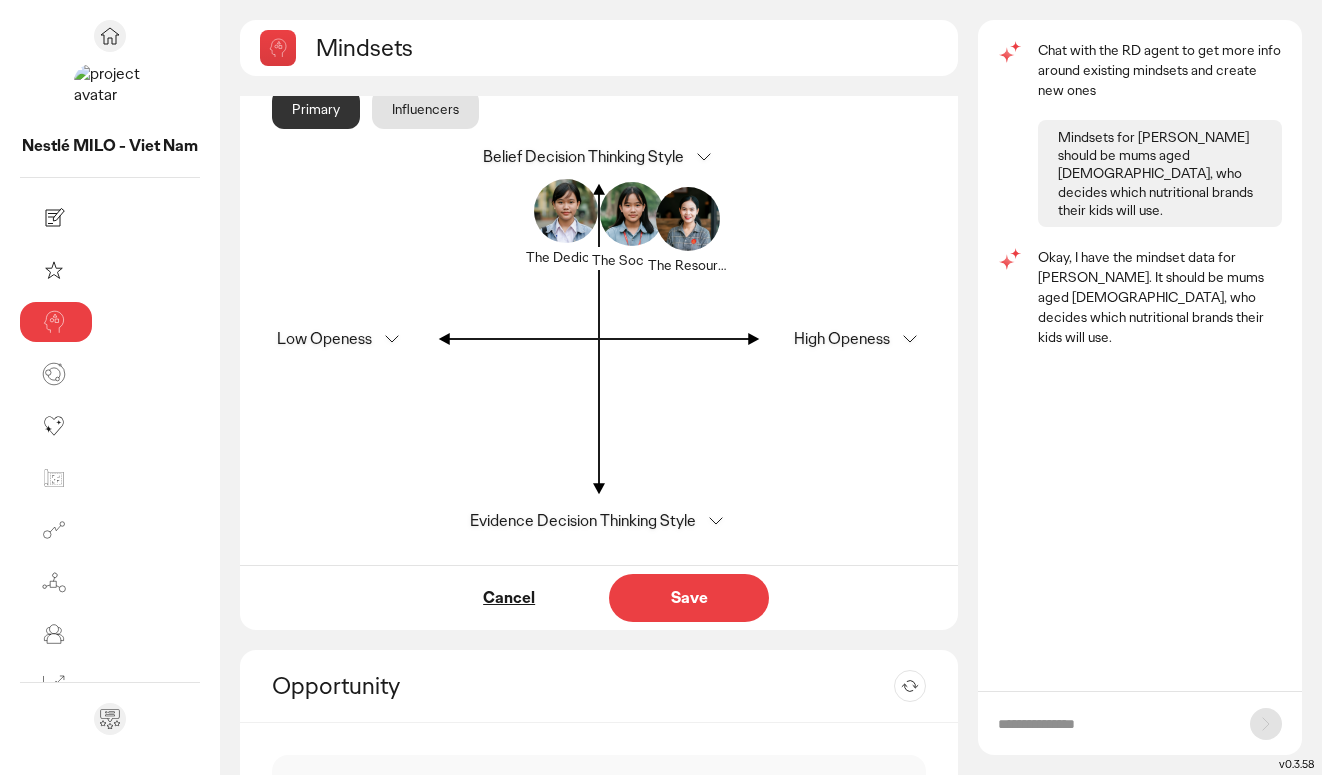 click on "Low Openess" at bounding box center (340, 339) 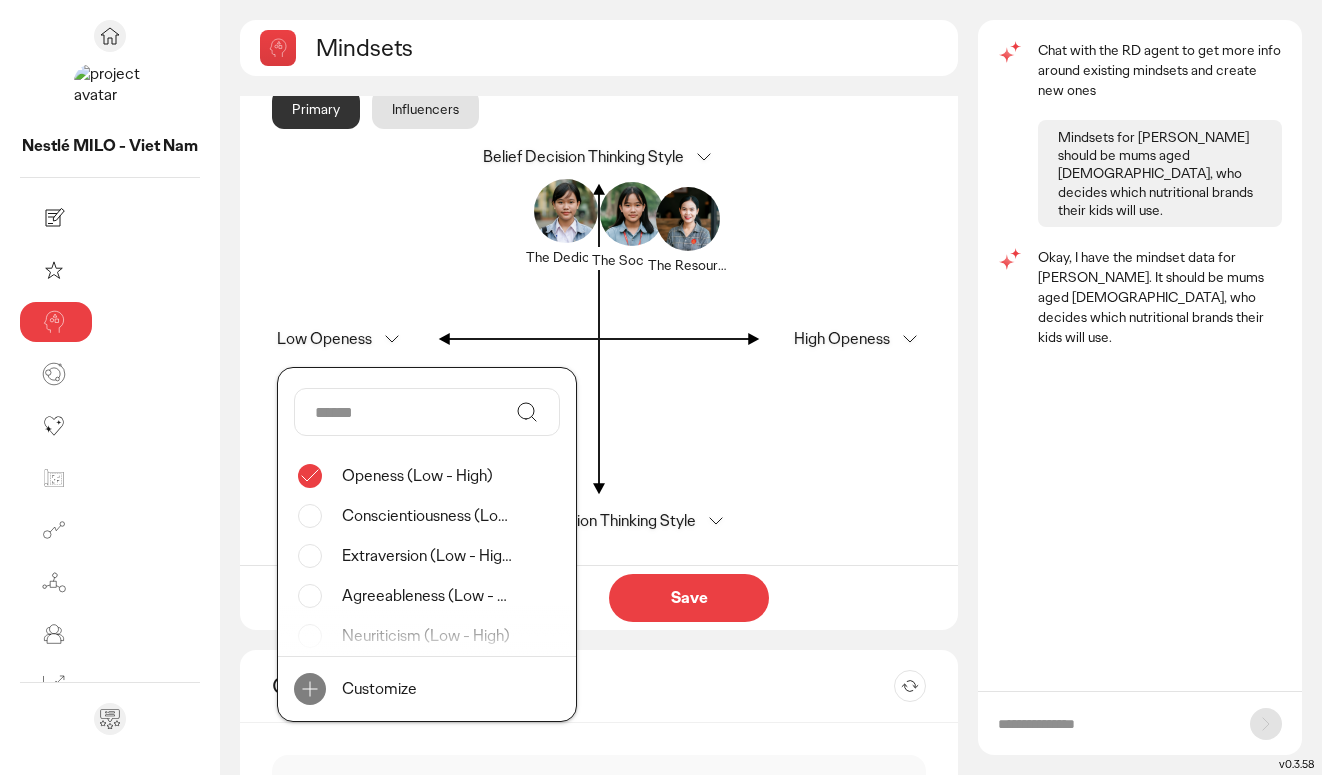 scroll, scrollTop: 129, scrollLeft: 0, axis: vertical 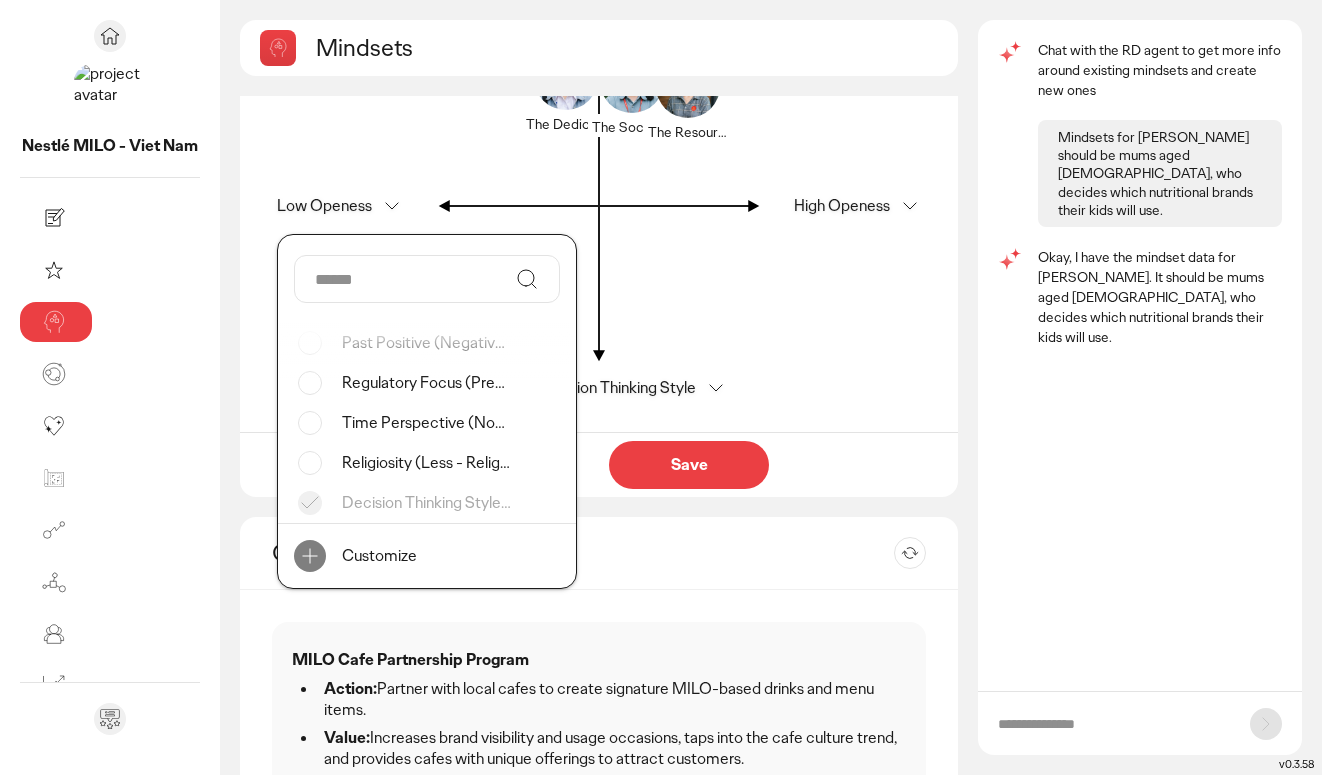 click on "Opportunity  Re-generate" at bounding box center [599, 553] 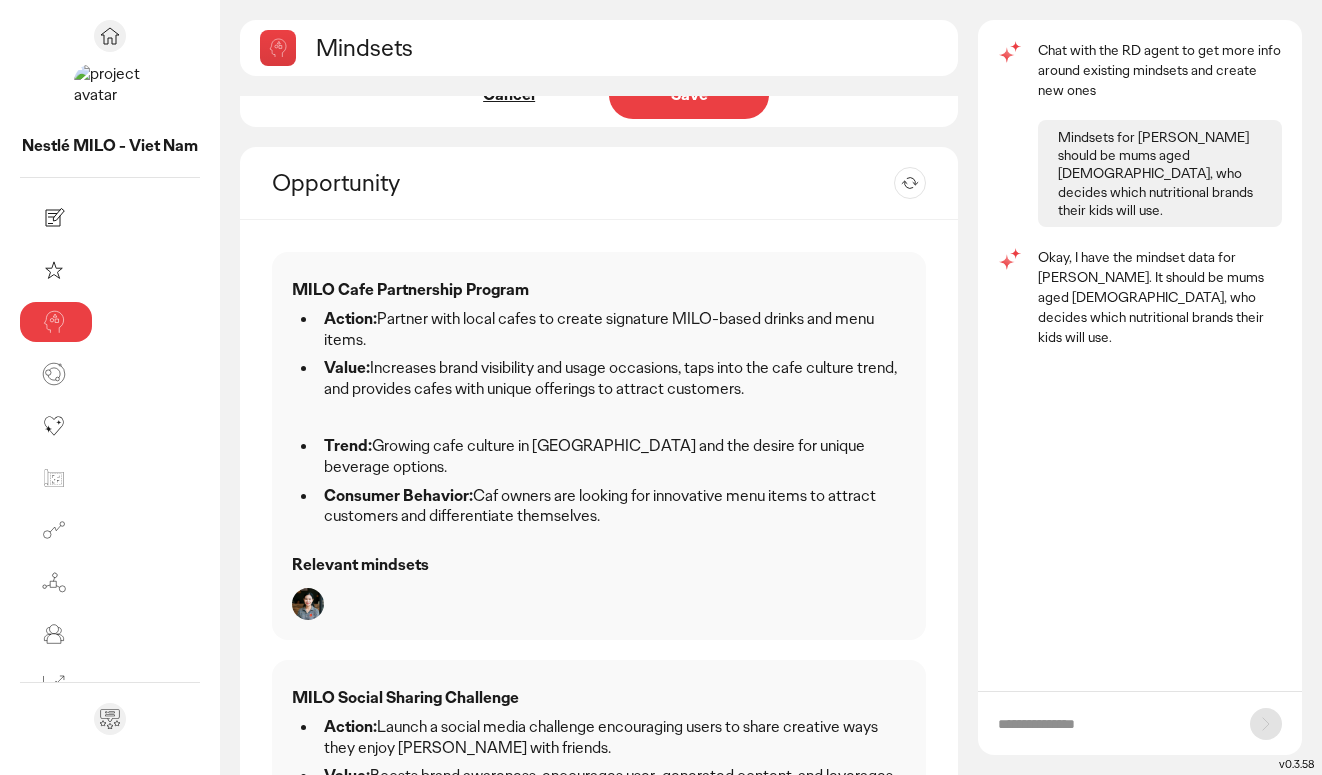 scroll, scrollTop: 0, scrollLeft: 0, axis: both 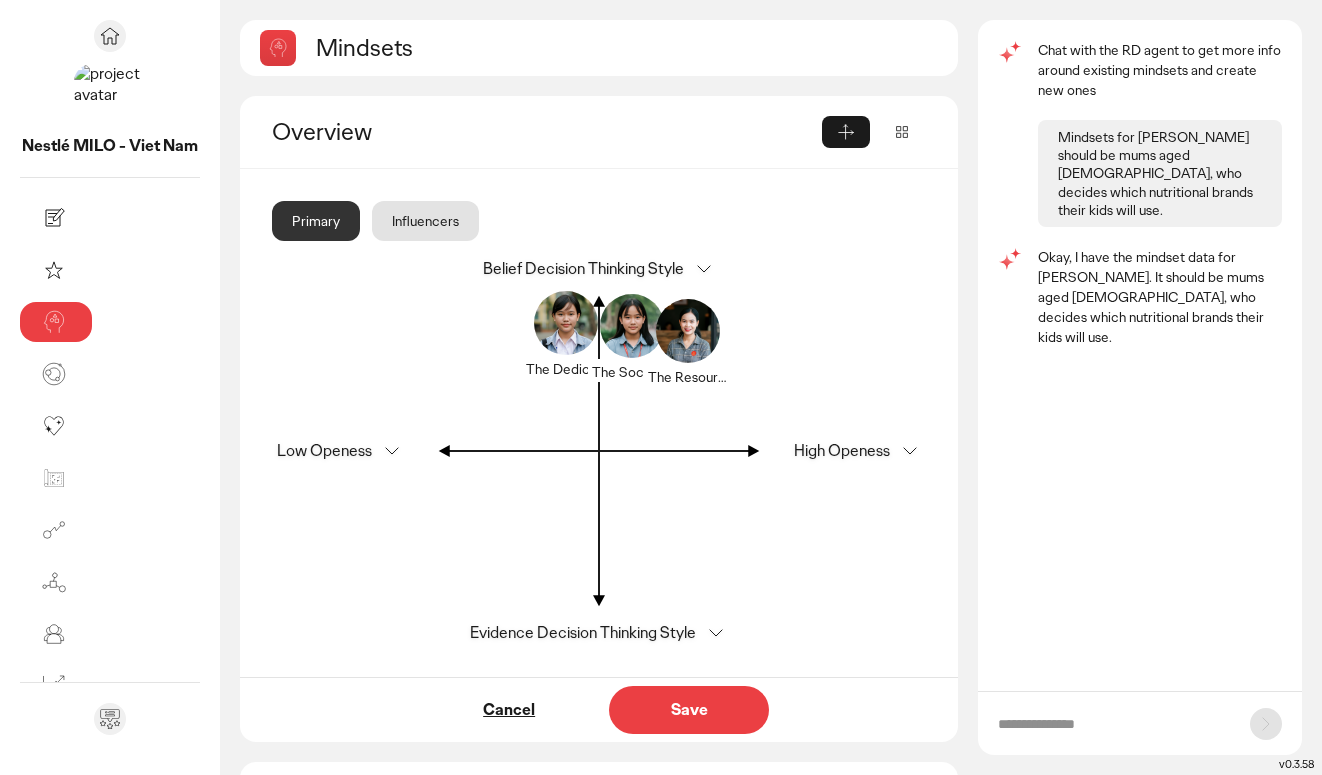 click 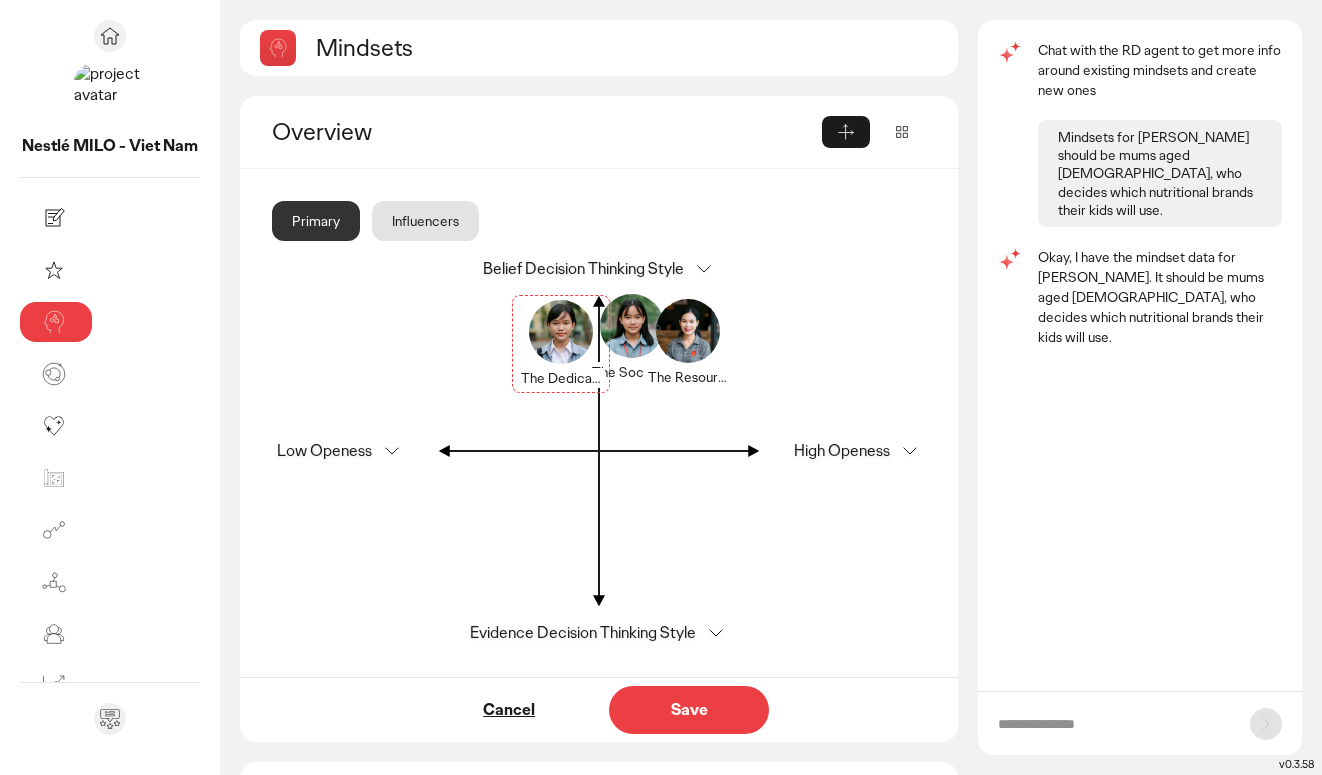 drag, startPoint x: 500, startPoint y: 337, endPoint x: 493, endPoint y: 346, distance: 11.401754 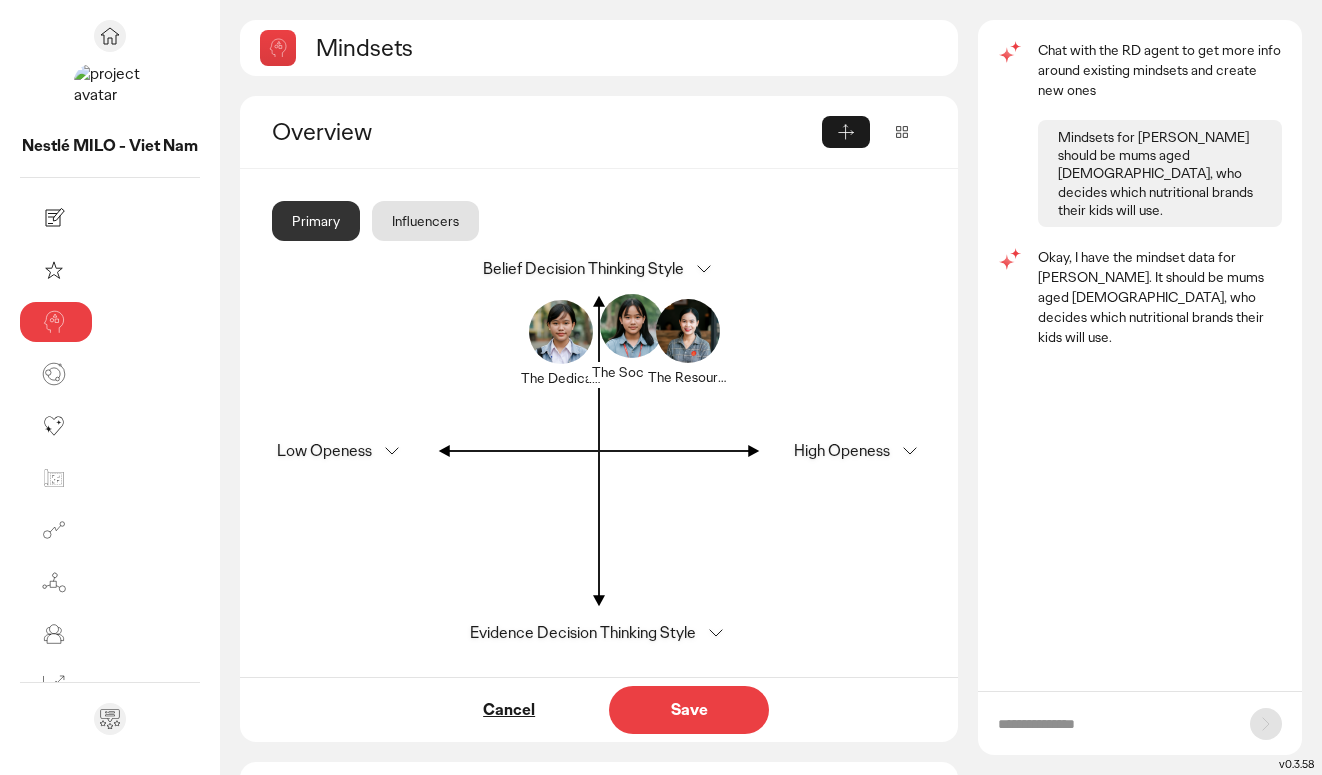 click on "Primary Influencers The Dedicated Achiever The Social Connector The Resourceful Entrepreneur Belief Decision Thinking Style  Low Openess  High Openess  Evidence Decision Thinking Style   Cancel   Save" 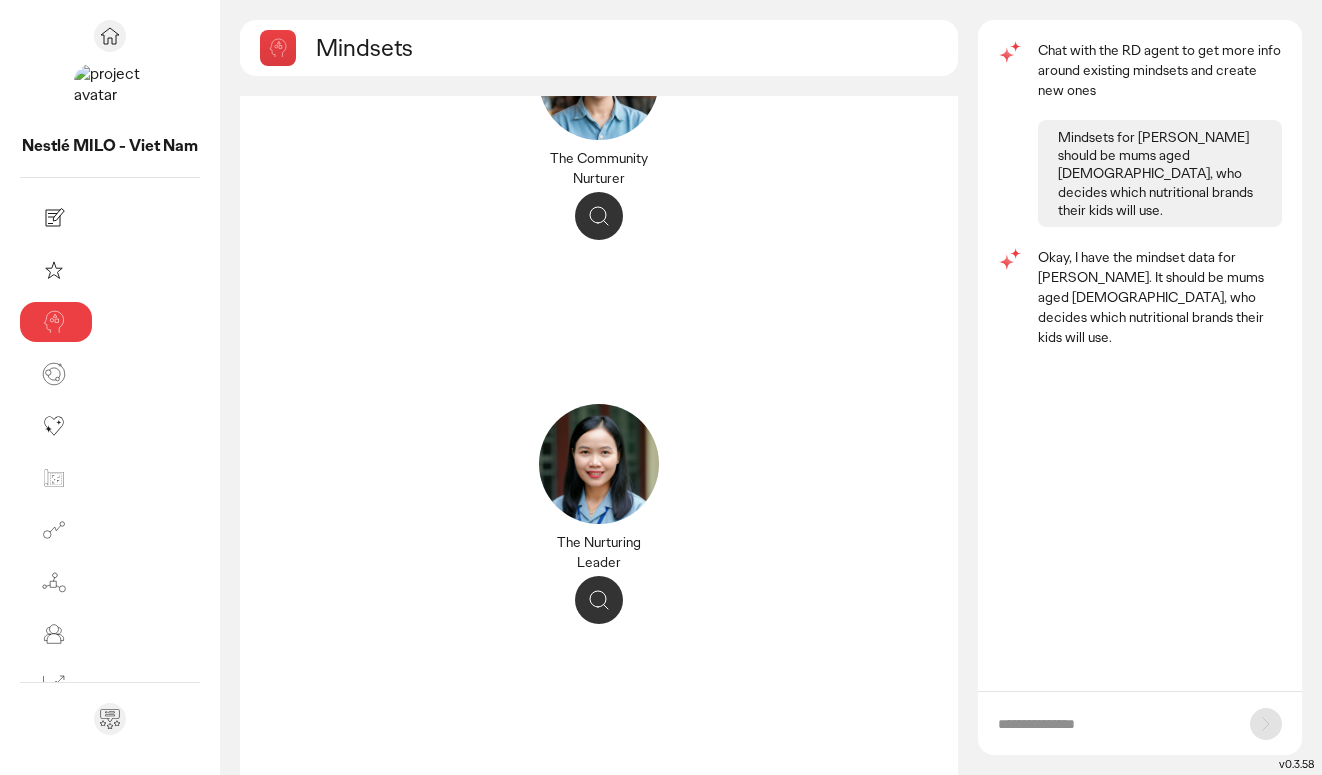 scroll, scrollTop: 0, scrollLeft: 0, axis: both 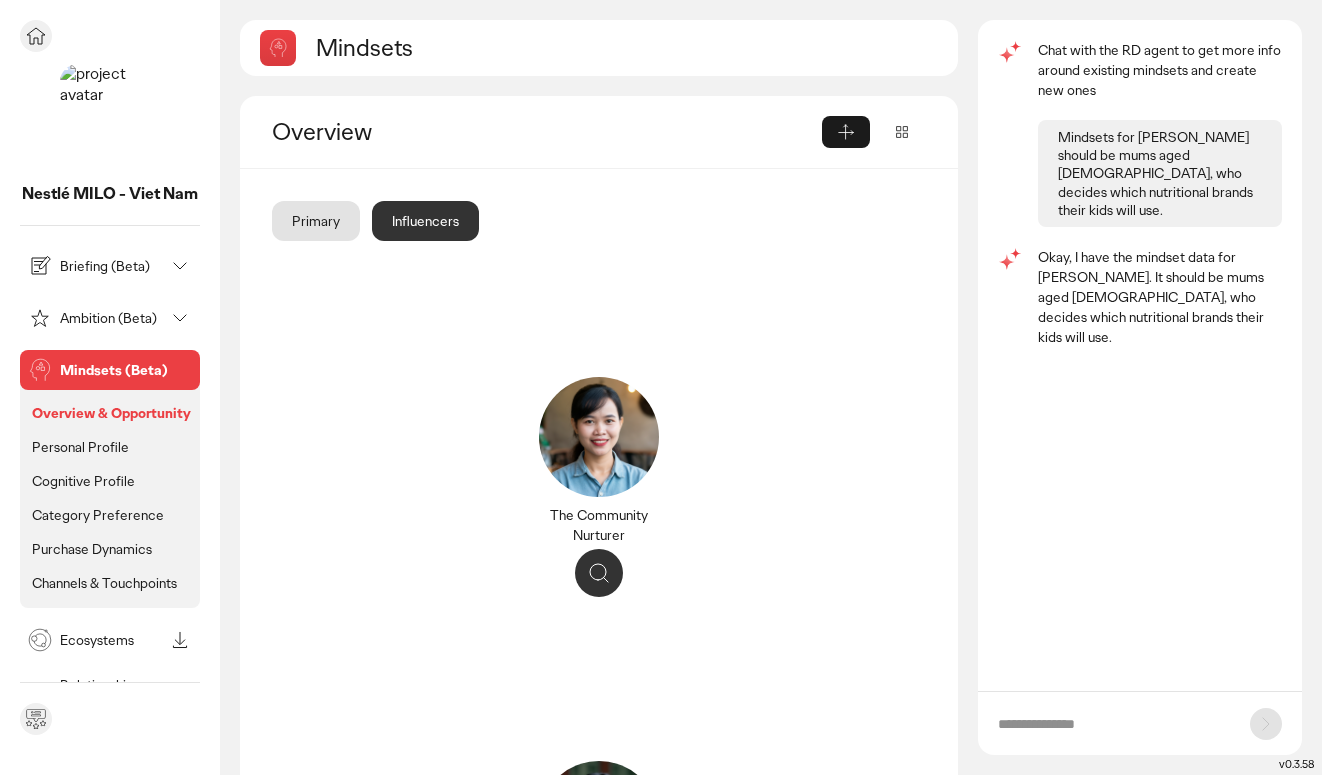 click on "Personal Profile" at bounding box center [80, 447] 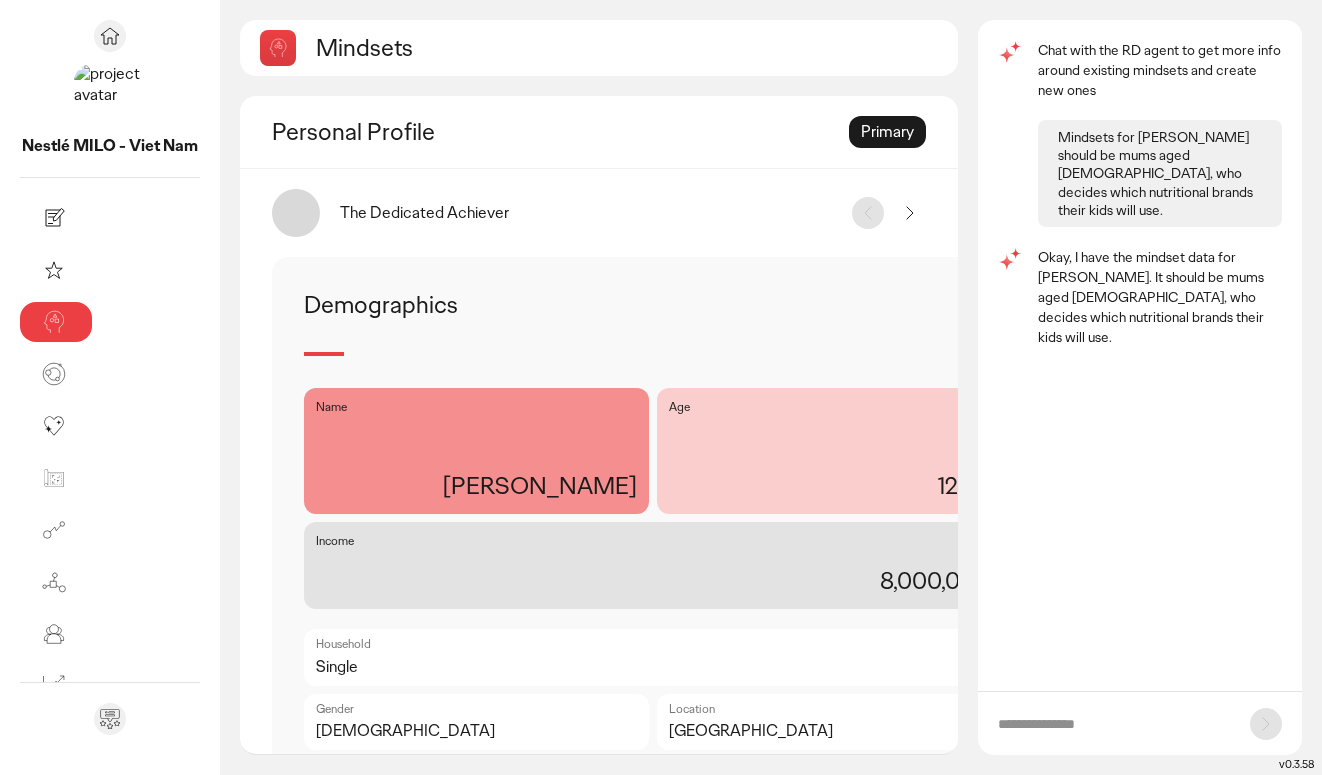 click at bounding box center (1114, 724) 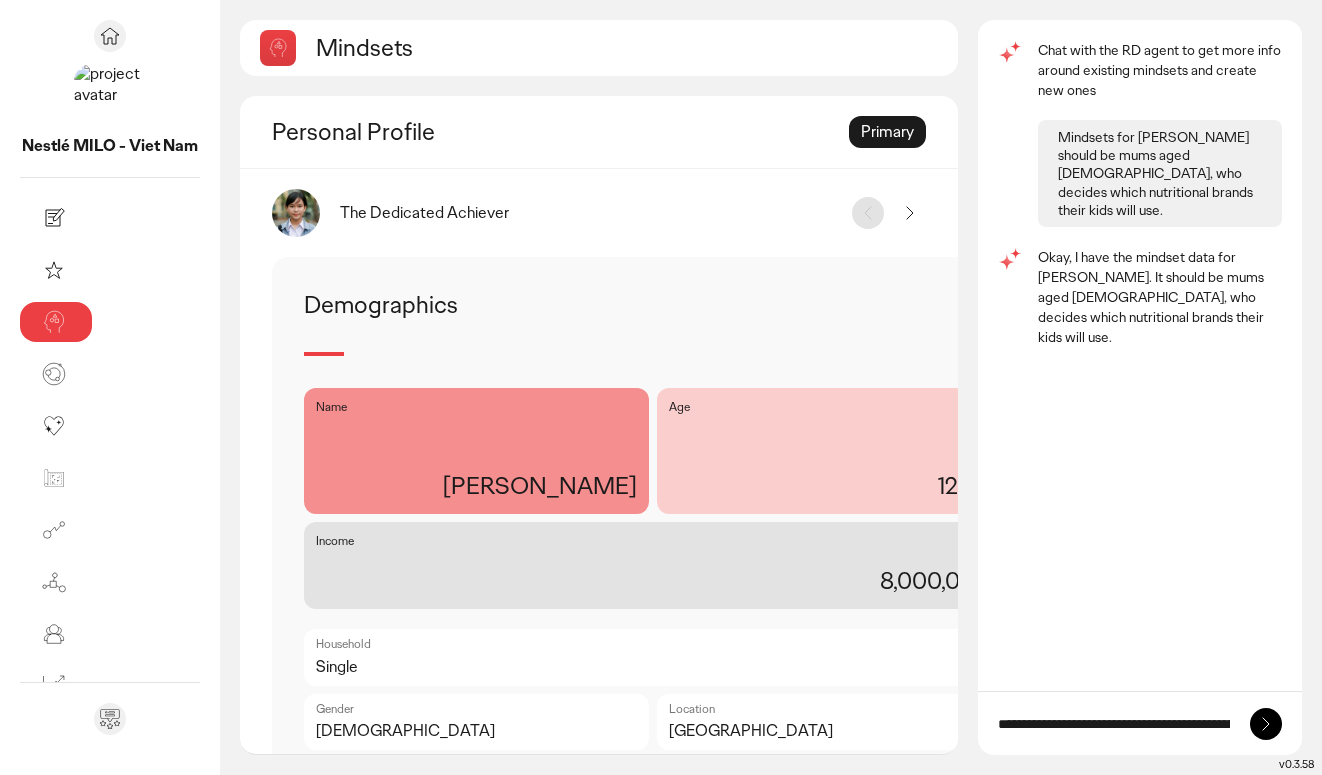 type on "**********" 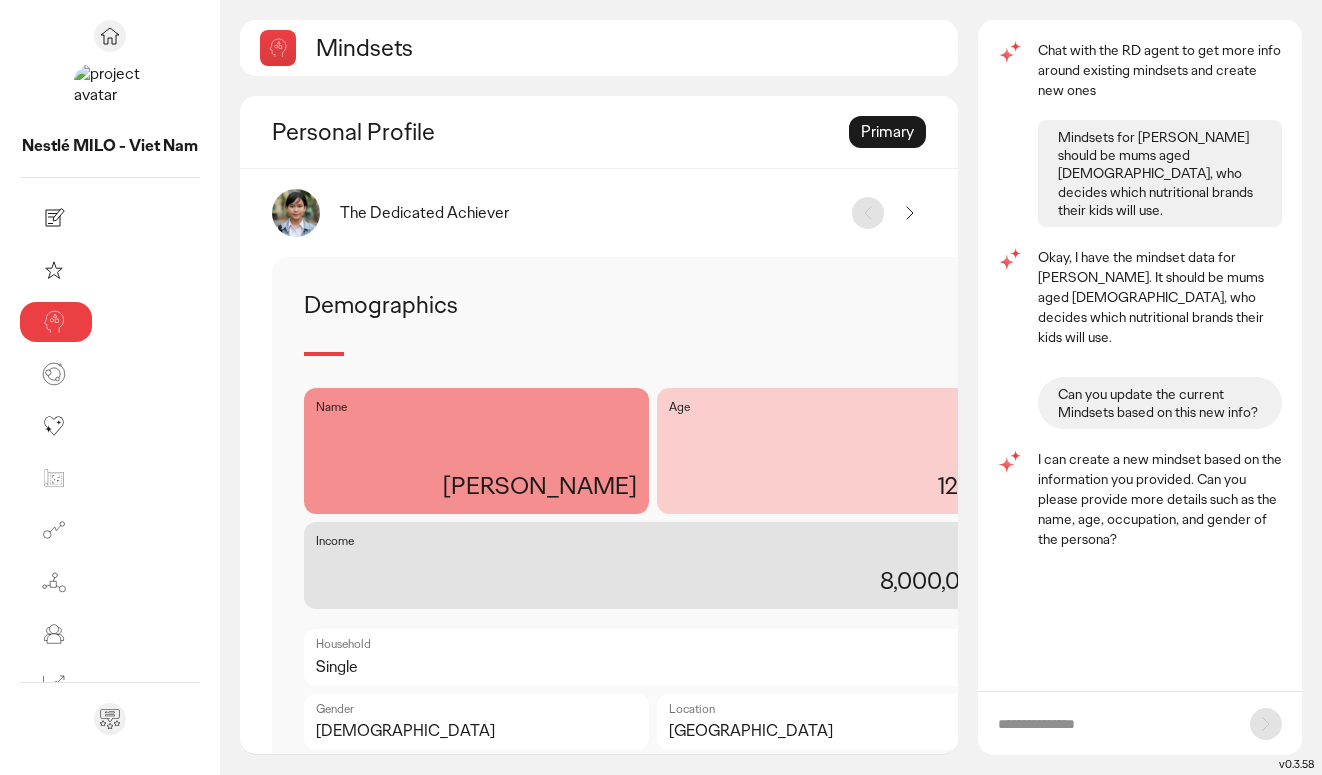 click 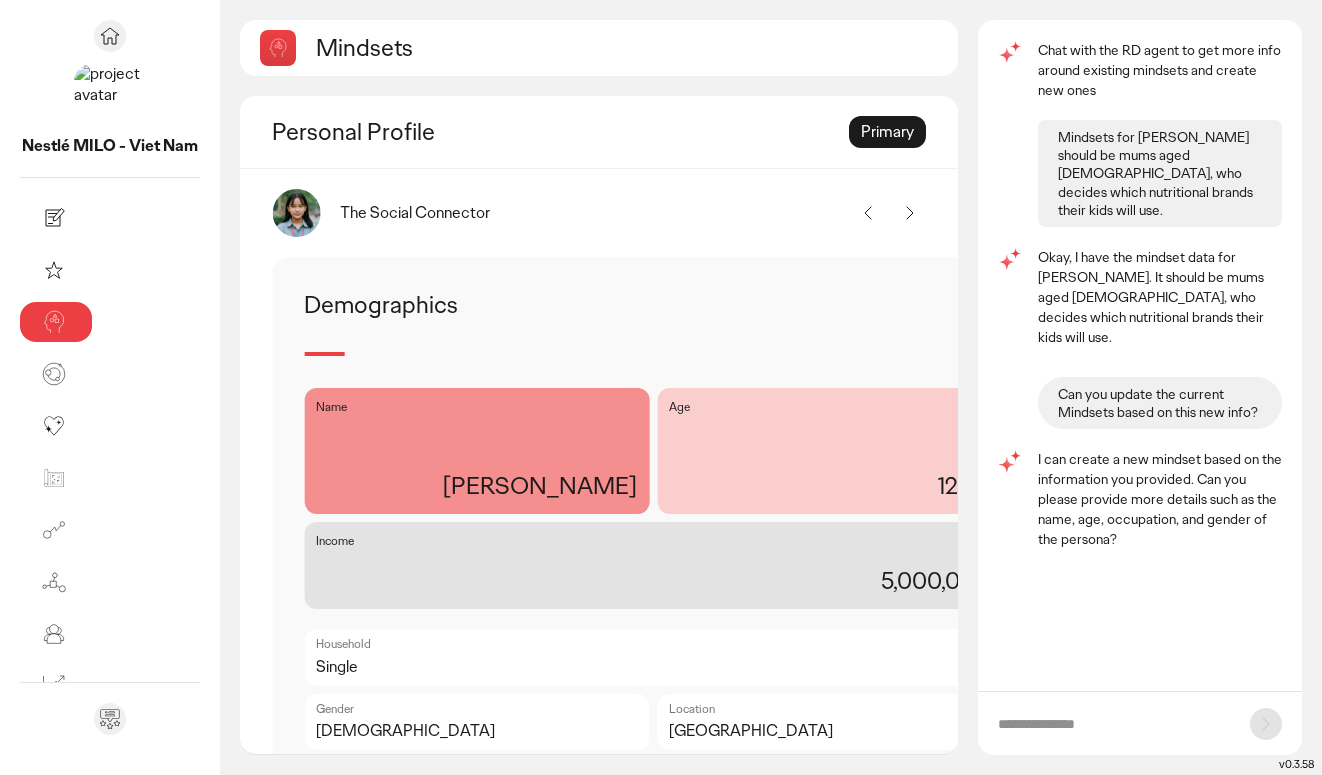 click at bounding box center (868, 213) 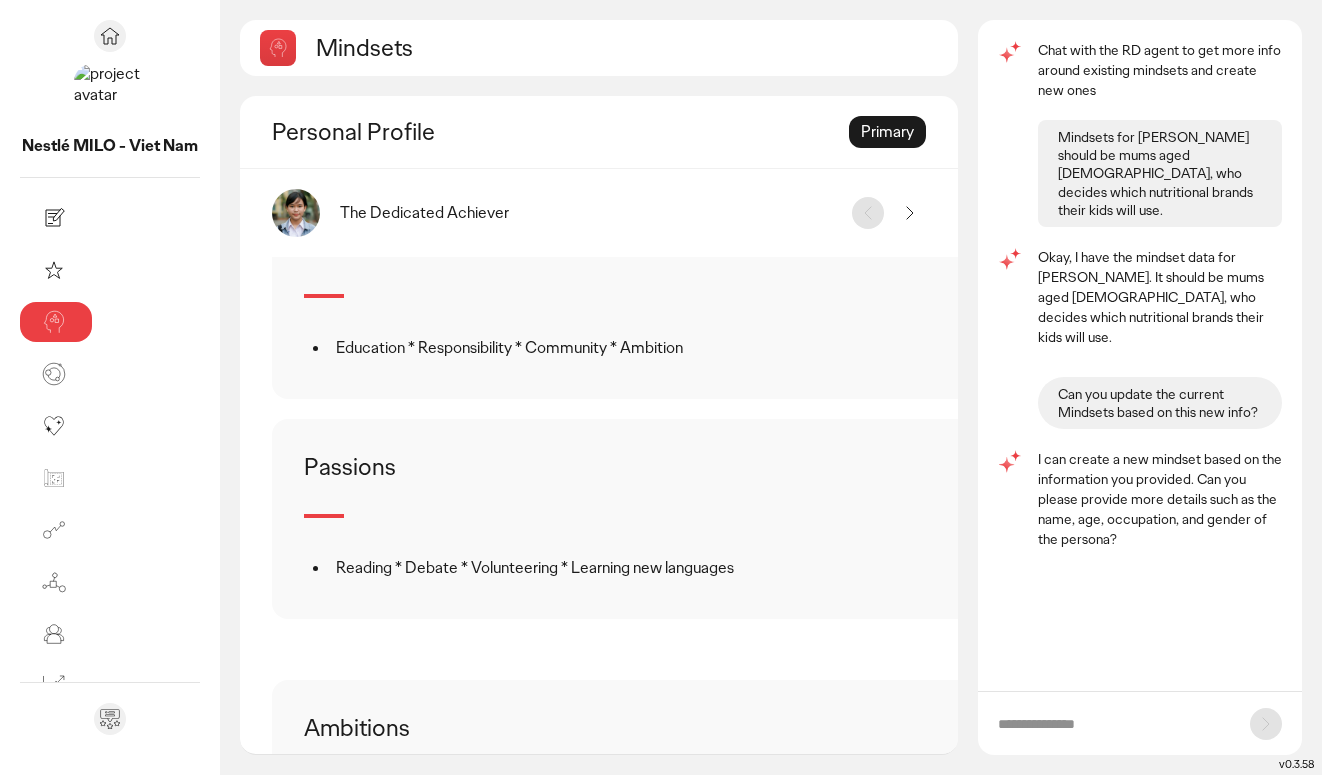 scroll, scrollTop: 0, scrollLeft: 0, axis: both 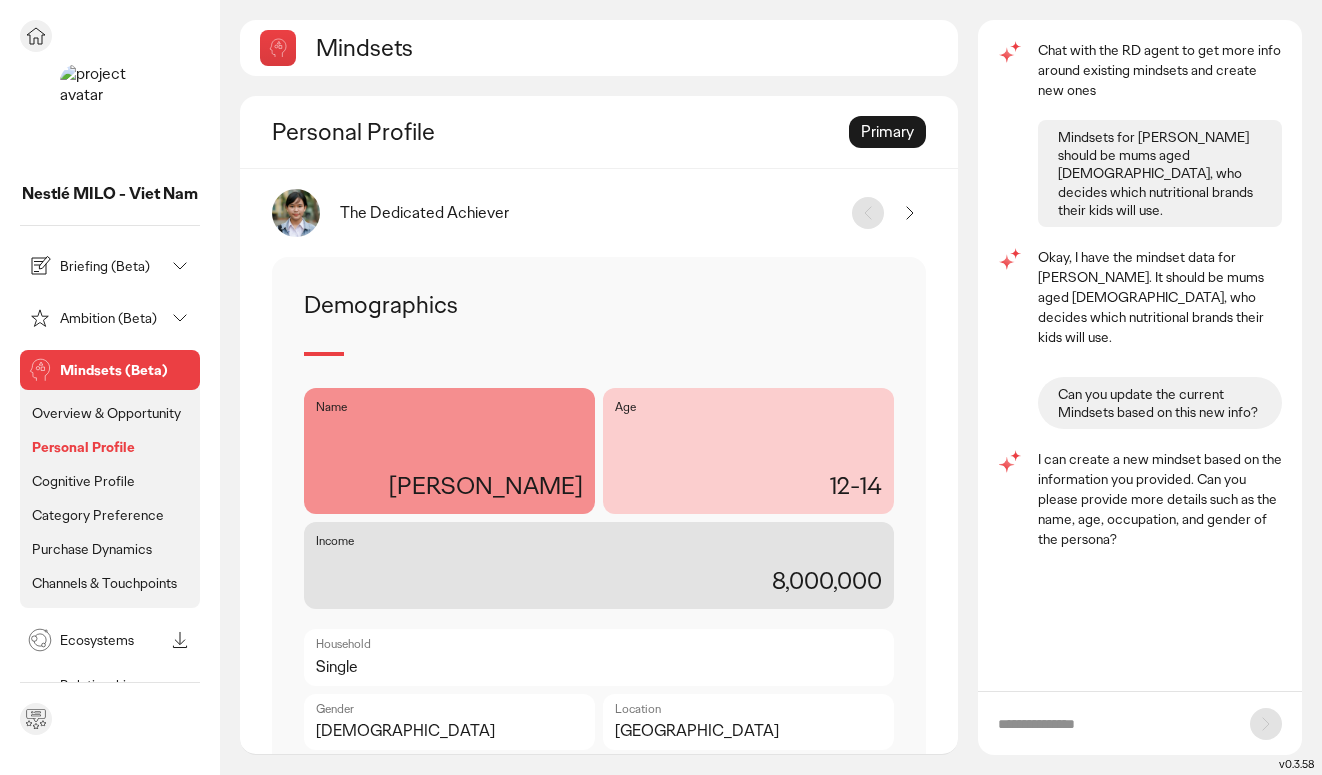 click 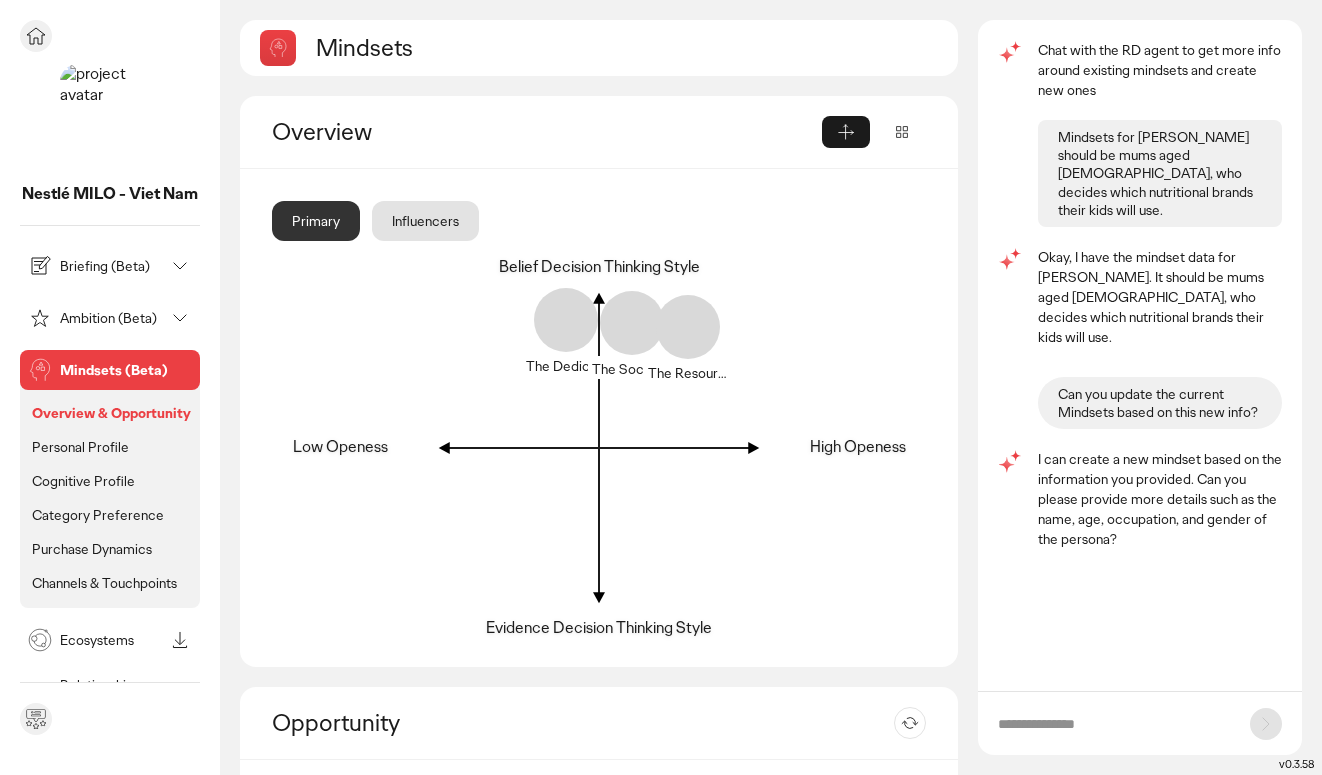 click on "Ecosystems" at bounding box center (112, 640) 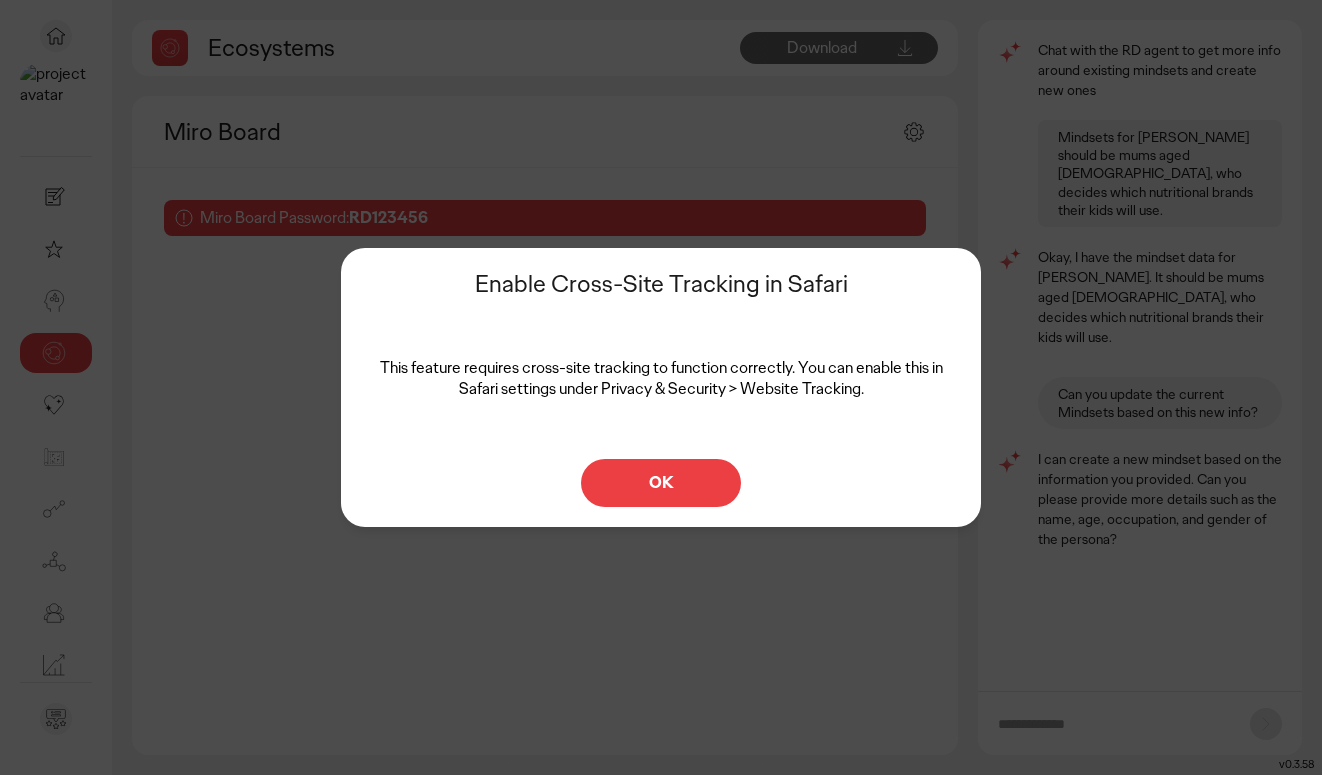 click on "OK" at bounding box center (661, 483) 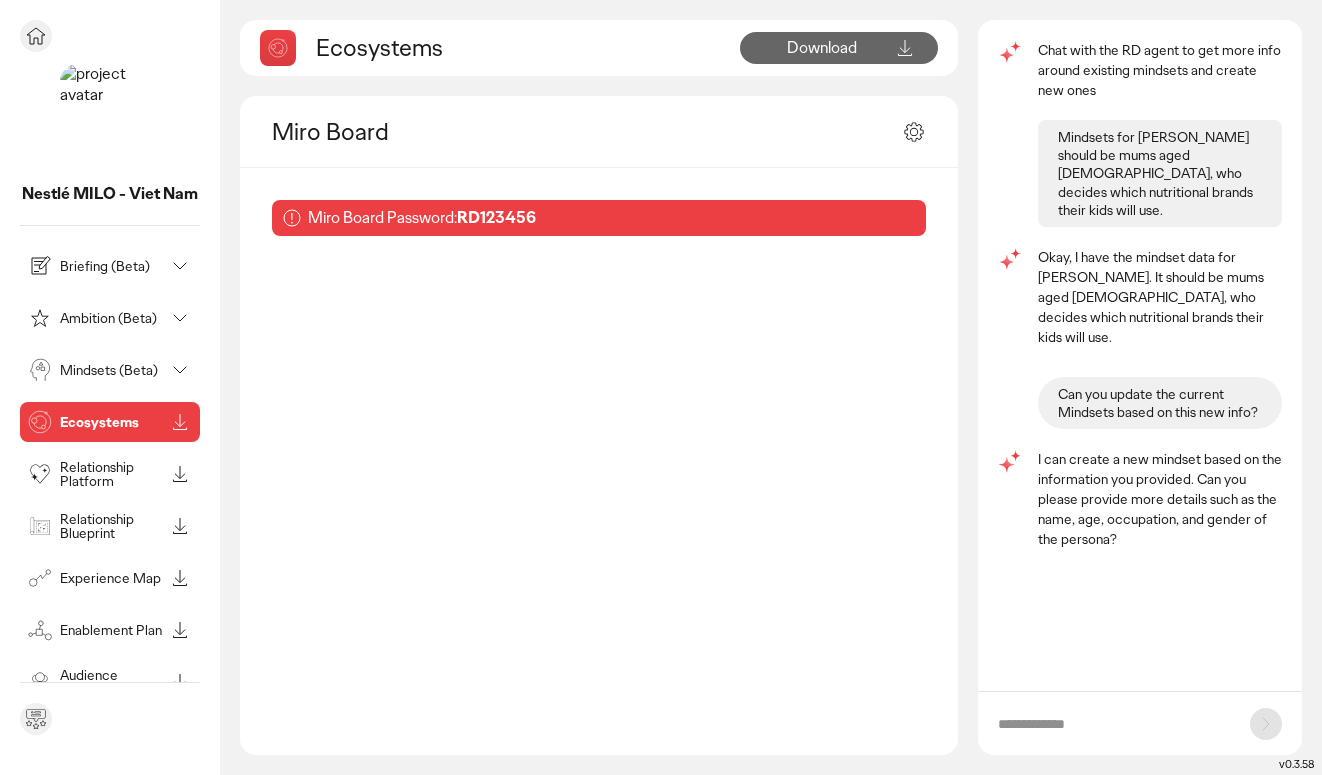 click on "Relationship Platform" at bounding box center (112, 474) 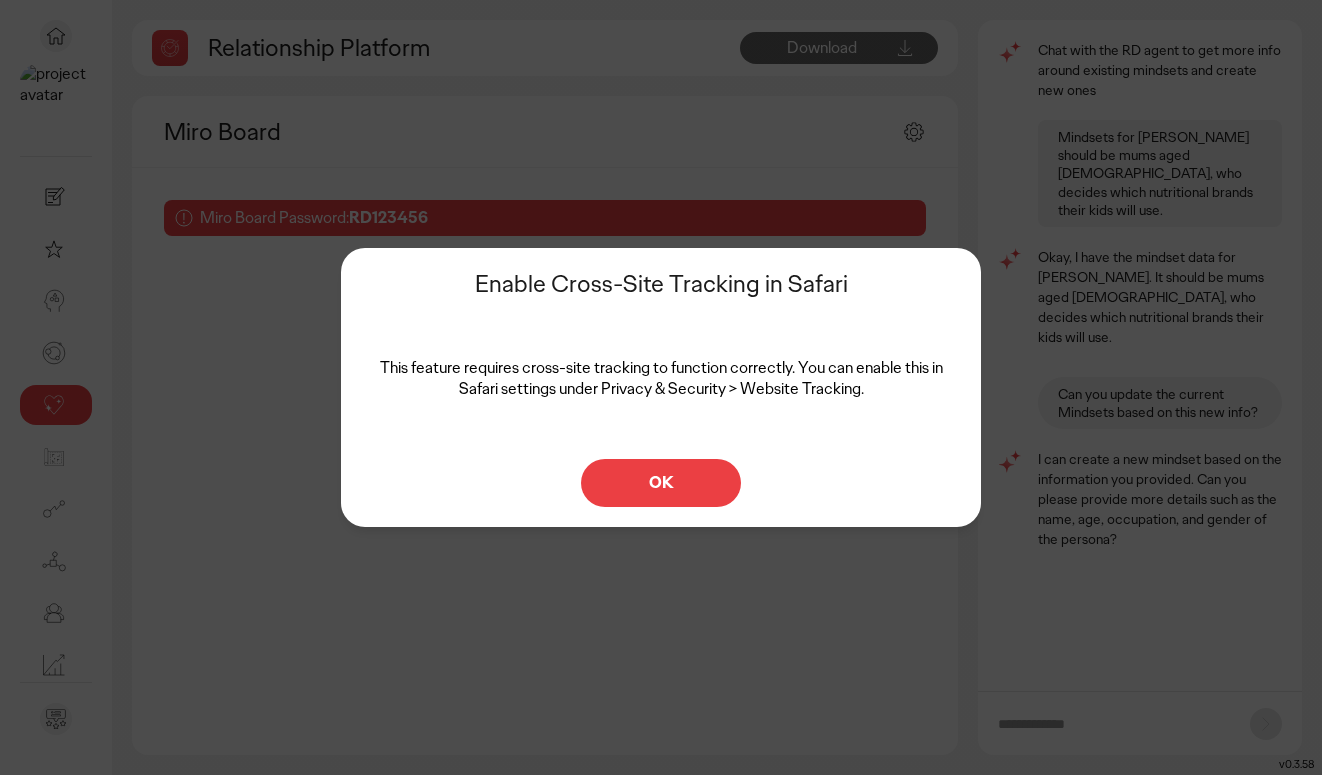 click on "OK" 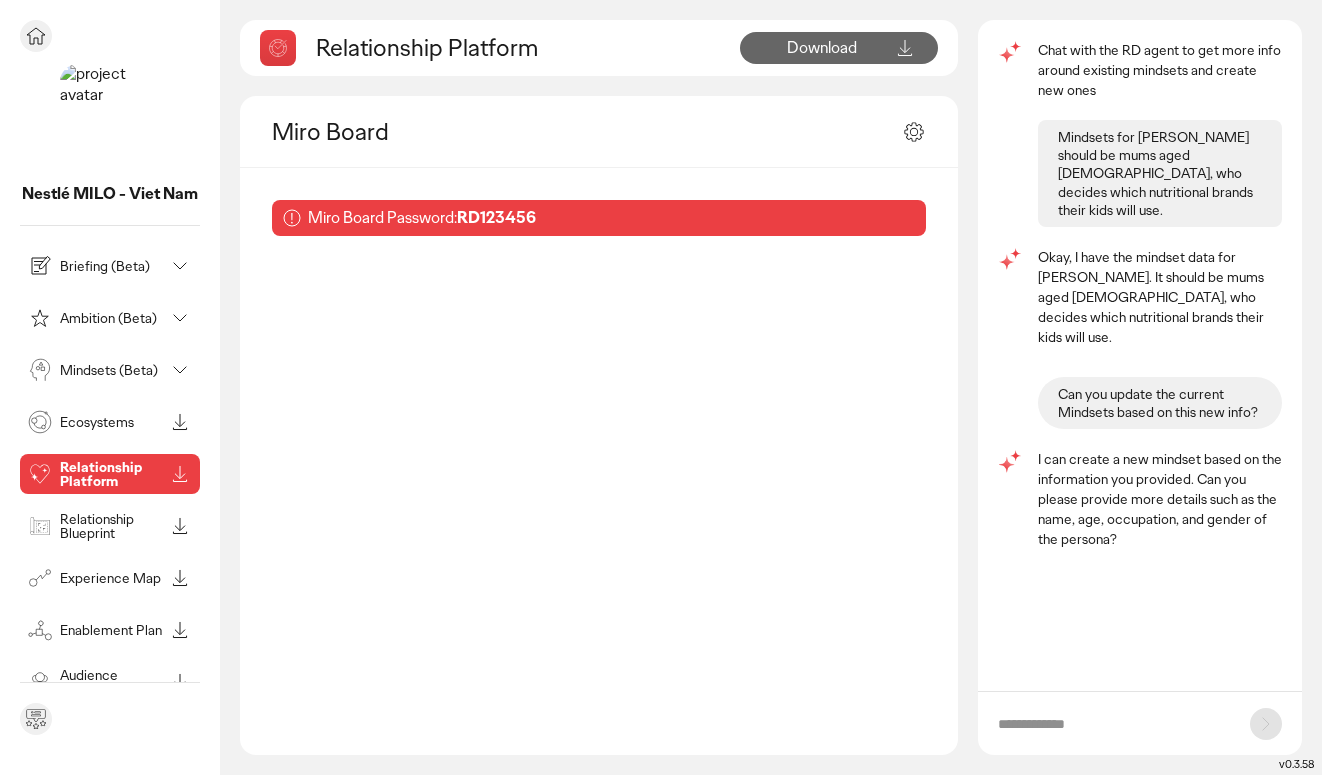 click on "Experience Map" at bounding box center (94, 578) 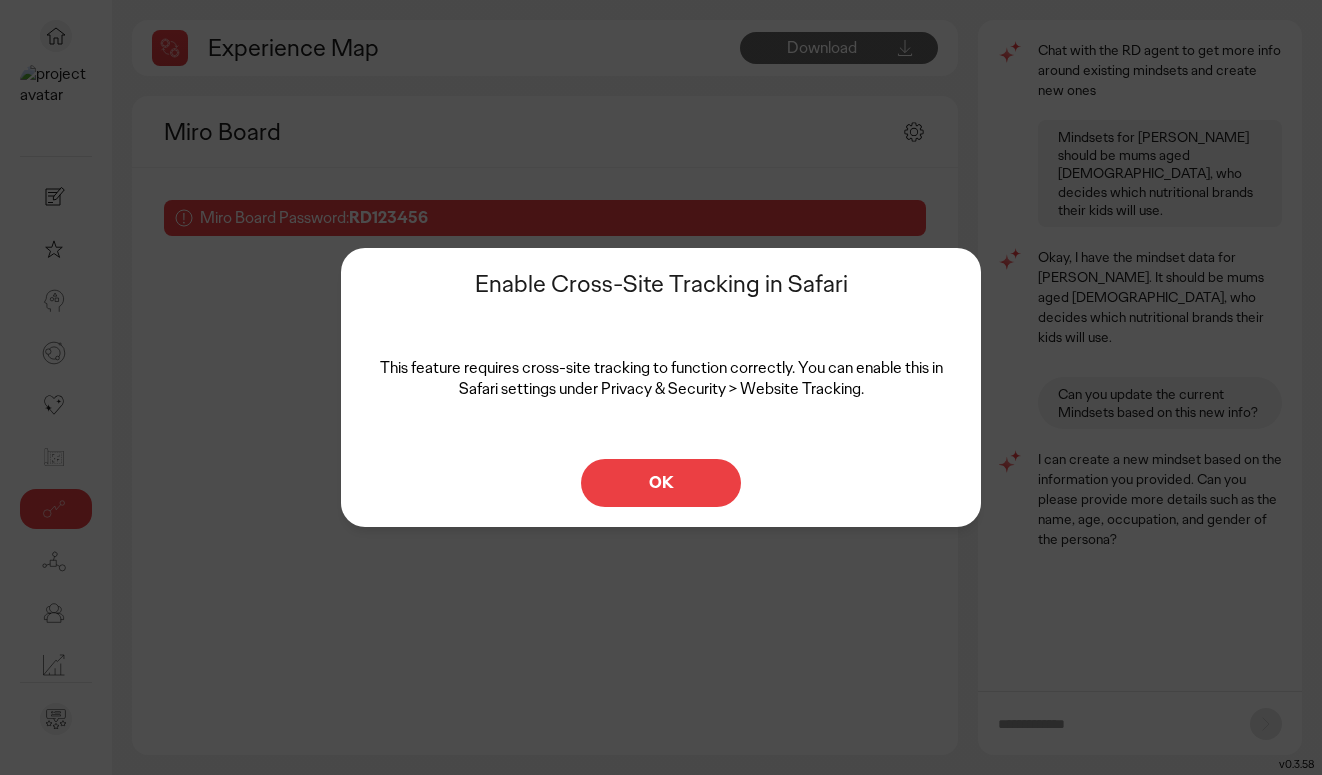 drag, startPoint x: 520, startPoint y: 378, endPoint x: 827, endPoint y: 388, distance: 307.1628 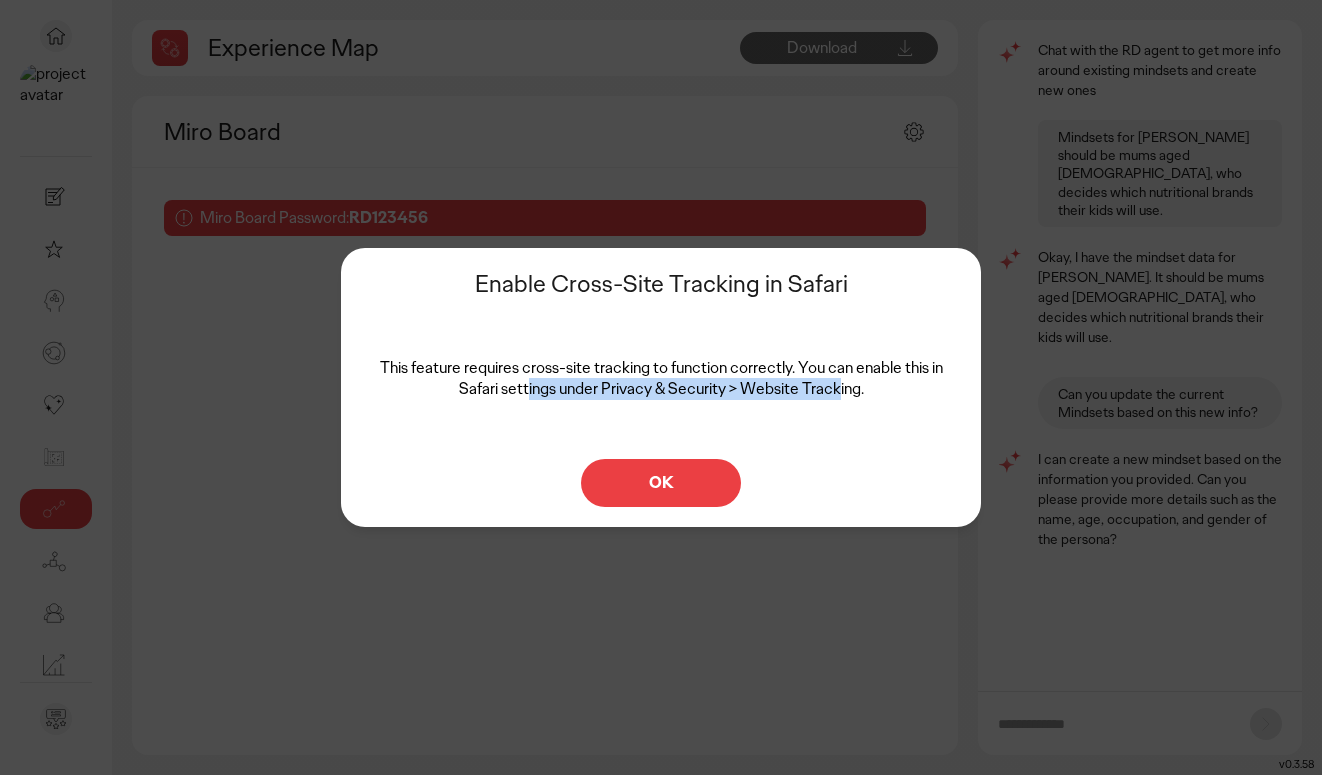 click on "OK" at bounding box center [661, 483] 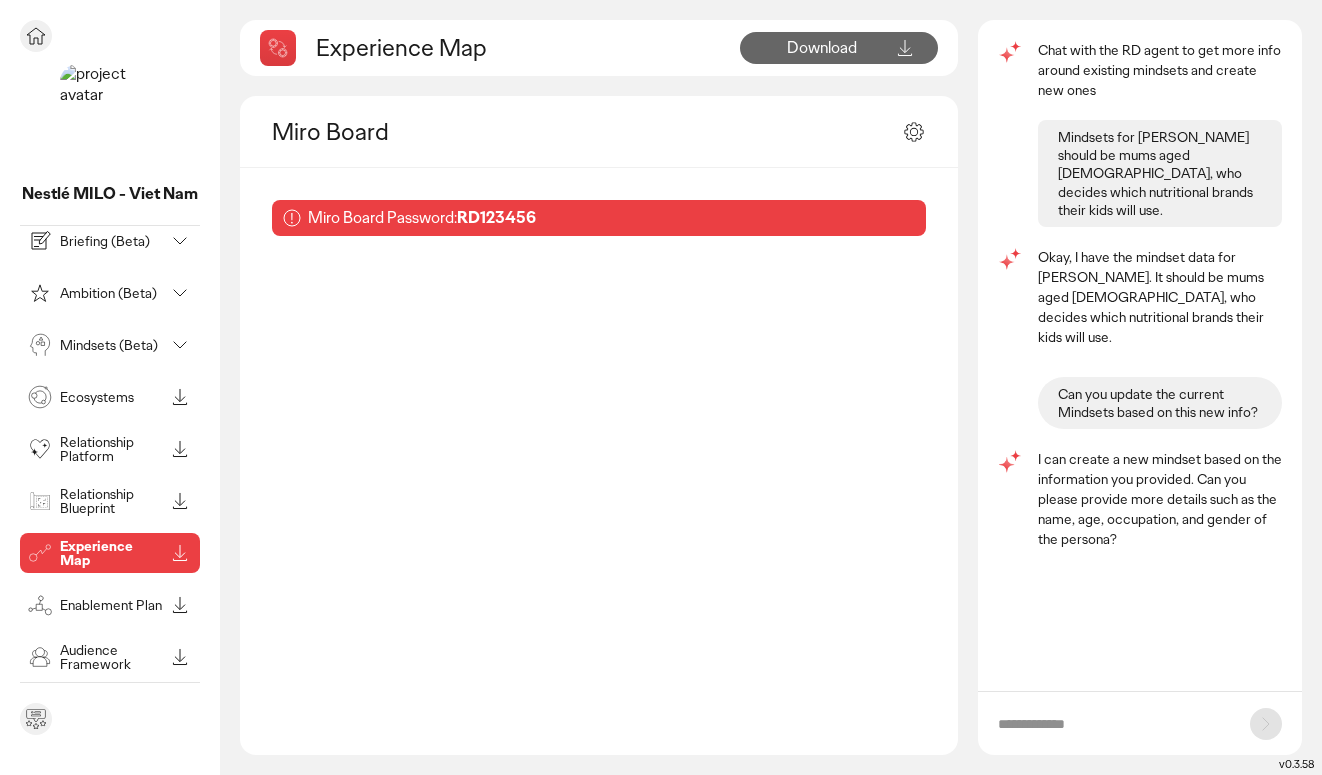 scroll, scrollTop: 113, scrollLeft: 0, axis: vertical 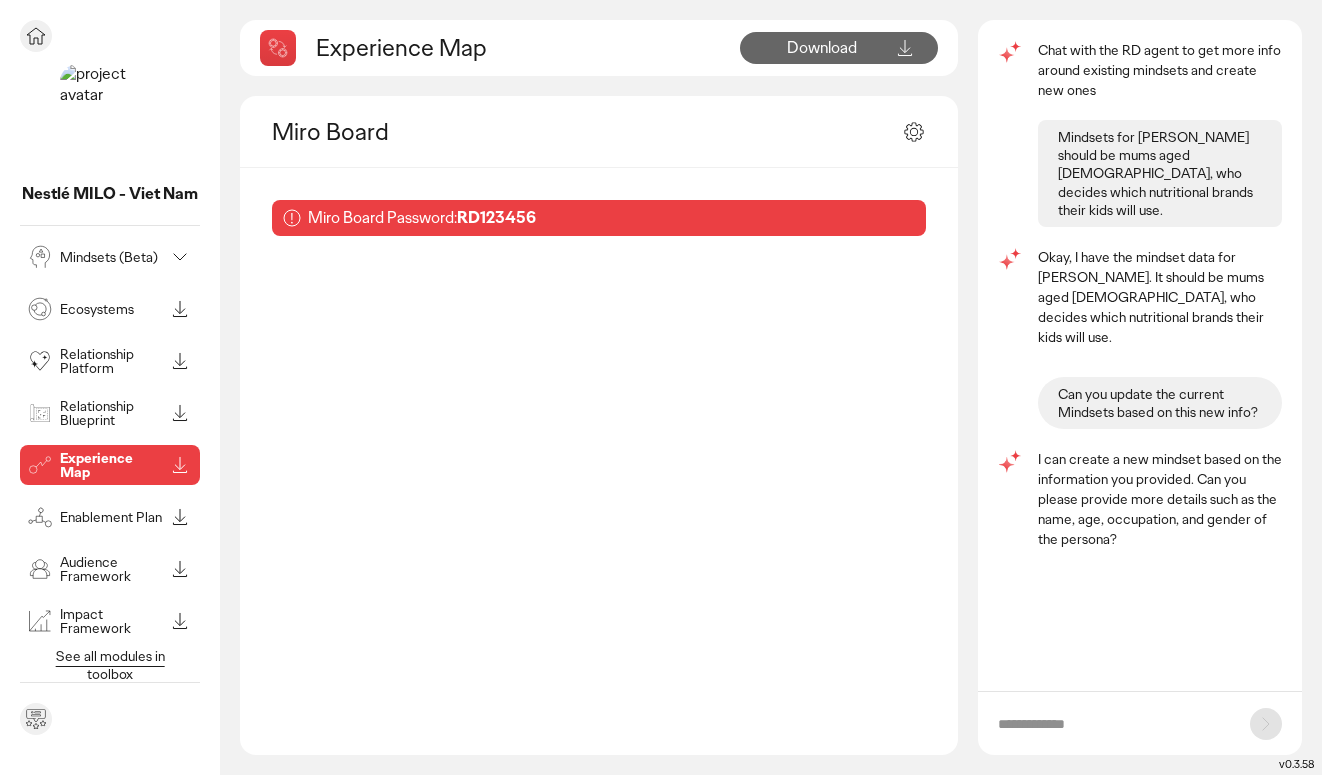 click on "Audience Framework" at bounding box center [112, 569] 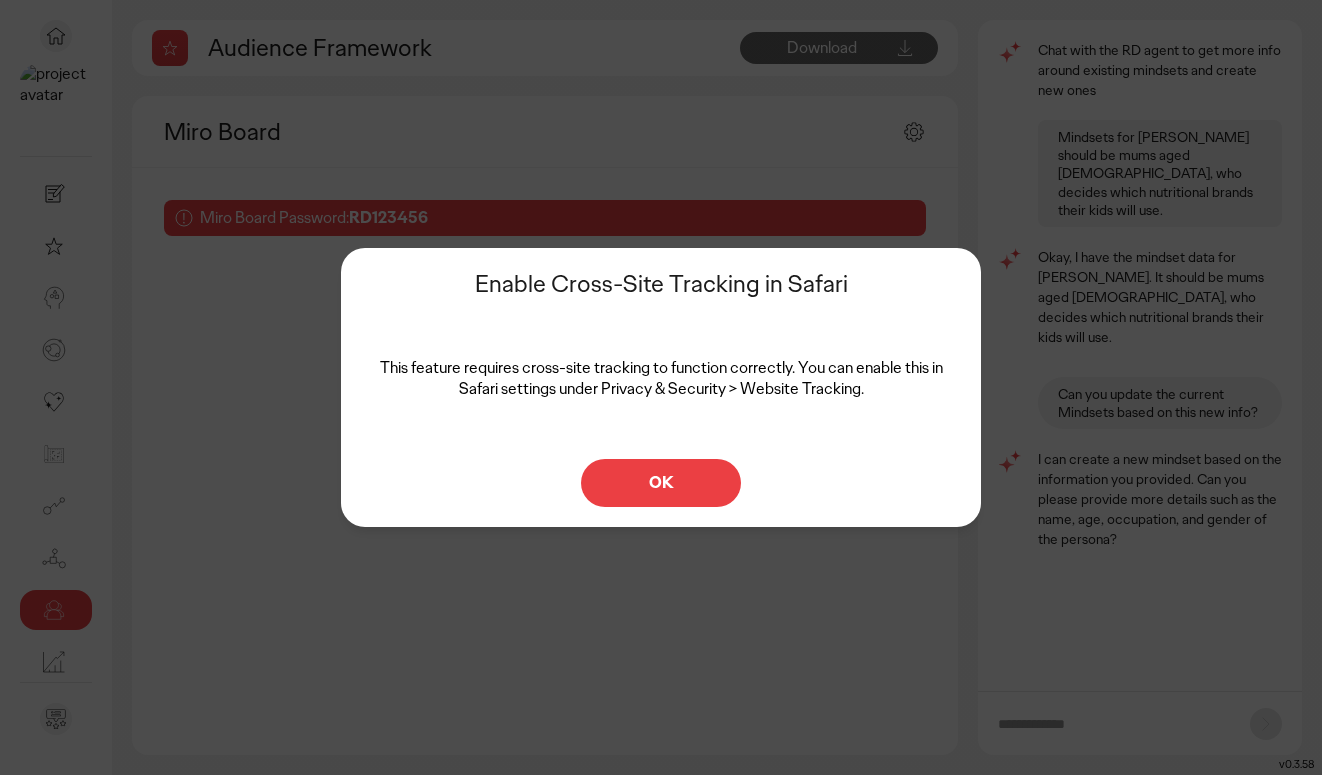 scroll, scrollTop: 3, scrollLeft: 0, axis: vertical 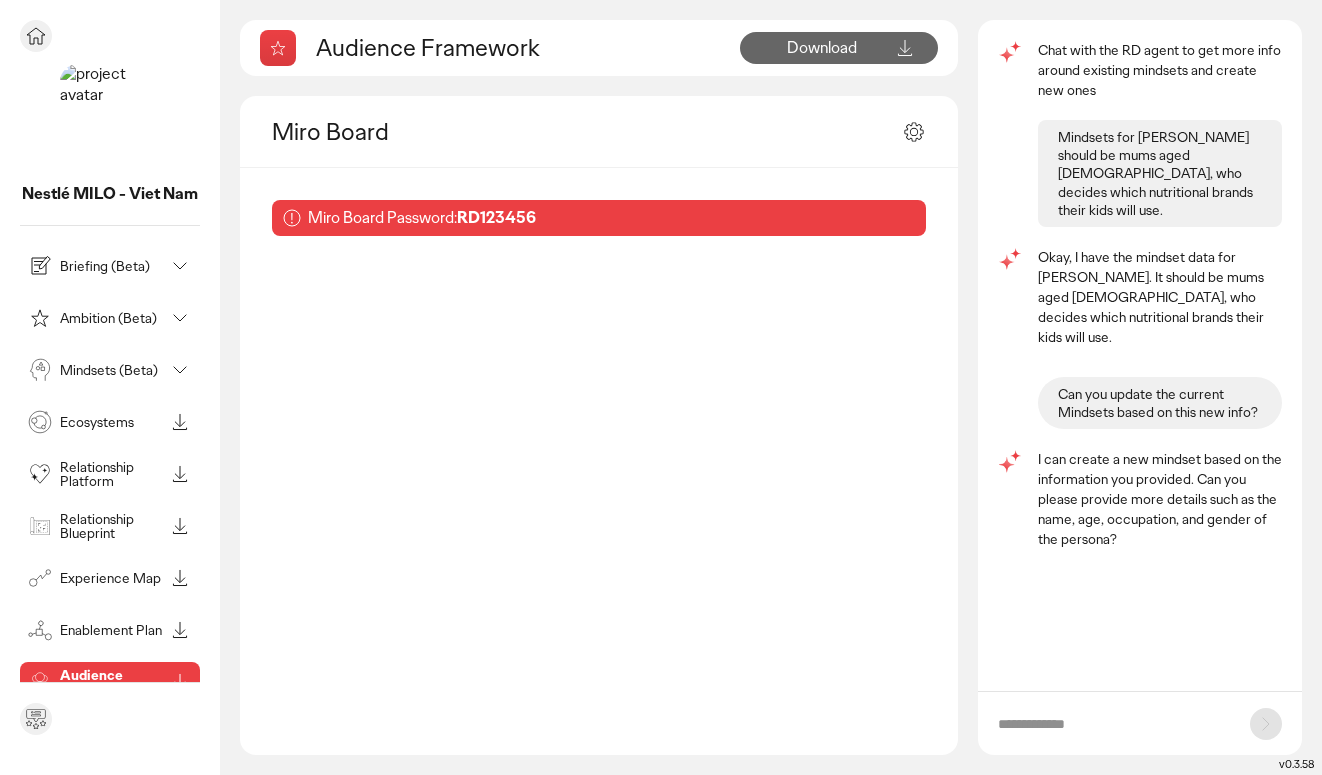 click on "Ambition (Beta)" at bounding box center [112, 318] 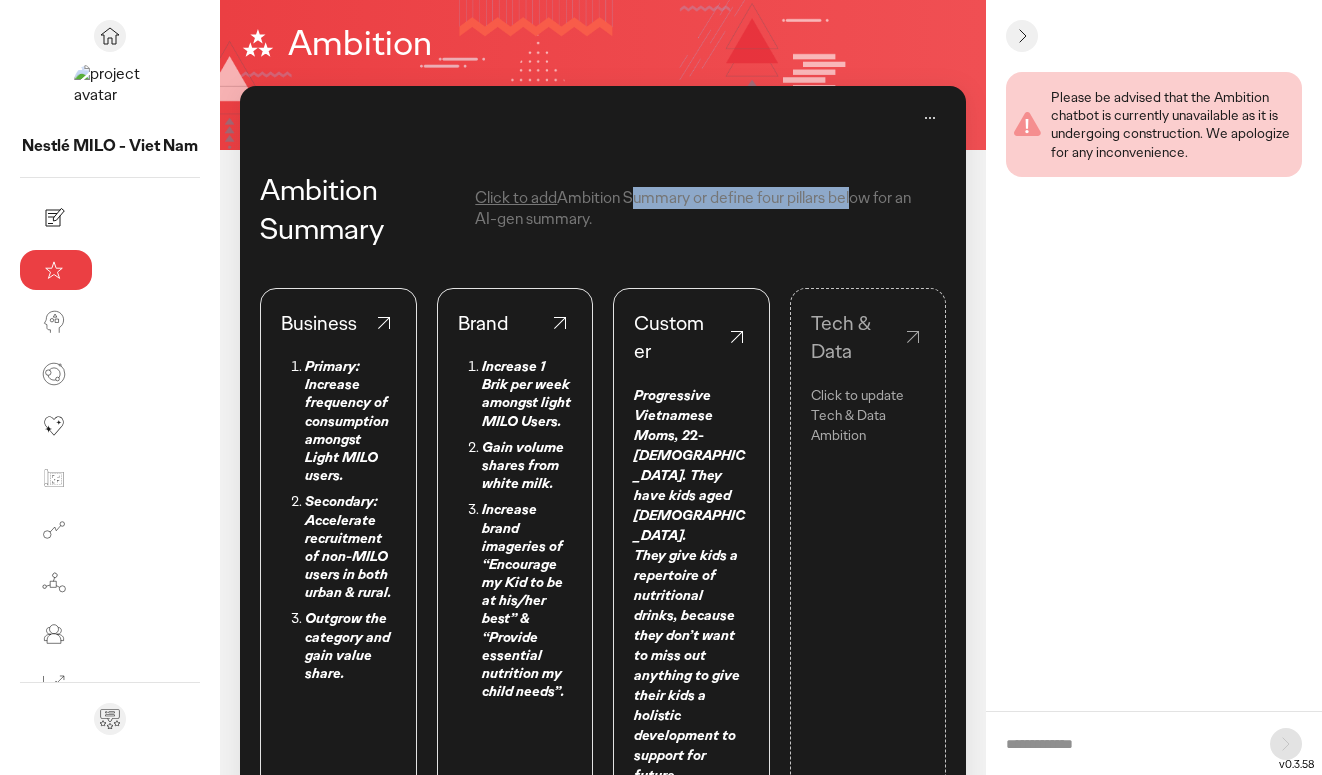 drag, startPoint x: 525, startPoint y: 197, endPoint x: 747, endPoint y: 201, distance: 222.03603 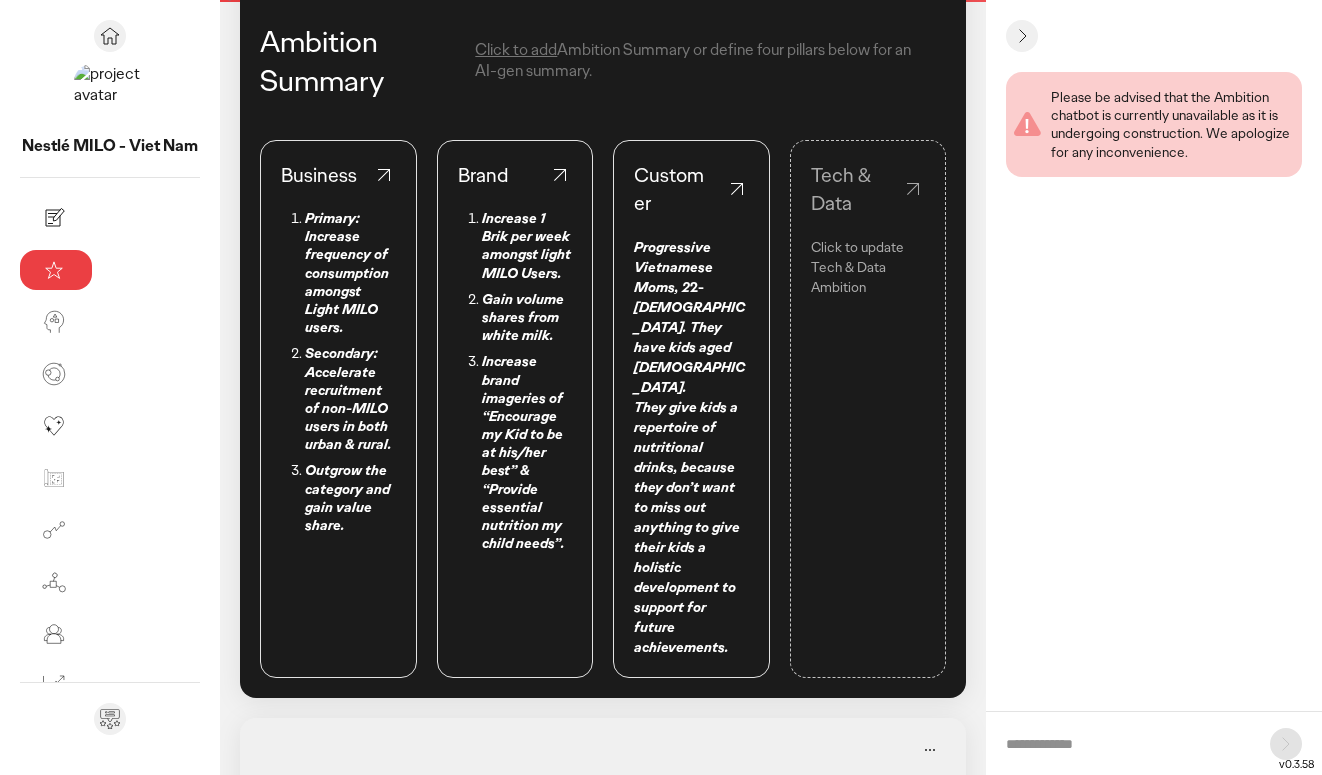 scroll, scrollTop: 144, scrollLeft: 0, axis: vertical 